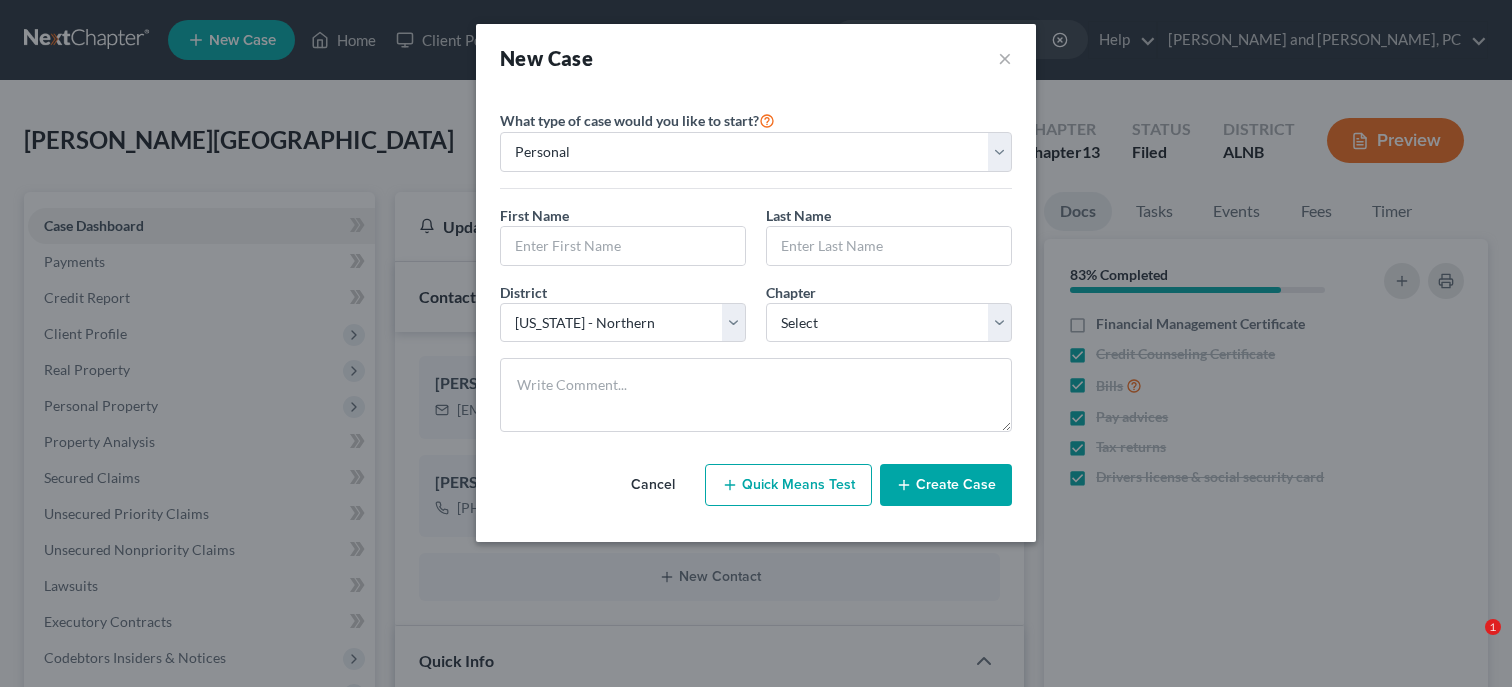 select on "6" 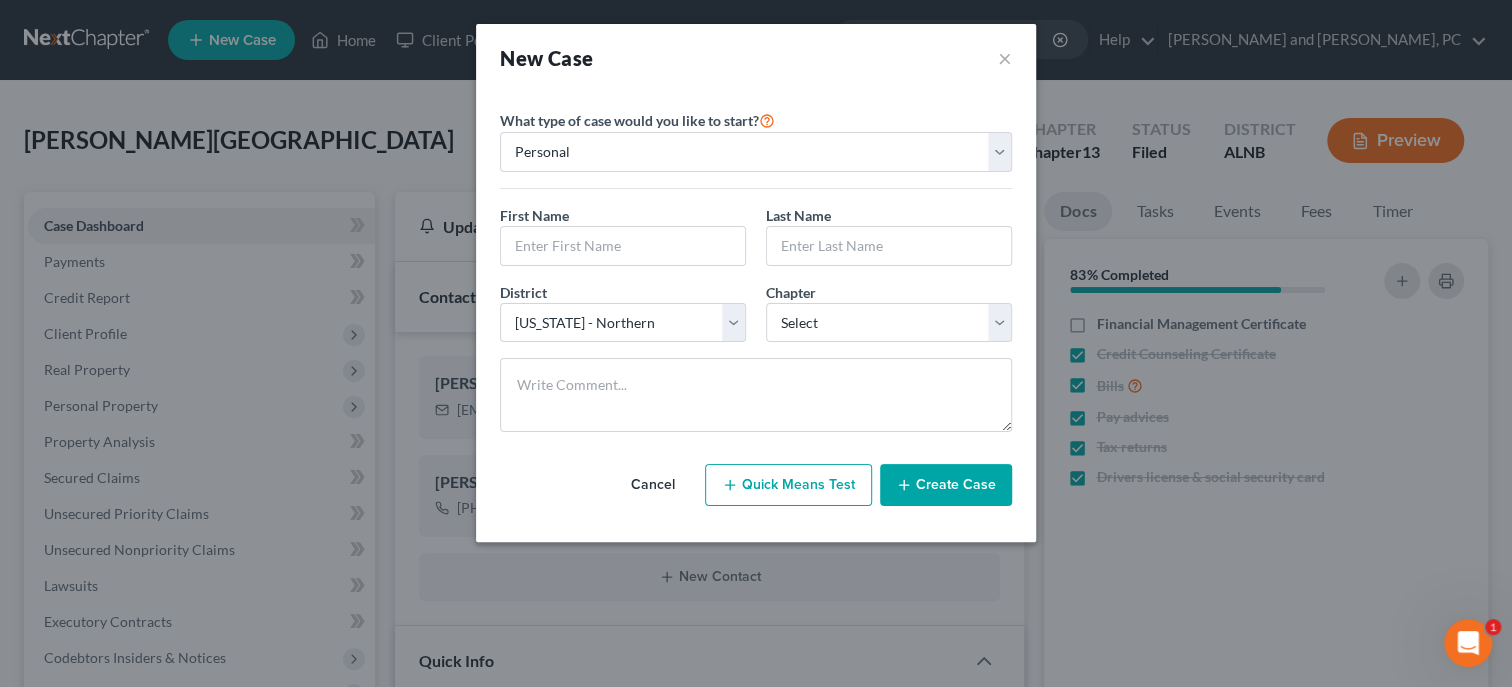 scroll, scrollTop: 0, scrollLeft: 0, axis: both 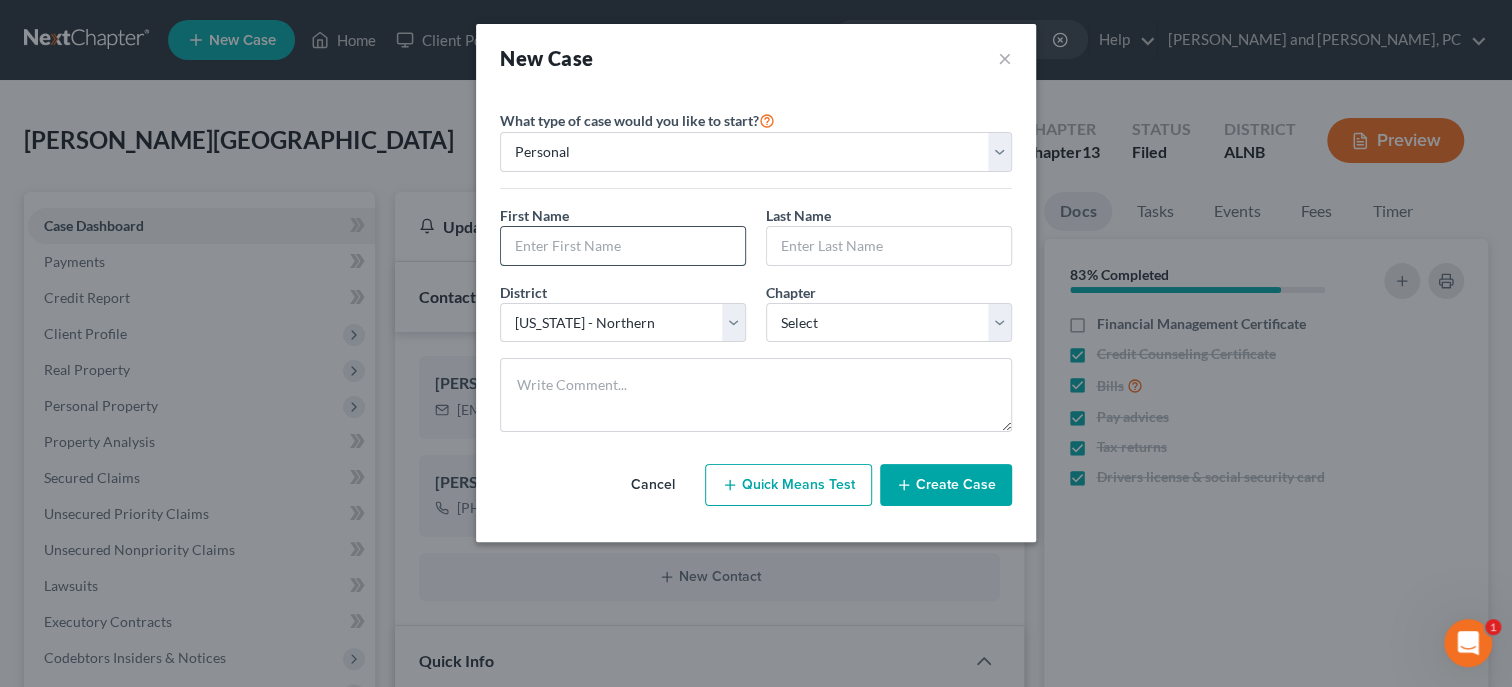 click at bounding box center [623, 246] 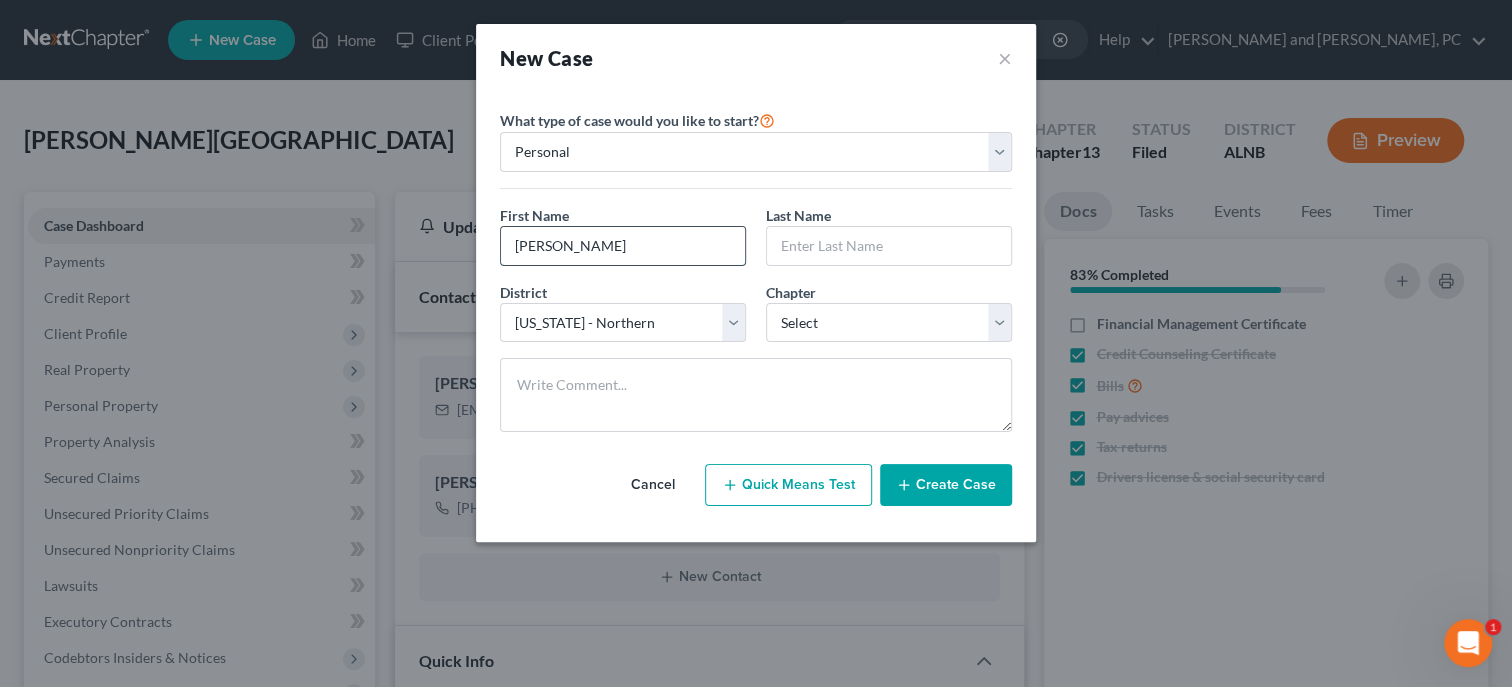 type on "[PERSON_NAME]" 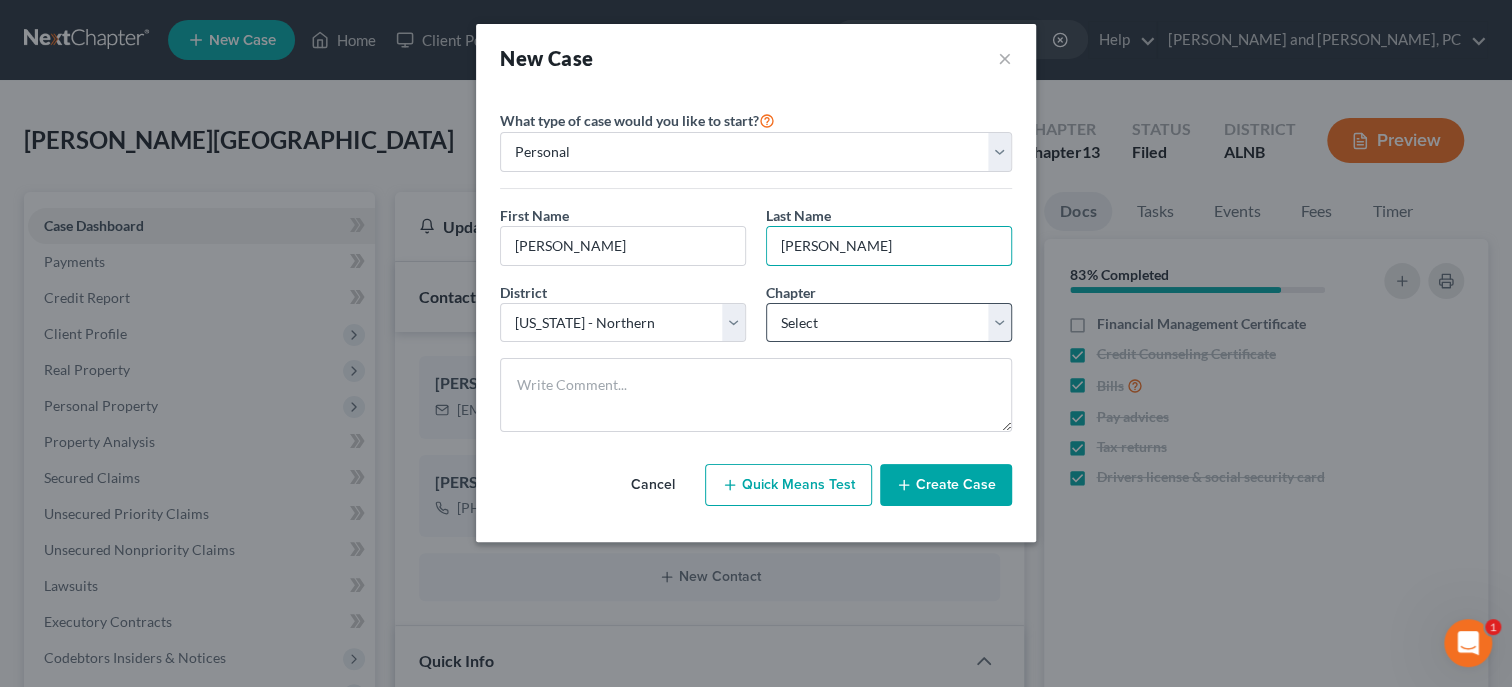 type on "[PERSON_NAME]" 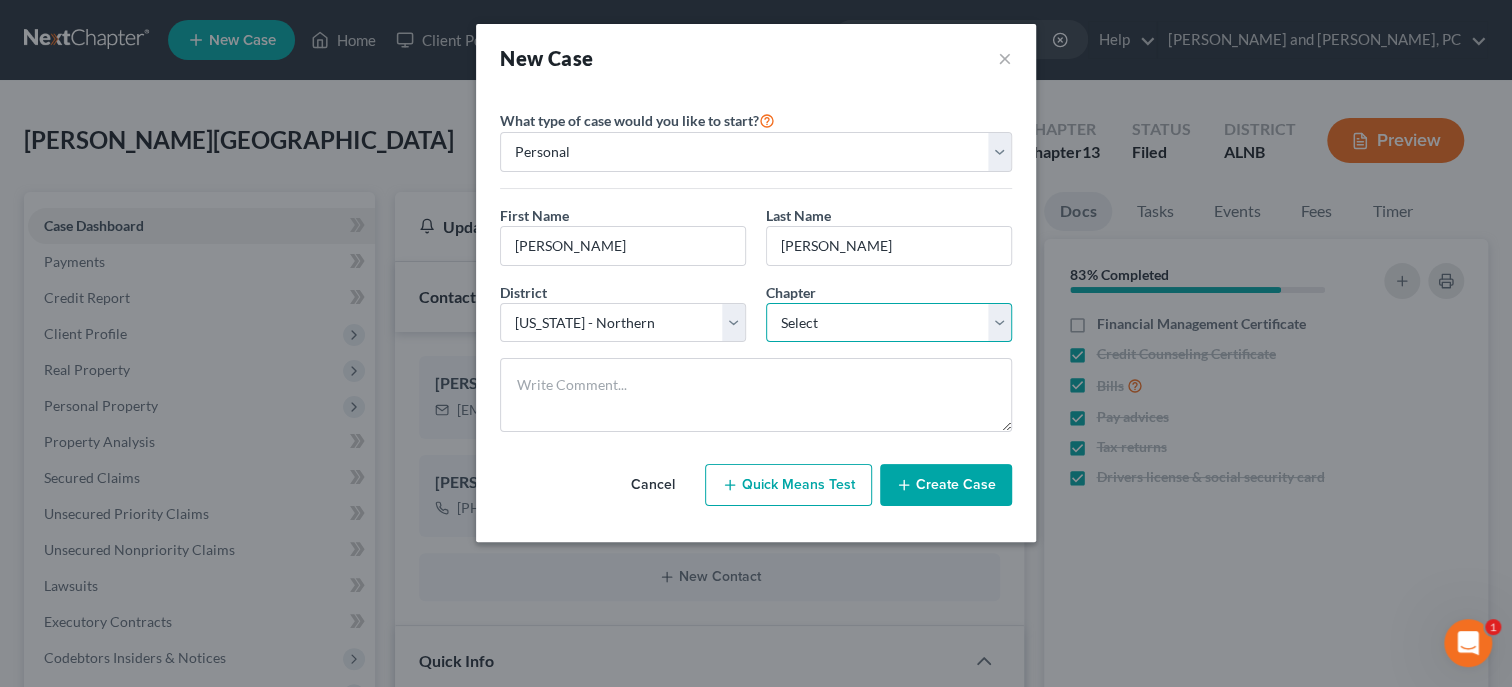 click on "Select 7 11 12 13" at bounding box center [889, 323] 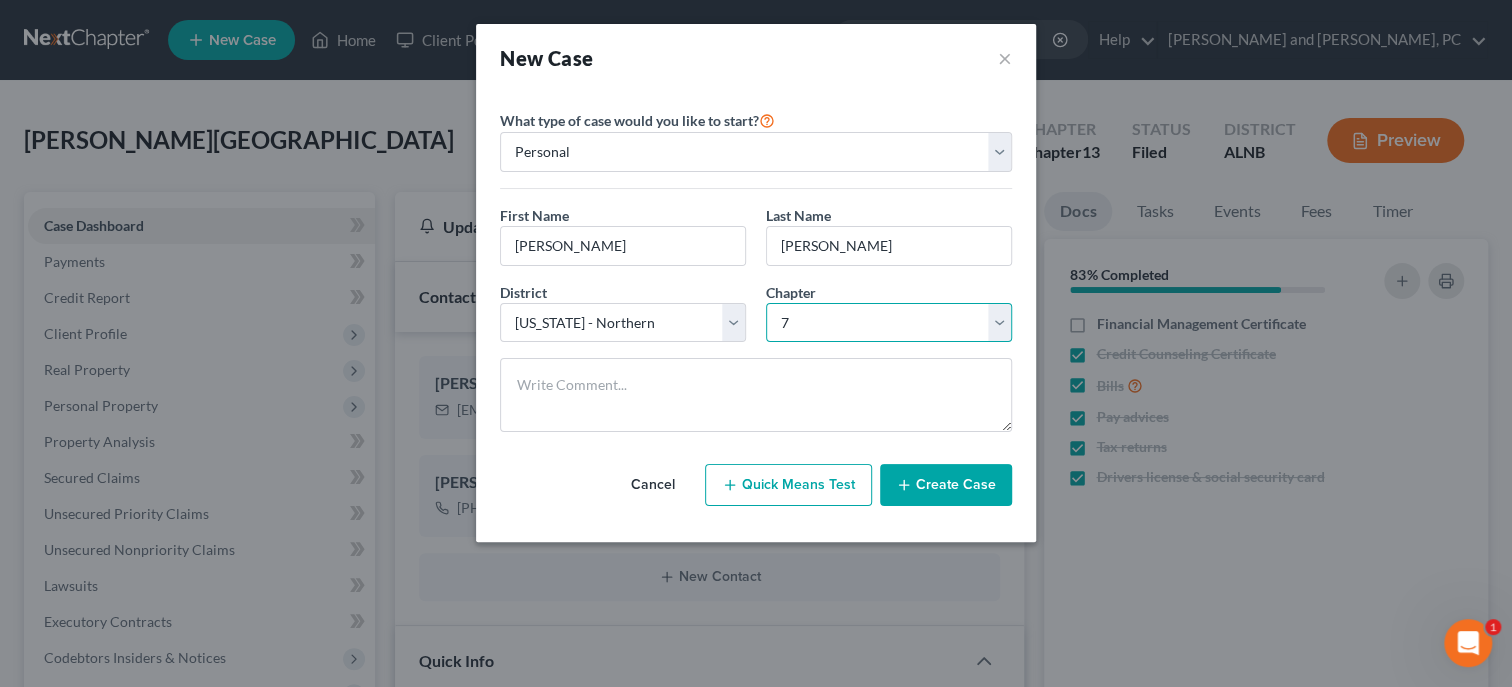 click on "7" at bounding box center (0, 0) 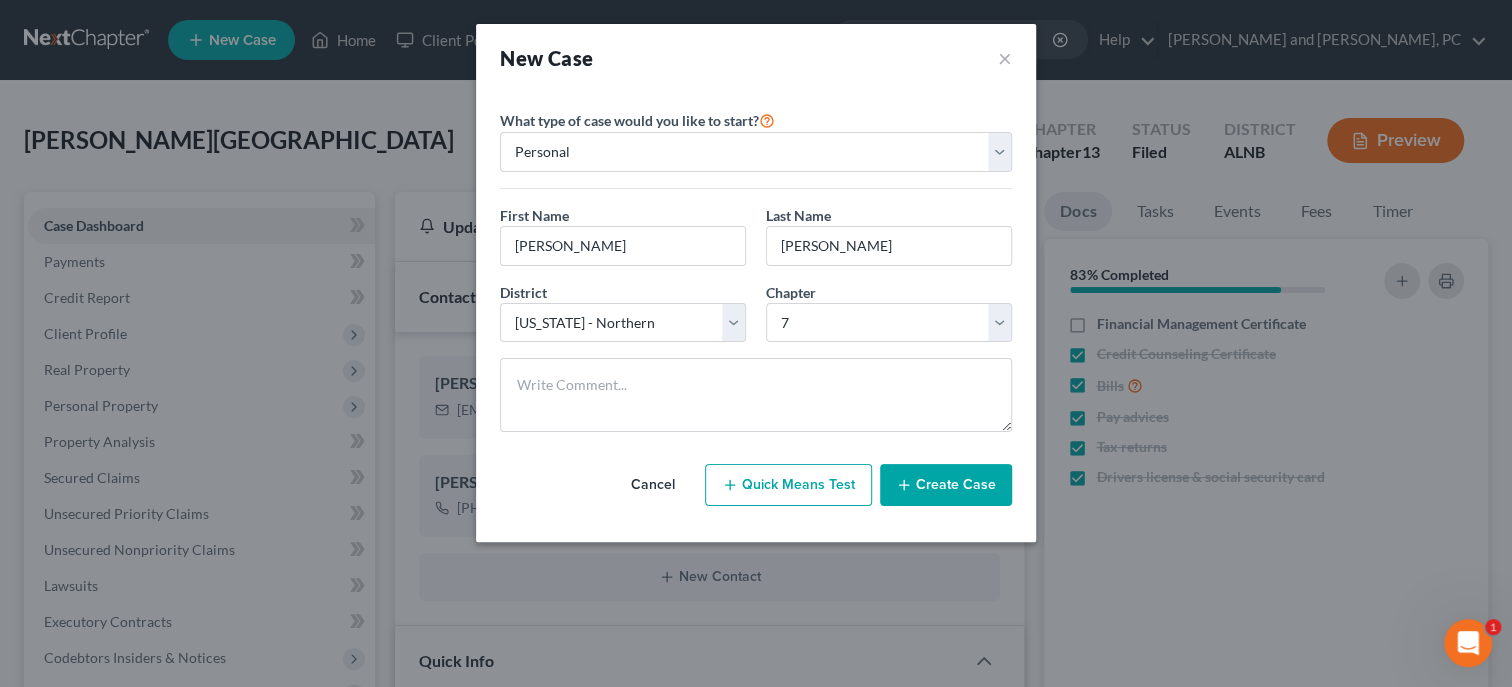 click on "Create Case" at bounding box center (946, 485) 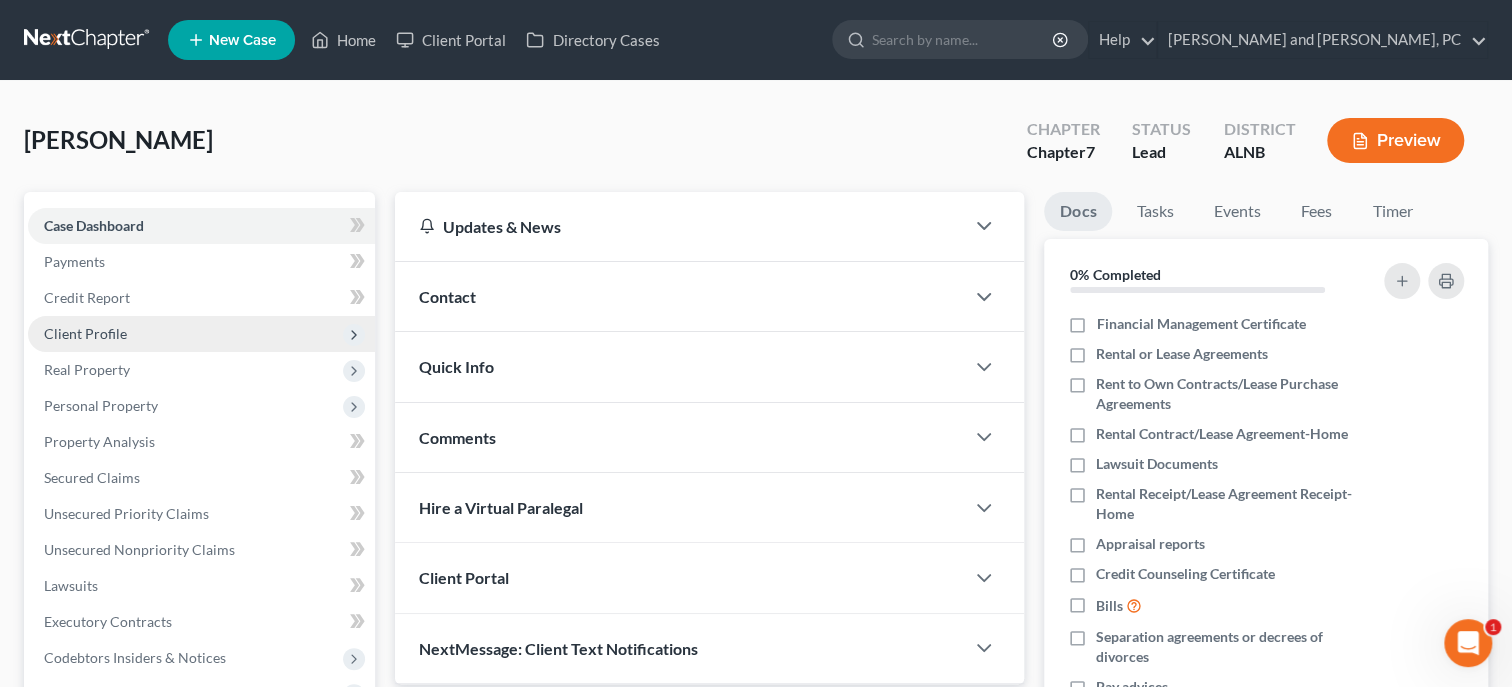 click on "Client Profile" at bounding box center [85, 333] 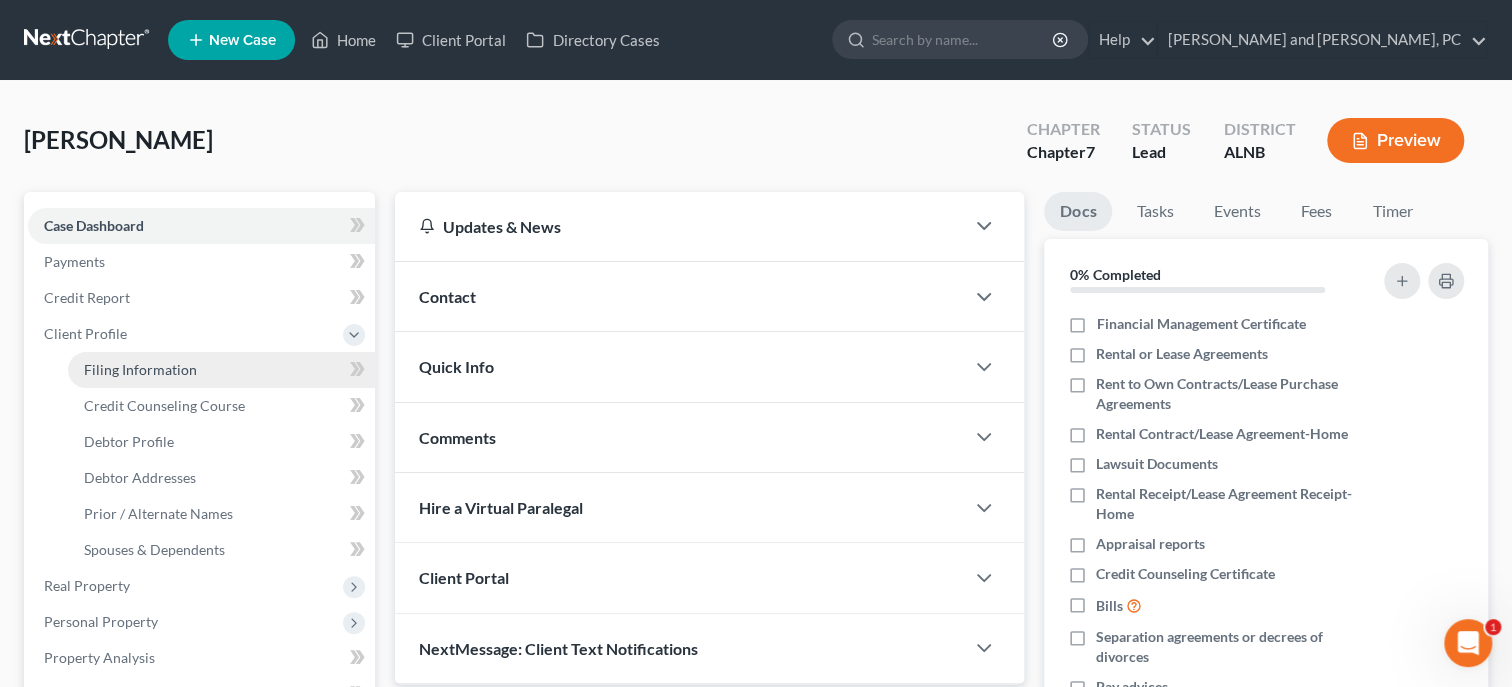 click on "Filing Information" at bounding box center (140, 369) 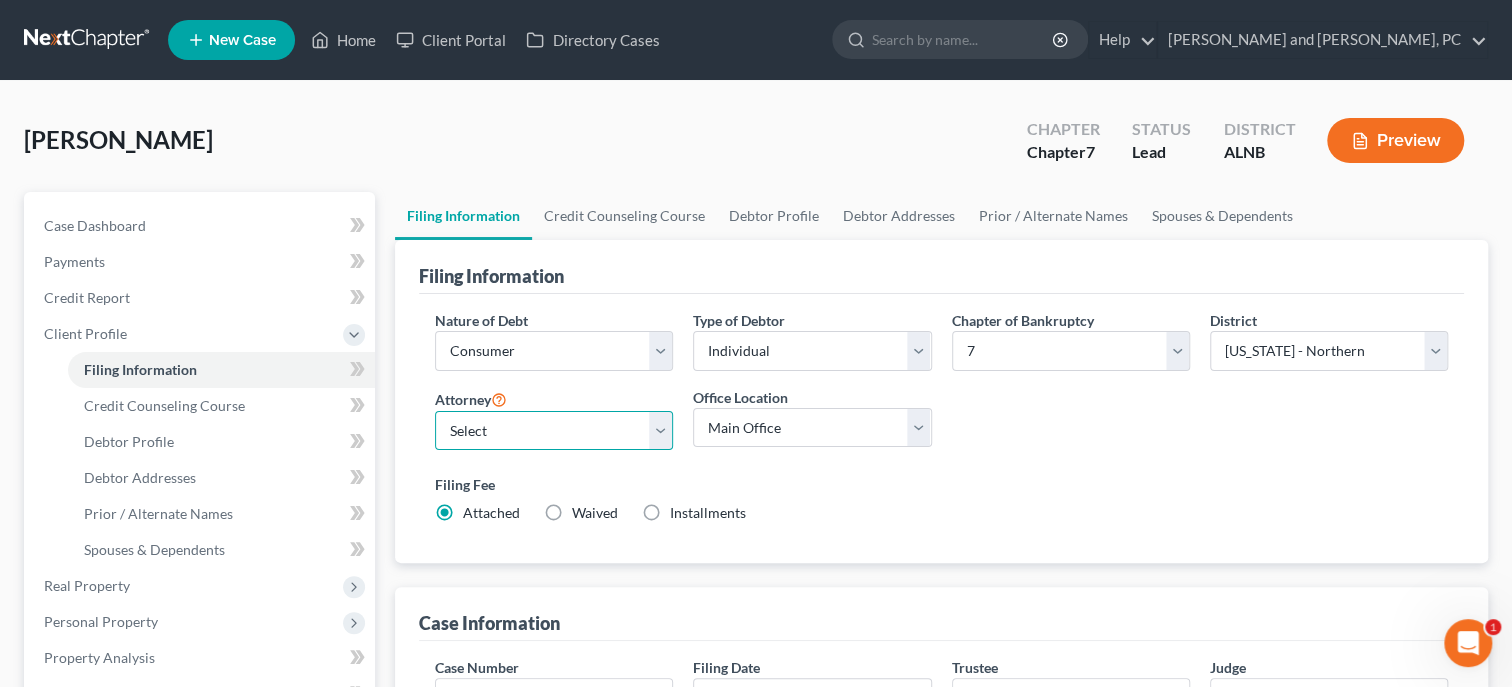 select on "0" 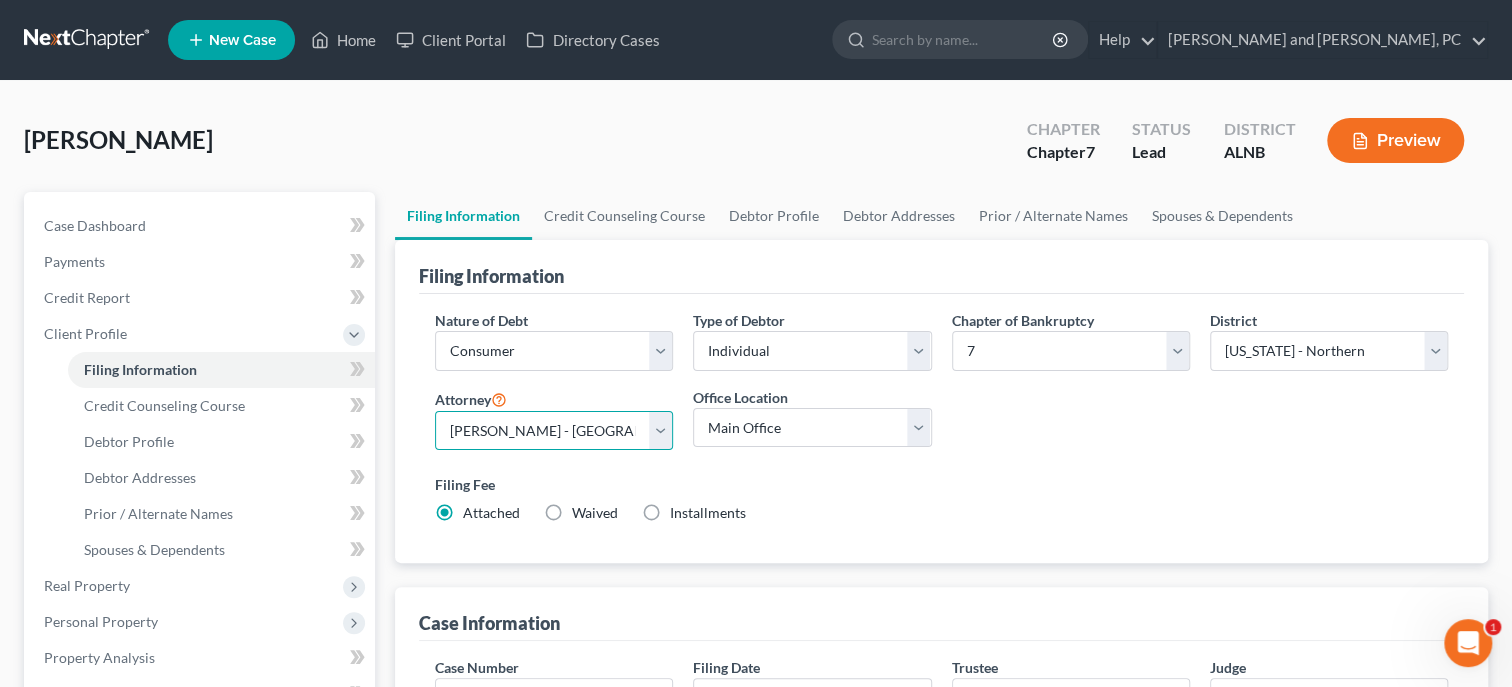 click on "John W. Jennings, Jr. - ALNB" at bounding box center (0, 0) 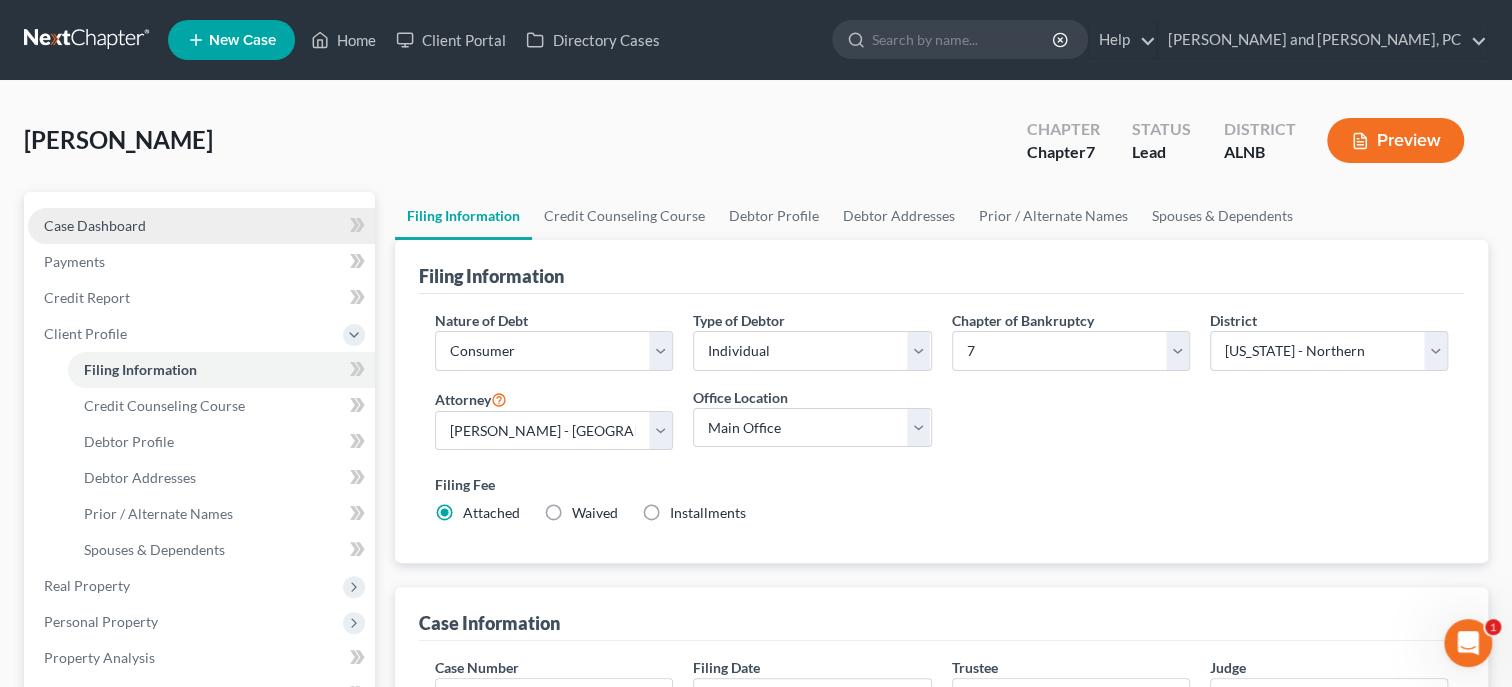 click on "Case Dashboard" at bounding box center [95, 225] 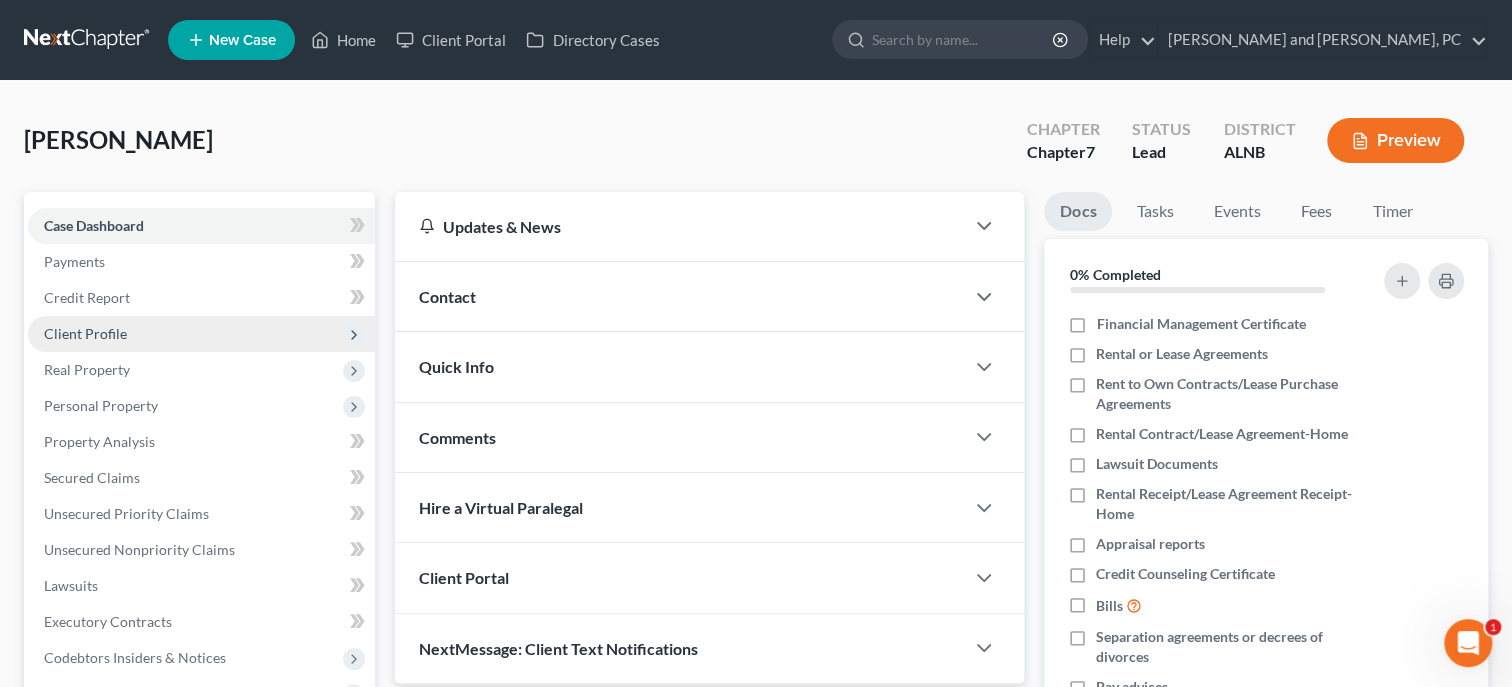 click on "Client Profile" at bounding box center [201, 334] 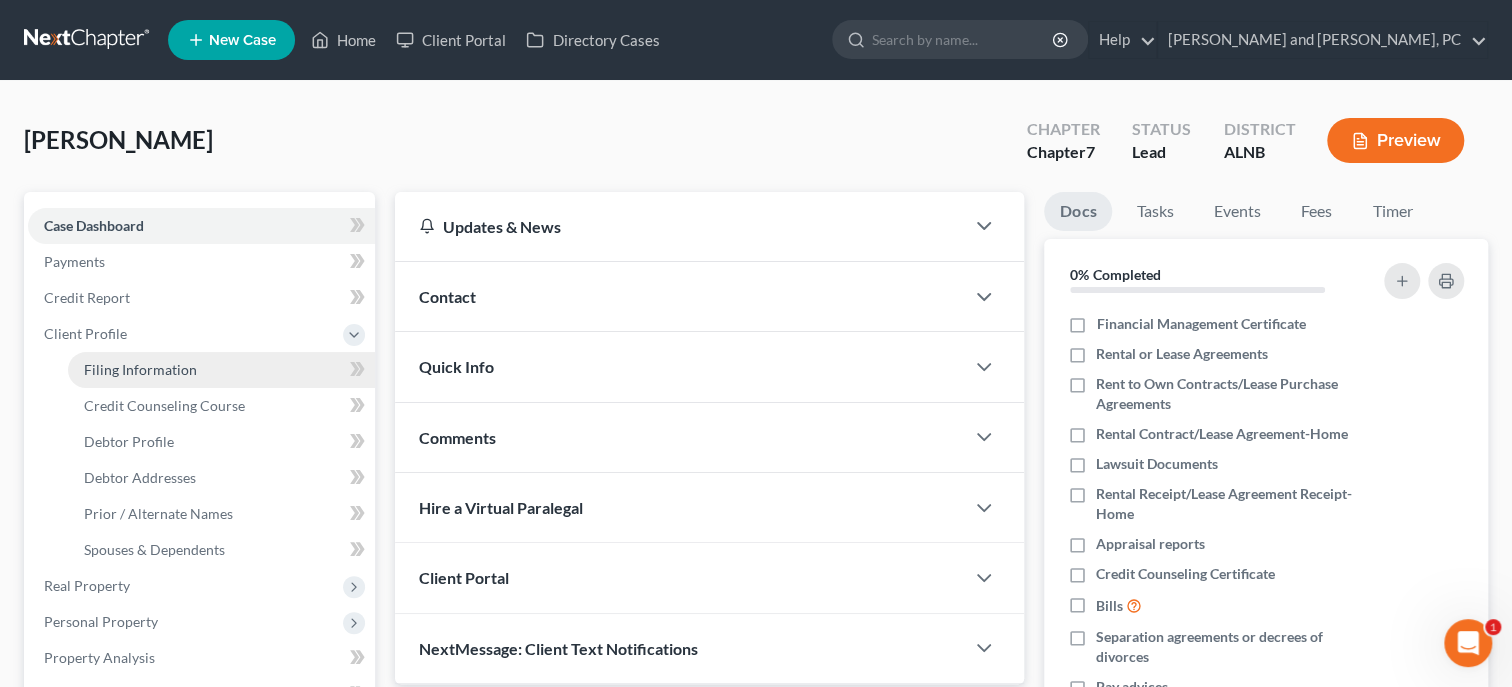 click on "Filing Information" at bounding box center (140, 369) 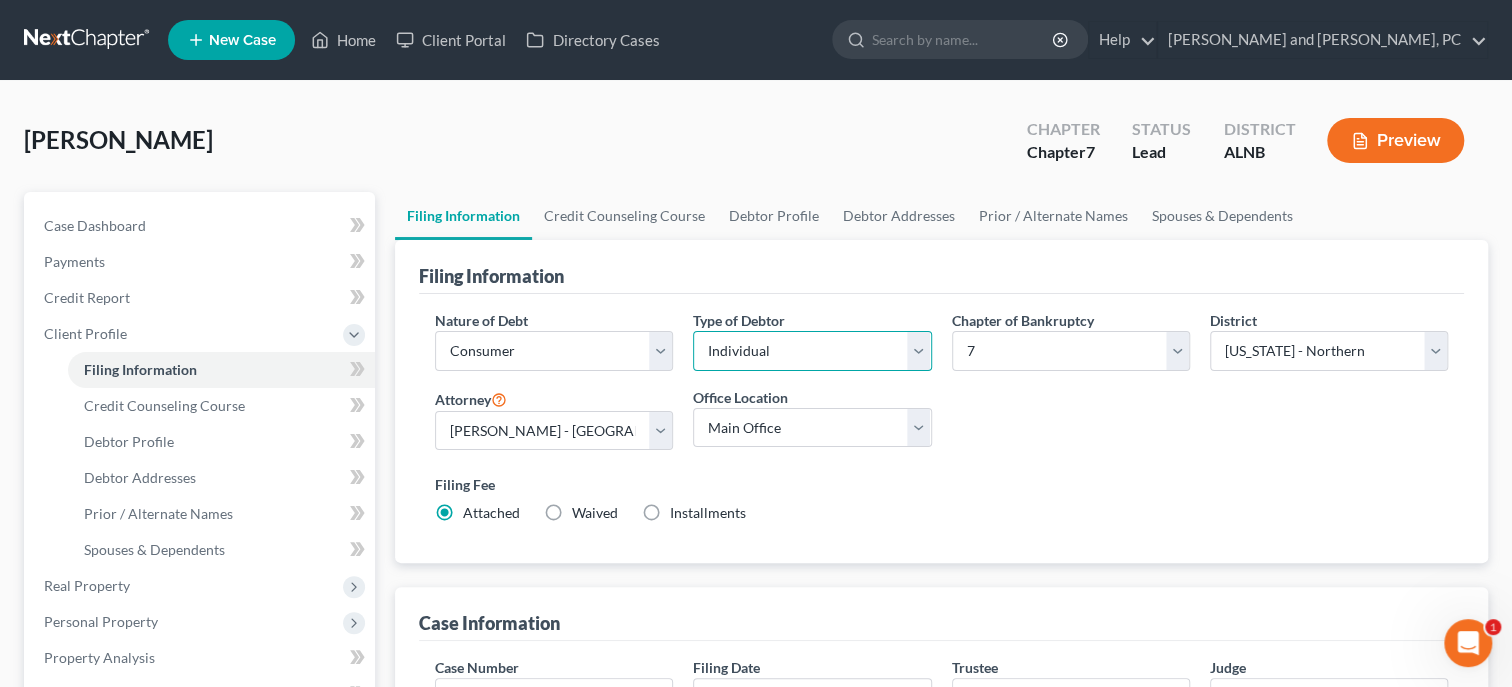 click on "Select Individual Joint" at bounding box center (812, 351) 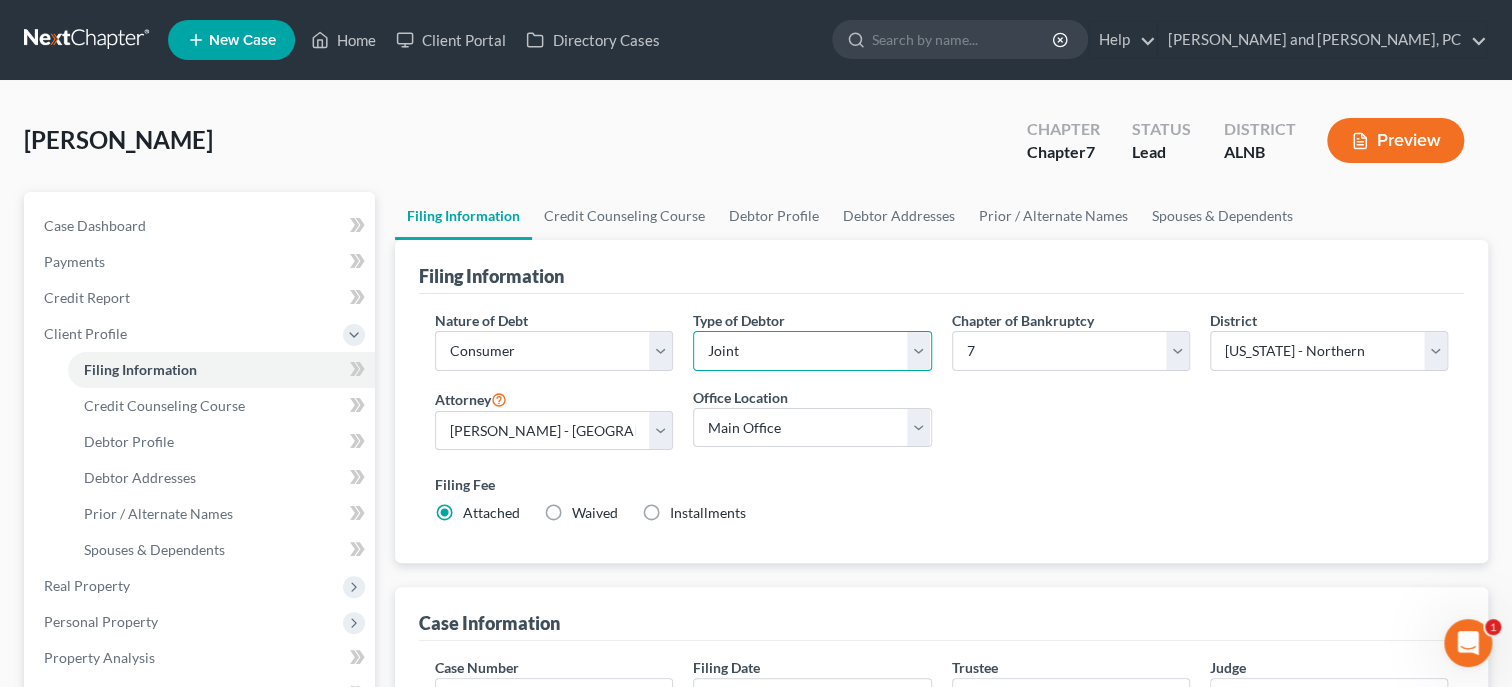 click on "Joint" at bounding box center (0, 0) 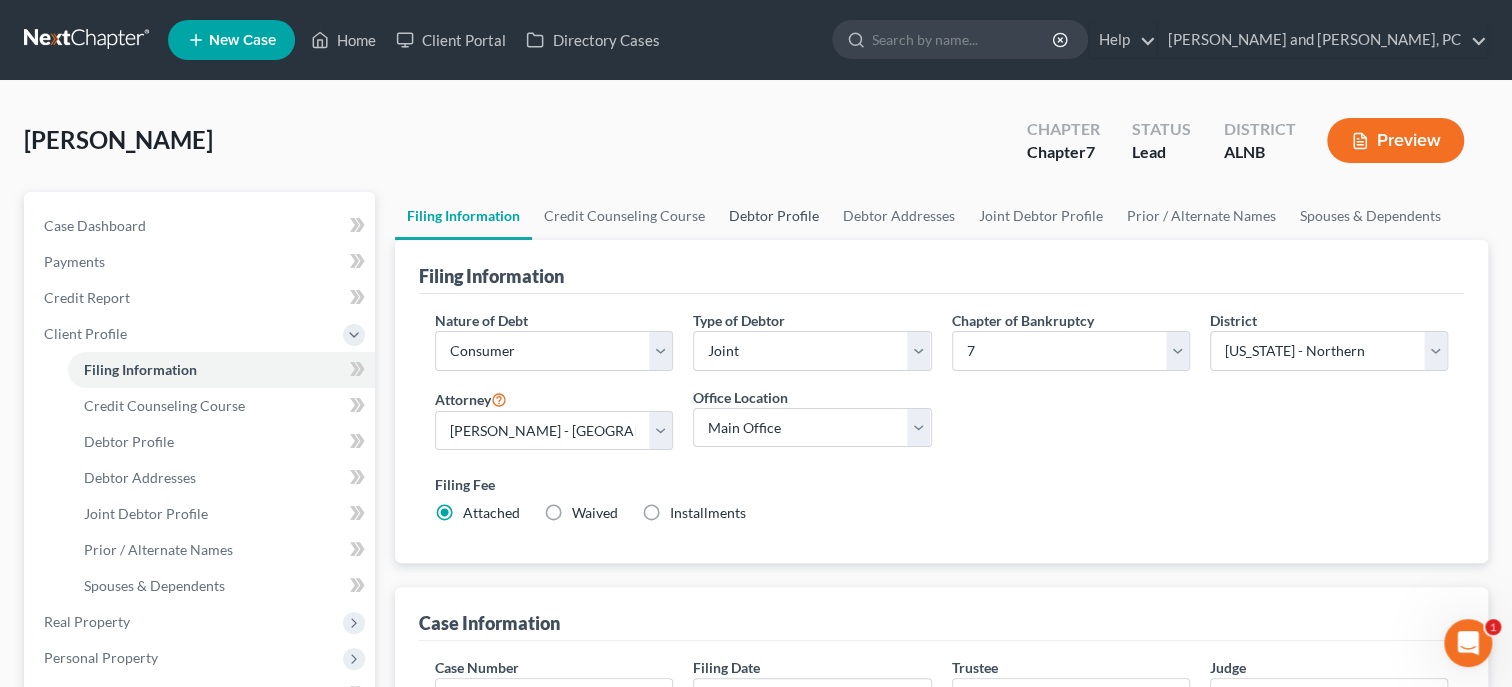 click on "Debtor Profile" at bounding box center (774, 216) 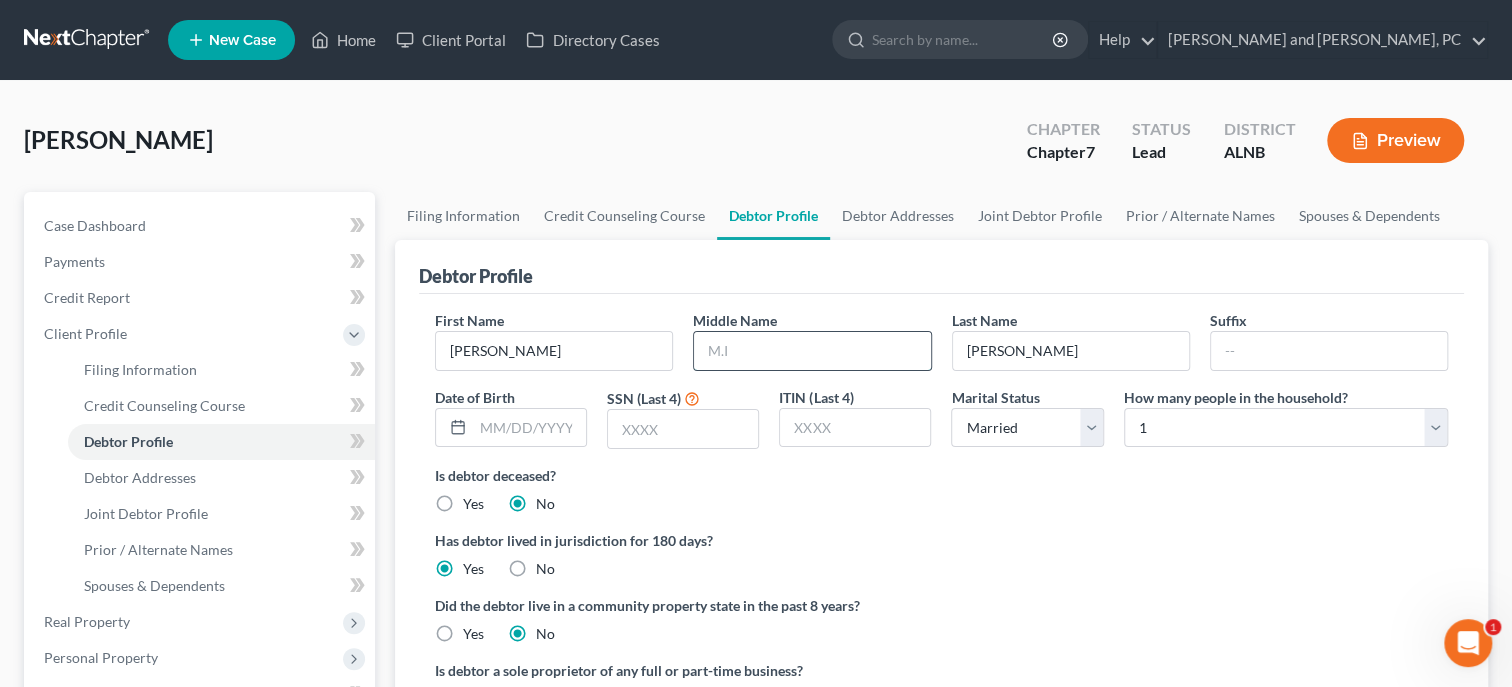 click at bounding box center (812, 351) 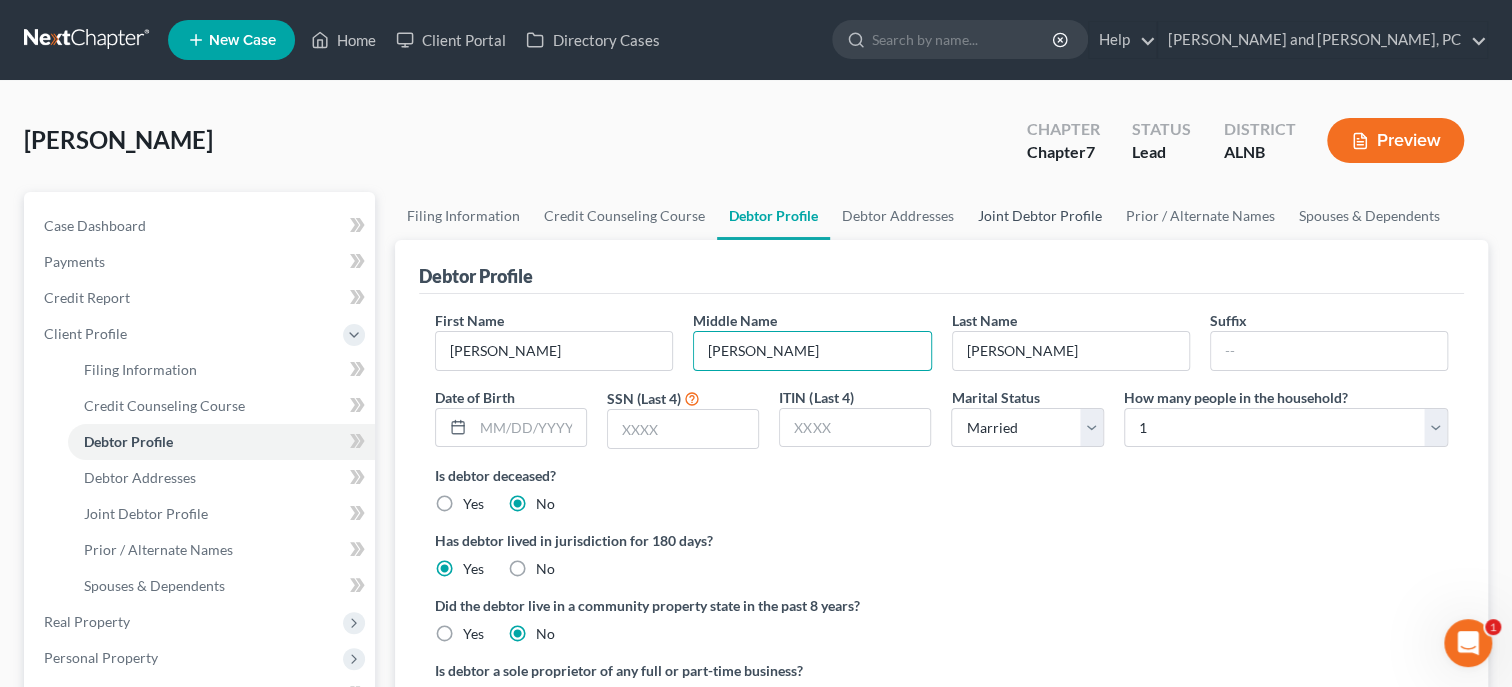 type on "Eugene" 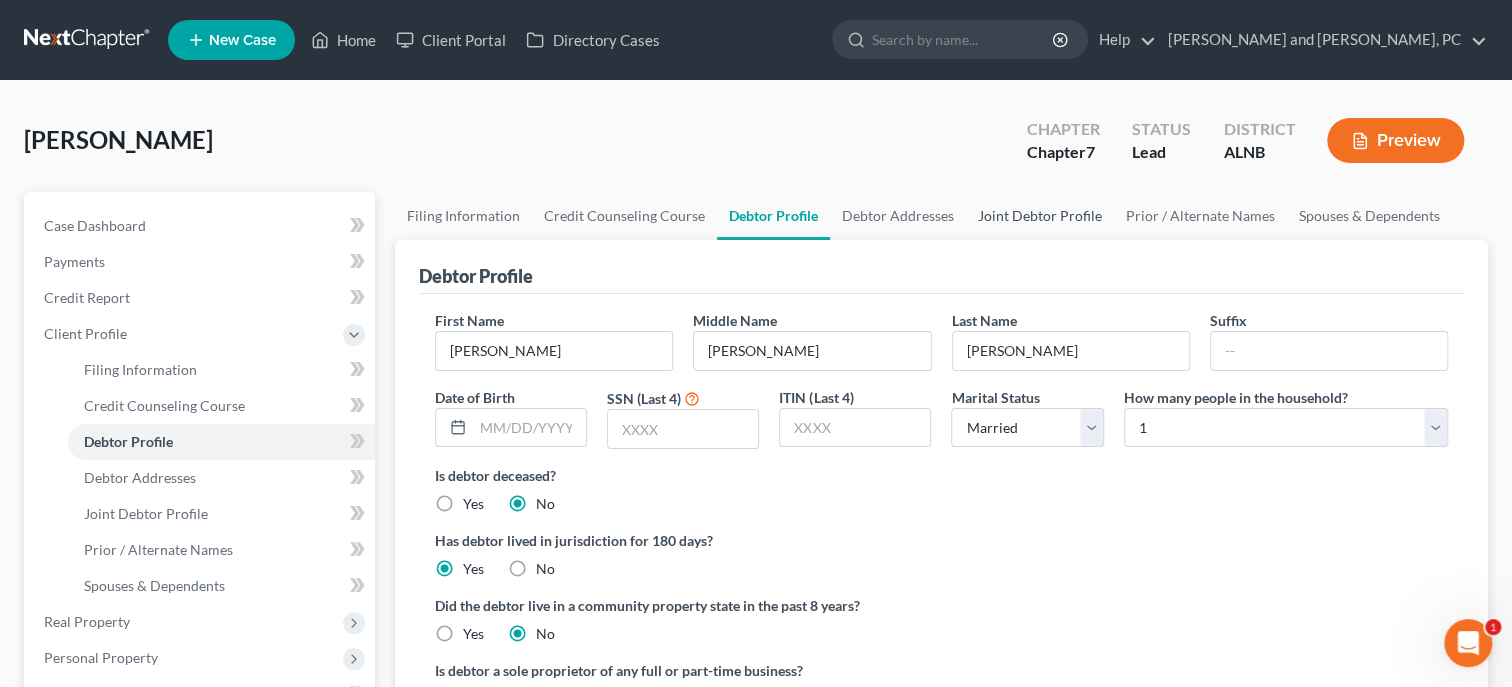 click on "Joint Debtor Profile" at bounding box center (1040, 216) 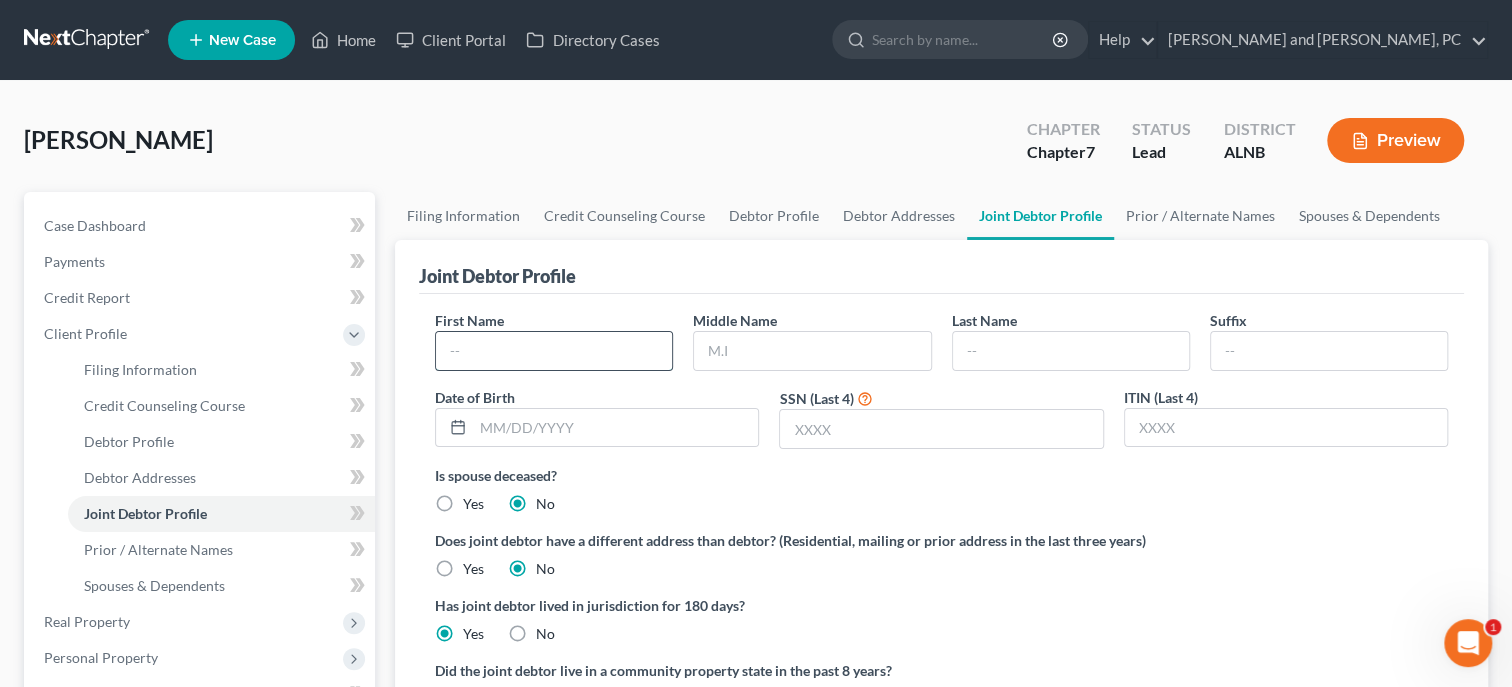 click at bounding box center (554, 351) 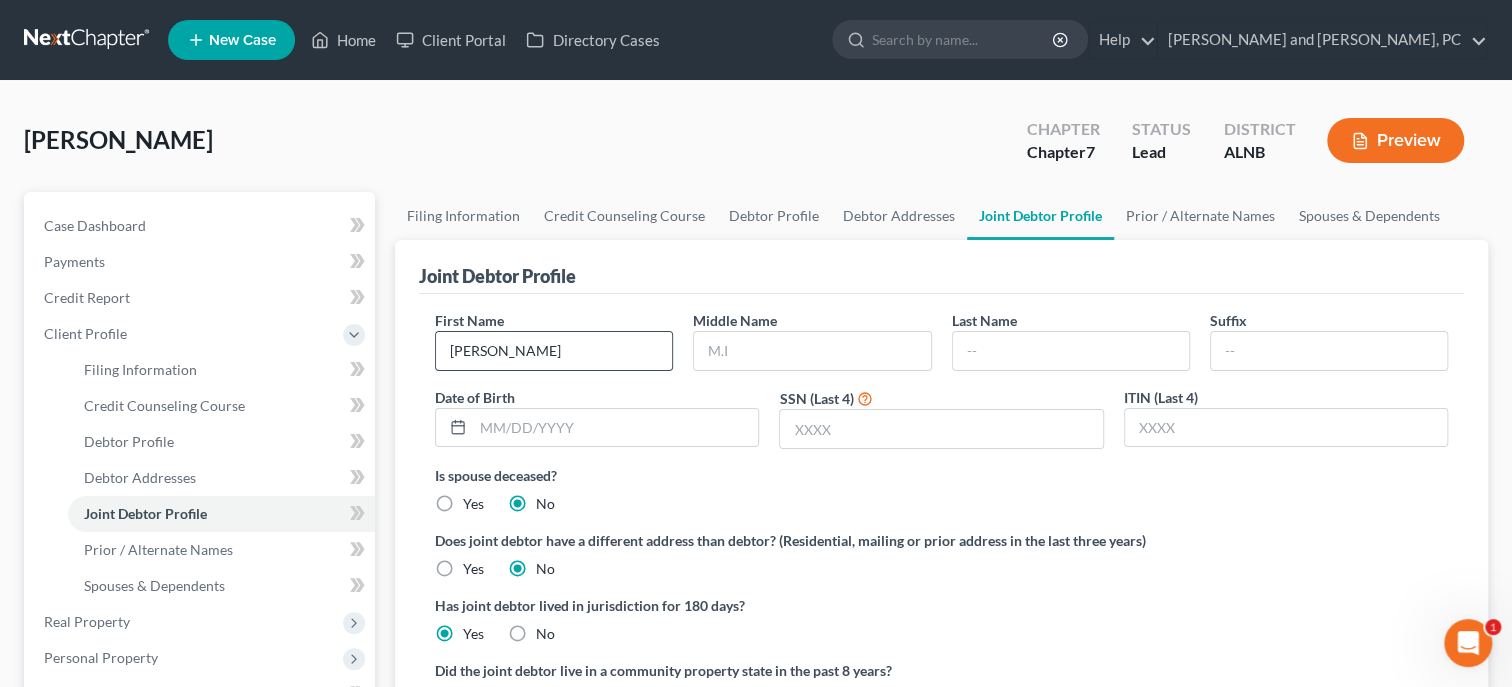 type on "Taylor" 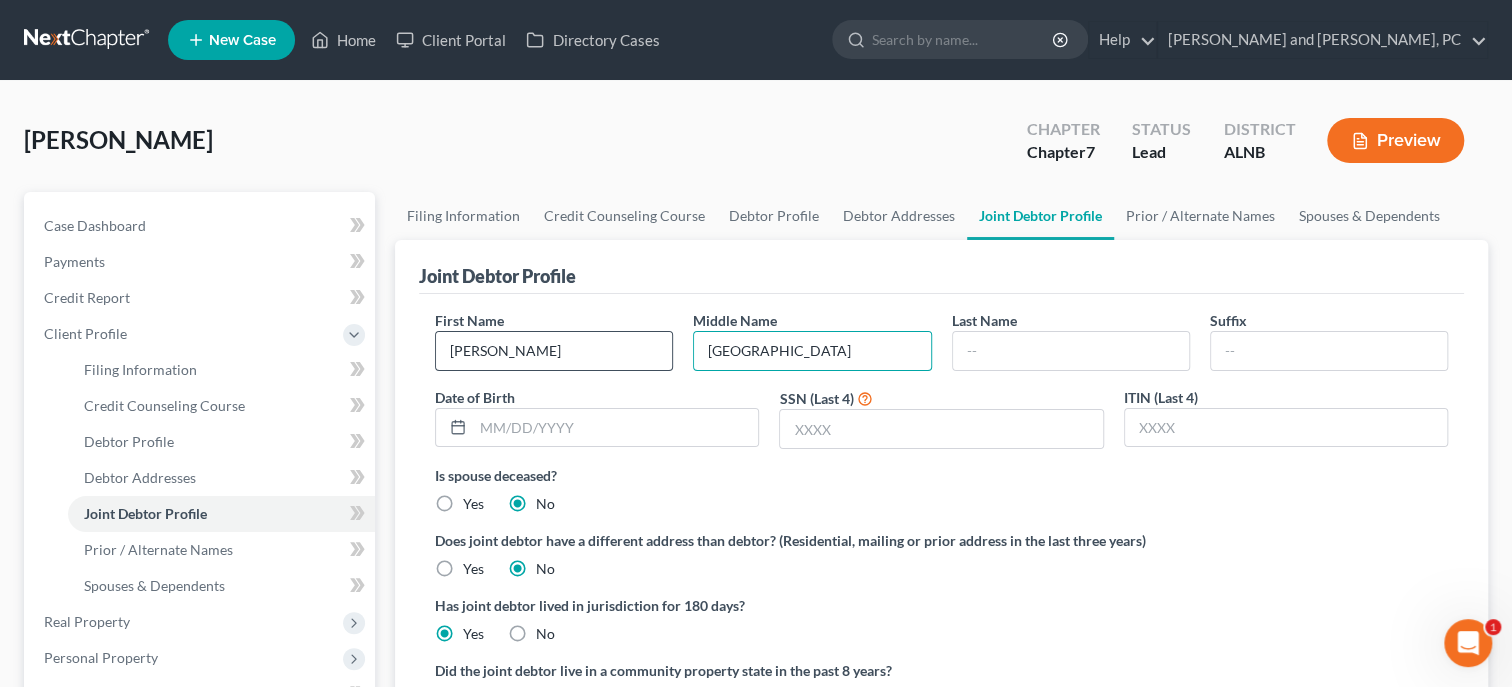 type on "Madison" 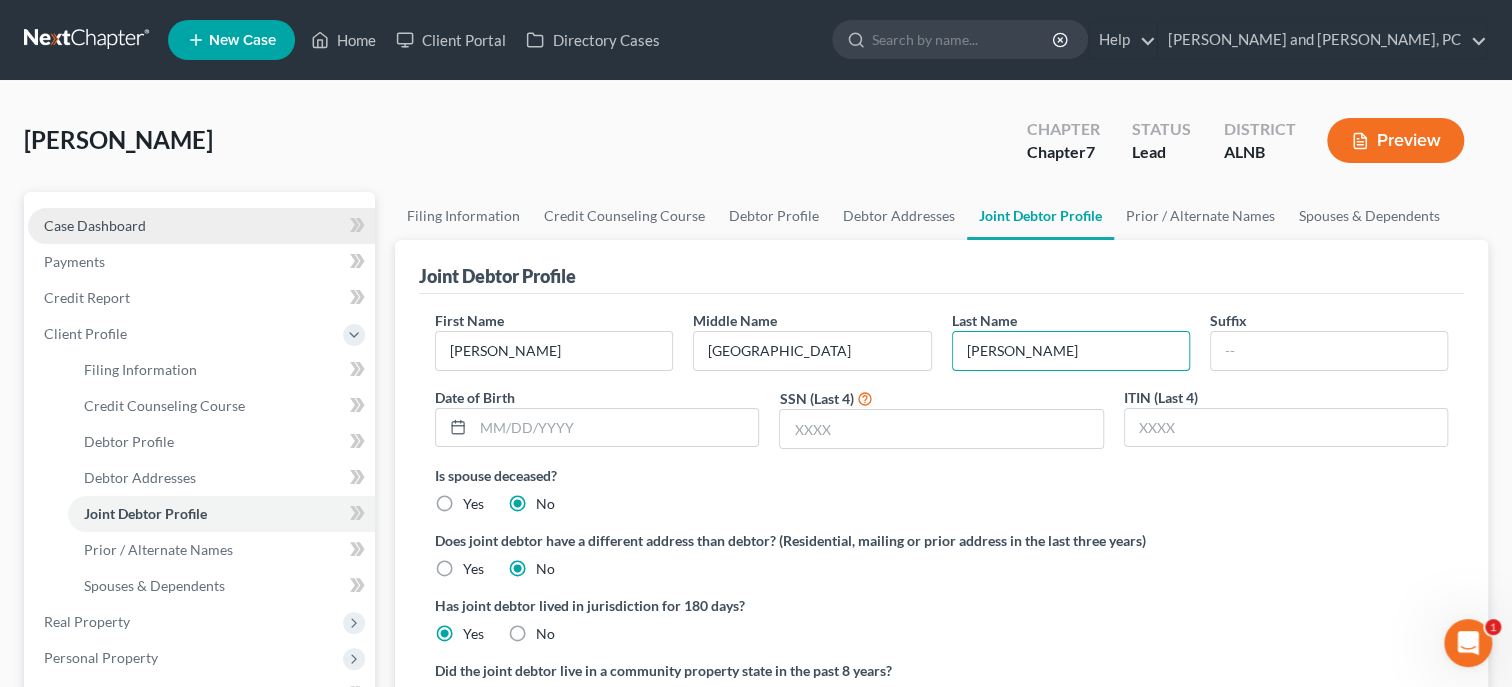 type on "Crosson" 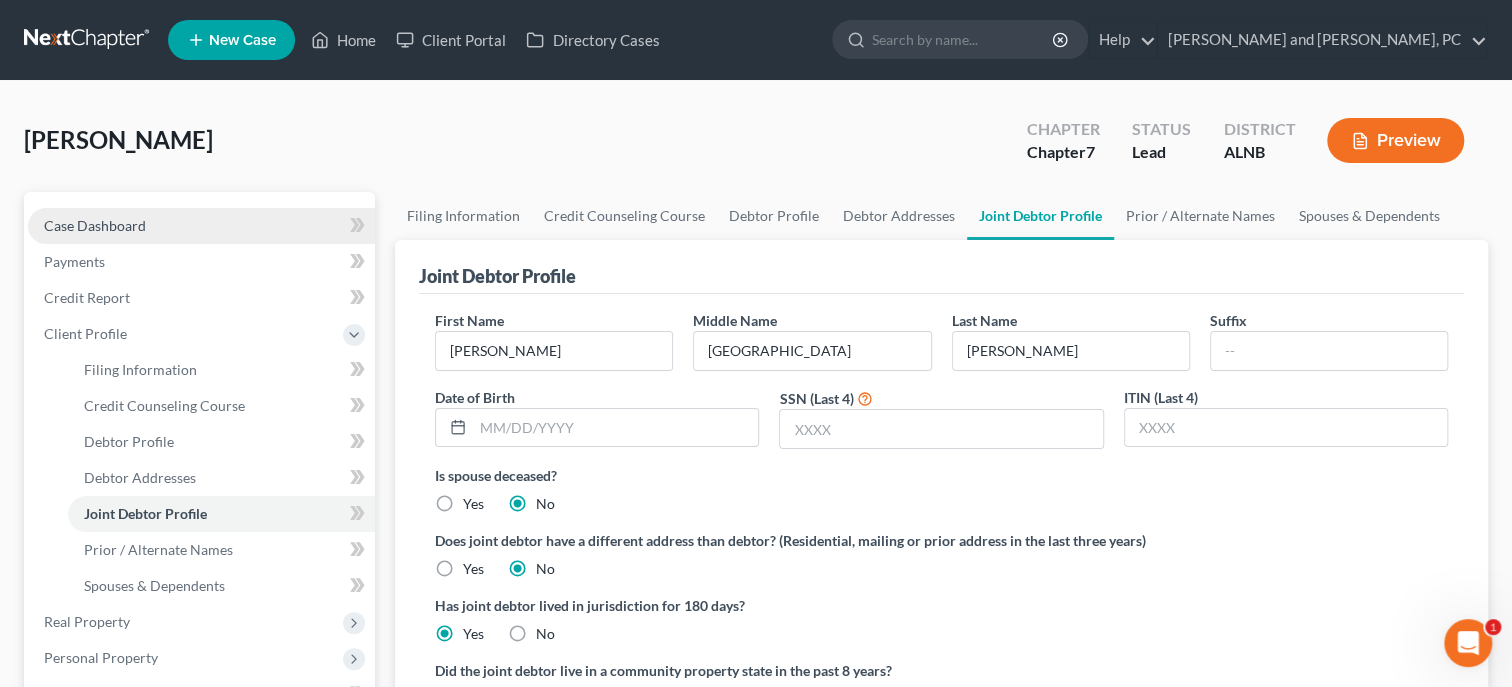 click on "Case Dashboard" at bounding box center [95, 225] 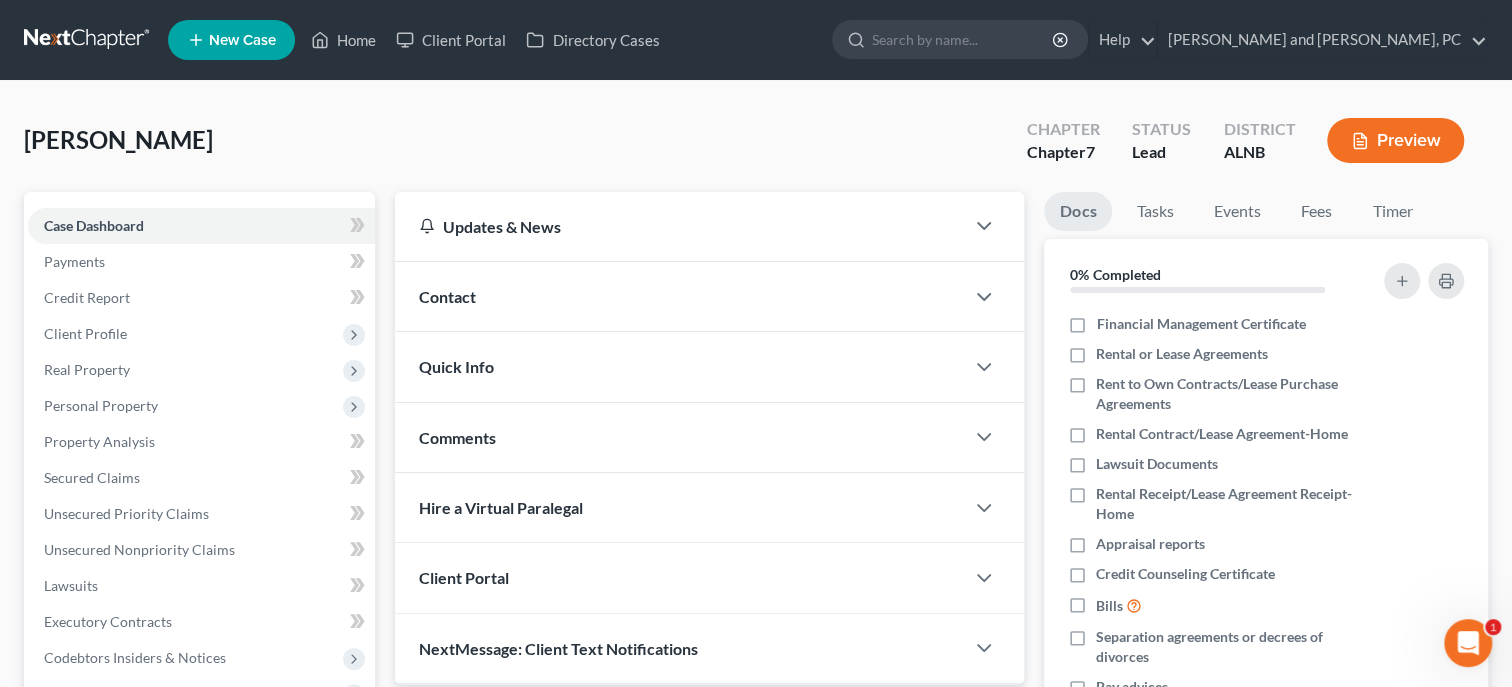 click on "Contact" at bounding box center (679, 296) 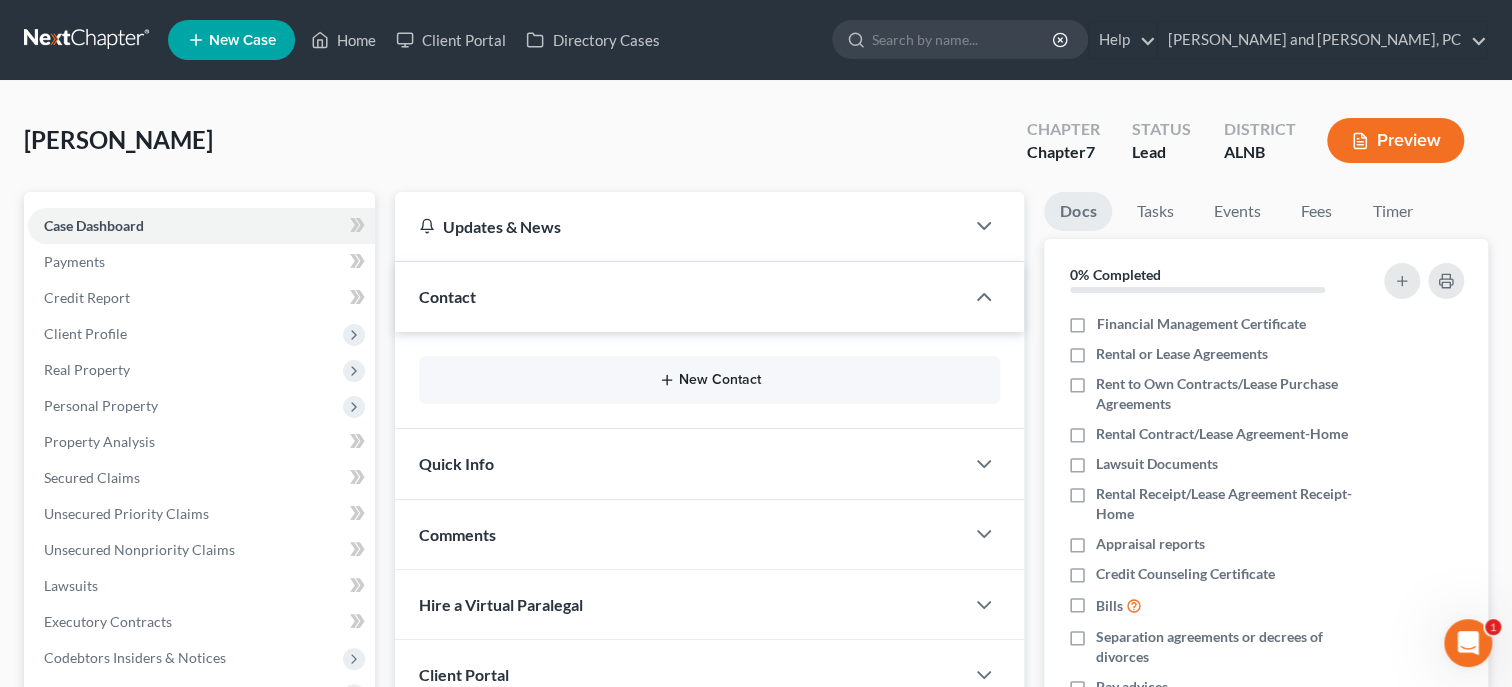 click 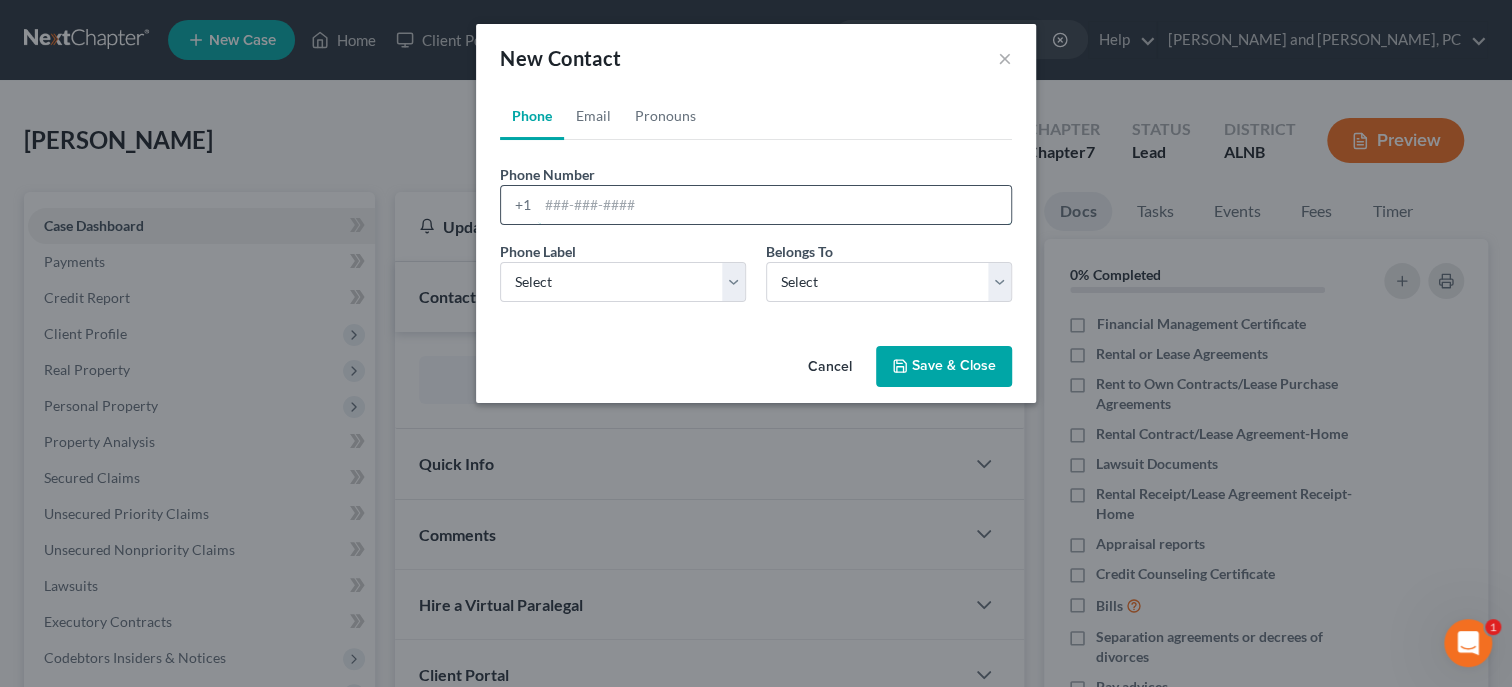 click at bounding box center (774, 205) 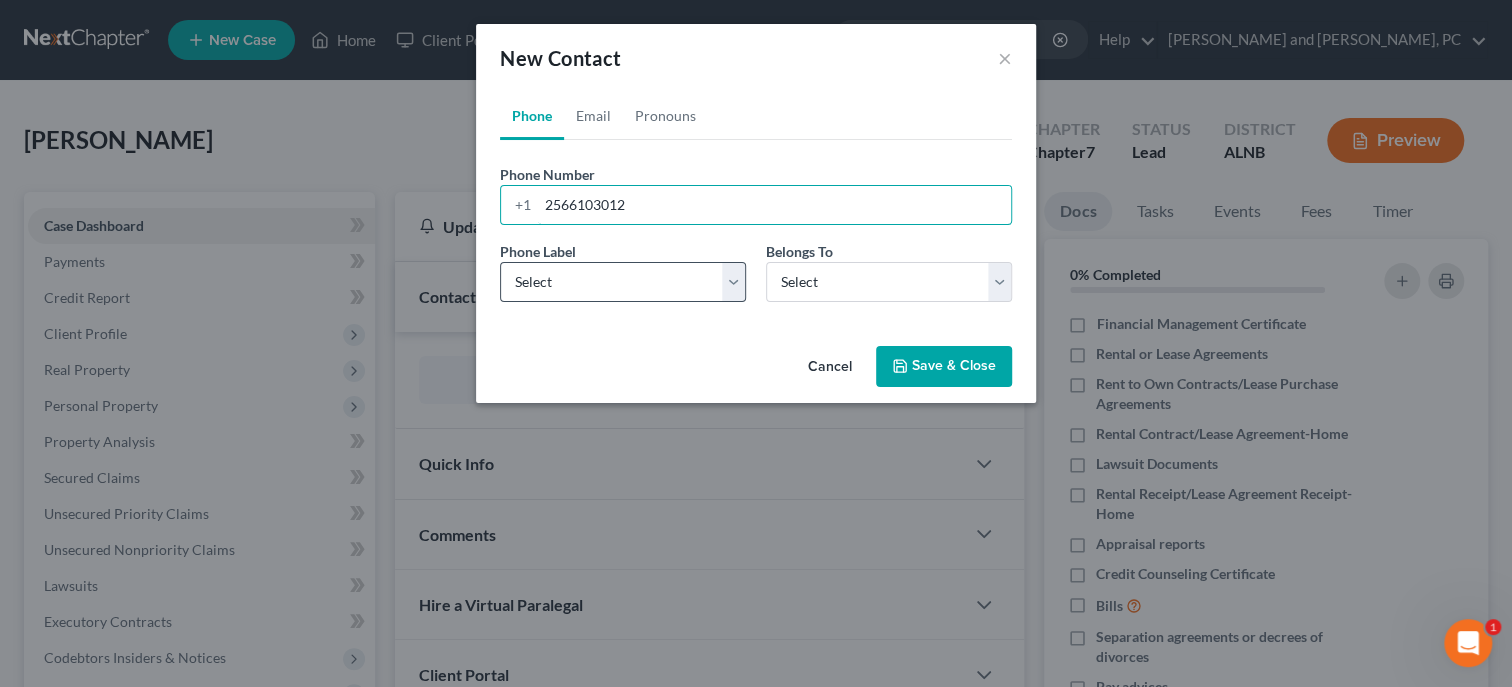 type on "2566103012" 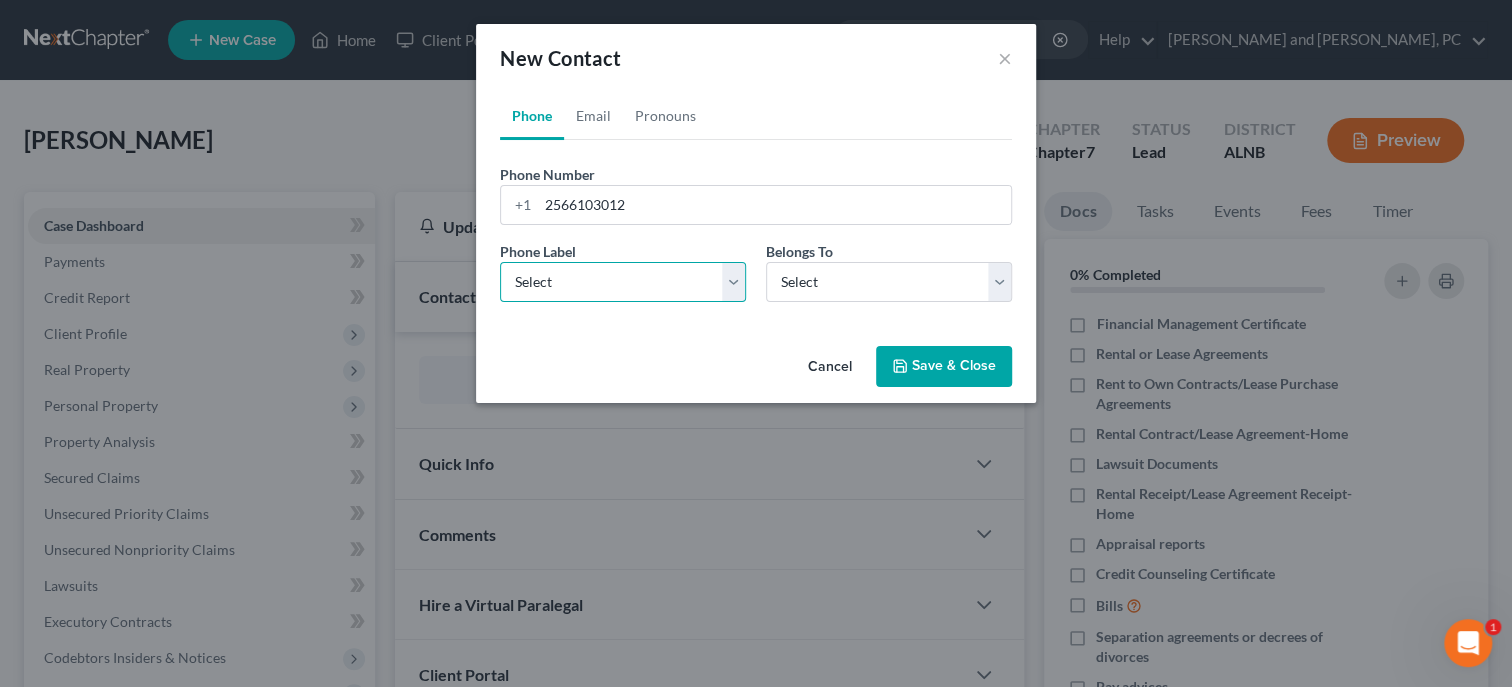 select on "0" 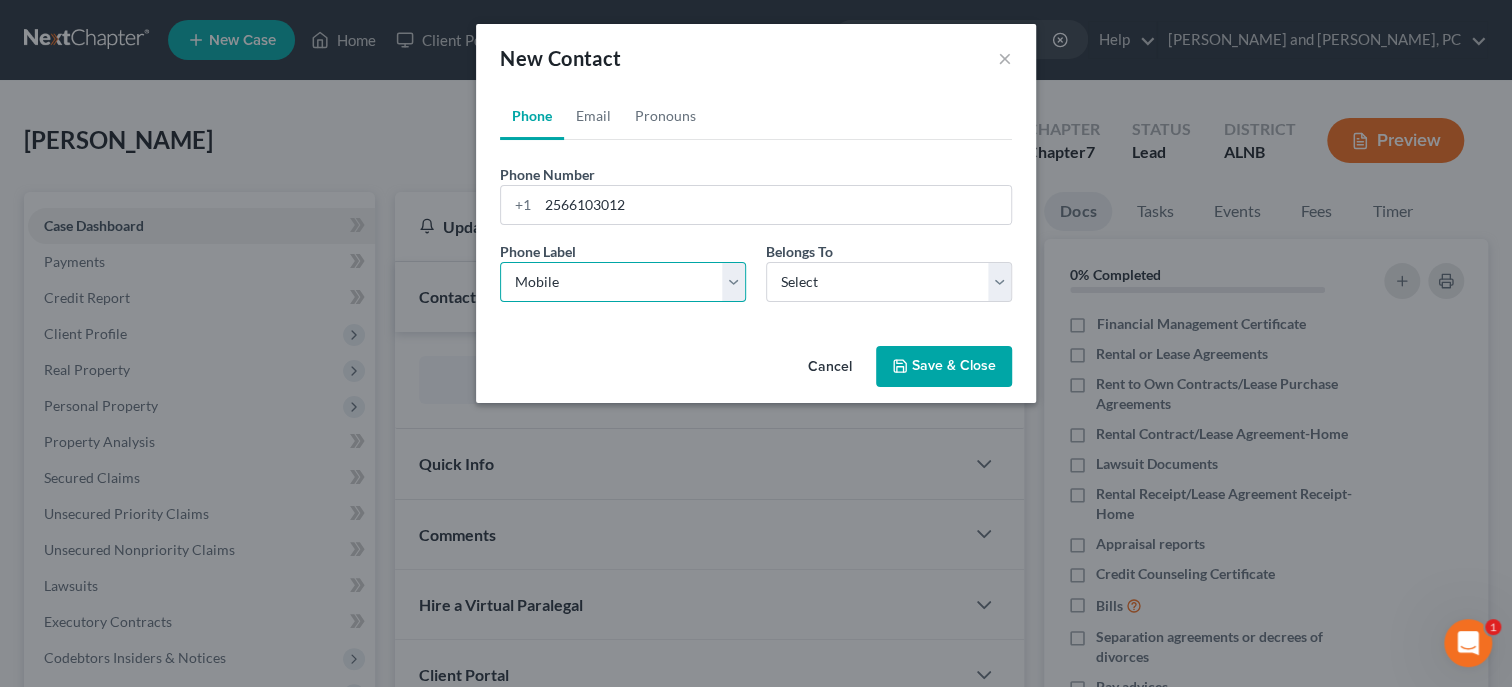 click on "Mobile" at bounding box center (0, 0) 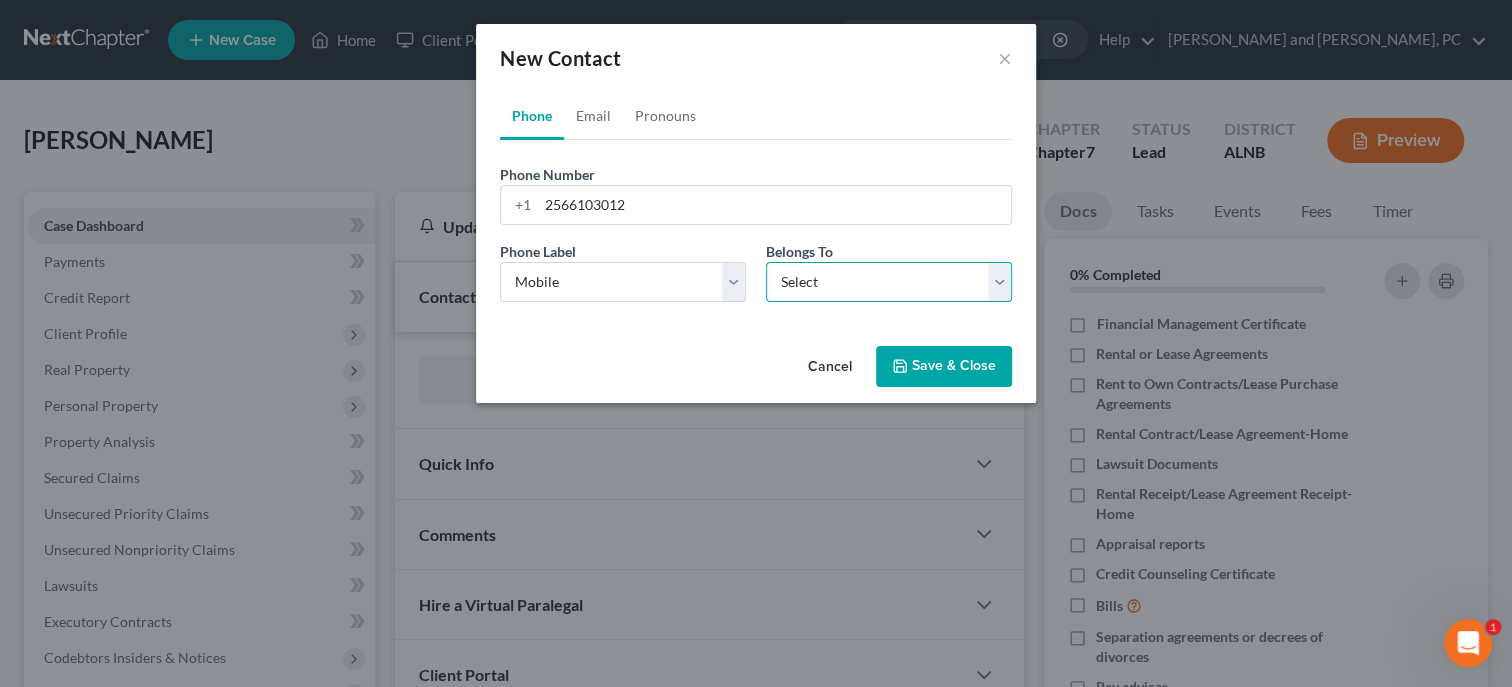 click on "Select Client Spouse Other" at bounding box center (889, 282) 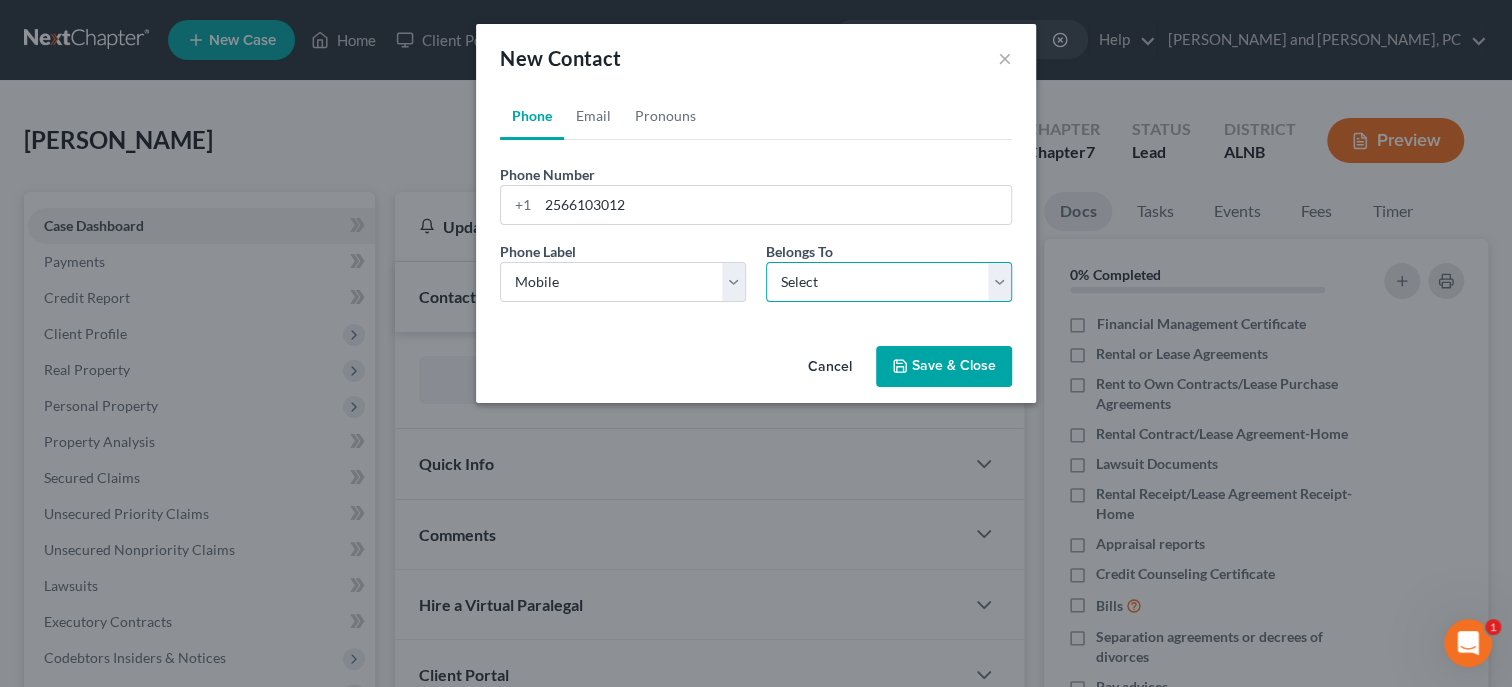 select on "1" 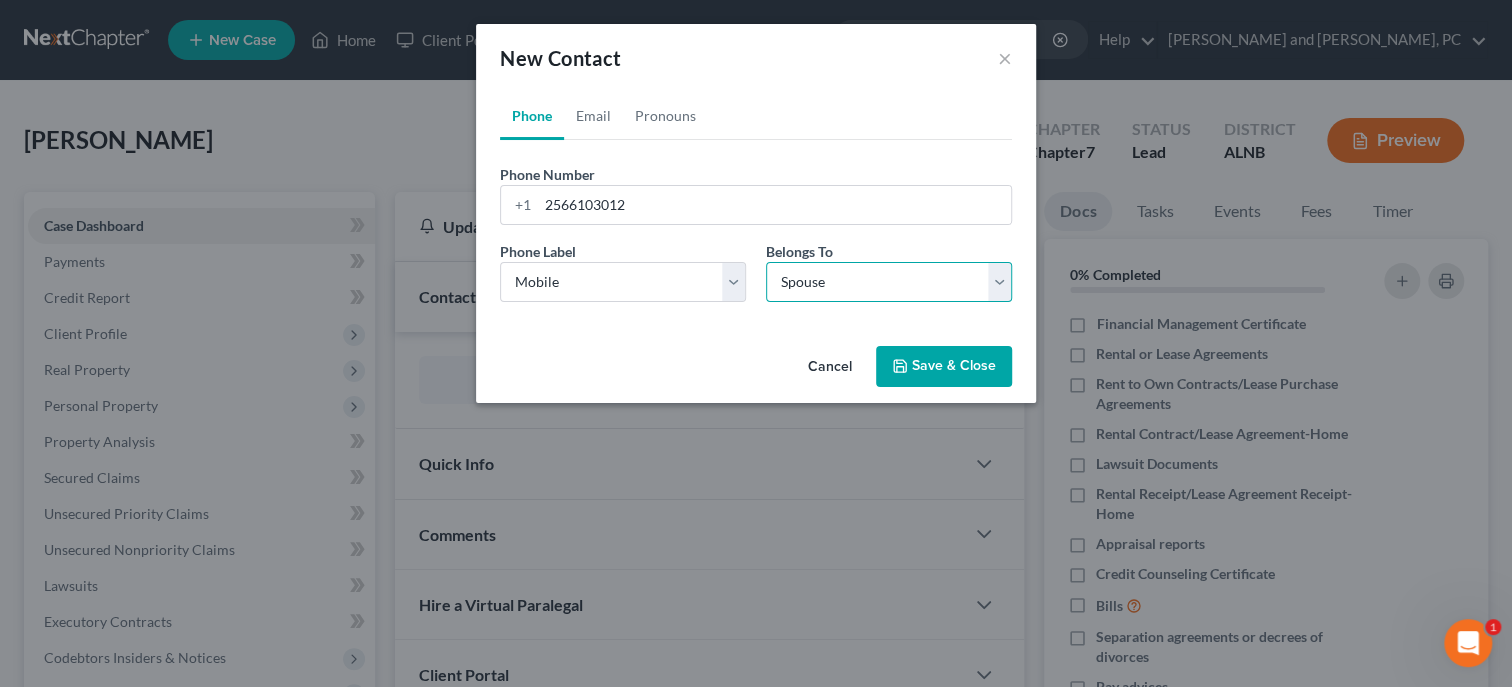 click on "Spouse" at bounding box center (0, 0) 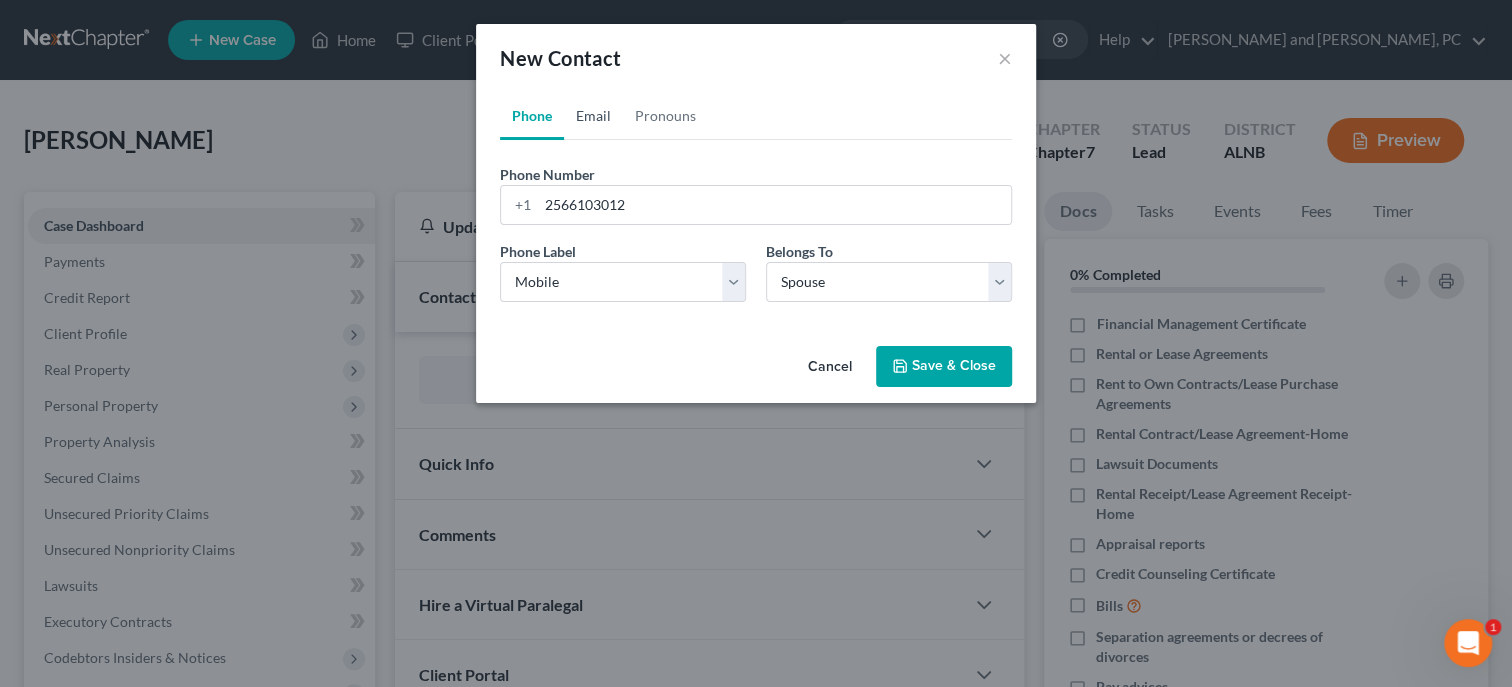 click on "Email" at bounding box center [593, 116] 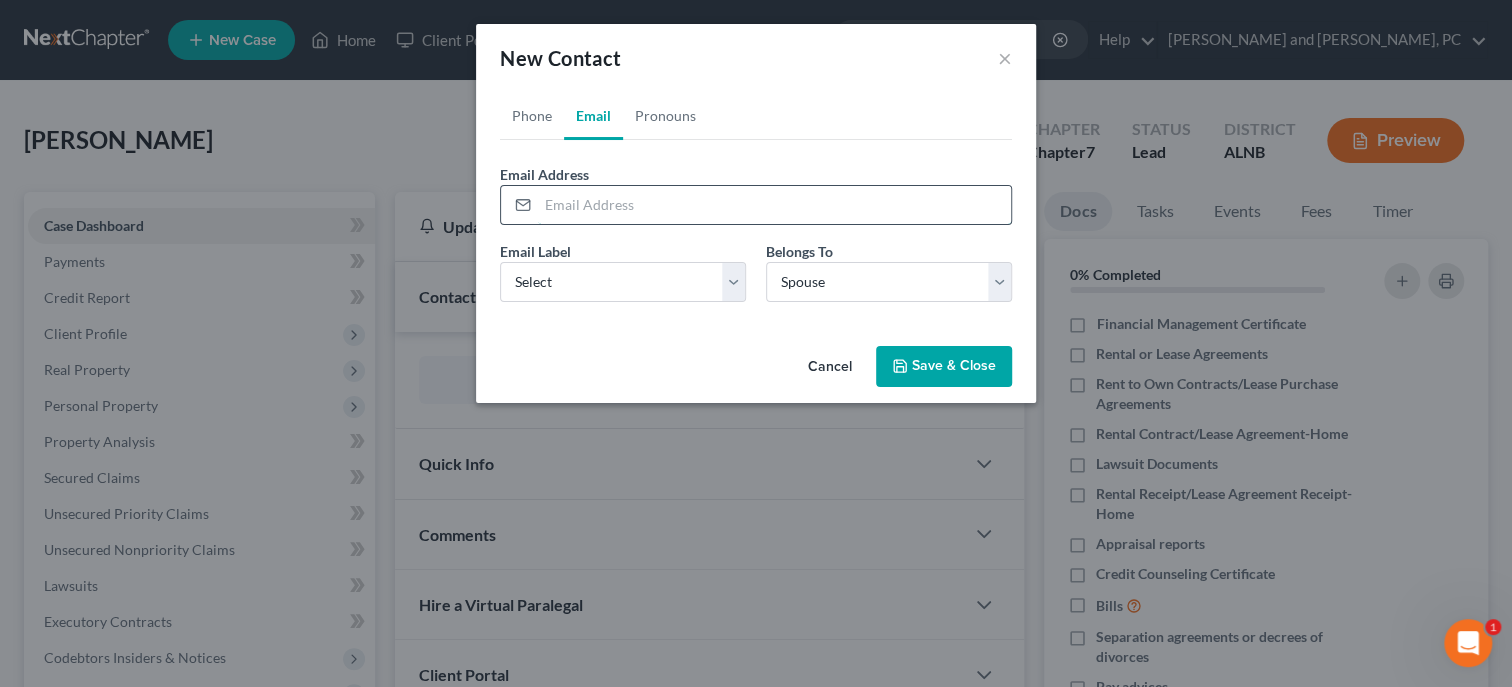 click at bounding box center [774, 205] 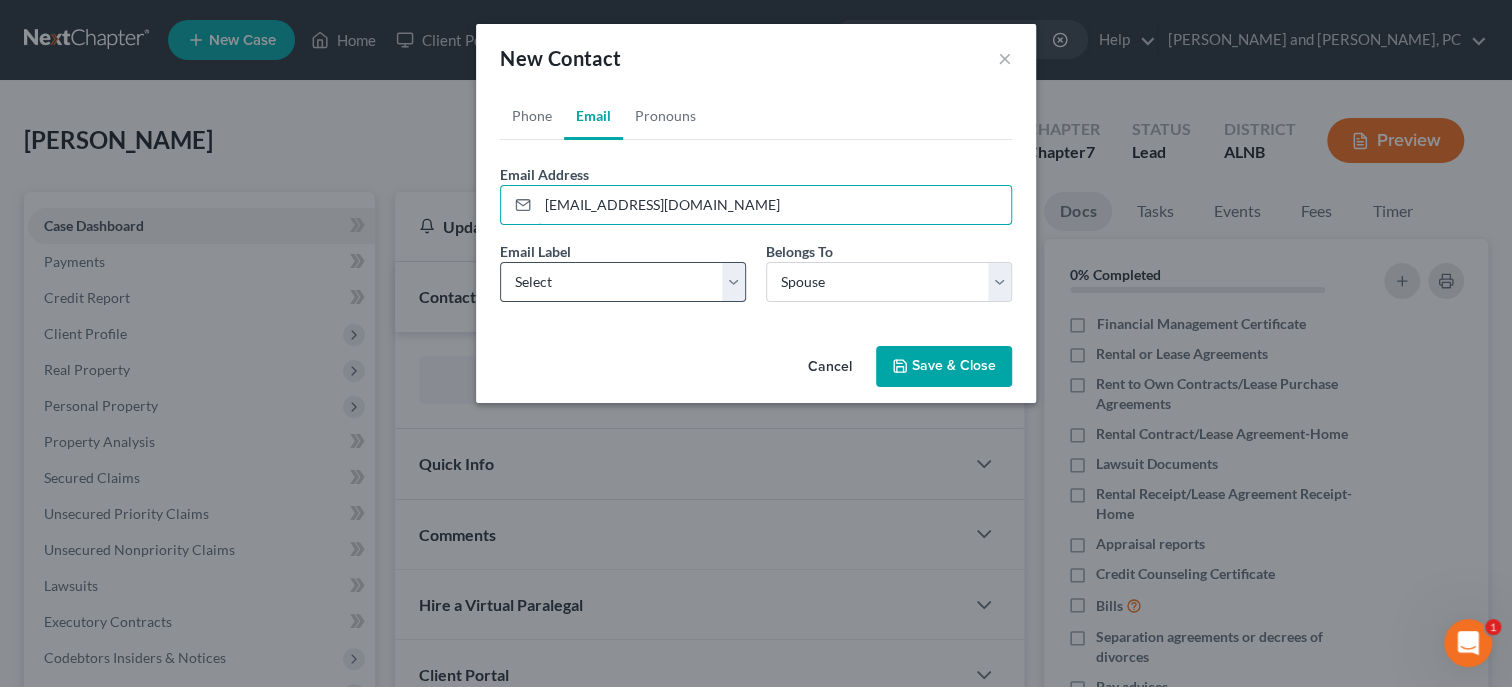 type on "t.crosson17@gmail.com" 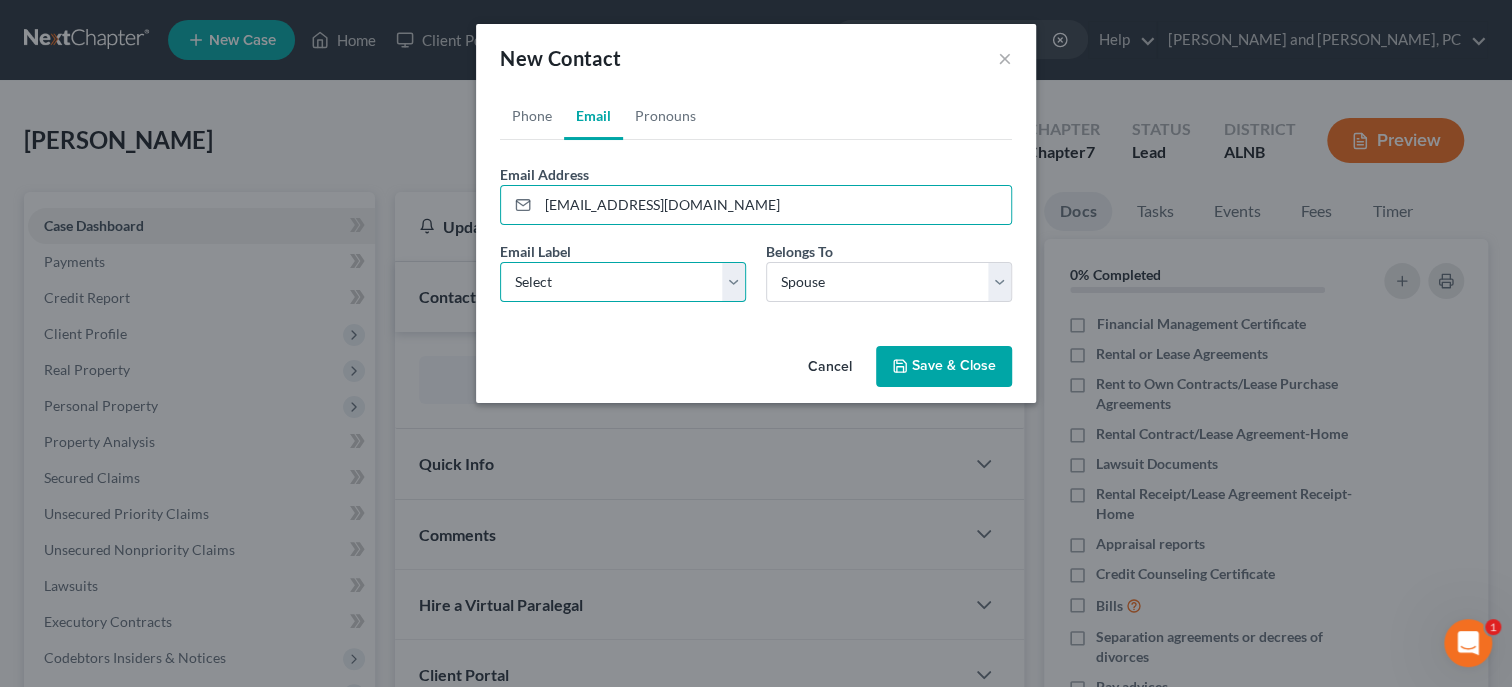 click on "Select Home Work Other" at bounding box center (623, 282) 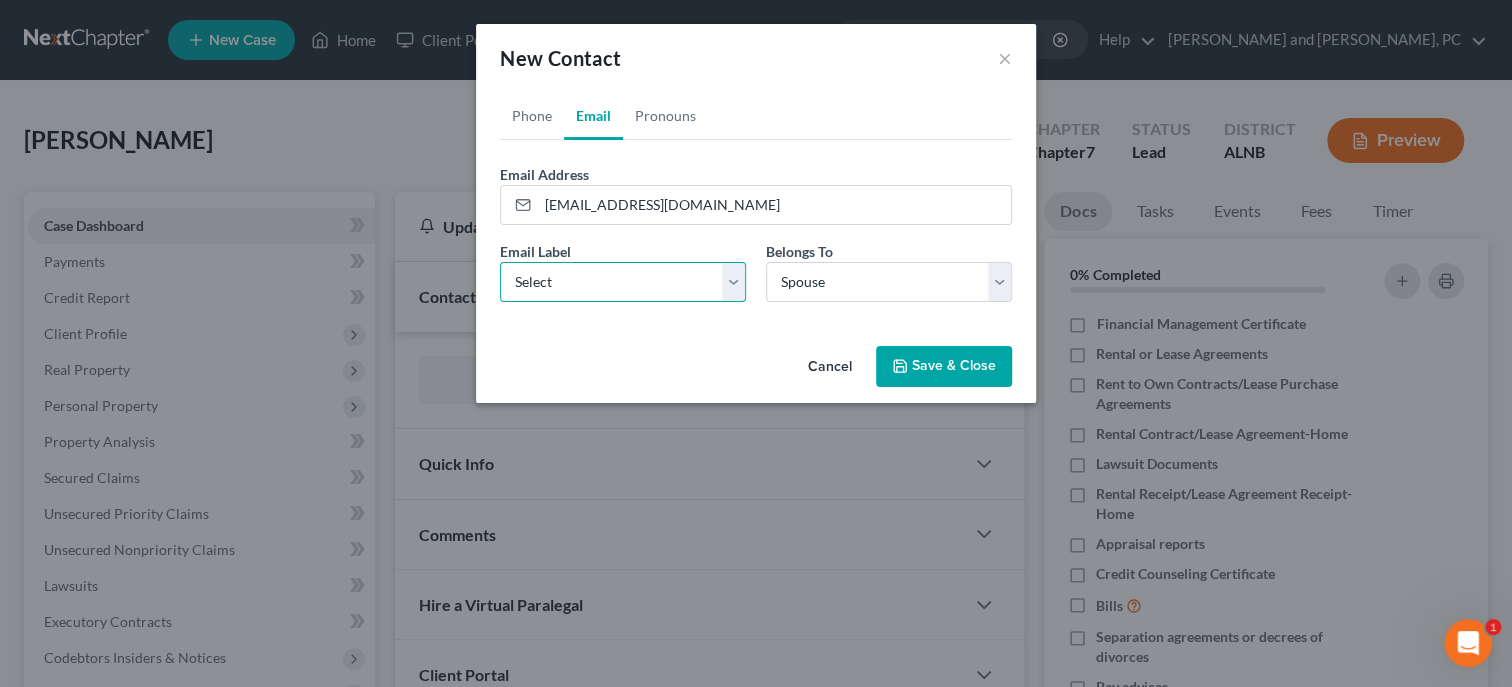 select on "0" 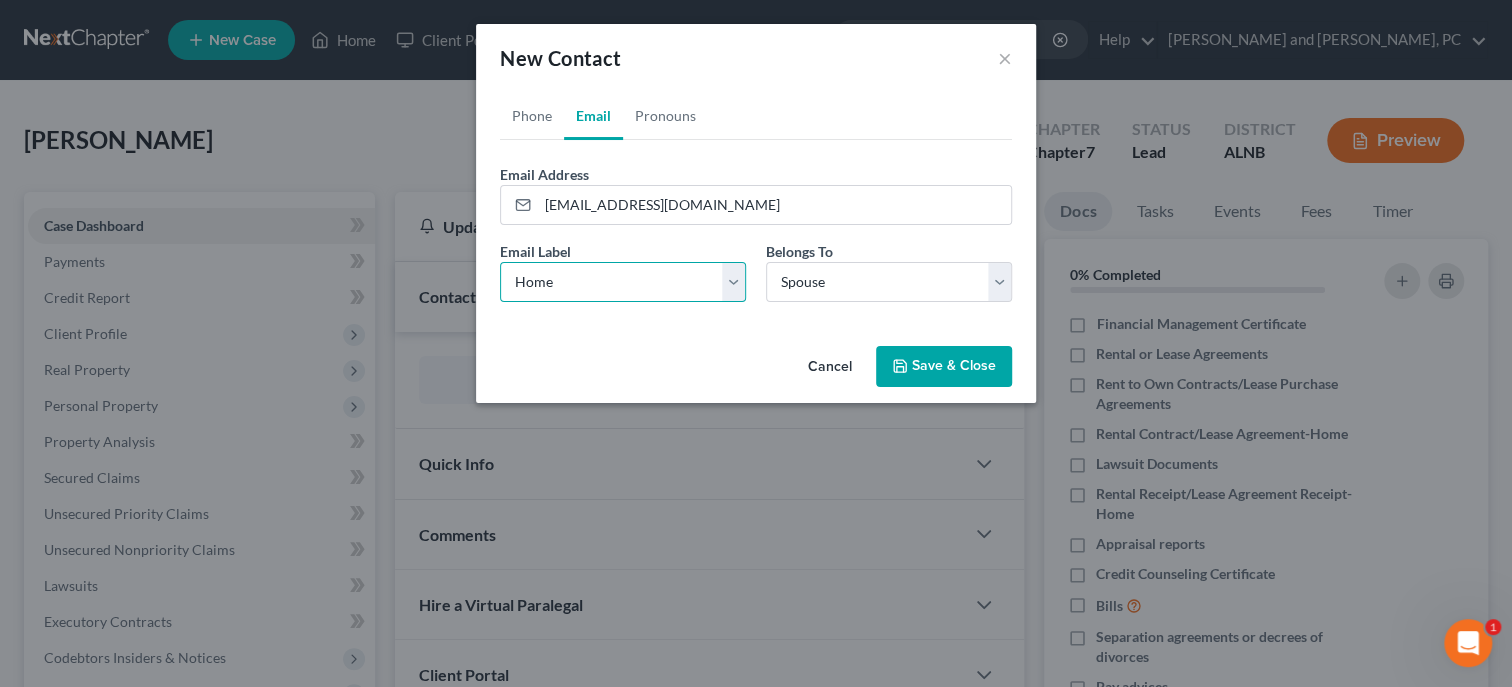 click on "Home" at bounding box center (0, 0) 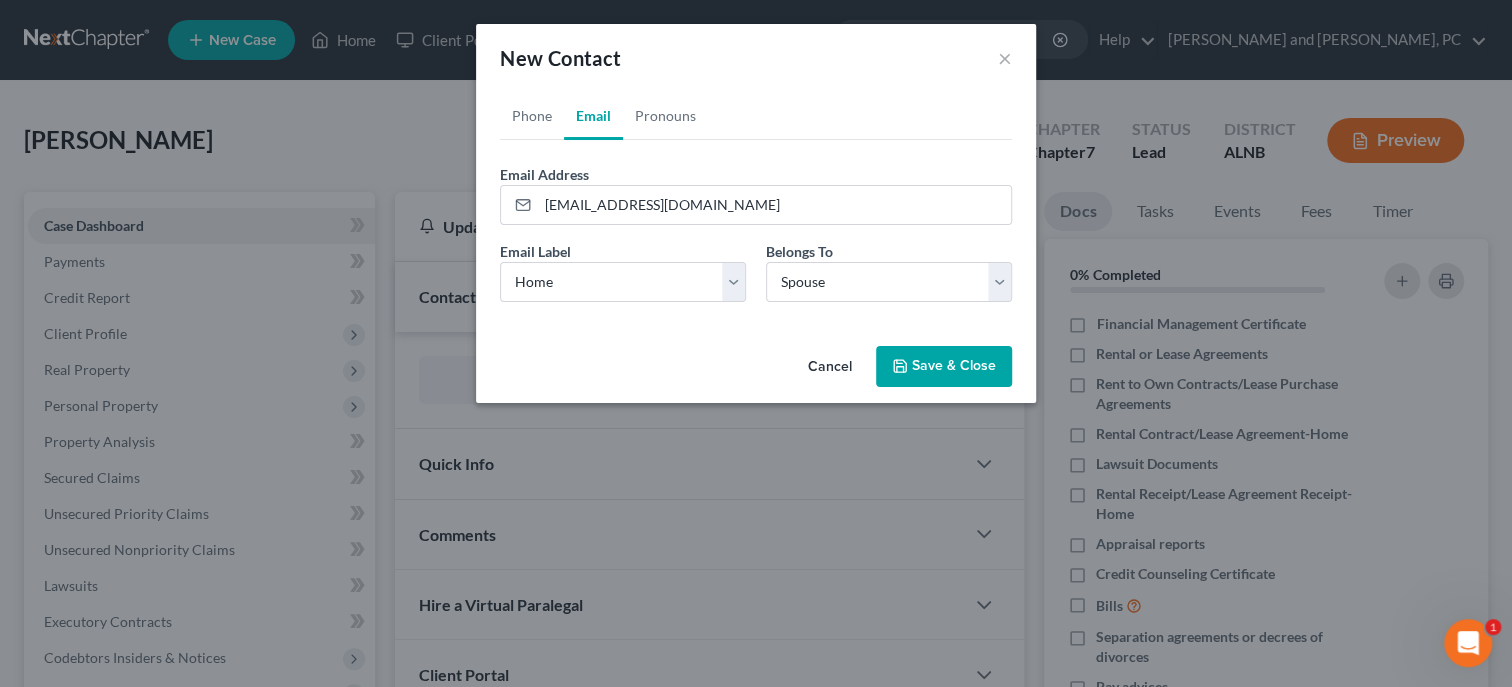 click on "Save & Close" at bounding box center (944, 367) 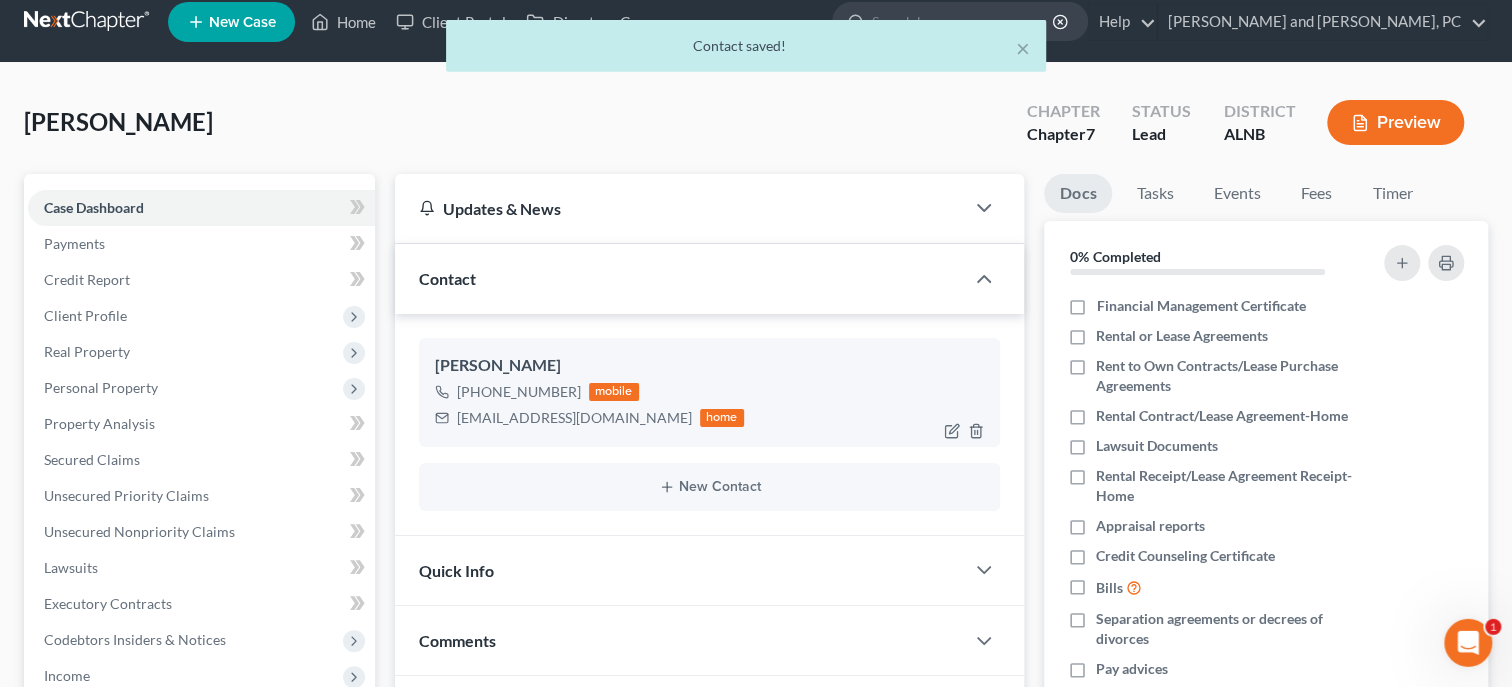 scroll, scrollTop: 308, scrollLeft: 0, axis: vertical 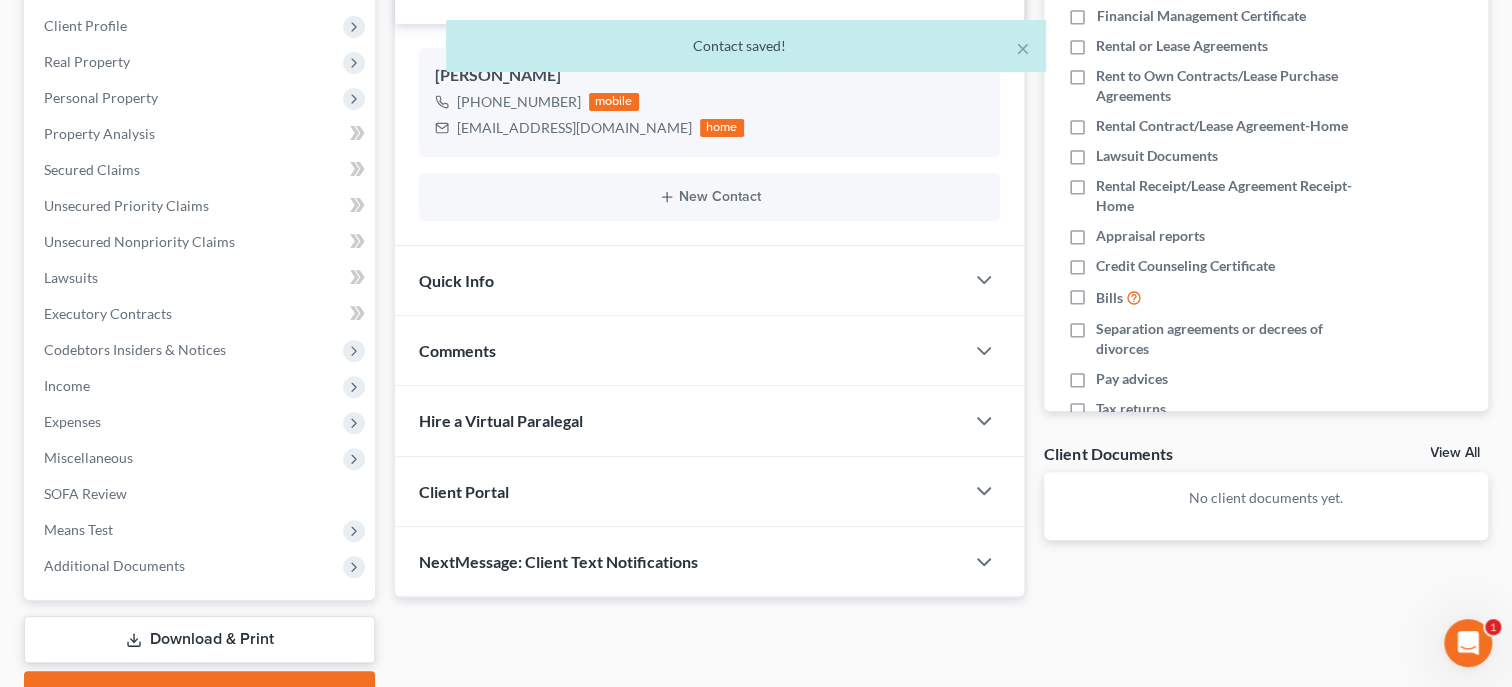 click on "Quick Info" at bounding box center (679, 280) 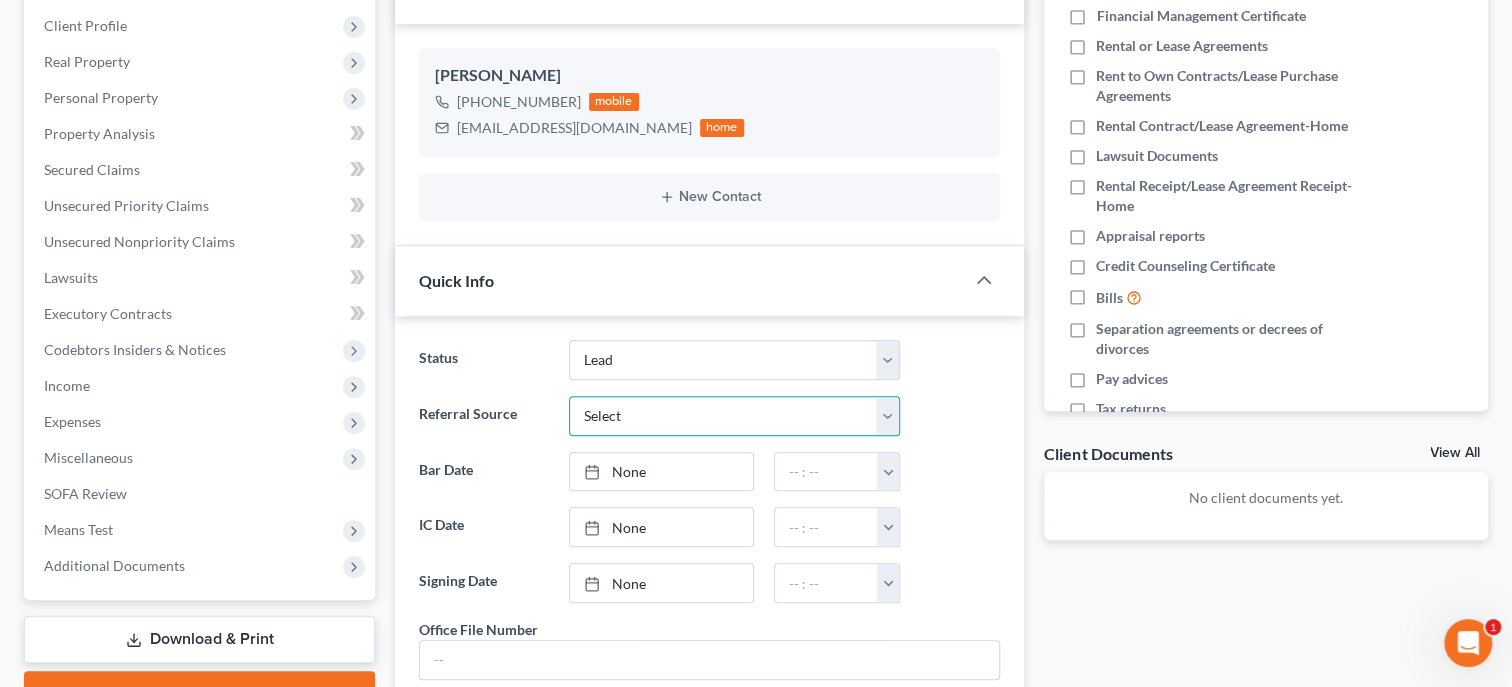 click on "Select Word Of Mouth Previous Clients Direct Mail Website Google Search Modern Attorney Other (specify)" at bounding box center [734, 416] 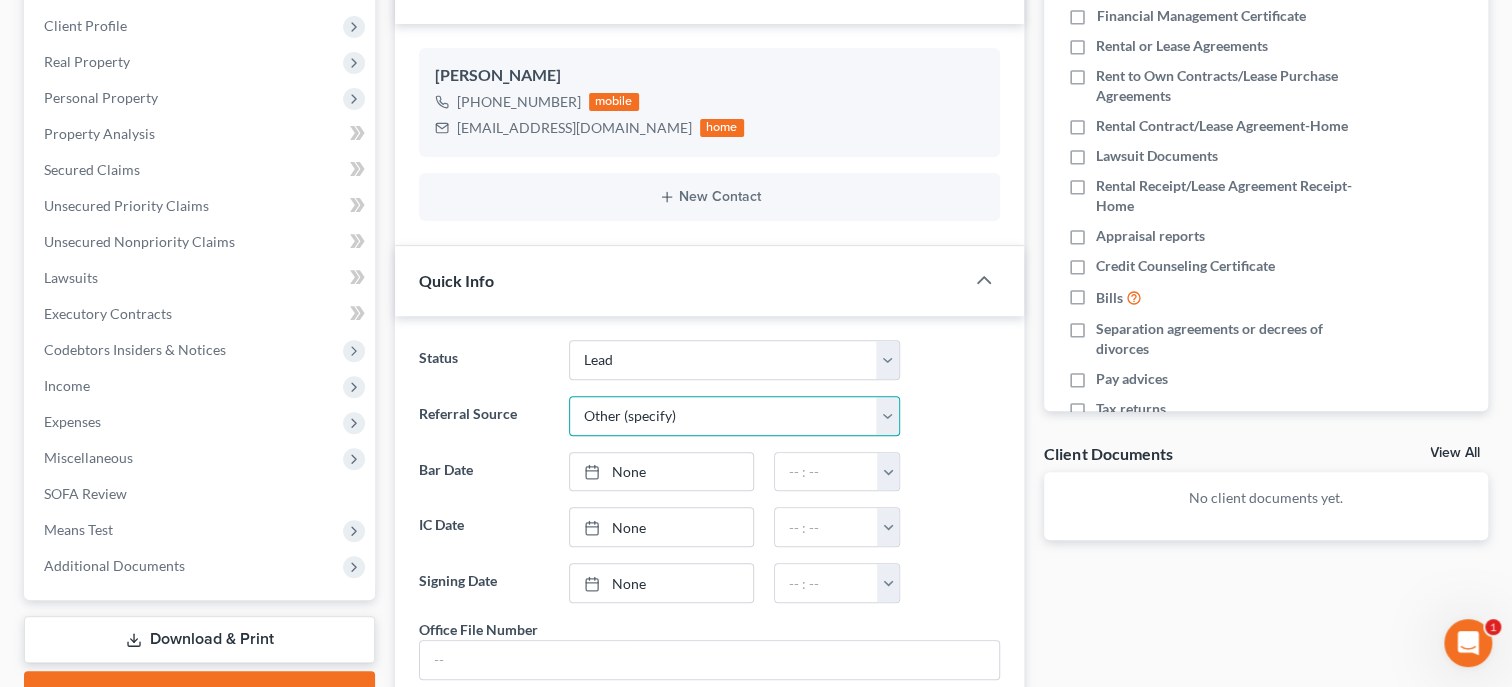 click on "Other (specify)" at bounding box center [0, 0] 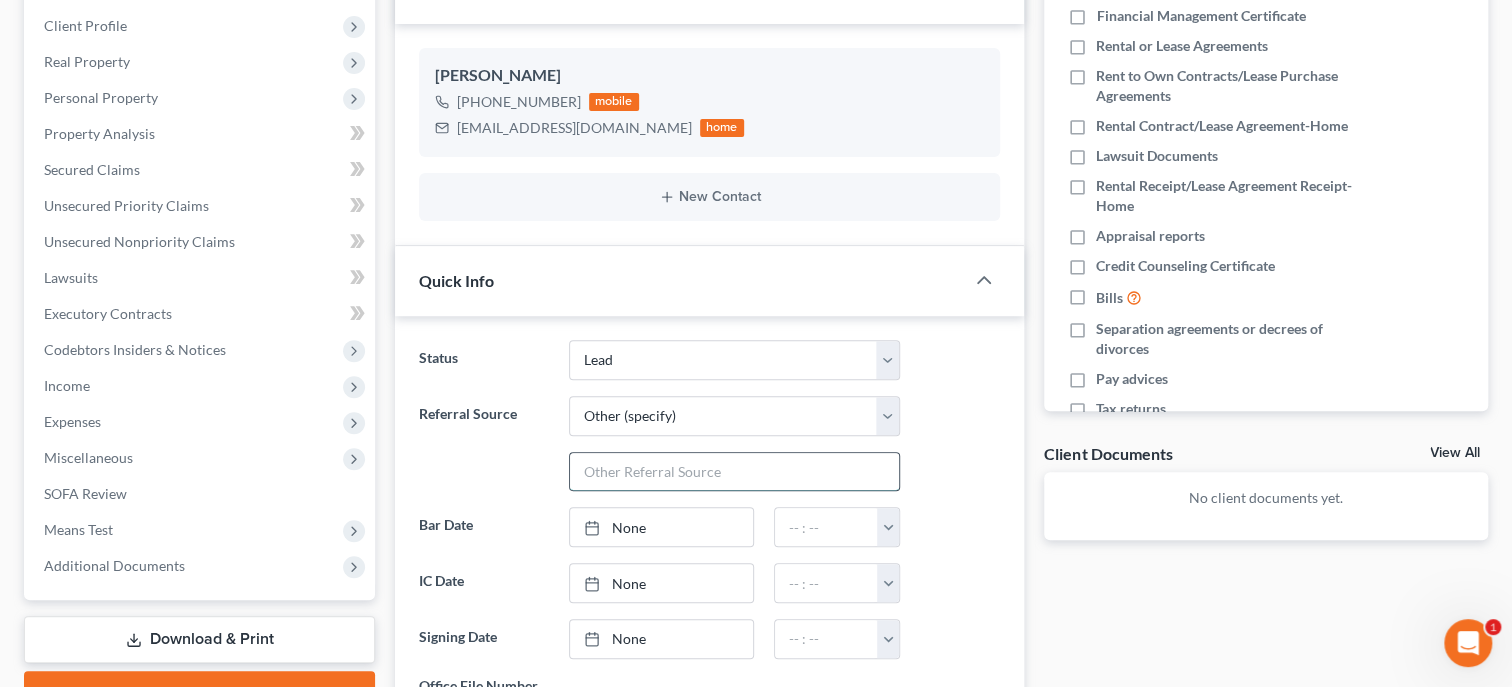 click at bounding box center [734, 472] 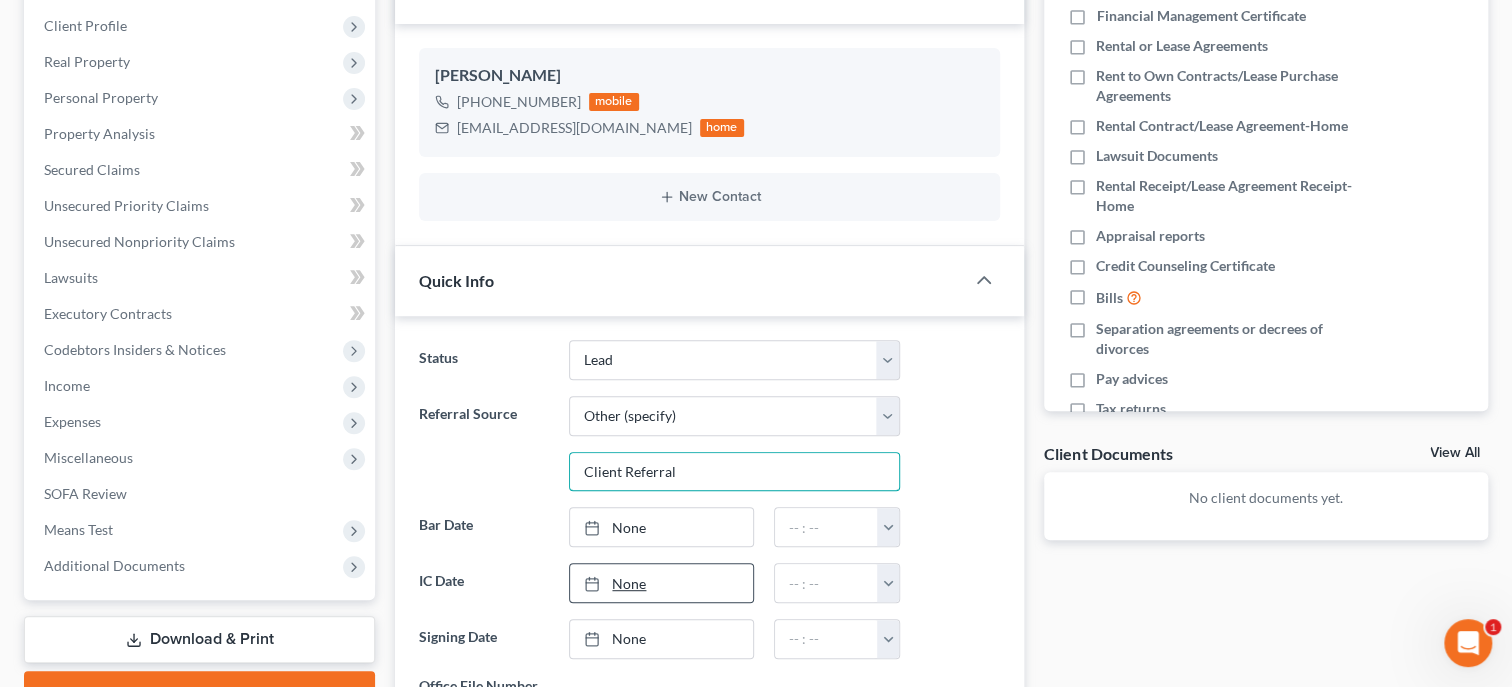 type on "Client Referral" 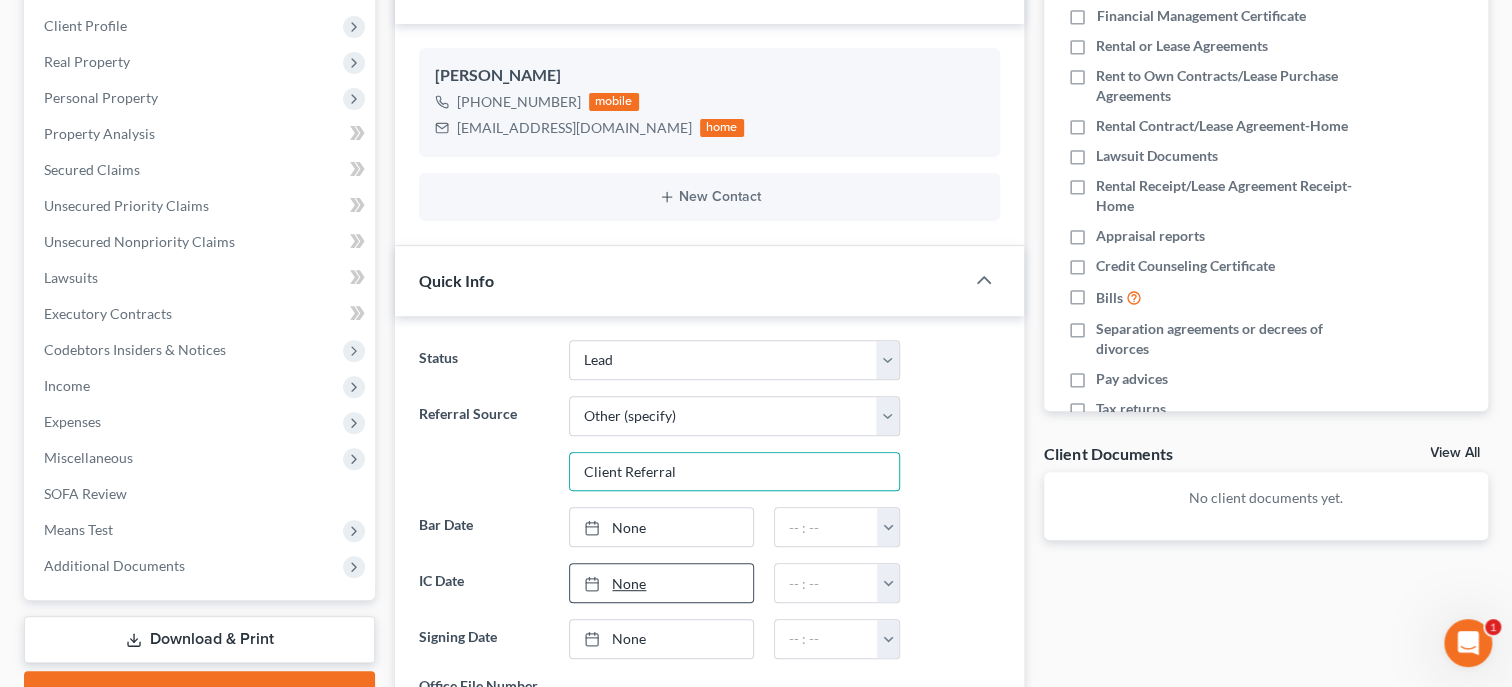 click on "None" at bounding box center [661, 583] 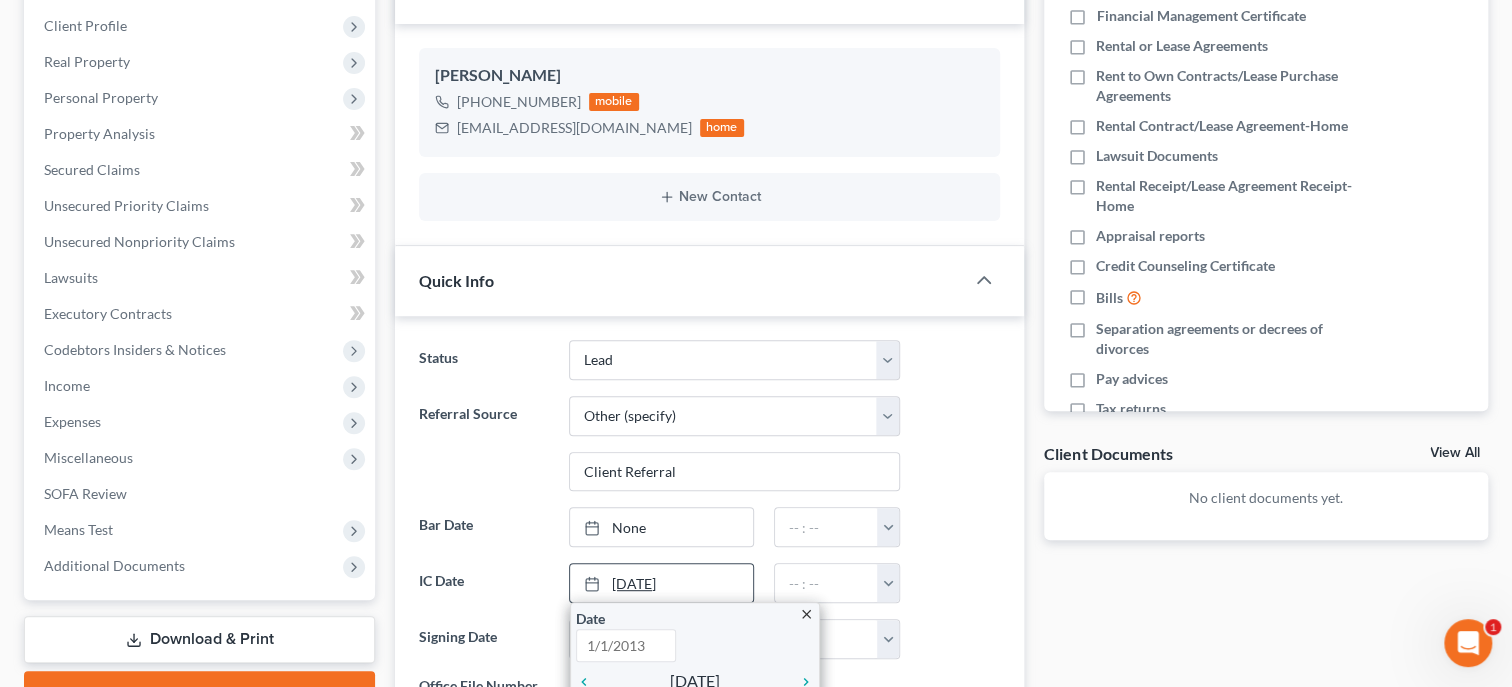 type on "7/14/2025" 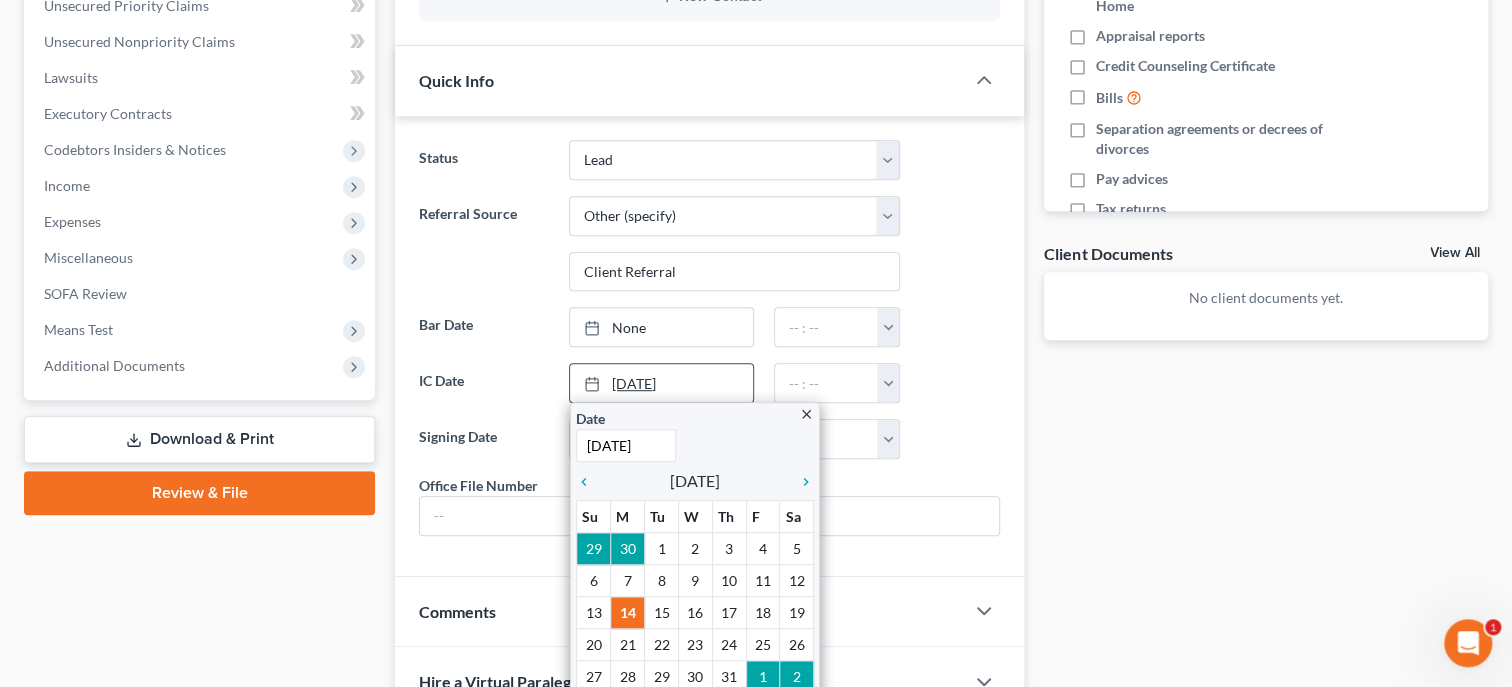scroll, scrollTop: 514, scrollLeft: 0, axis: vertical 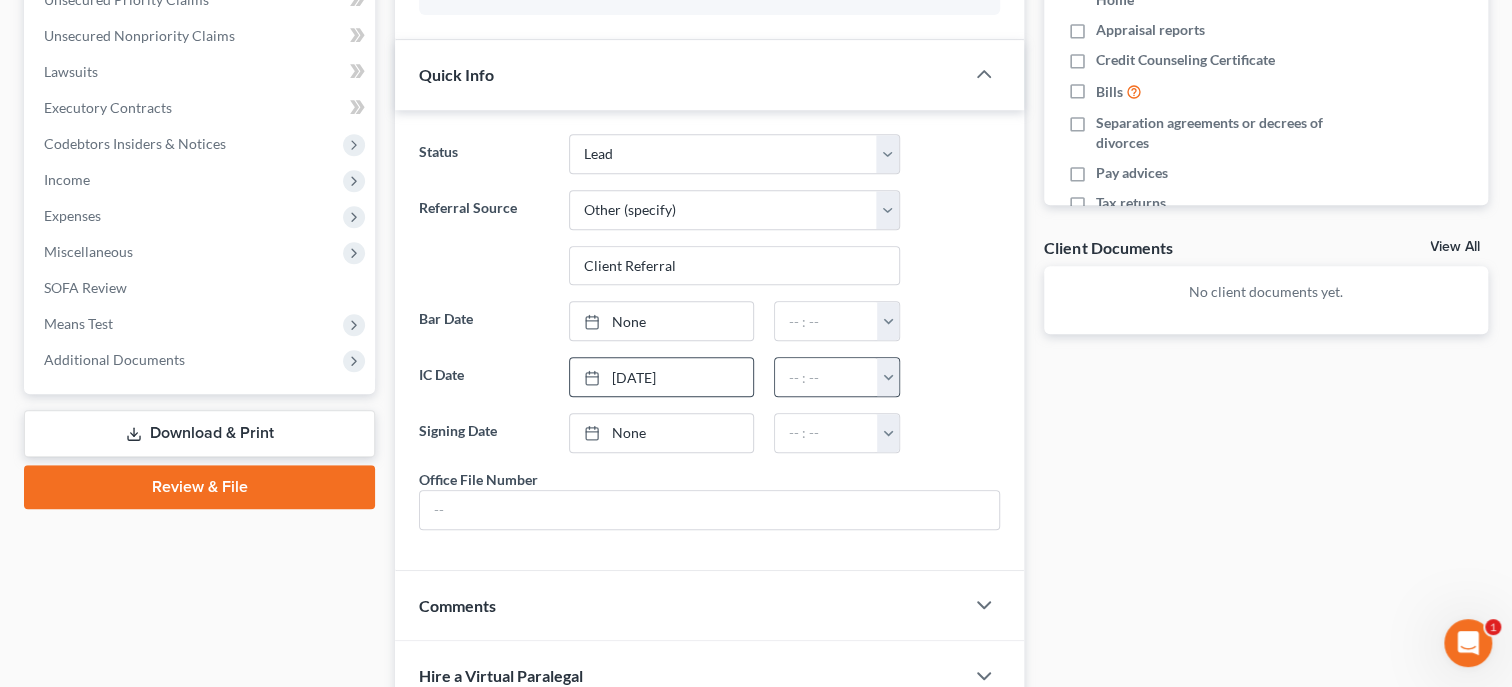 click at bounding box center [888, 377] 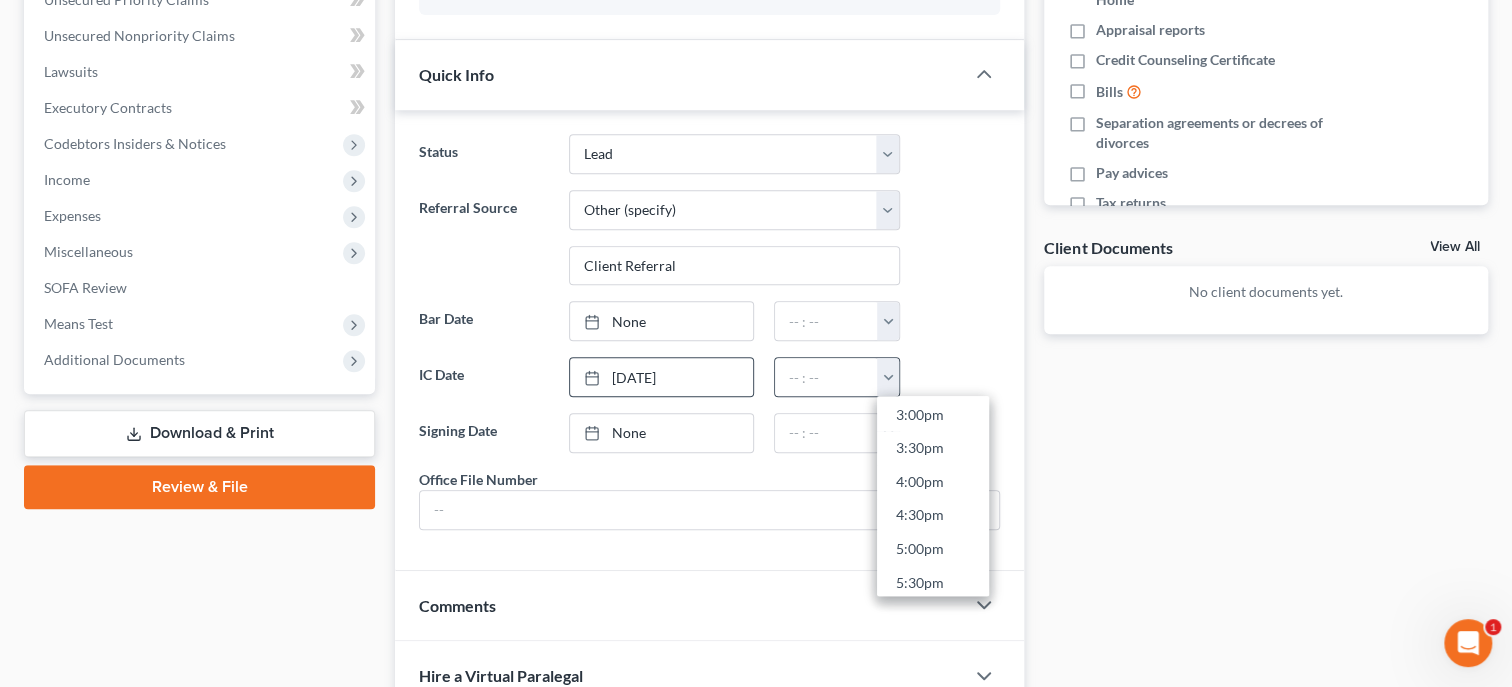 scroll, scrollTop: 902, scrollLeft: 0, axis: vertical 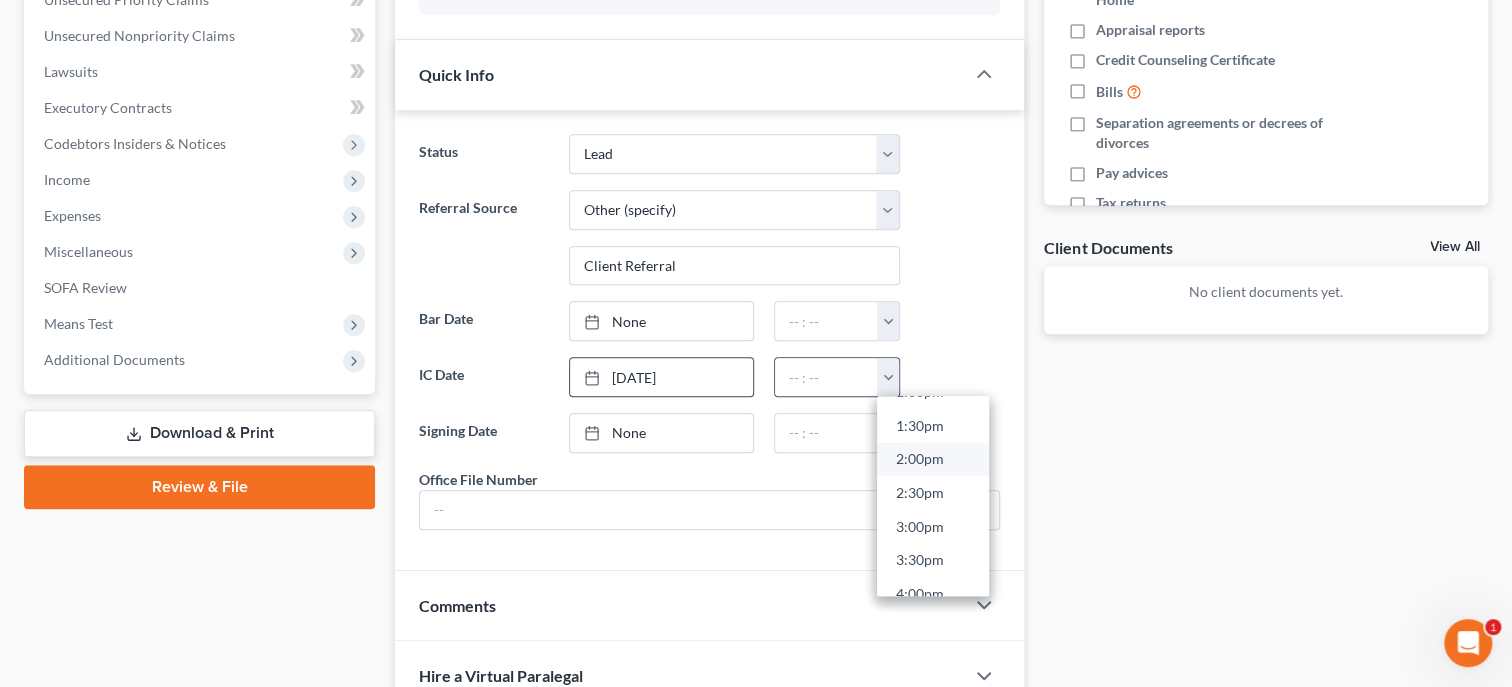click on "2:00pm" at bounding box center [933, 460] 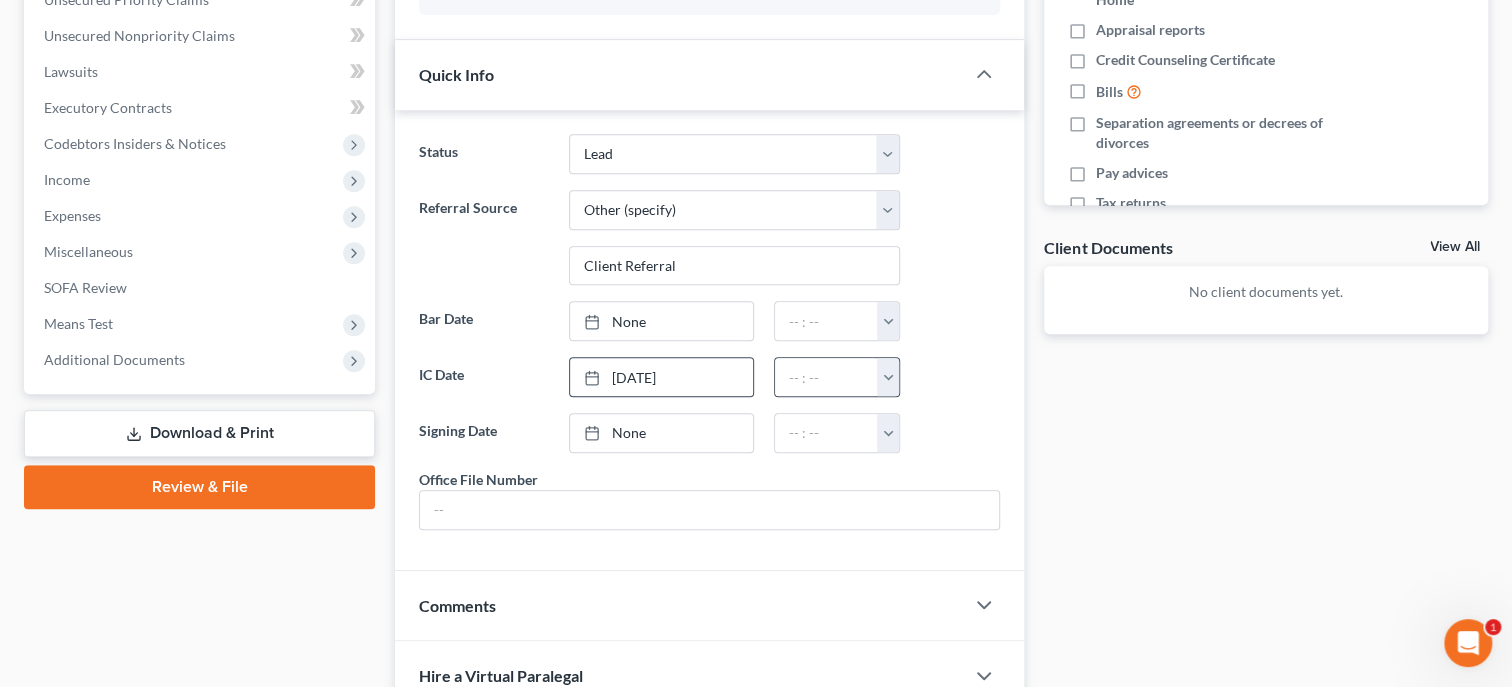 type on "2:00pm" 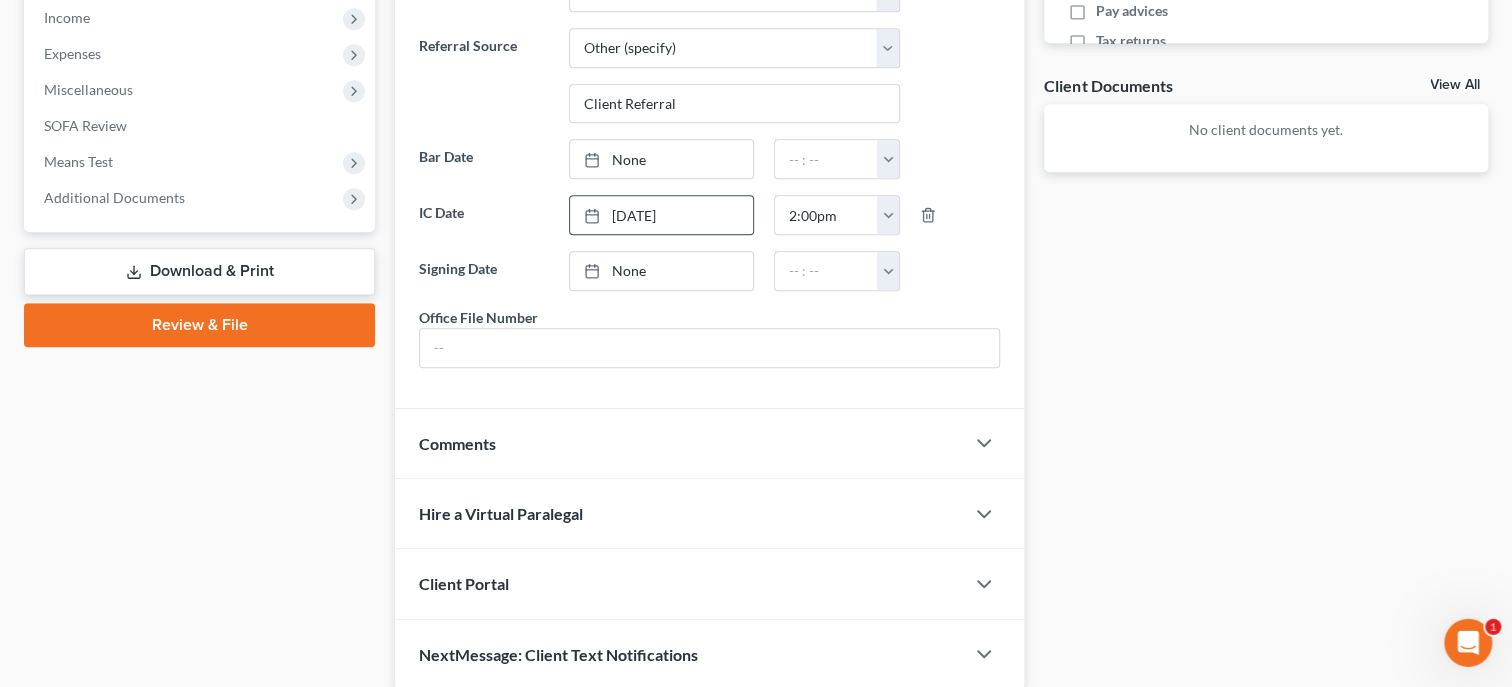 scroll, scrollTop: 770, scrollLeft: 0, axis: vertical 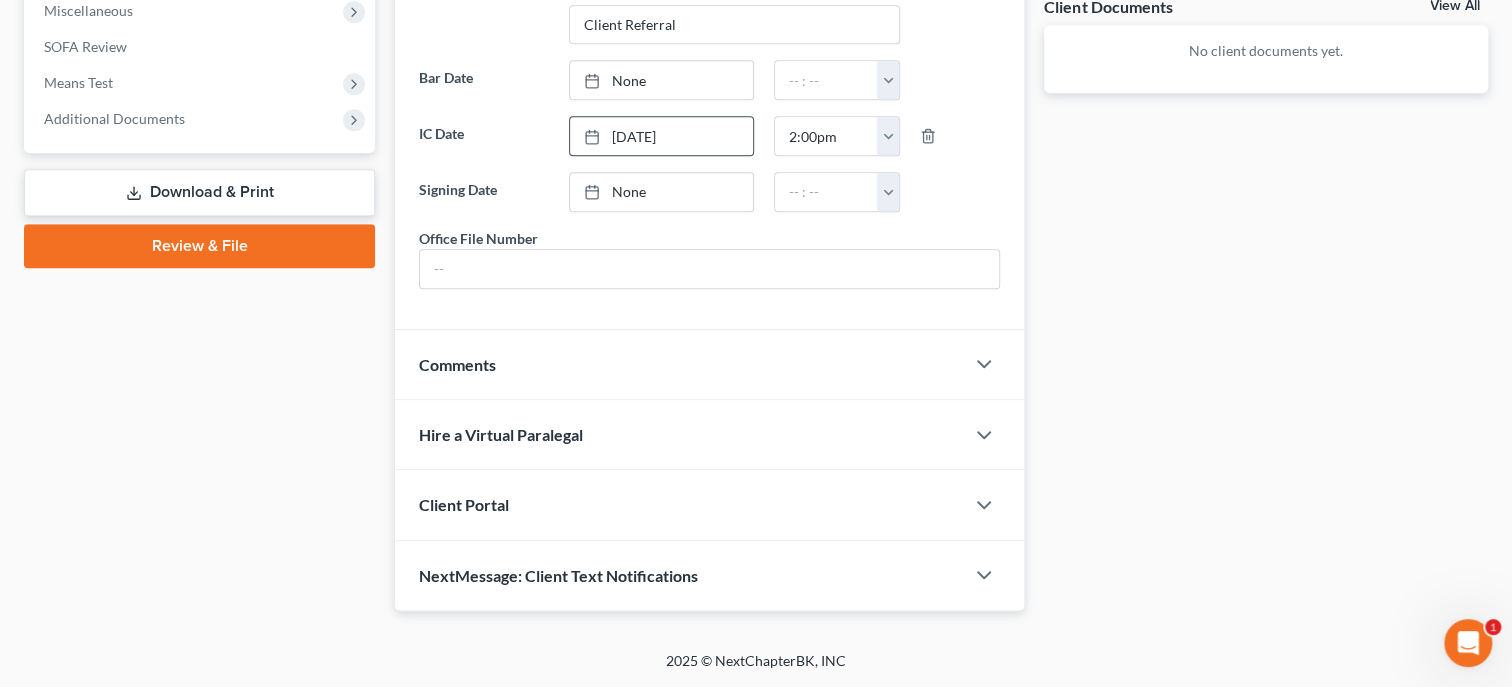 click on "Client Portal" at bounding box center [679, 504] 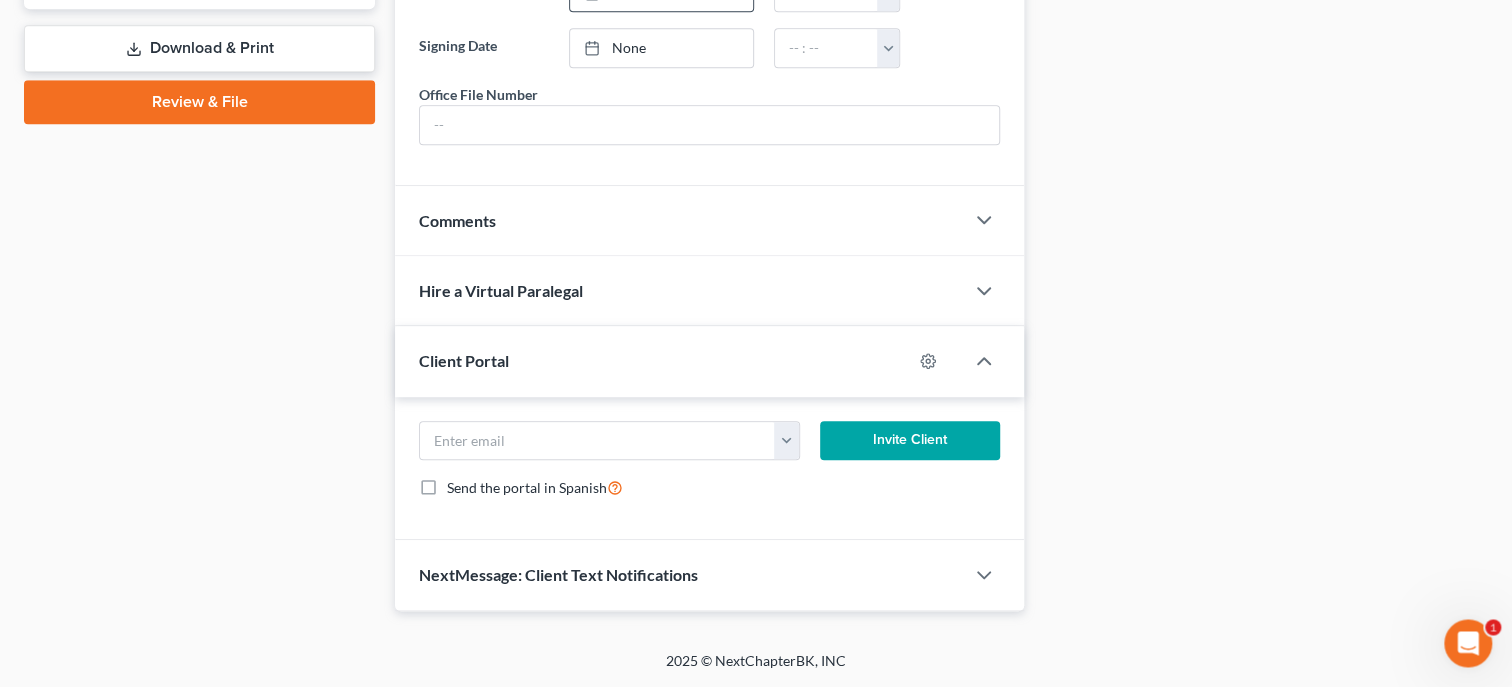 scroll, scrollTop: 913, scrollLeft: 0, axis: vertical 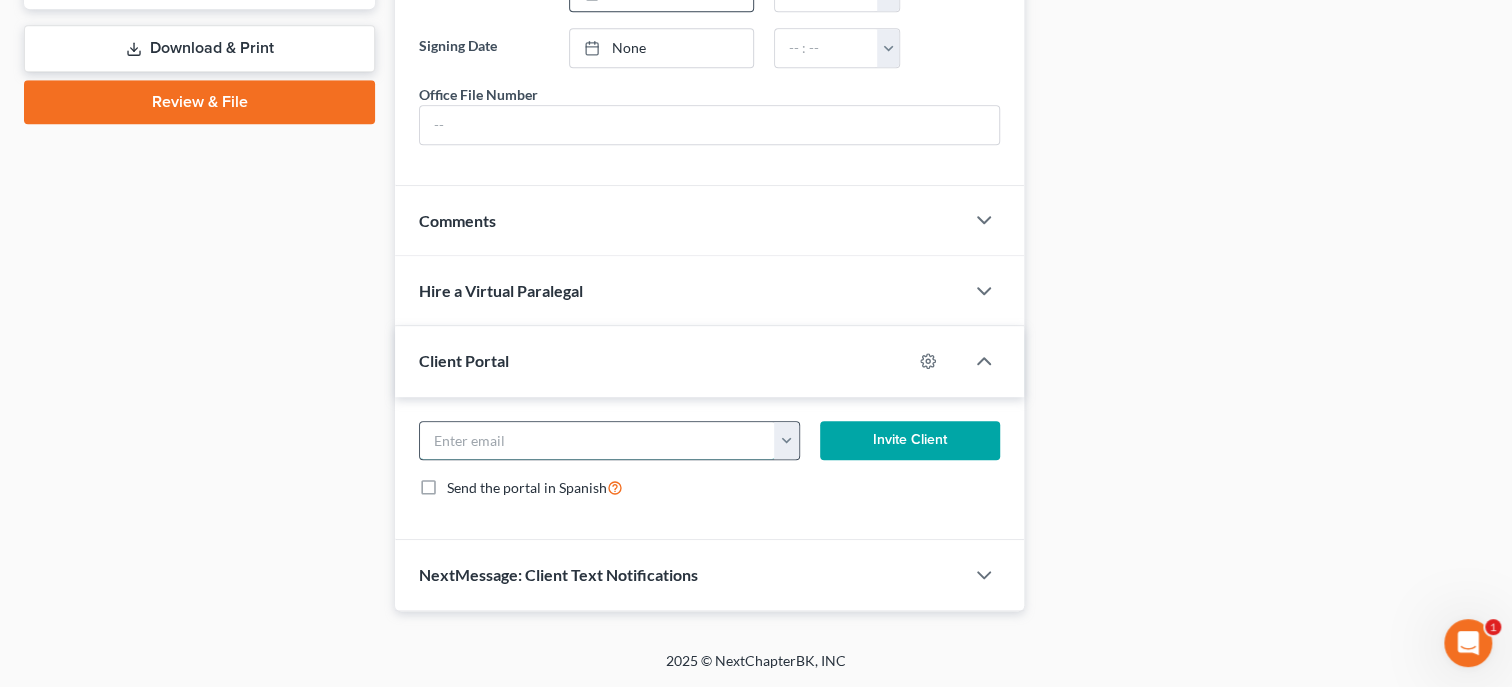 click at bounding box center (597, 441) 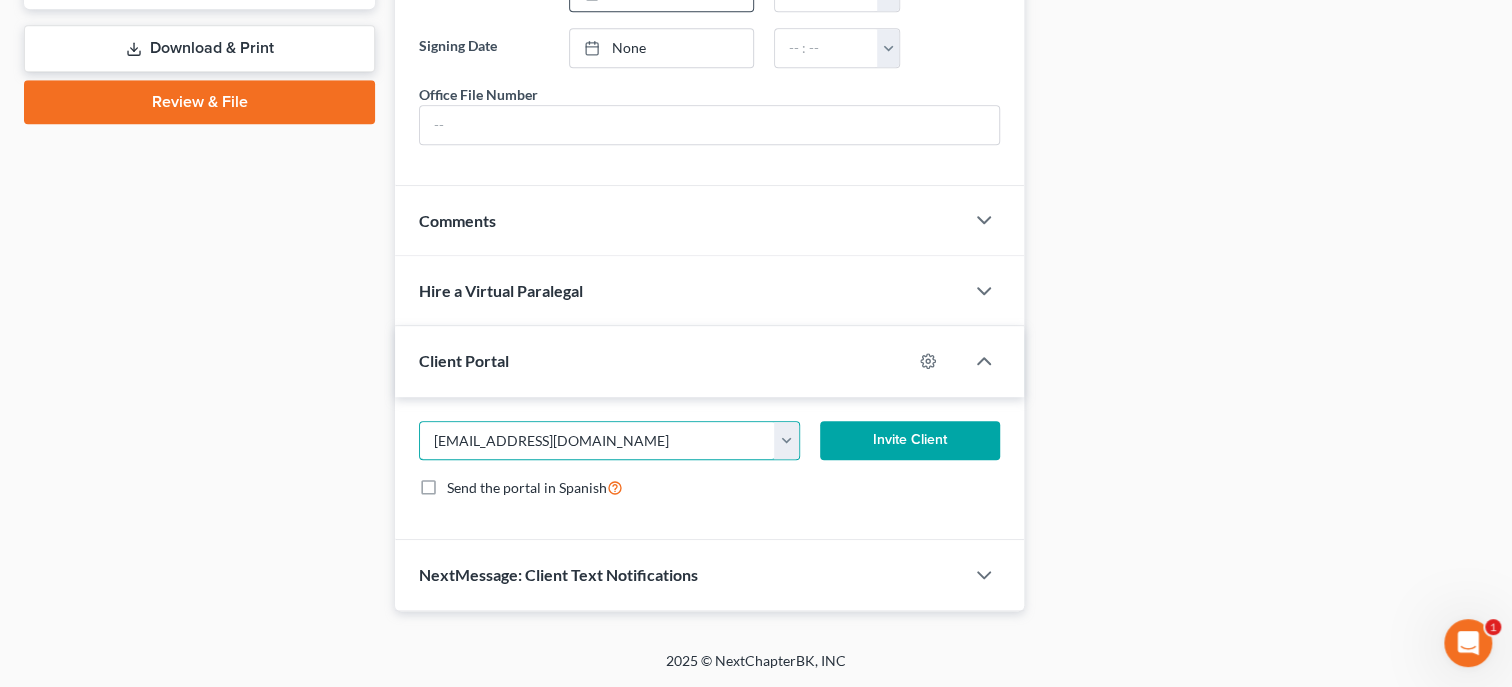 type on "t.crosson17@gmail.com" 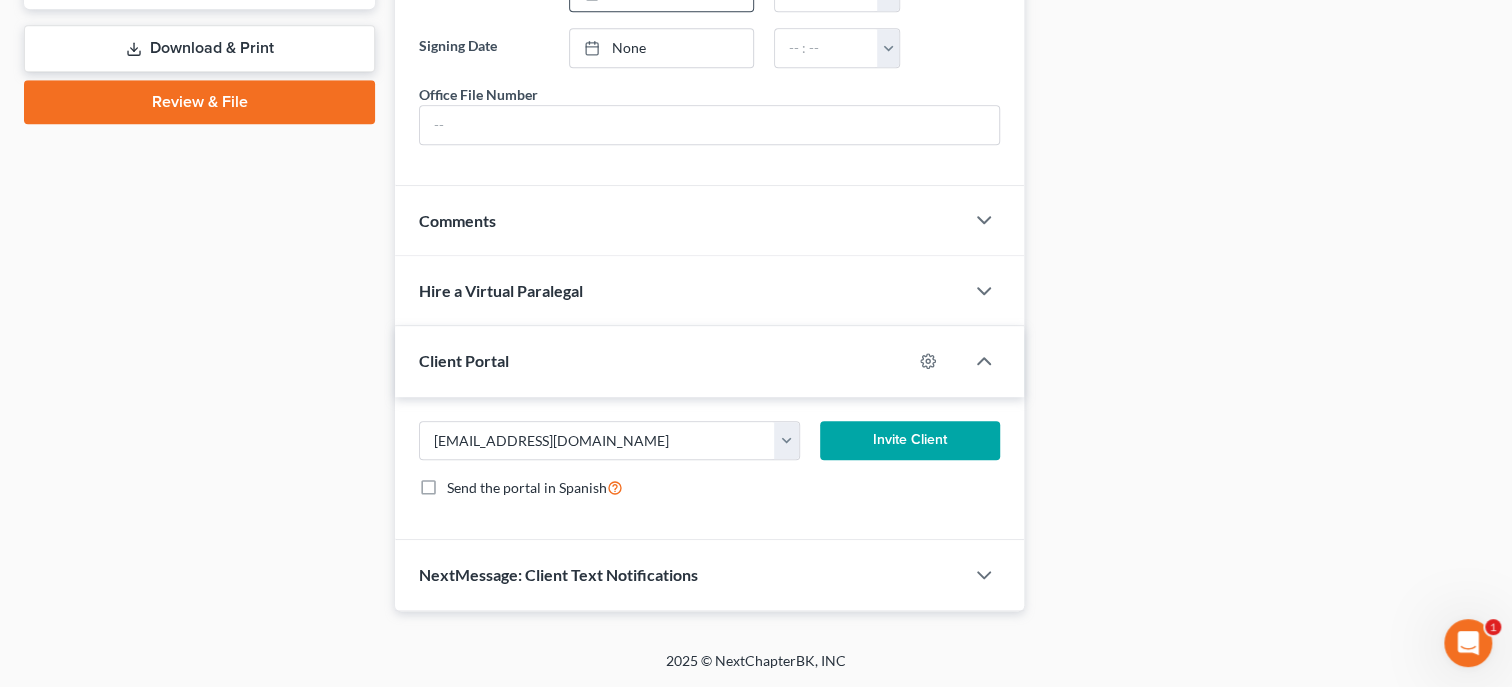 click on "Invite Client" at bounding box center [910, 441] 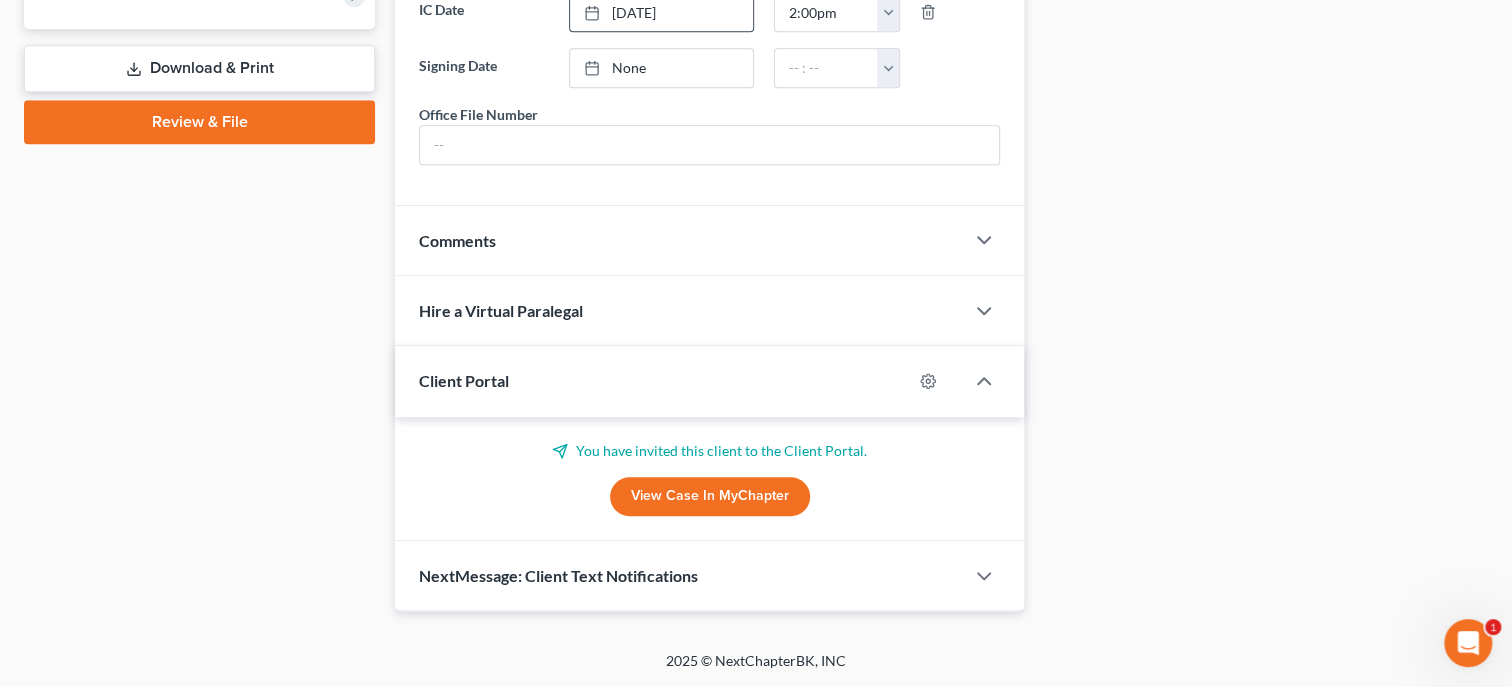 scroll, scrollTop: 895, scrollLeft: 0, axis: vertical 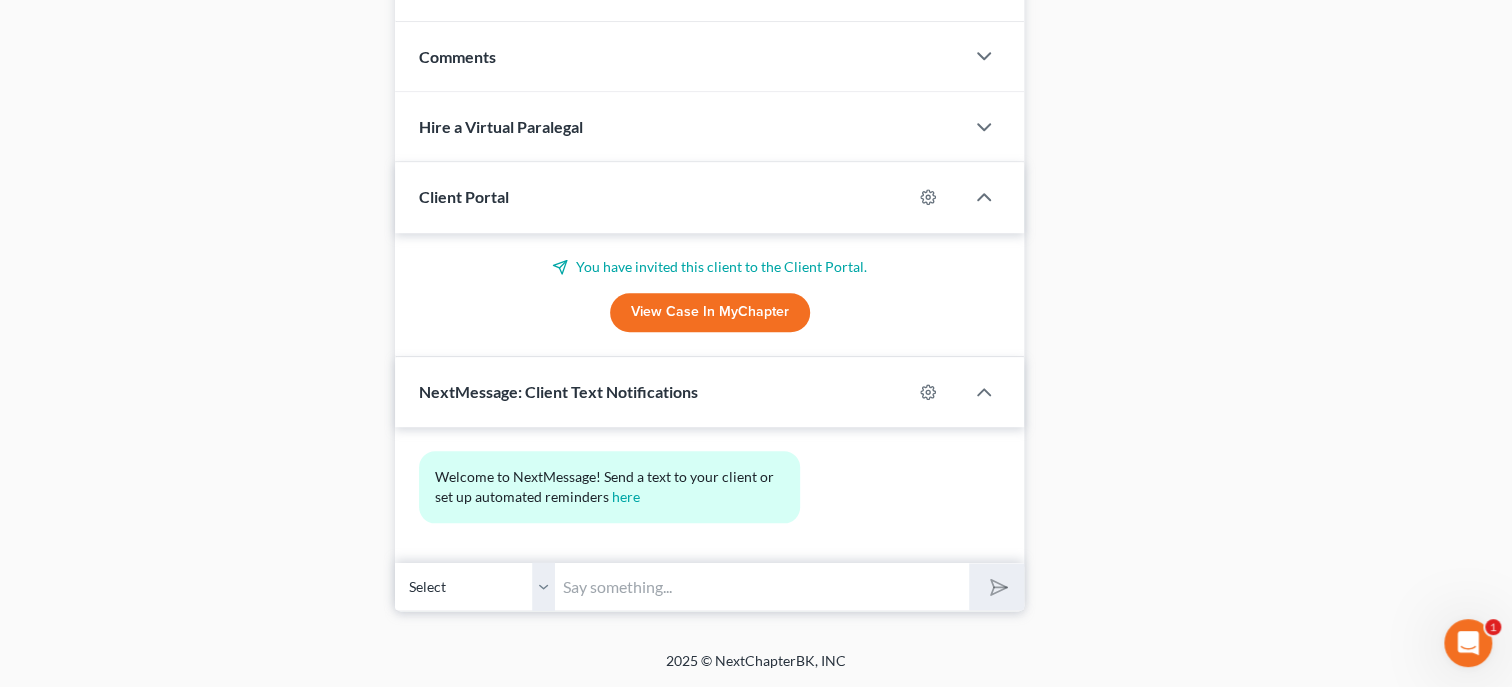 click at bounding box center [762, 586] 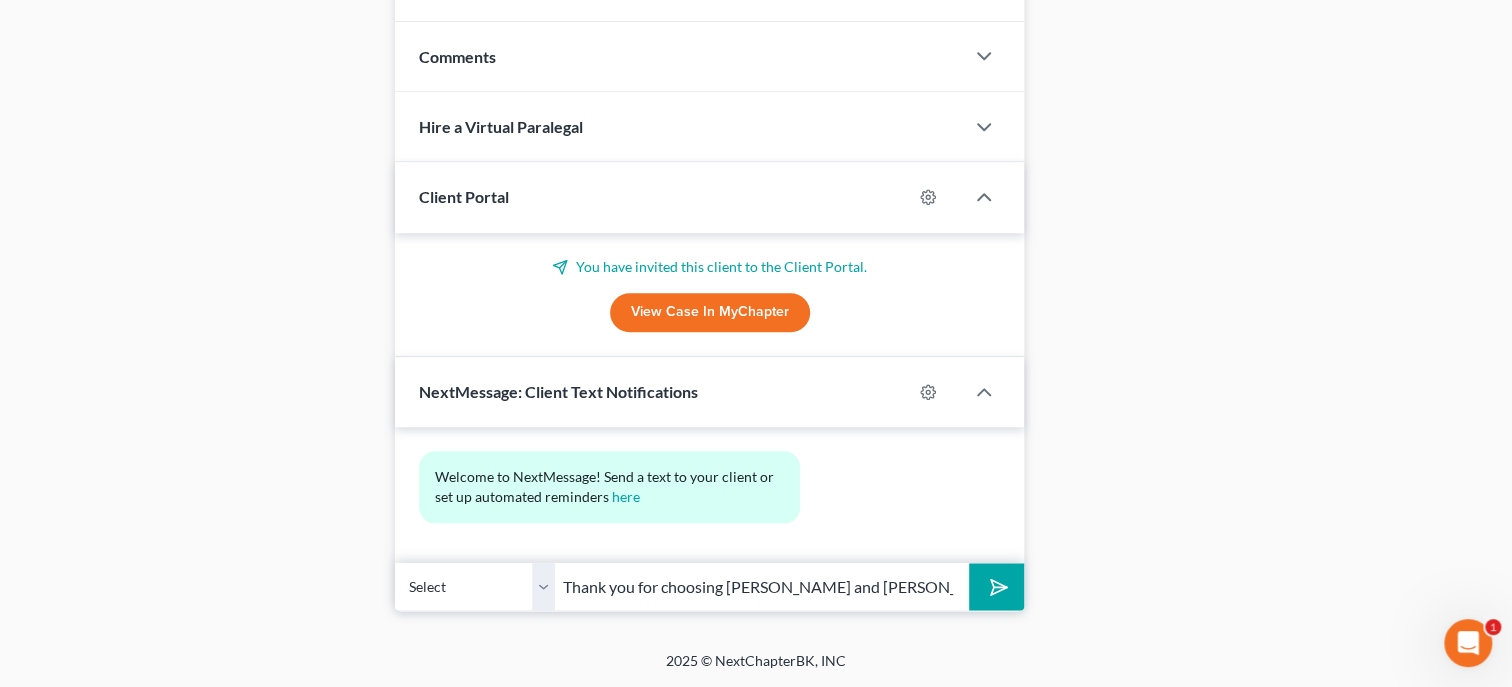 scroll, scrollTop: 0, scrollLeft: 506, axis: horizontal 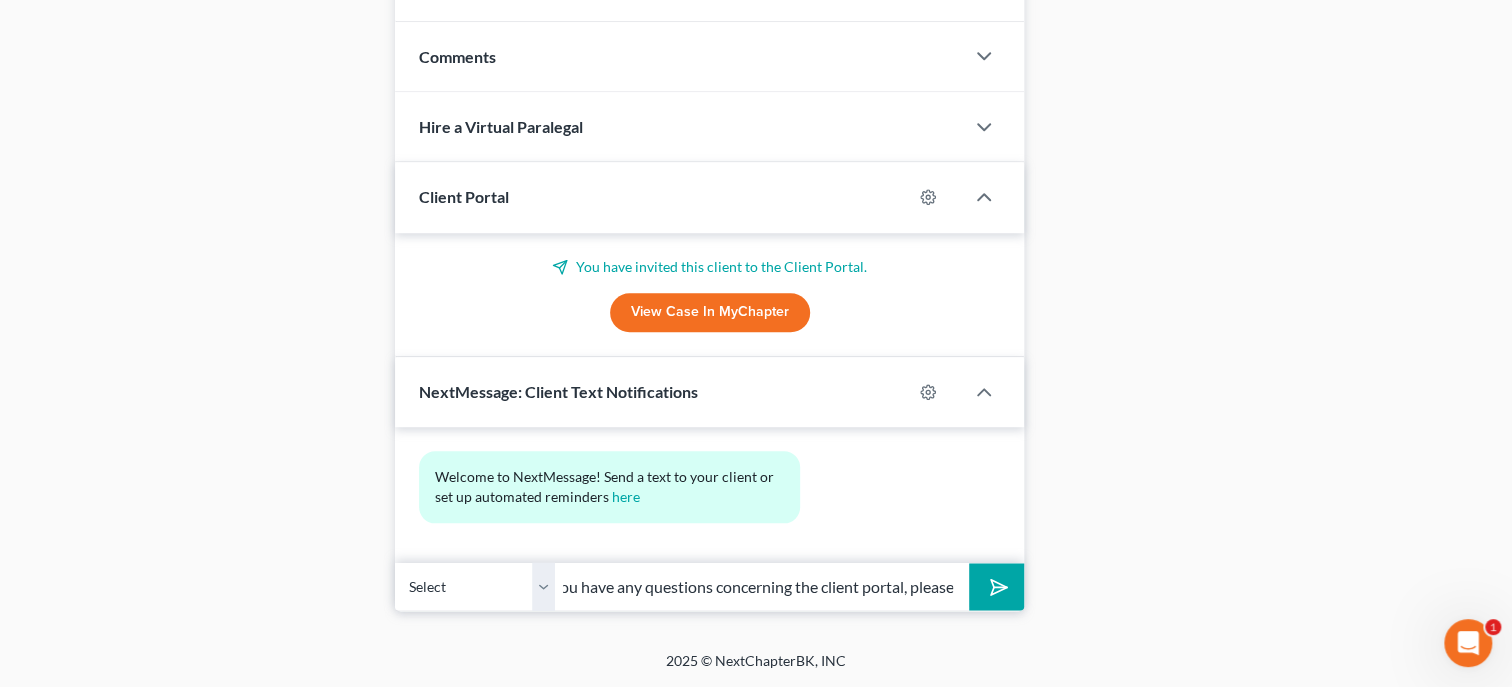 type on "Thank you for choosing [PERSON_NAME] and [PERSON_NAME], P.C.  If you have any questions concerning the client portal, please contact our office." 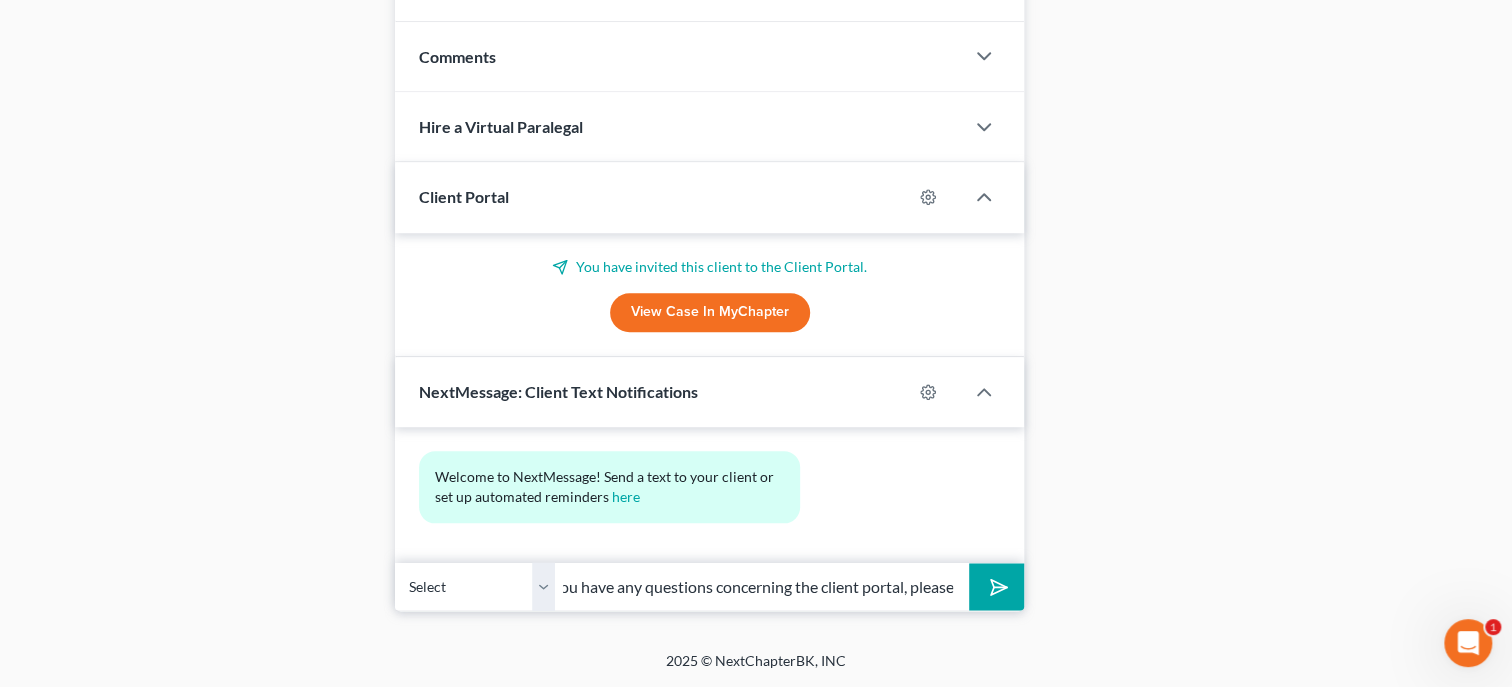 click 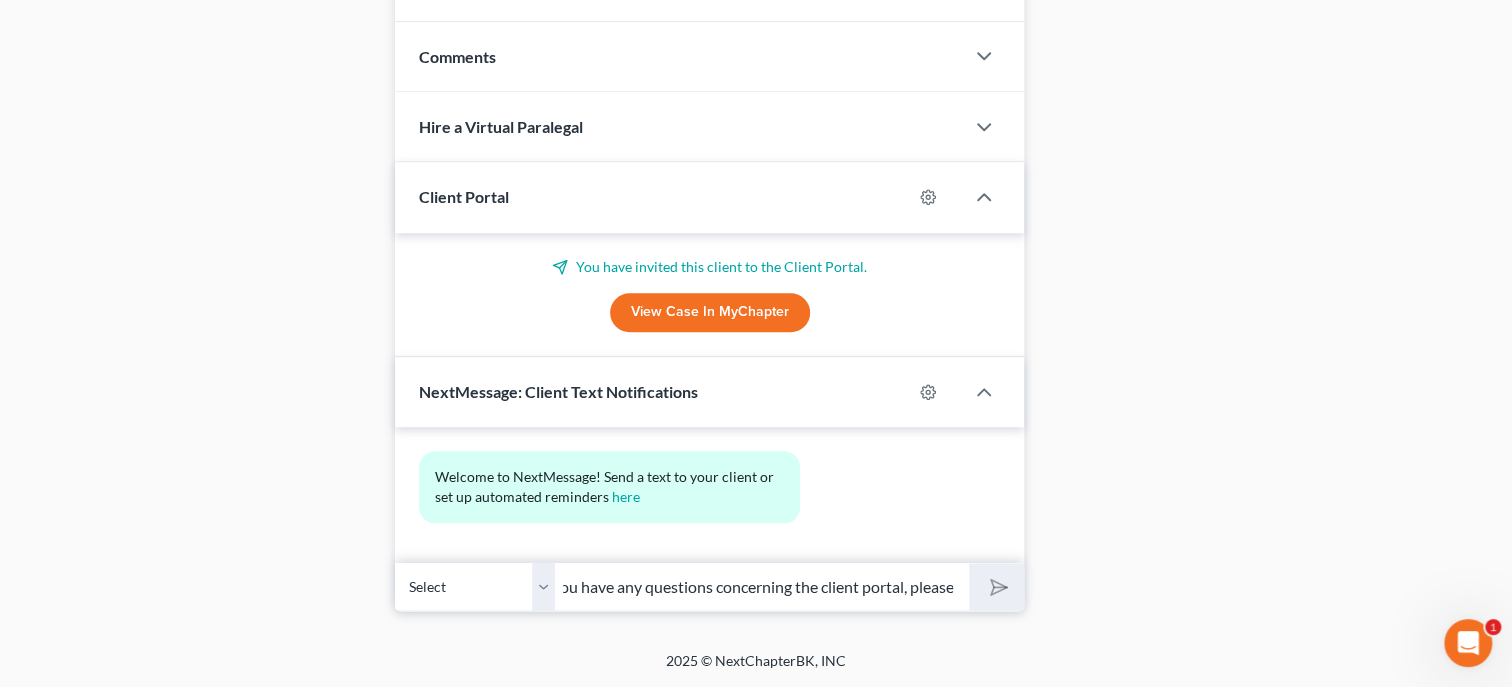type 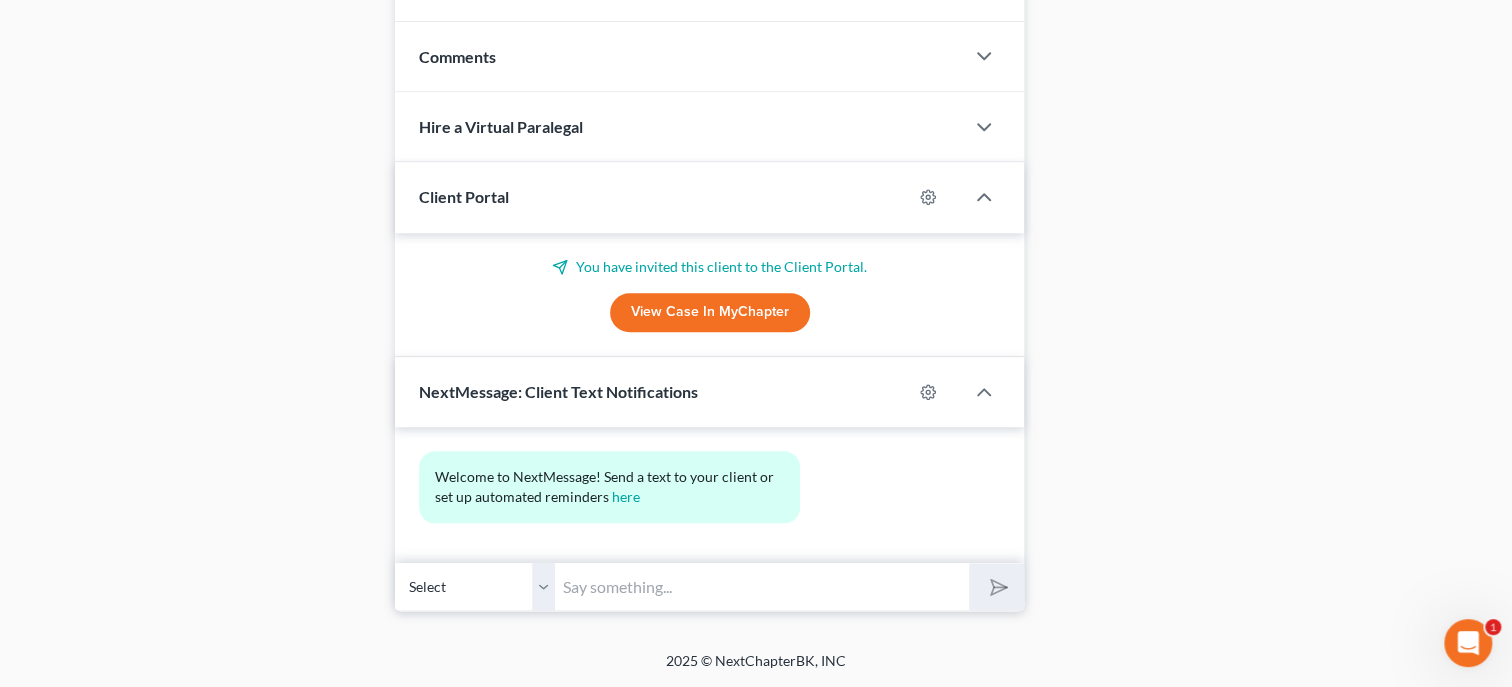 scroll, scrollTop: 0, scrollLeft: 0, axis: both 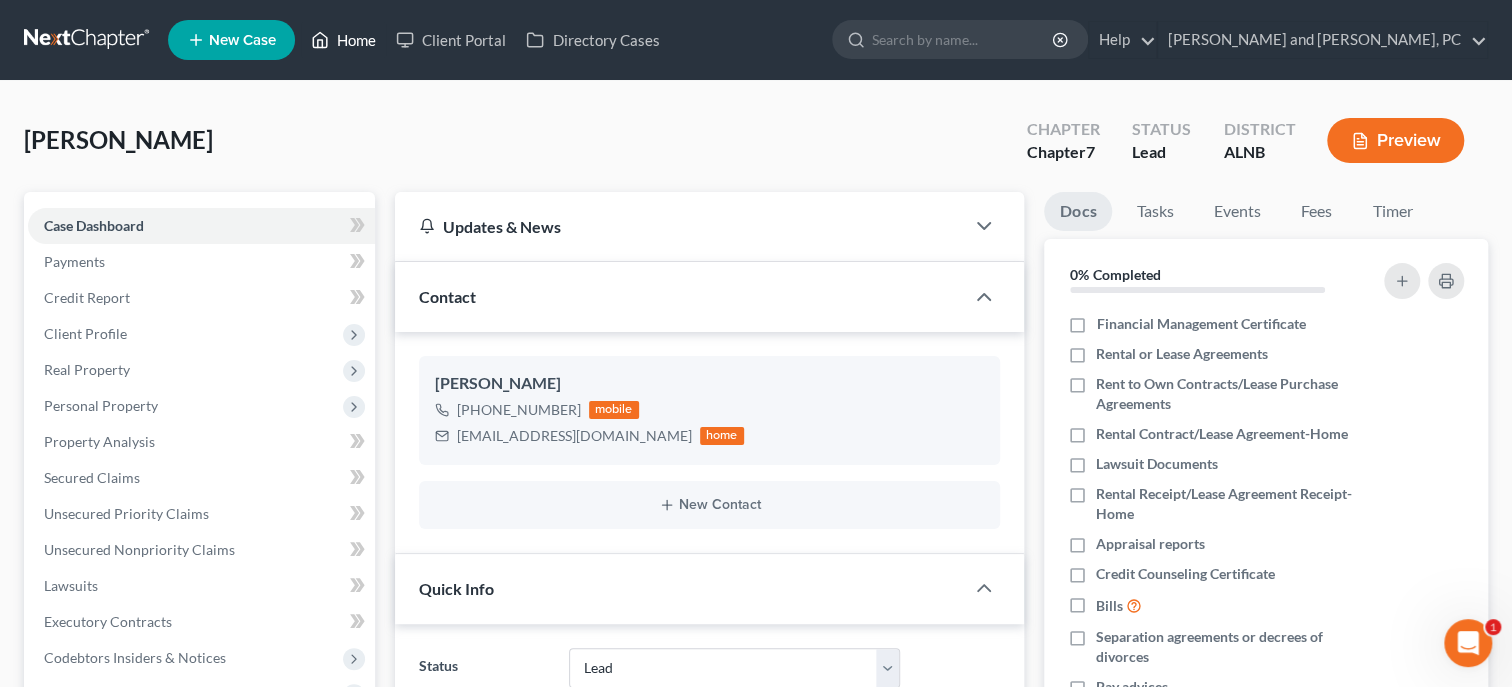 click on "Home" at bounding box center (343, 40) 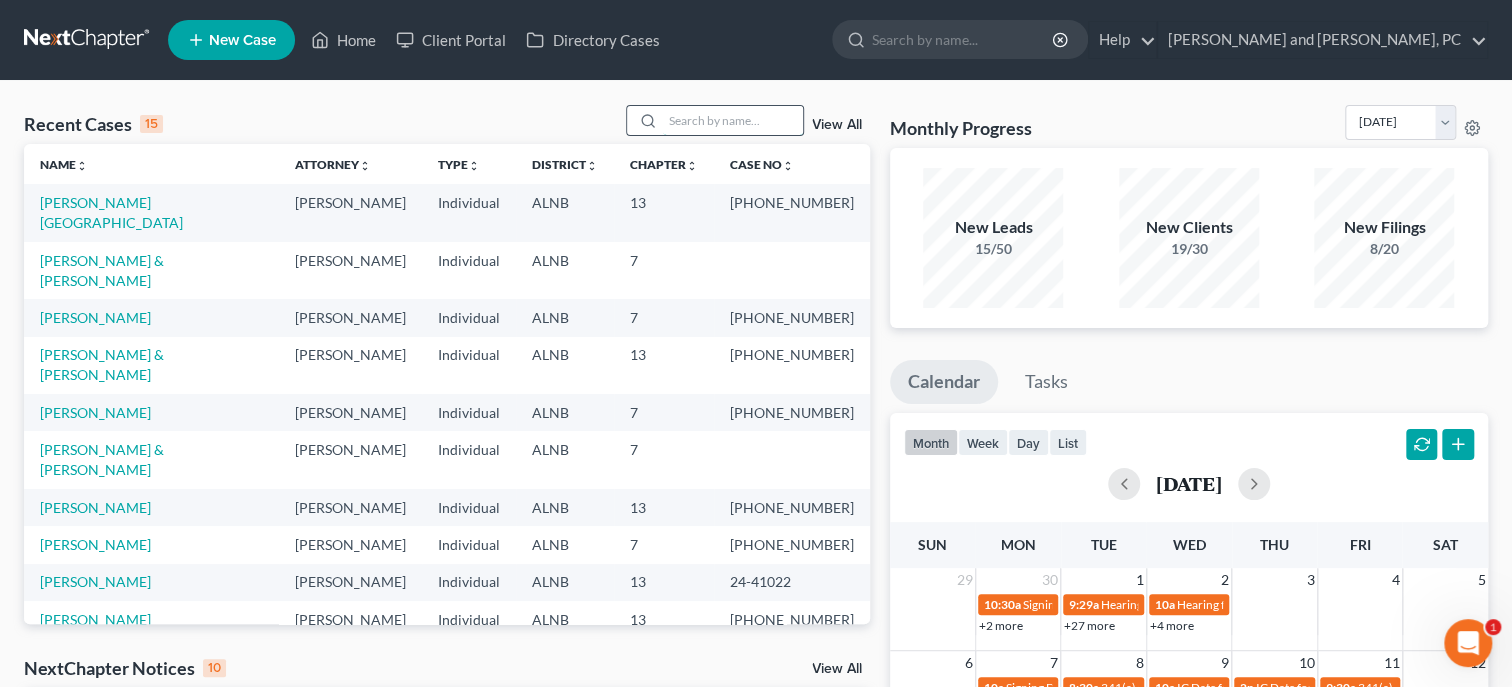 click at bounding box center (733, 120) 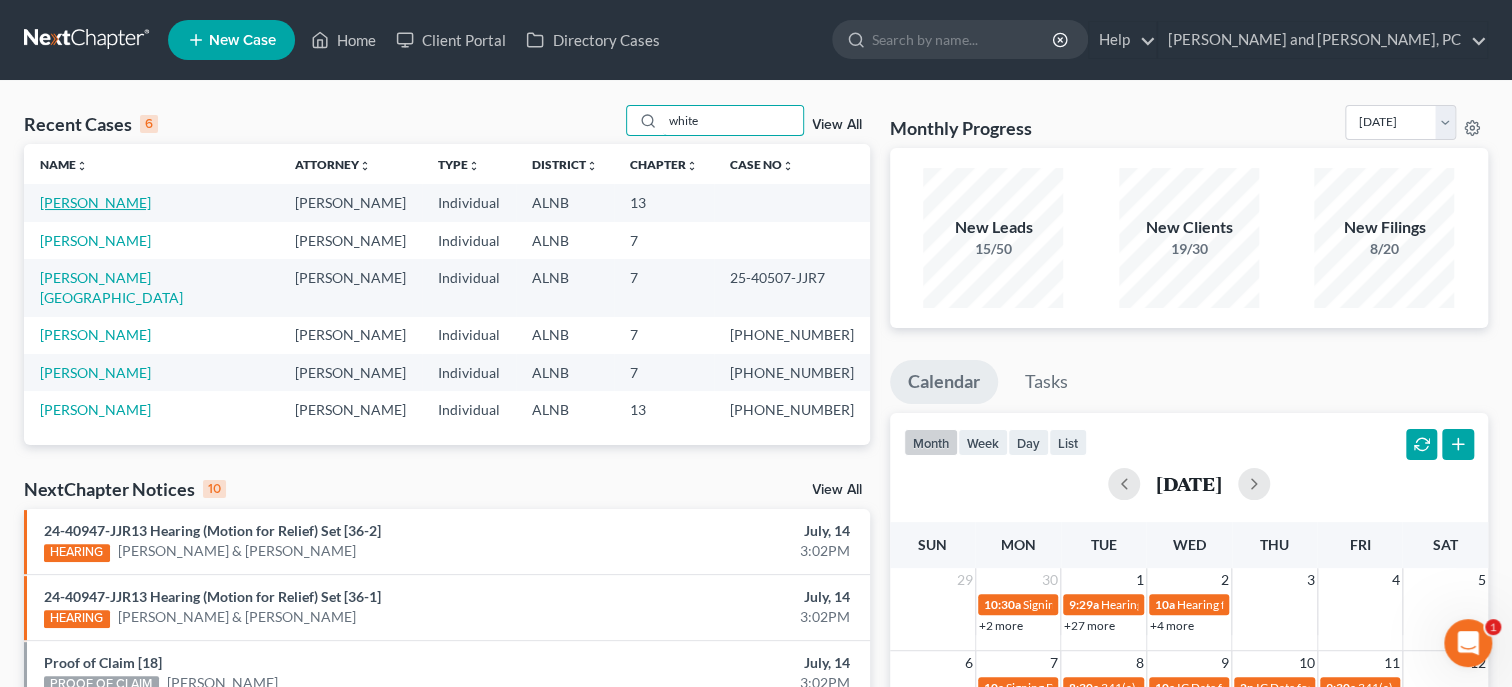 type on "white" 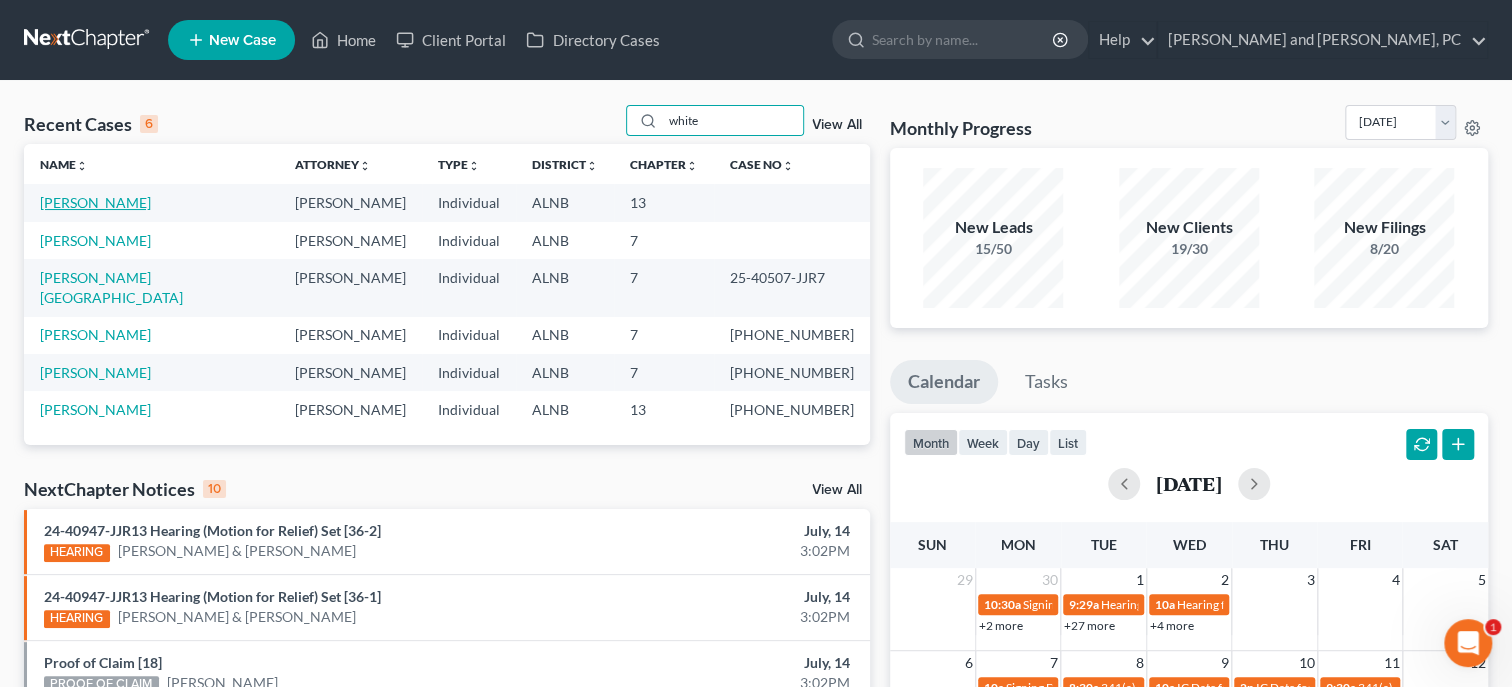 click on "White, Danny" at bounding box center (95, 202) 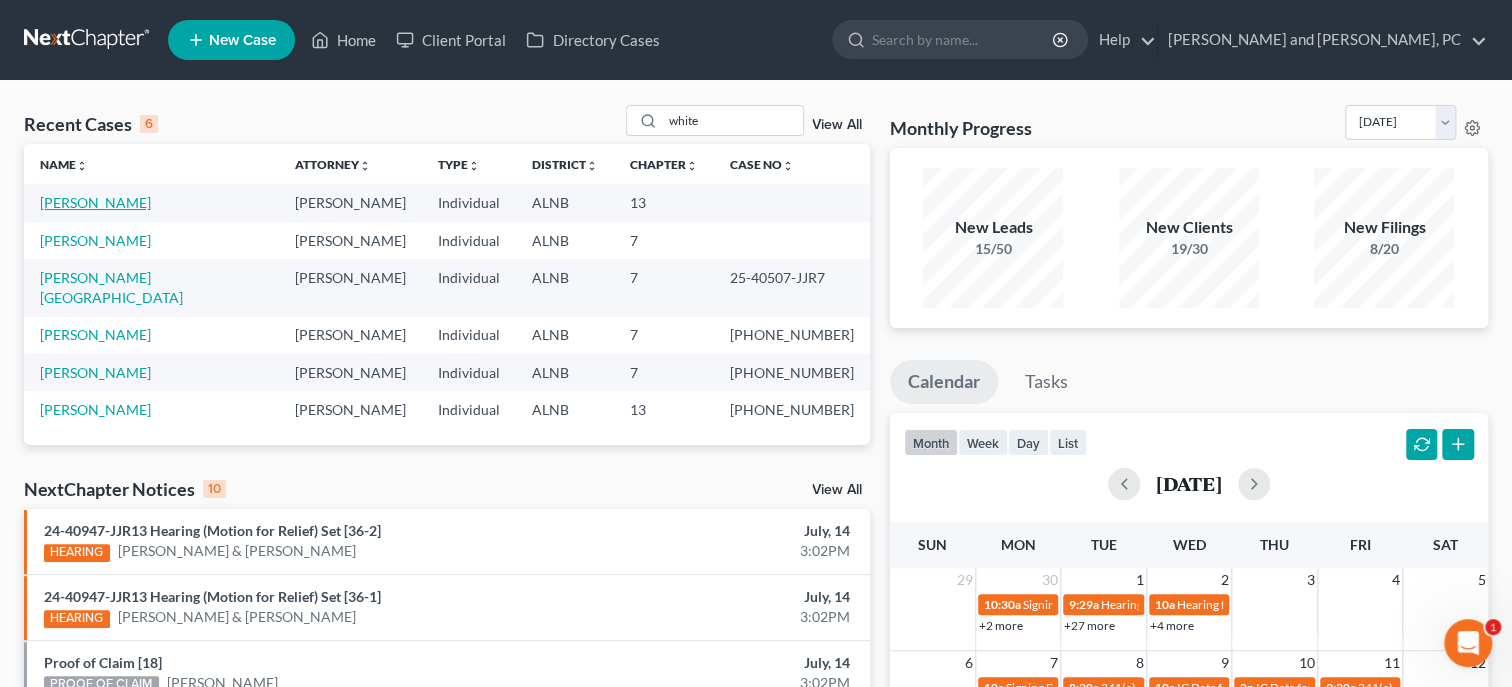 select on "6" 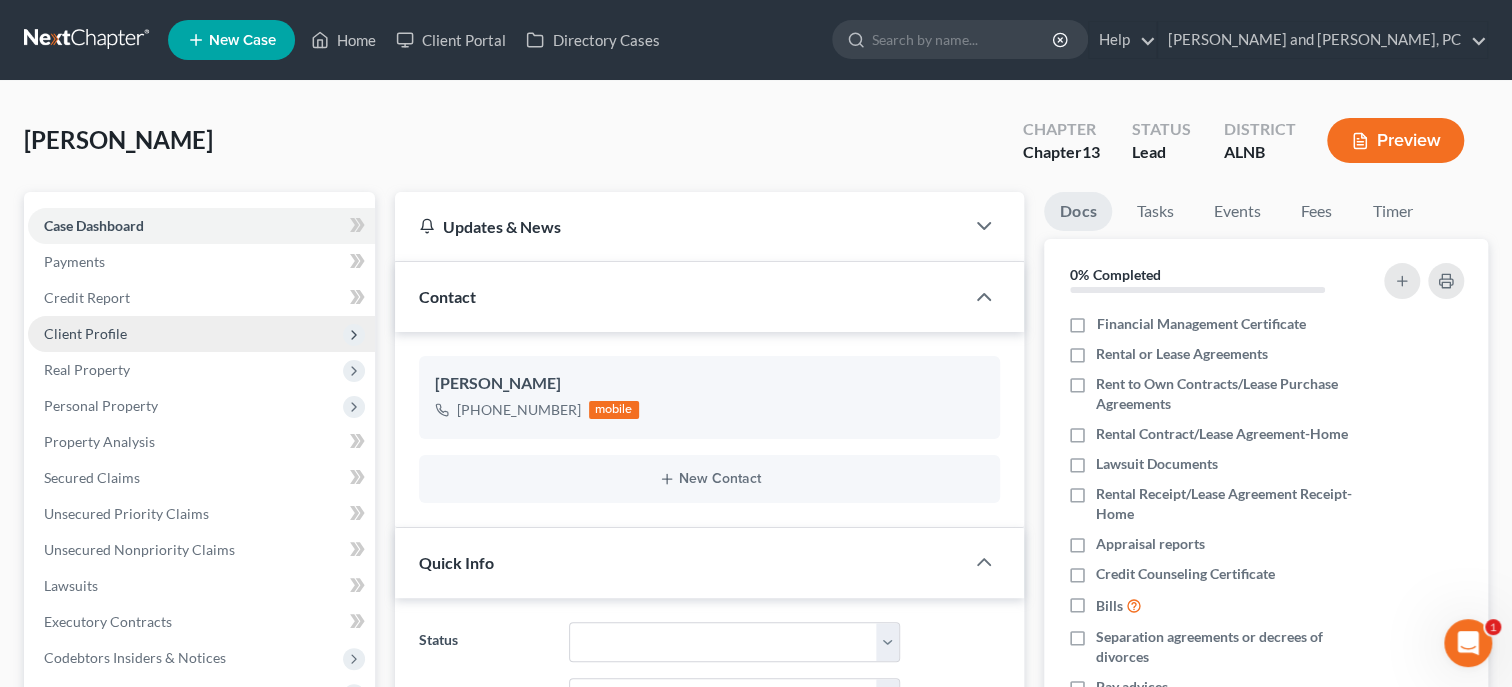 click on "Client Profile" at bounding box center (85, 333) 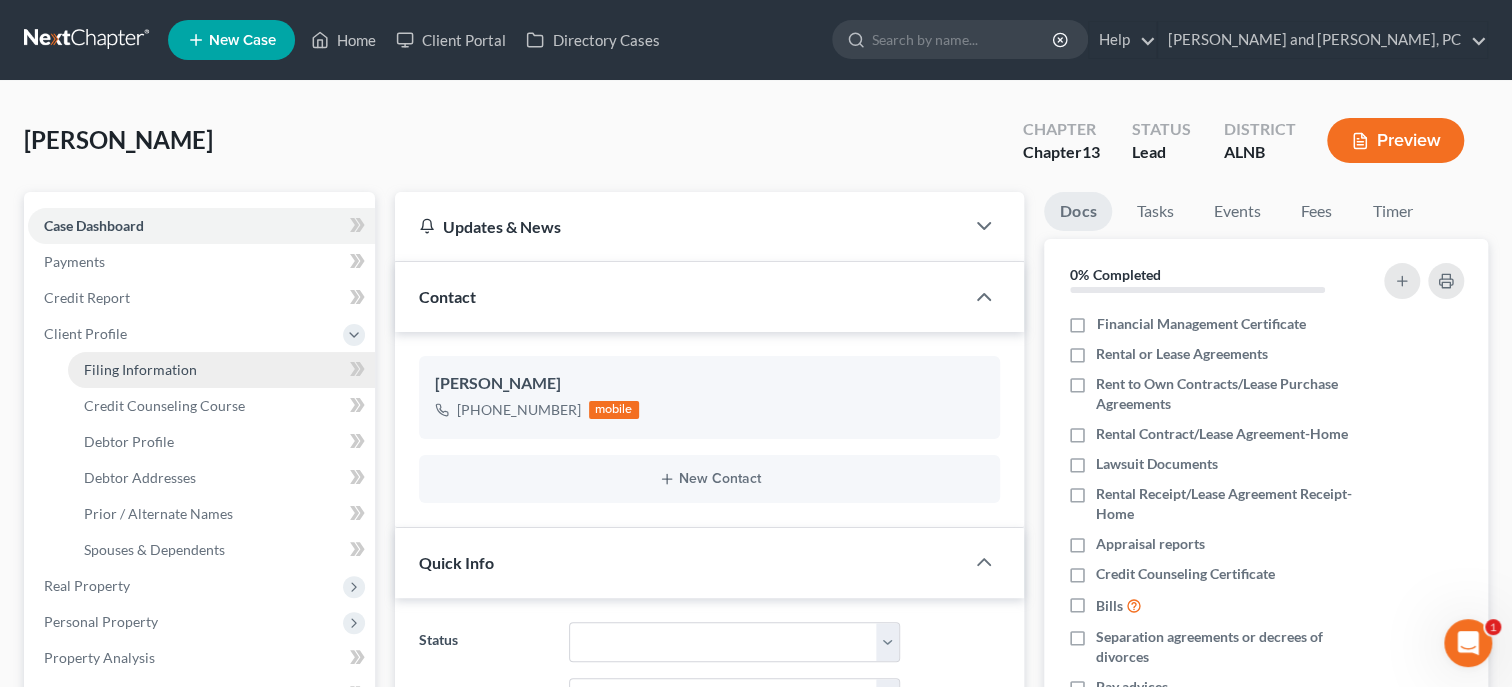 click on "Filing Information" at bounding box center (140, 369) 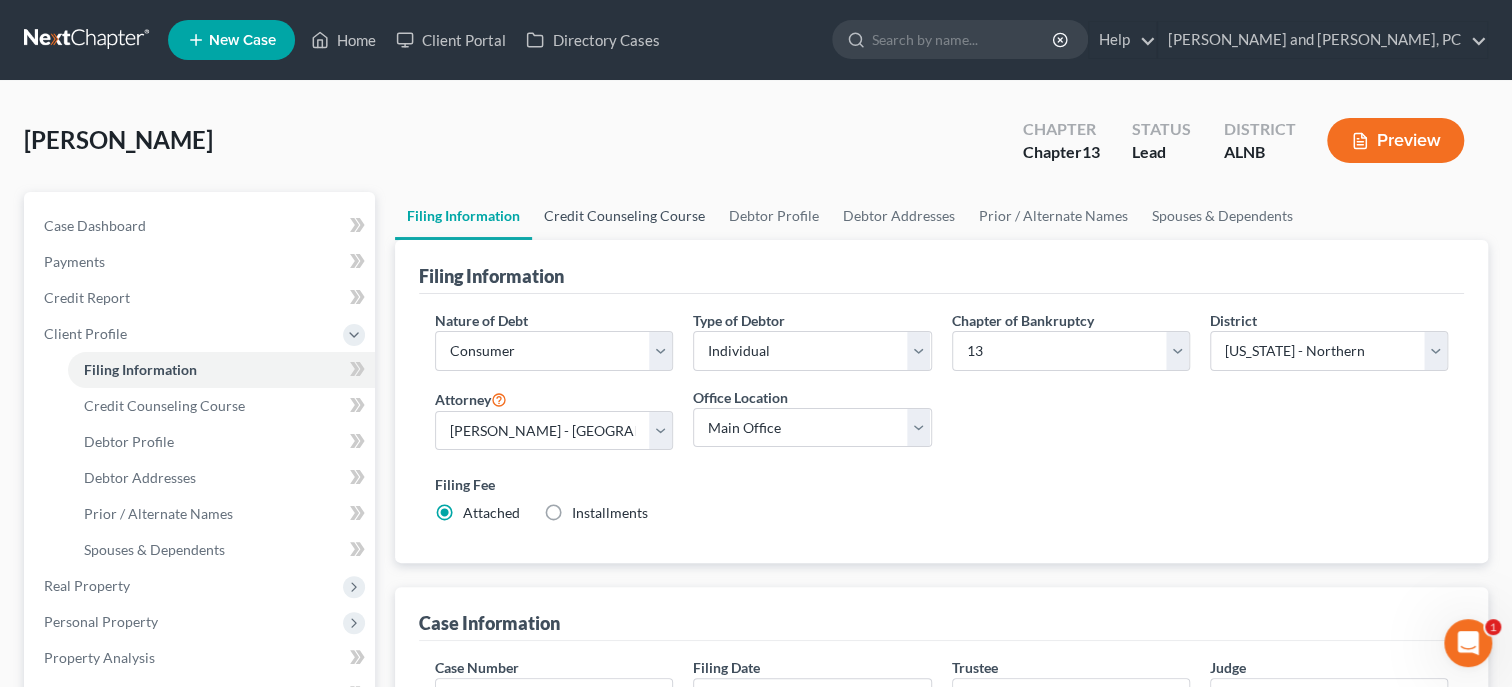 click on "Credit Counseling Course" at bounding box center [624, 216] 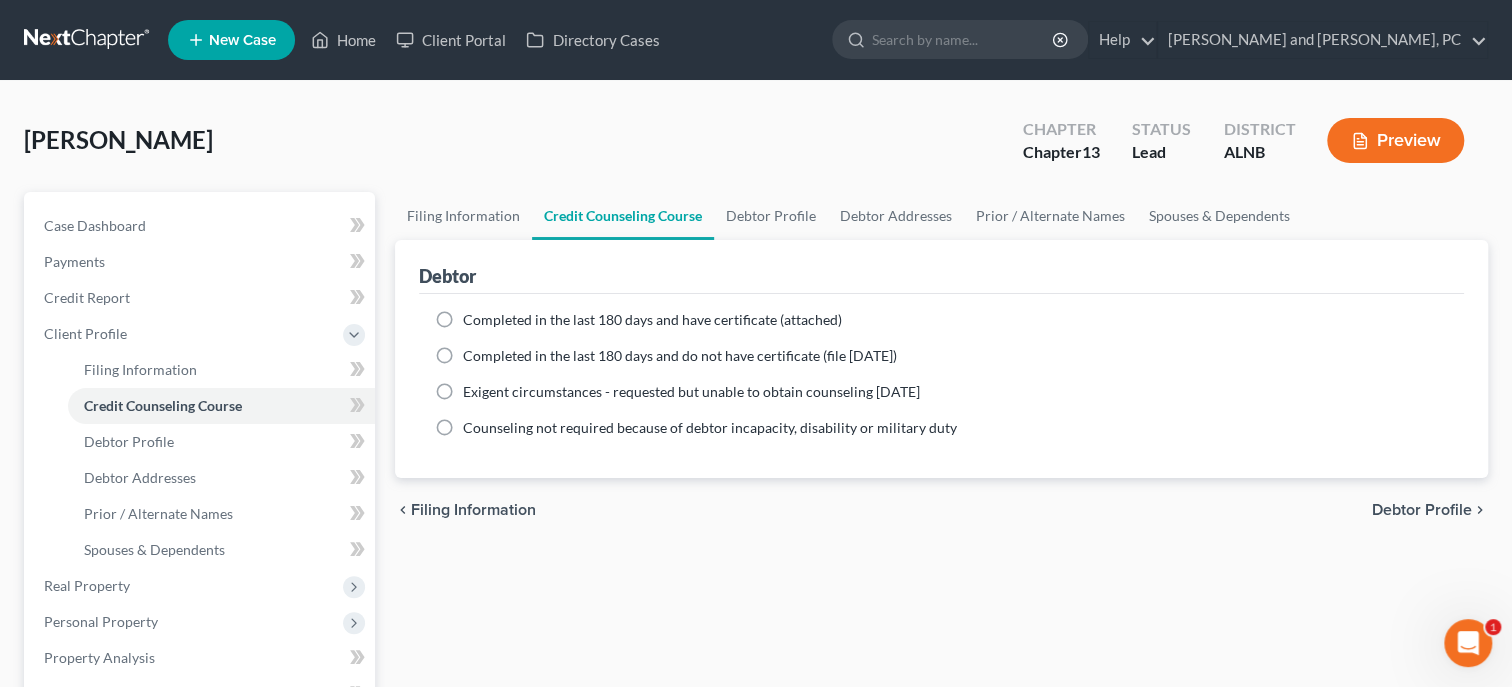 click on "Completed in the last 180 days and do not have certificate (file within 14 days)" at bounding box center [680, 355] 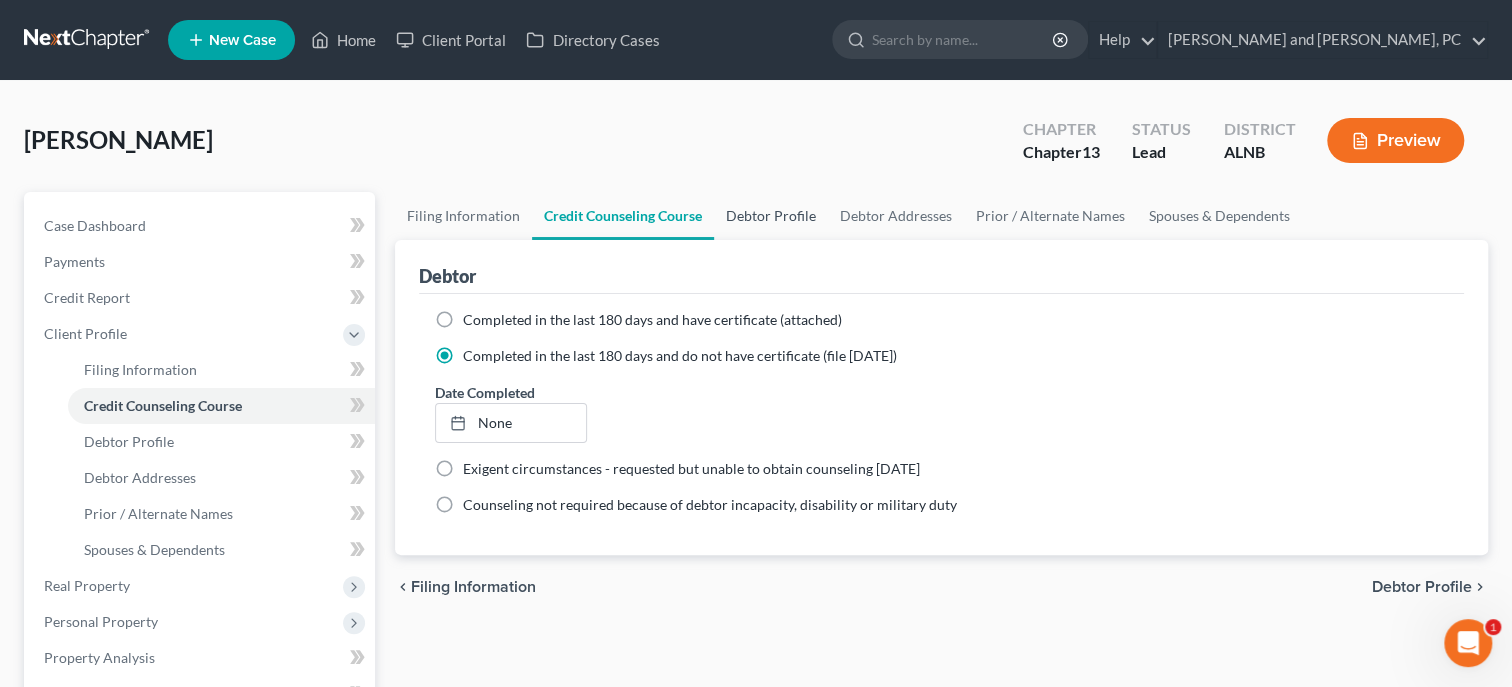 click on "Debtor Profile" at bounding box center [771, 216] 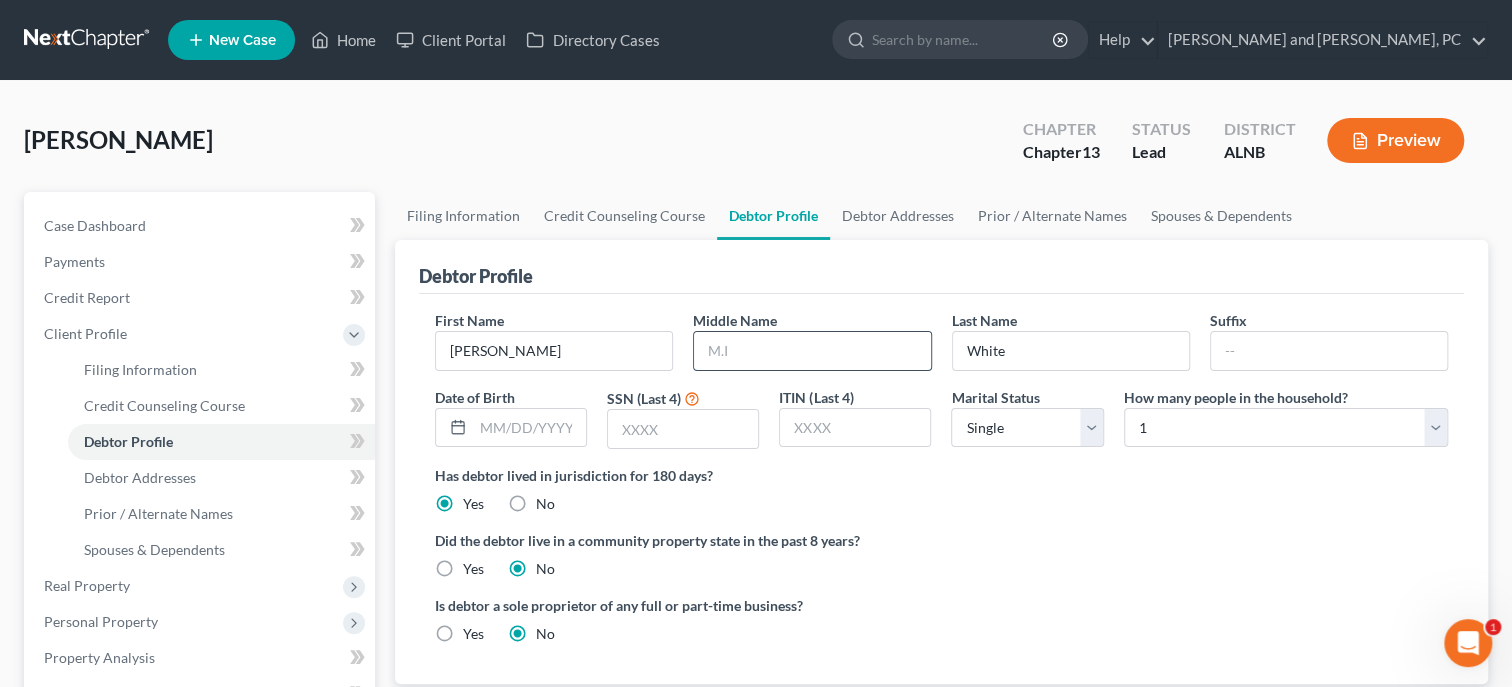 click at bounding box center [812, 351] 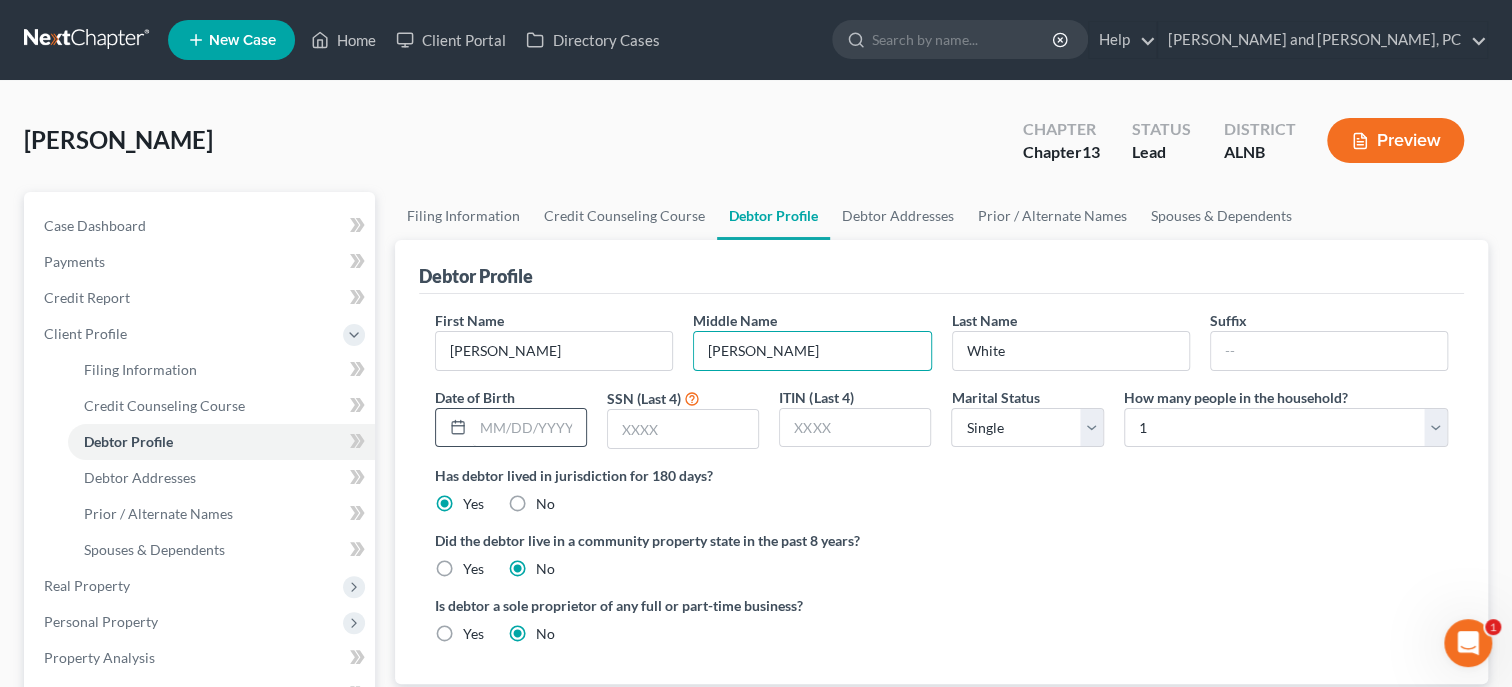 type on "Ray" 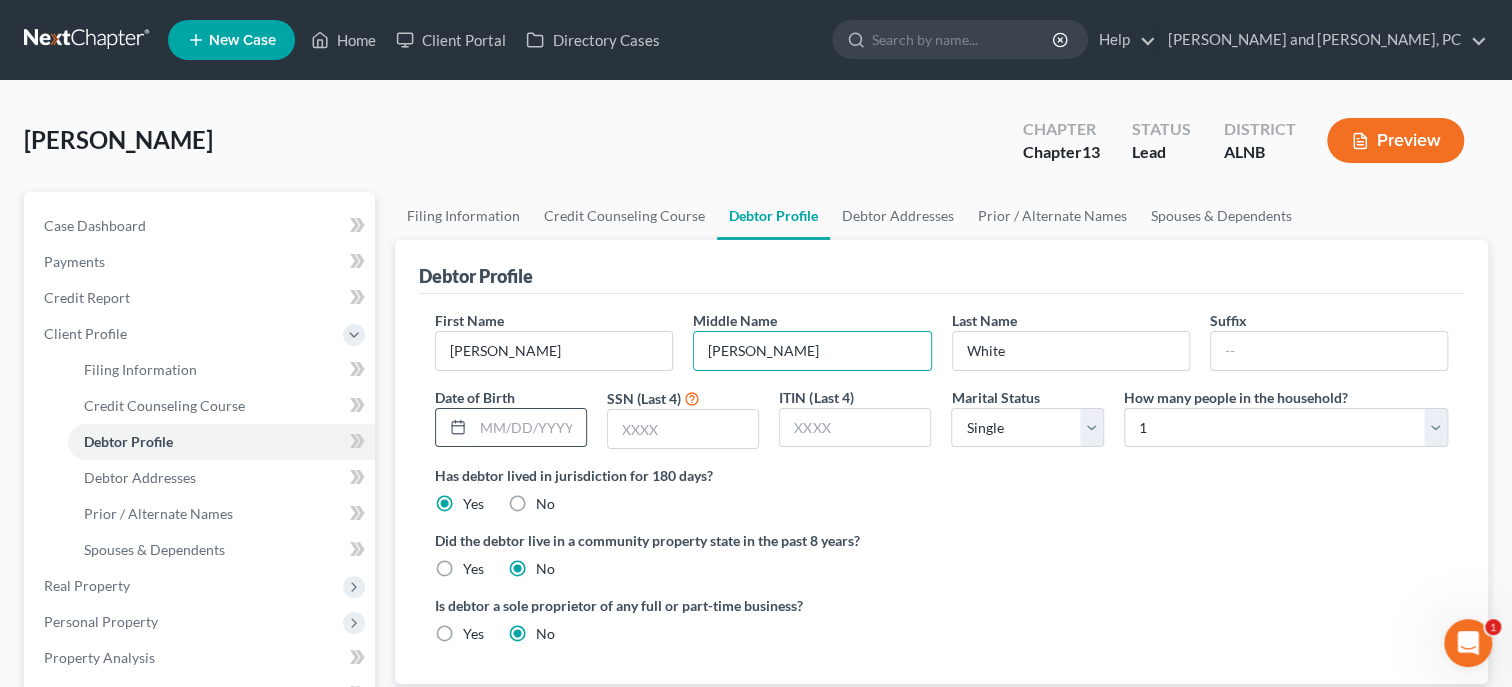 click at bounding box center [529, 428] 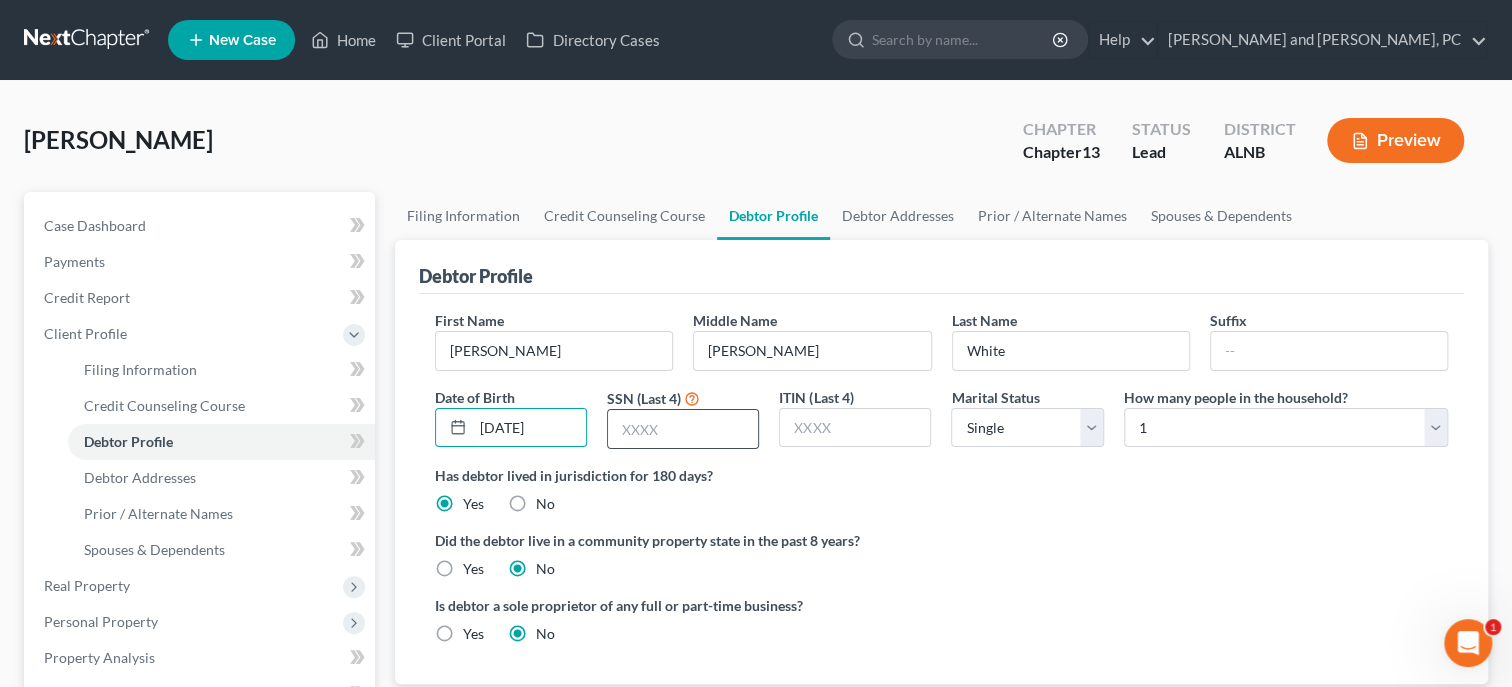 type on "5/30/58" 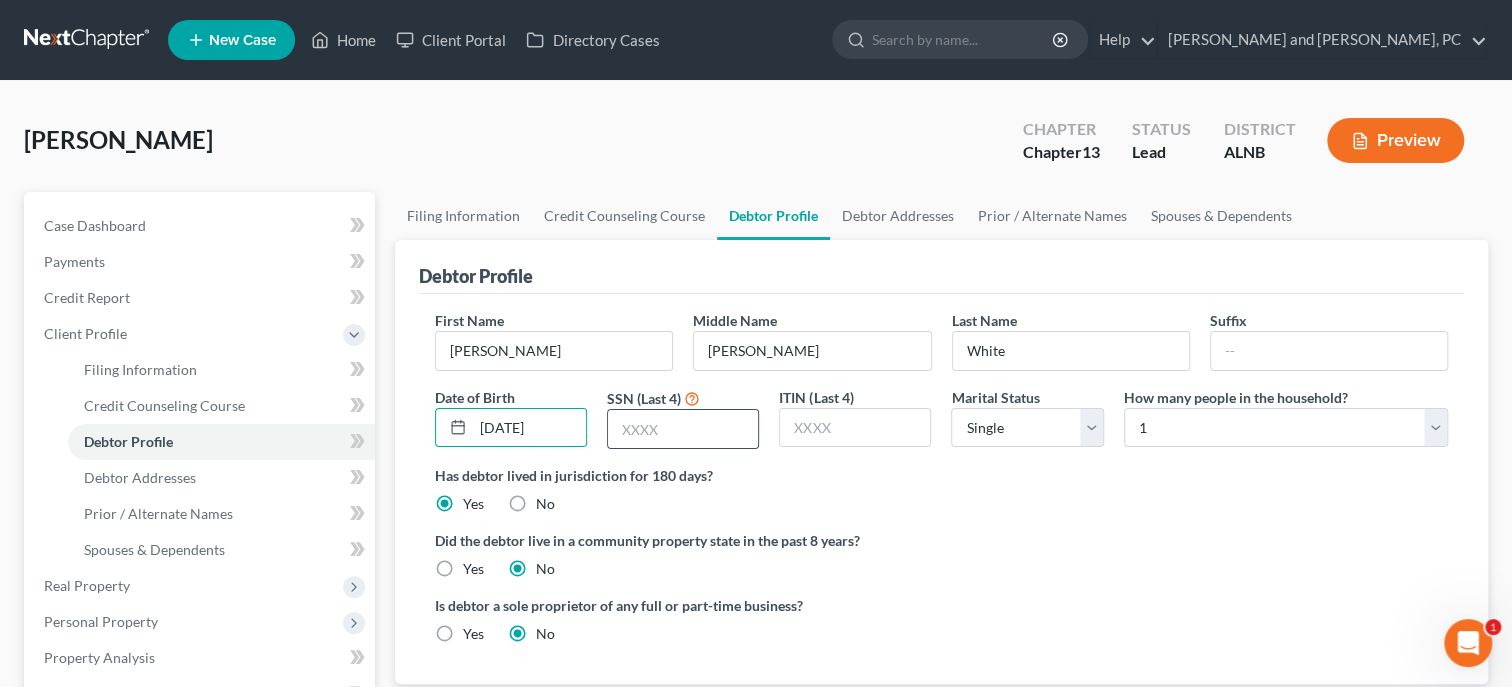 click at bounding box center (683, 429) 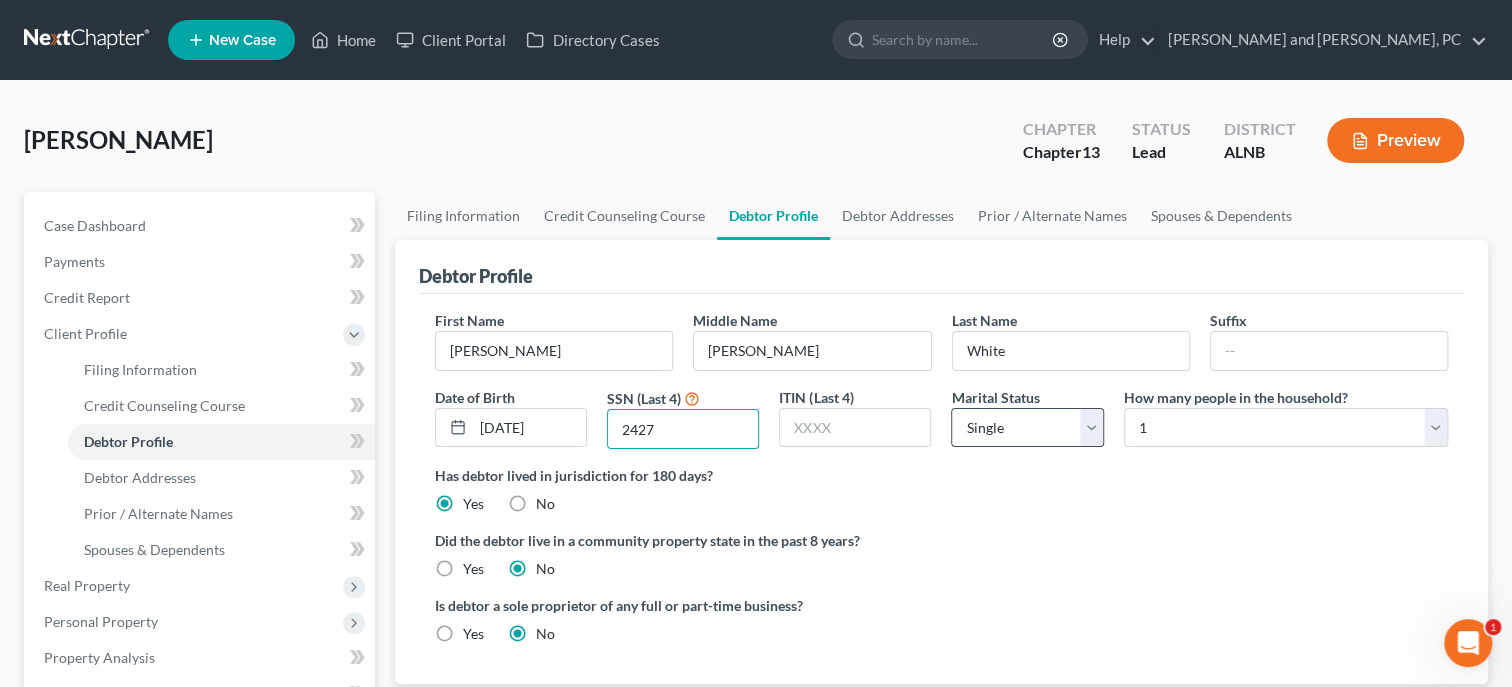 type on "2427" 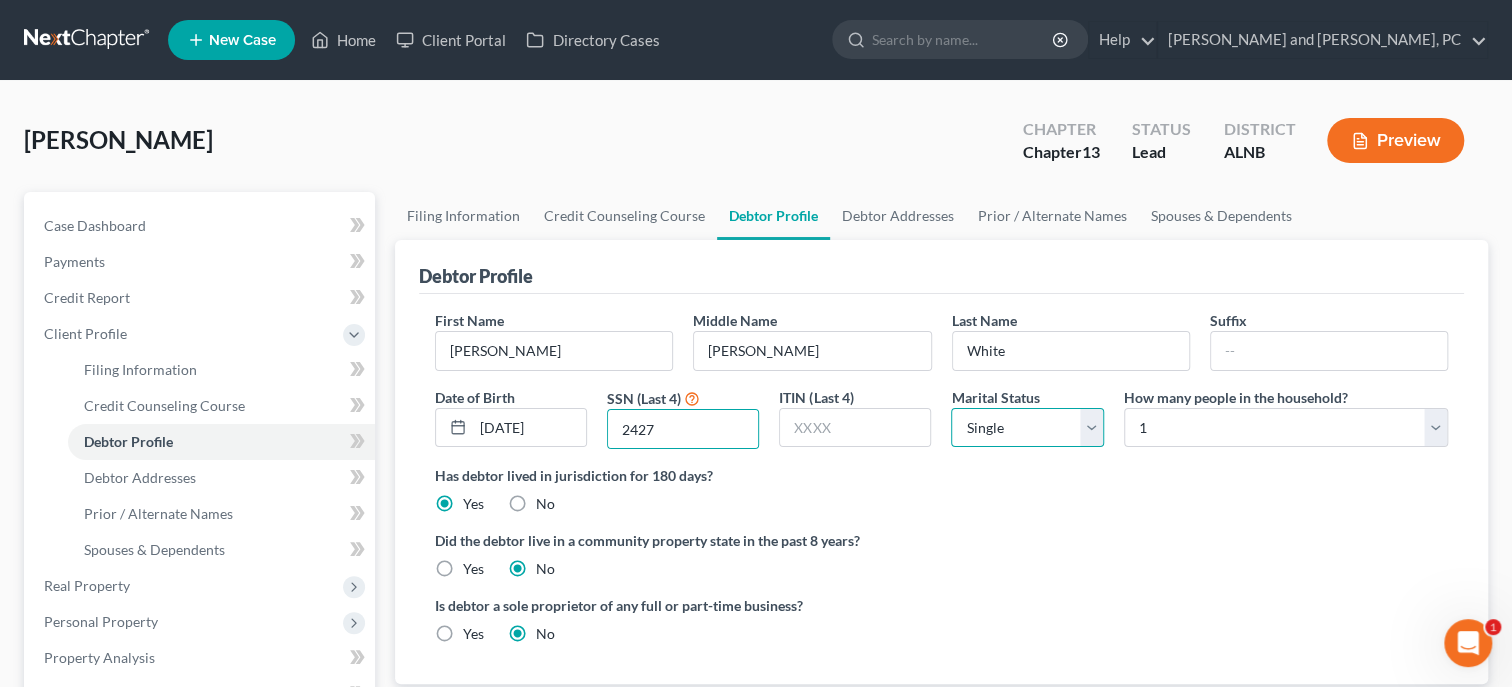click on "Select Single Married Separated Divorced Widowed" at bounding box center [1027, 428] 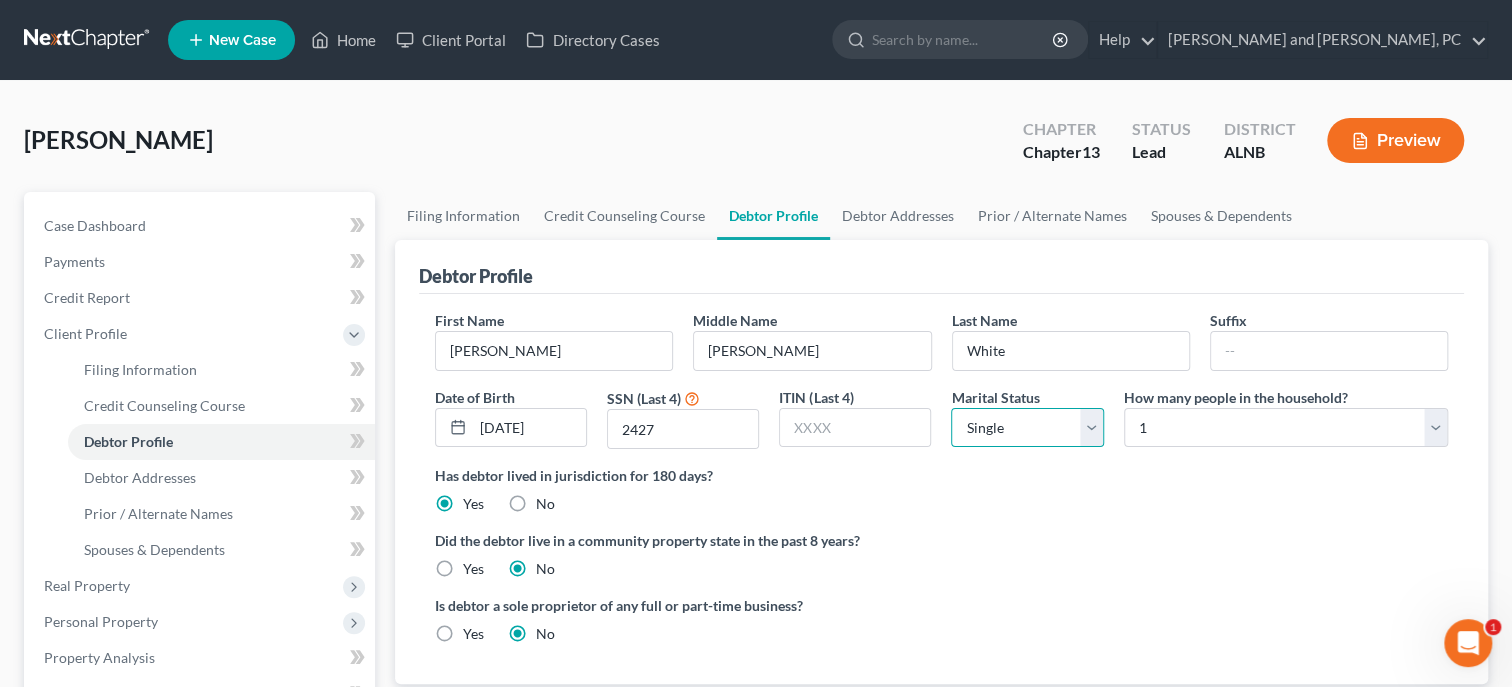 select on "4" 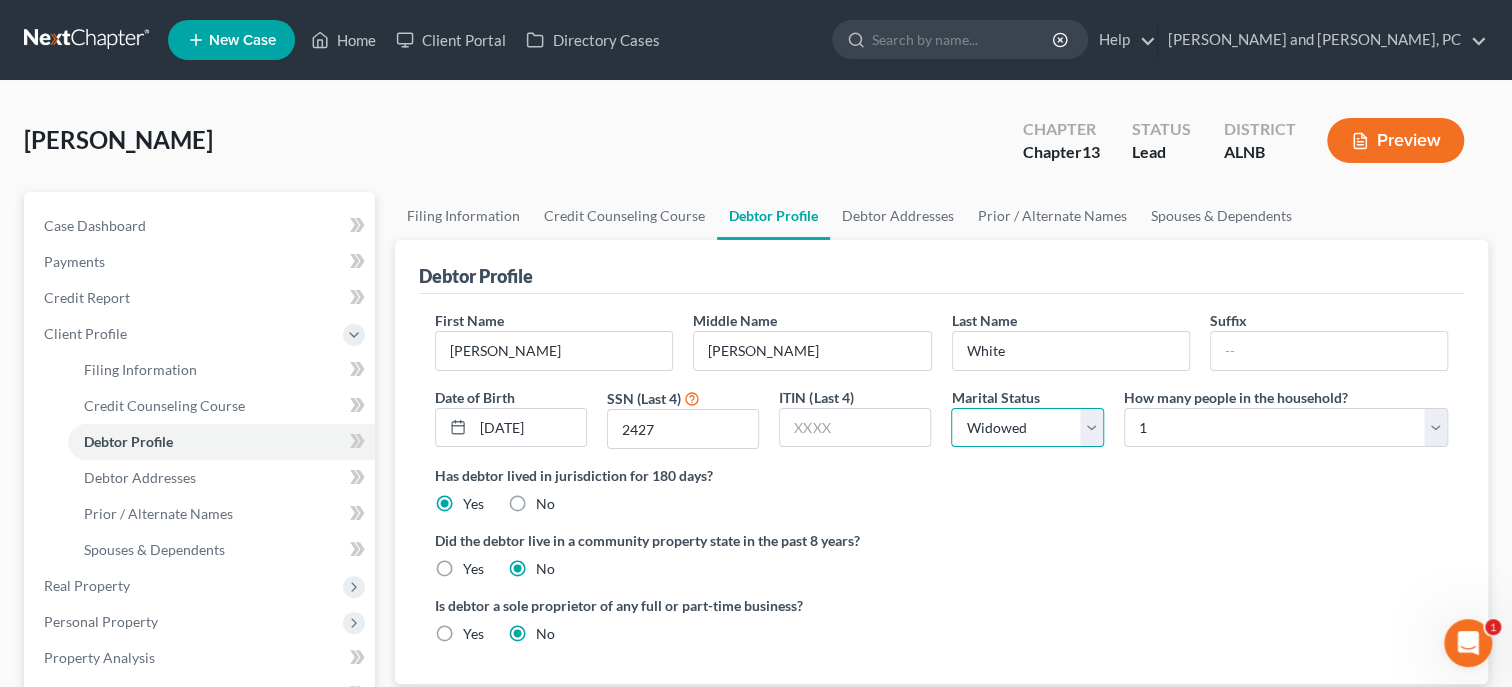 click on "Widowed" at bounding box center [0, 0] 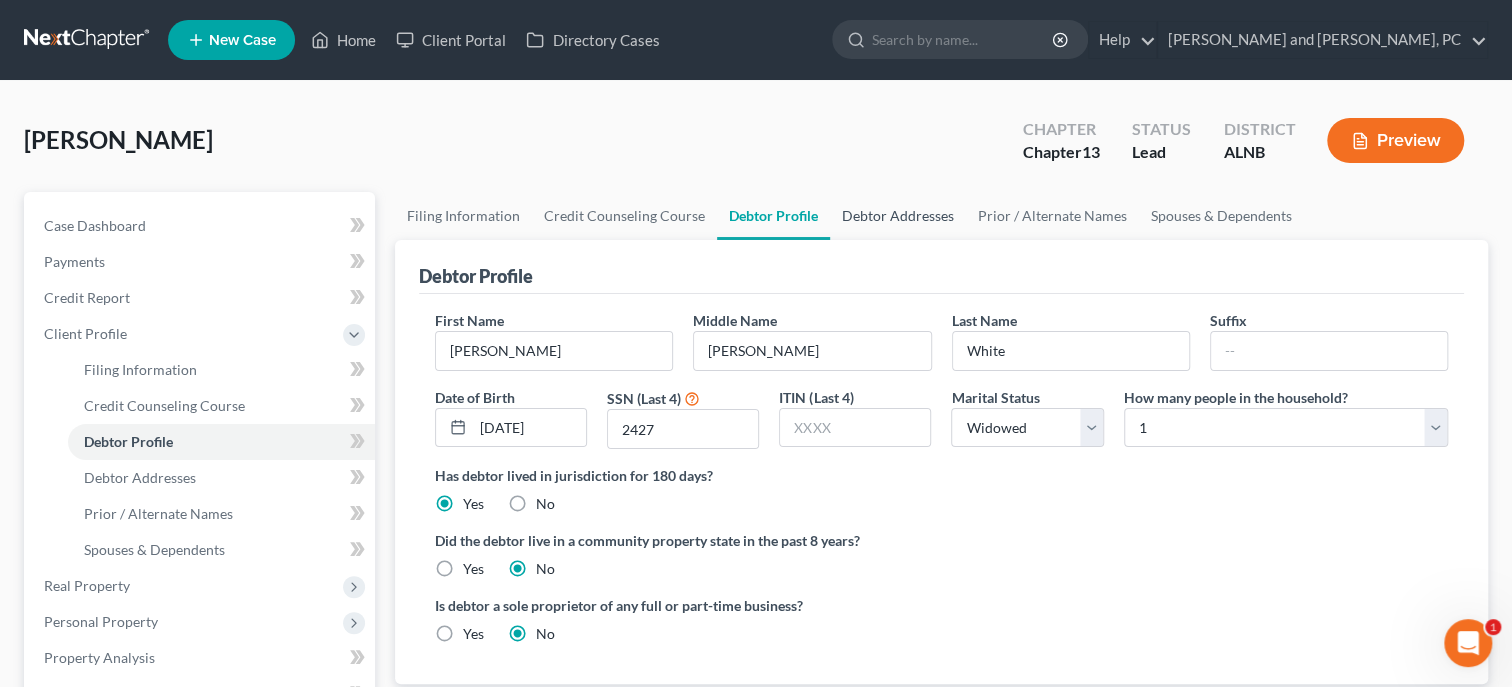 click on "Debtor Addresses" at bounding box center [898, 216] 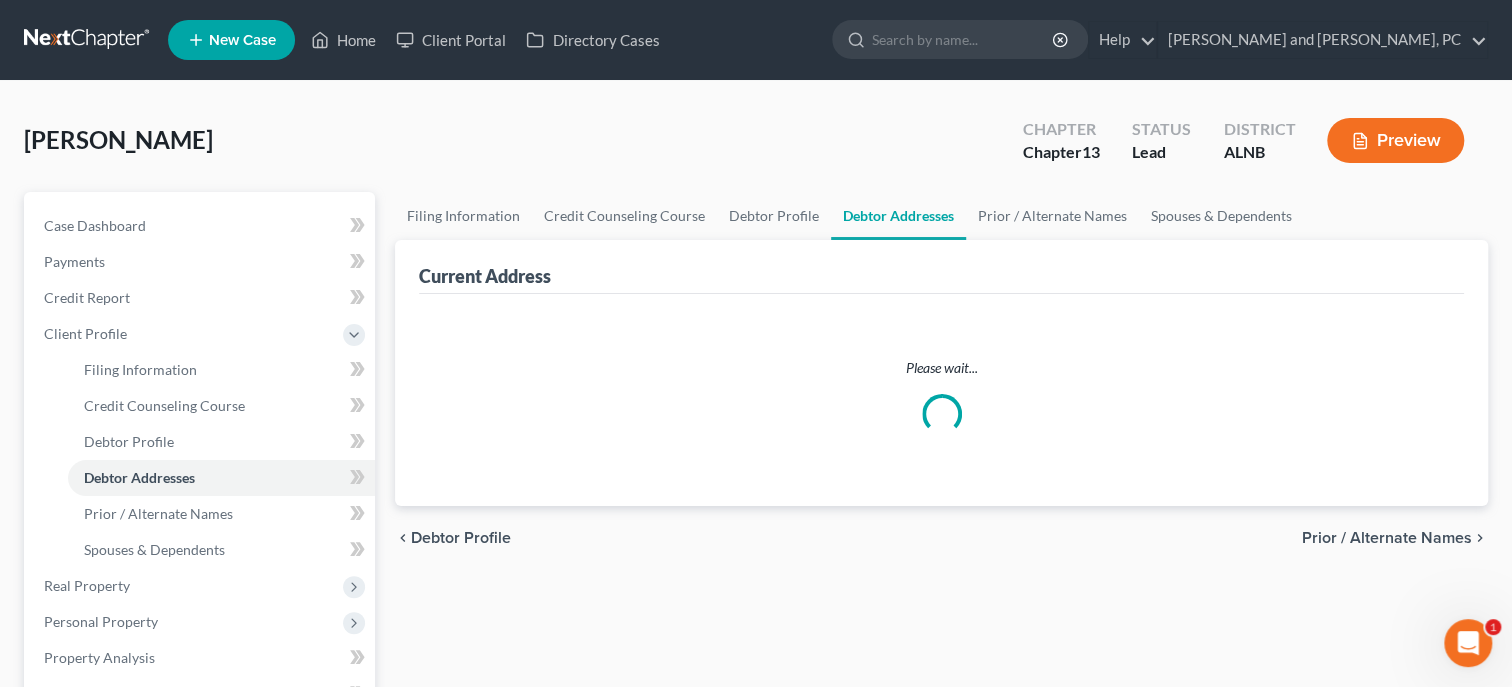 select on "0" 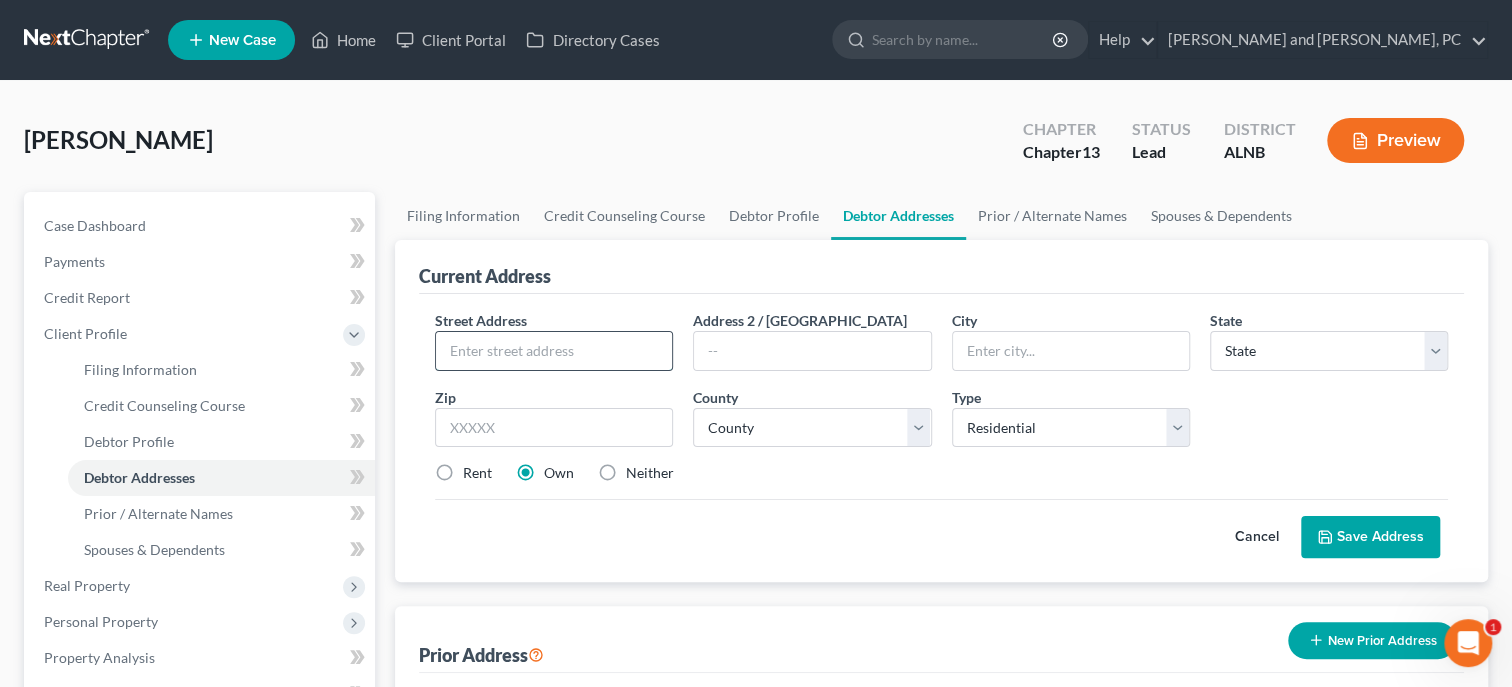 click at bounding box center [554, 351] 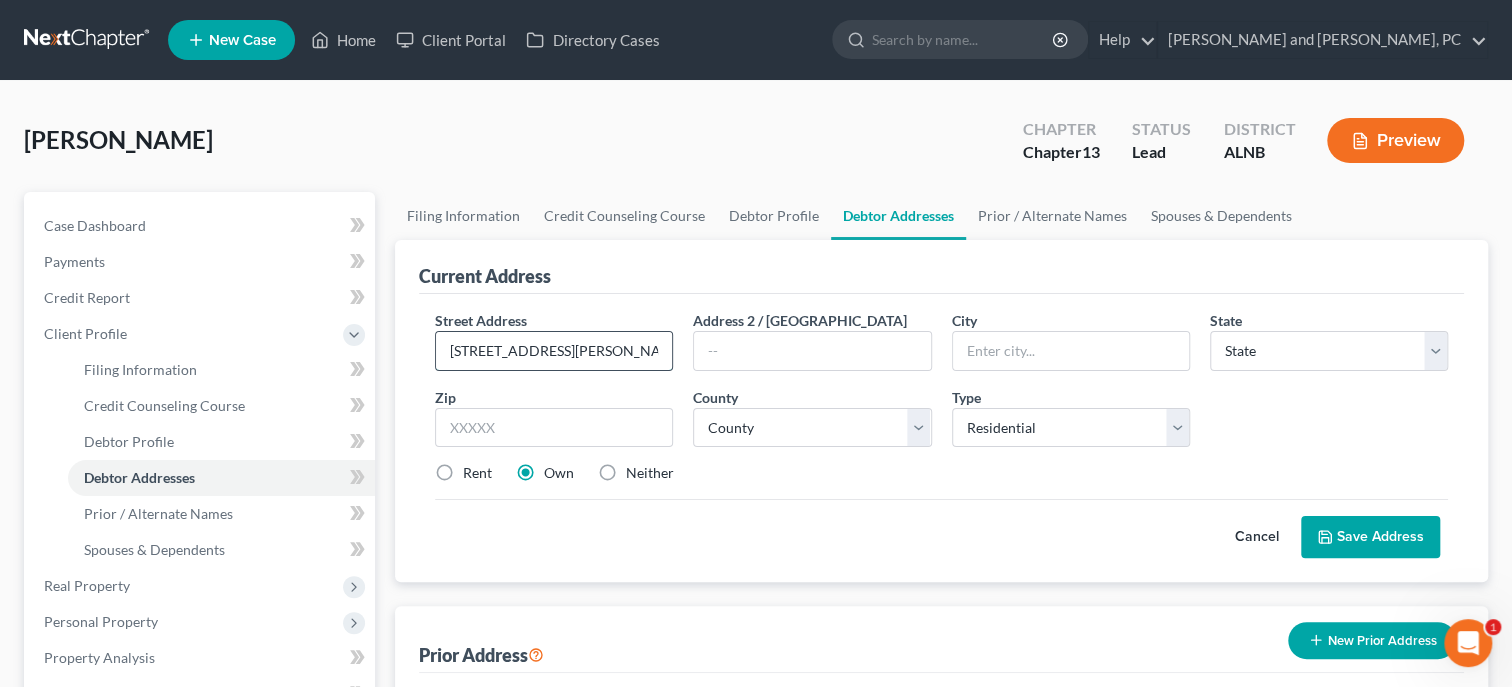 type on "1136 Charles Penny Road" 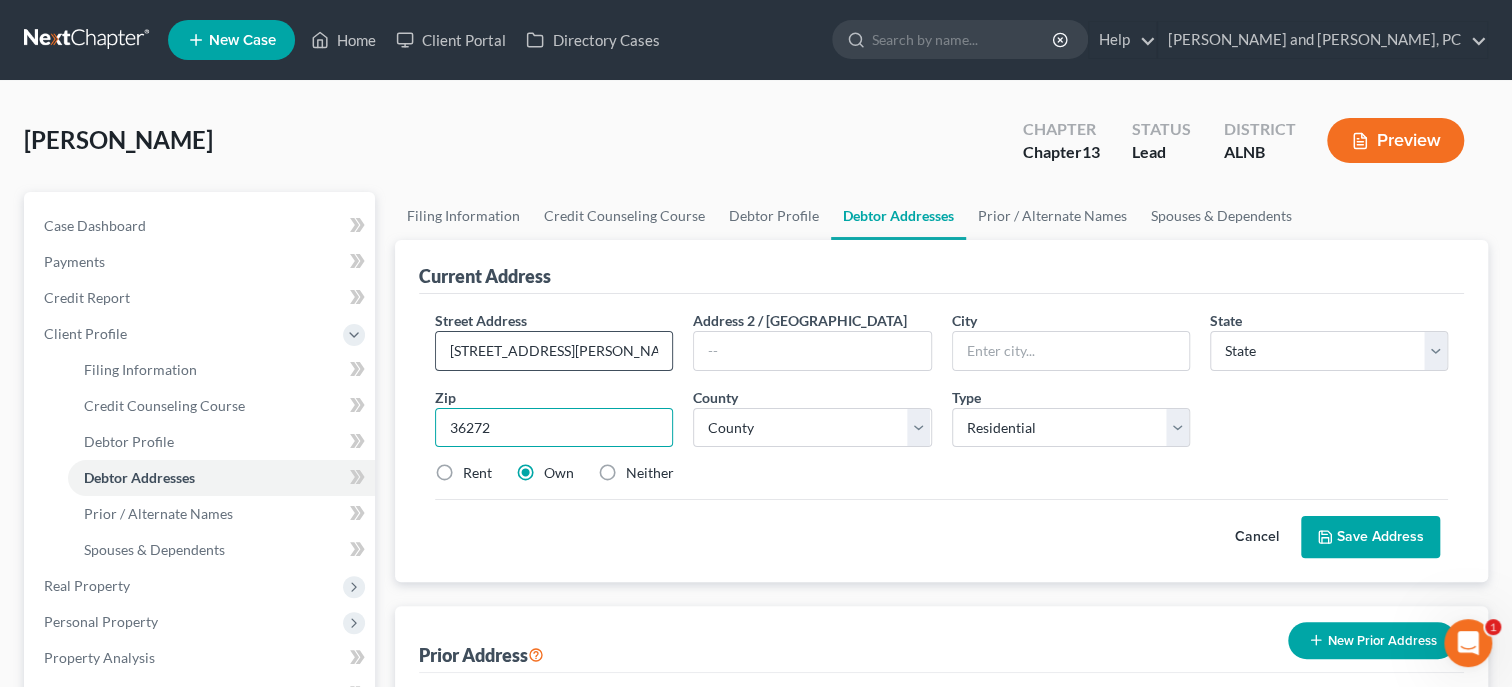 type on "36272" 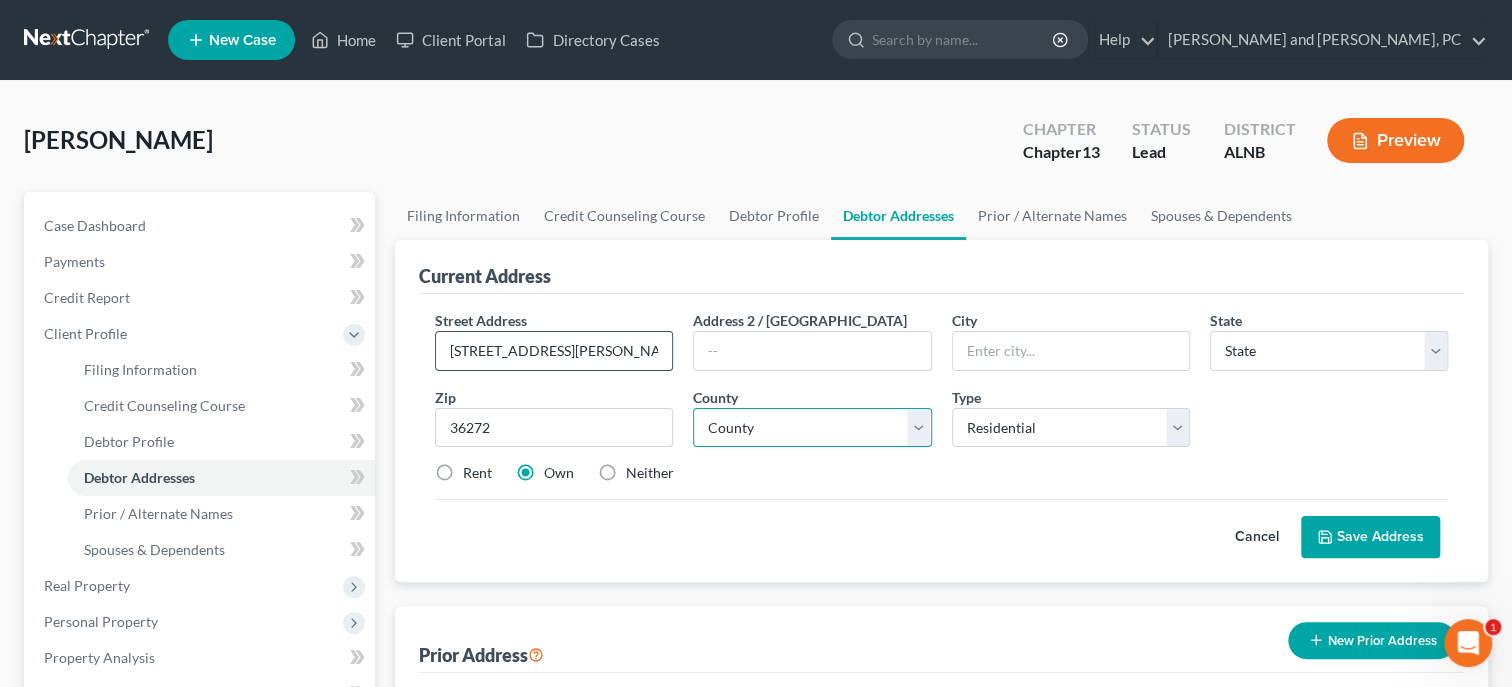 type on "Piedmont" 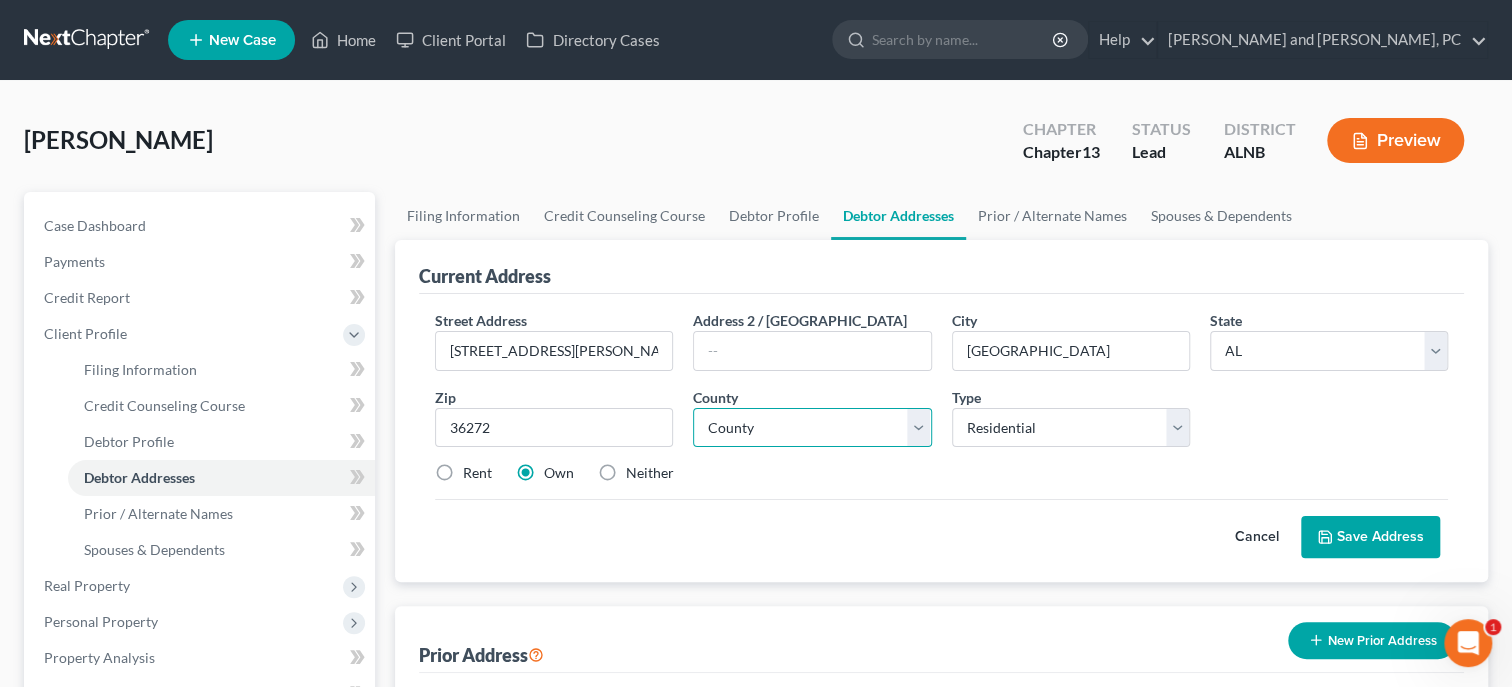 select on "7" 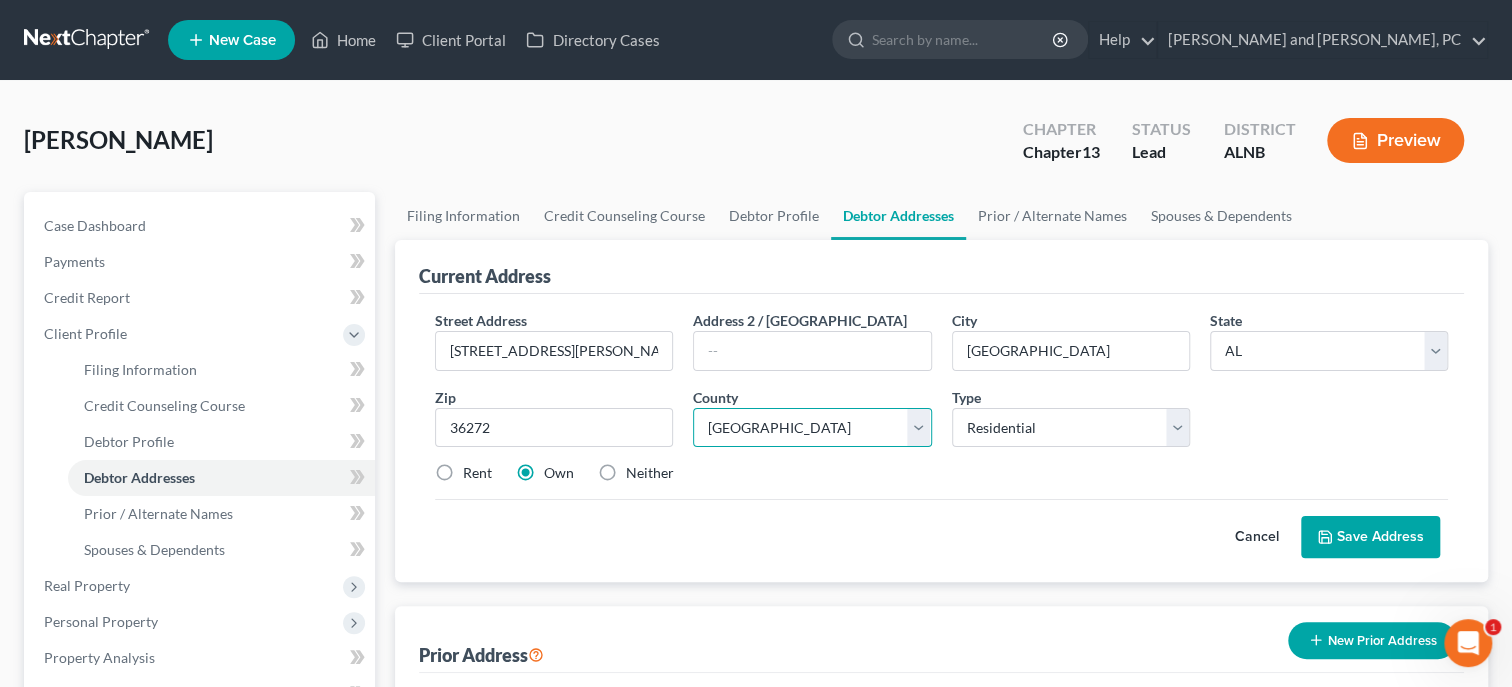 click on "Calhoun County" at bounding box center (0, 0) 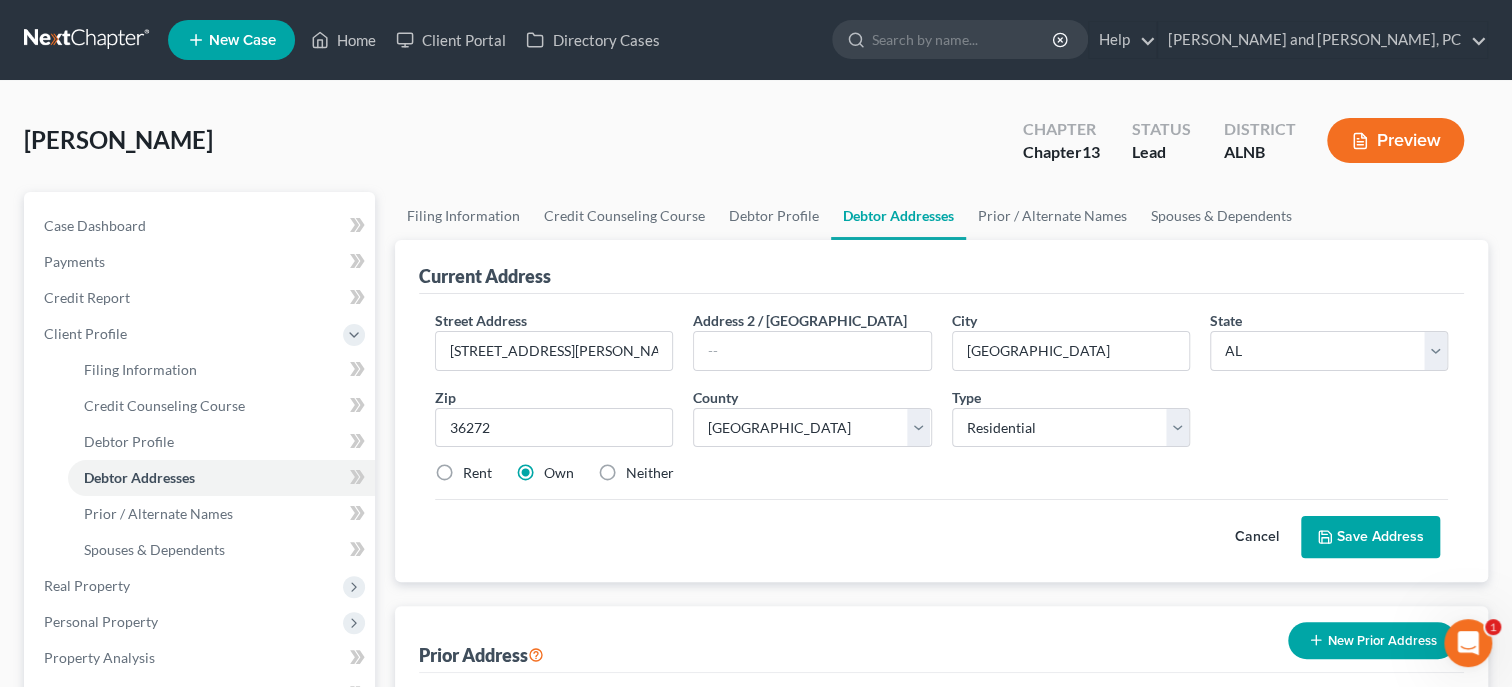 click on "Save Address" at bounding box center [1370, 537] 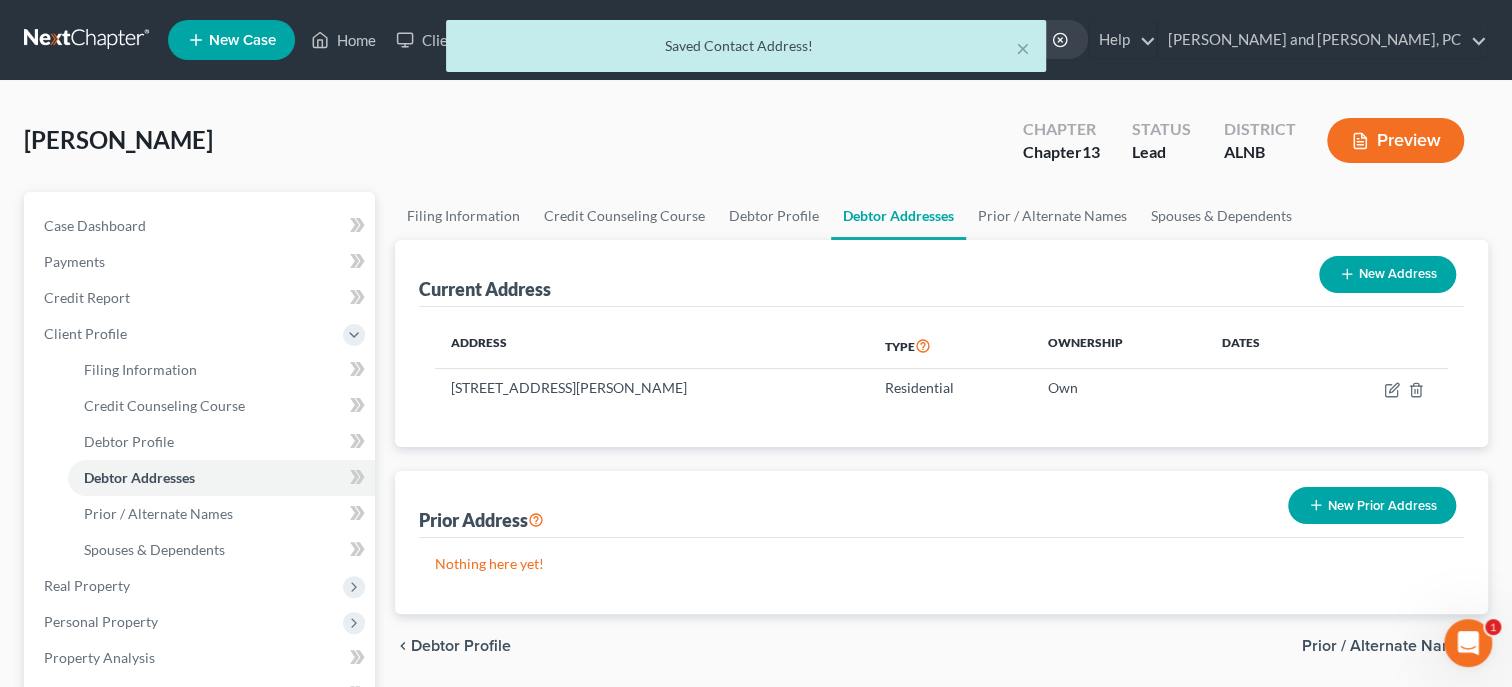 click on "Current Address New Address
Address Type  Ownership Dates 1136 Charles Penny Road, Piedmont, AL 36272 Residential Own
Prior Address  New Prior Address Nothing here yet!" at bounding box center (941, 427) 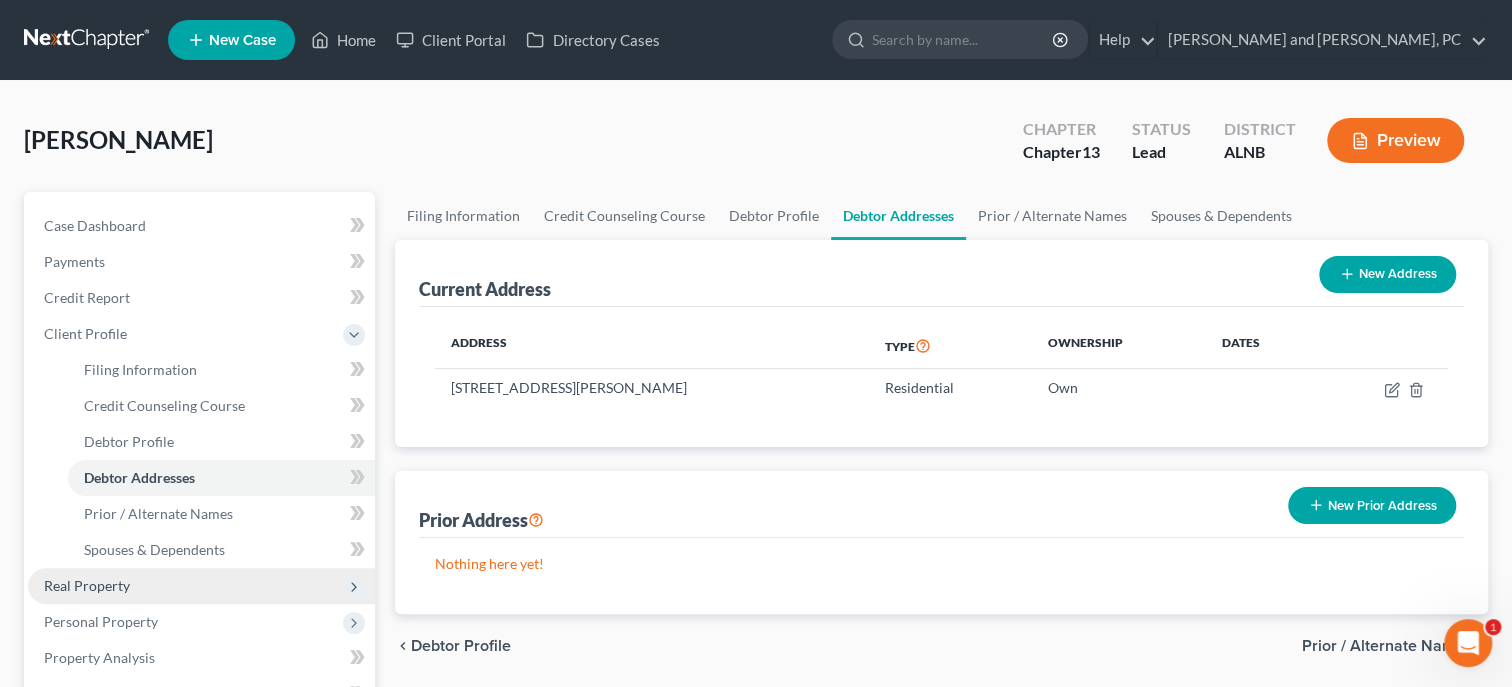 click on "Real Property" at bounding box center [87, 585] 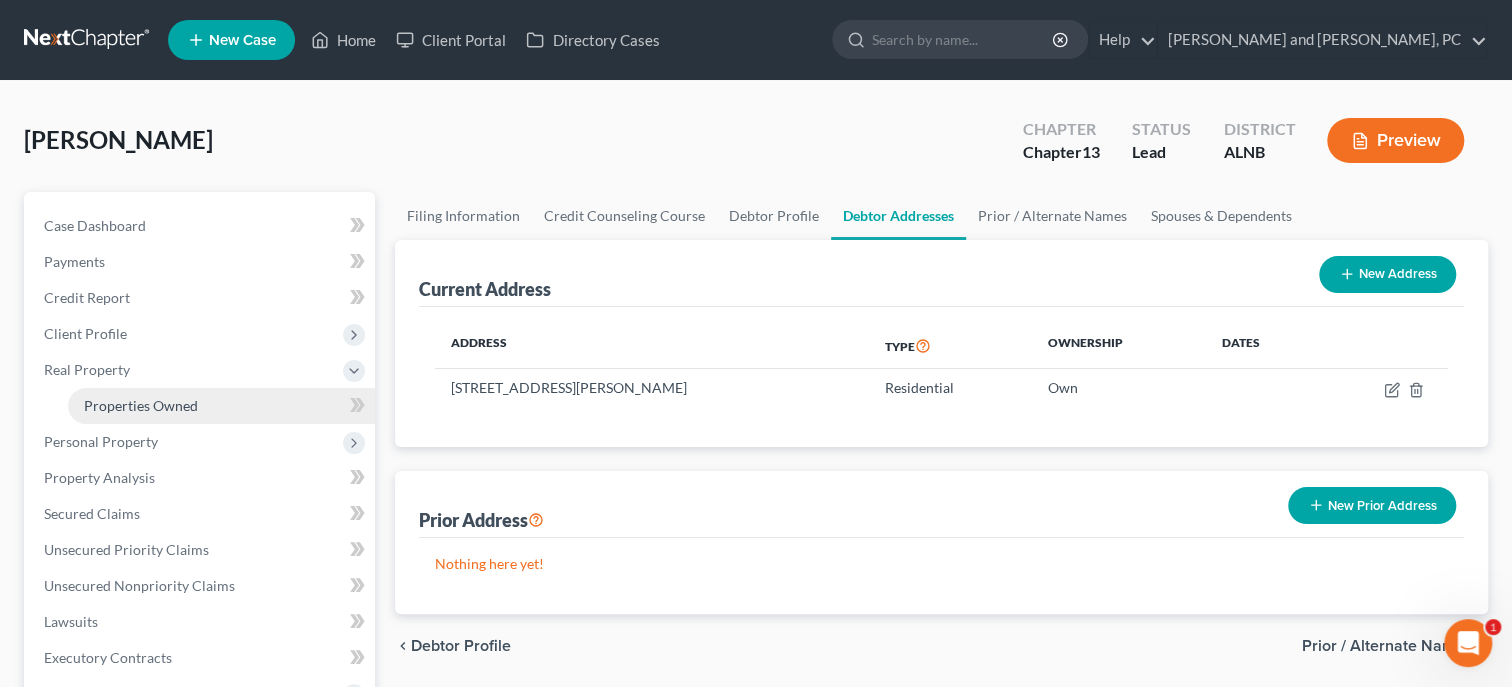 click on "Properties Owned" at bounding box center [141, 405] 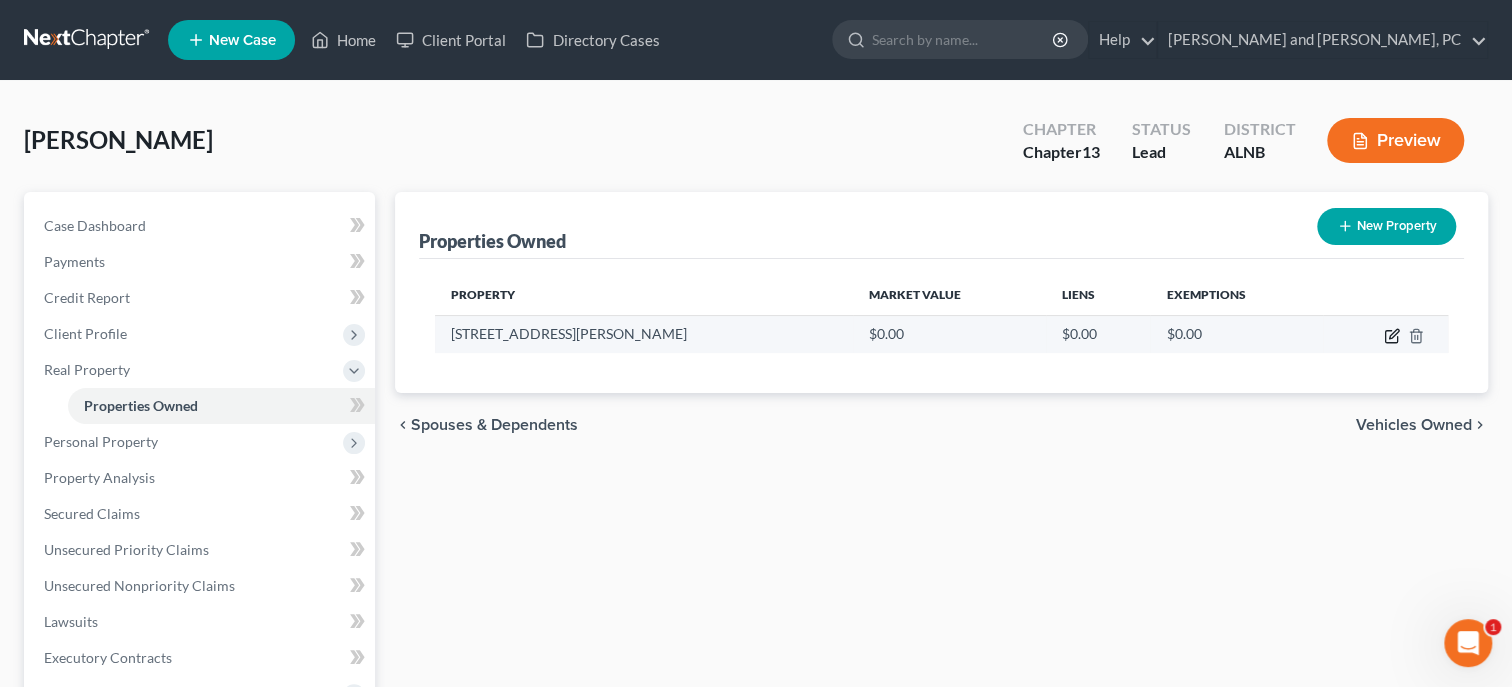click 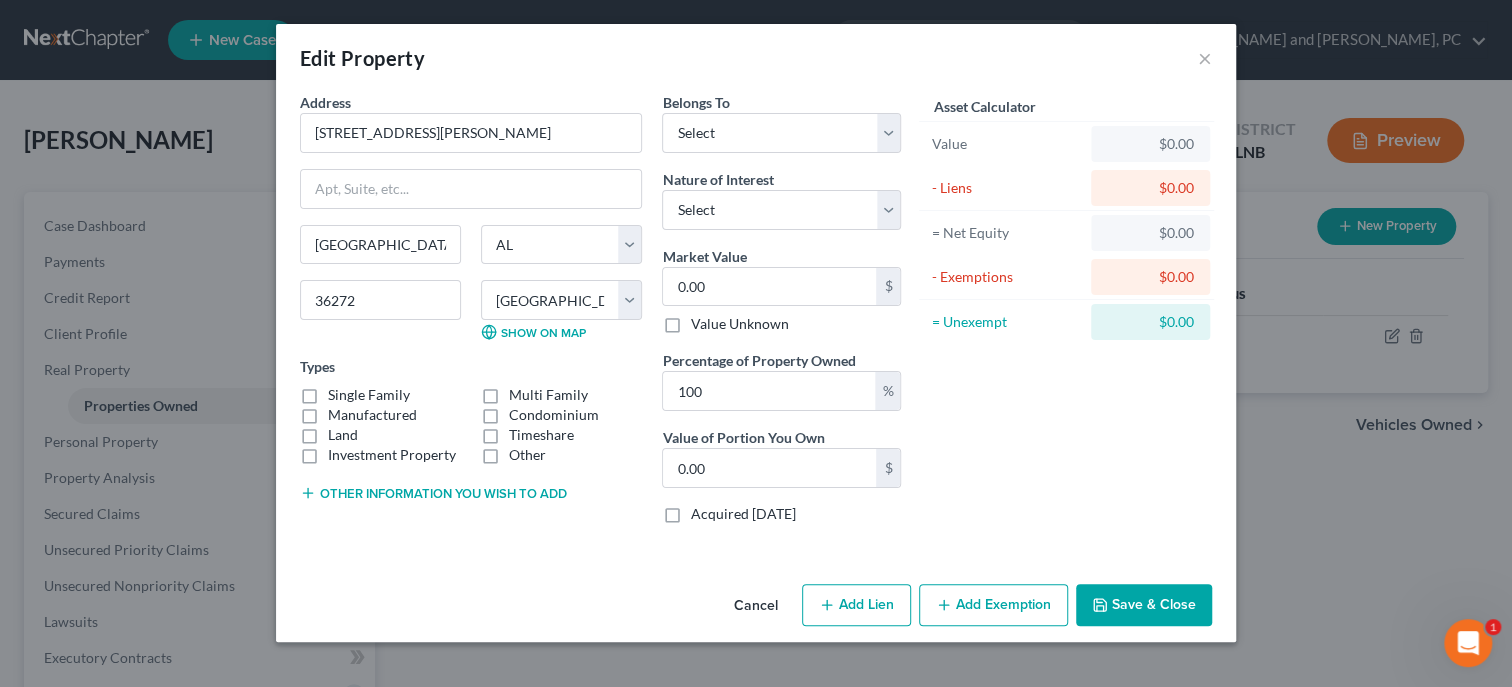 click on "Manufactured" at bounding box center (372, 415) 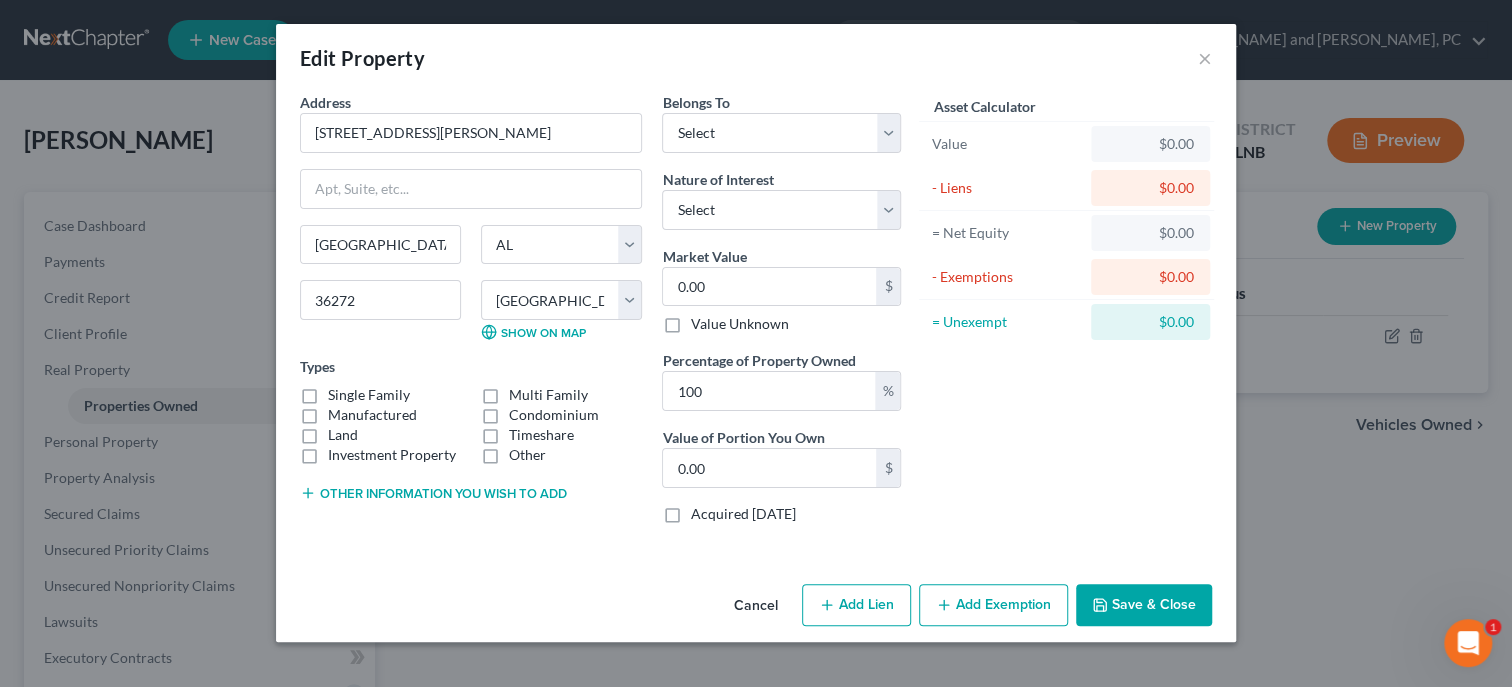 click on "Manufactured" at bounding box center [342, 411] 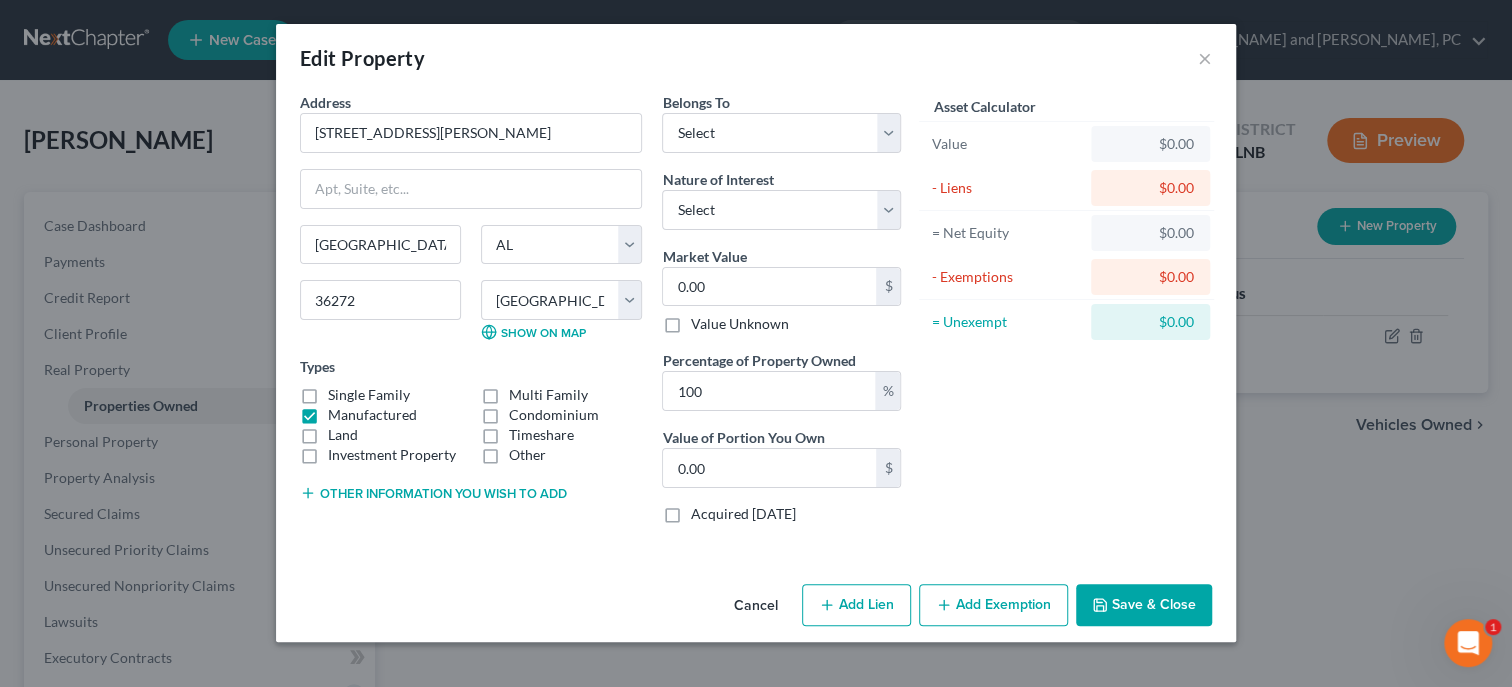 click on "Land" at bounding box center [343, 435] 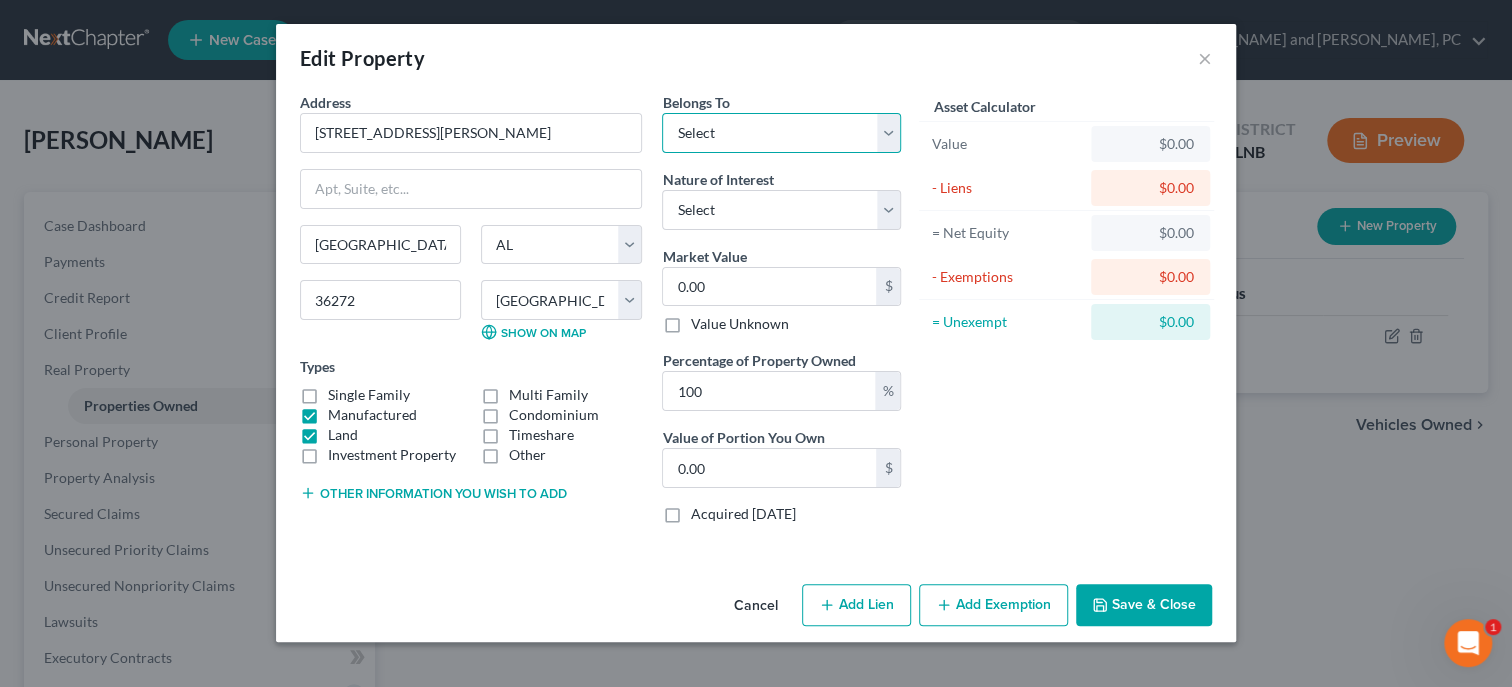 click on "Select Debtor 1 Only Debtor 2 Only Debtor 1 And Debtor 2 Only At Least One Of The Debtors And Another Community Property" at bounding box center [781, 133] 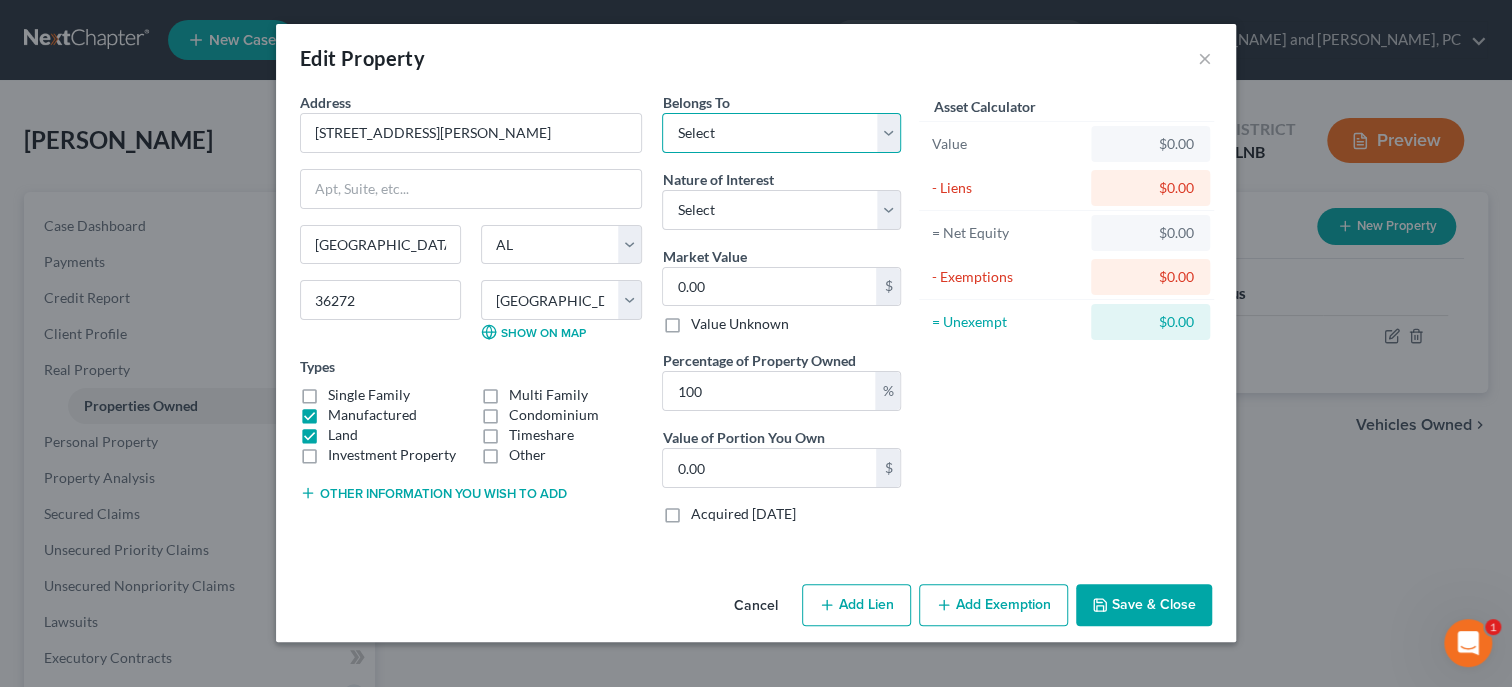 select on "0" 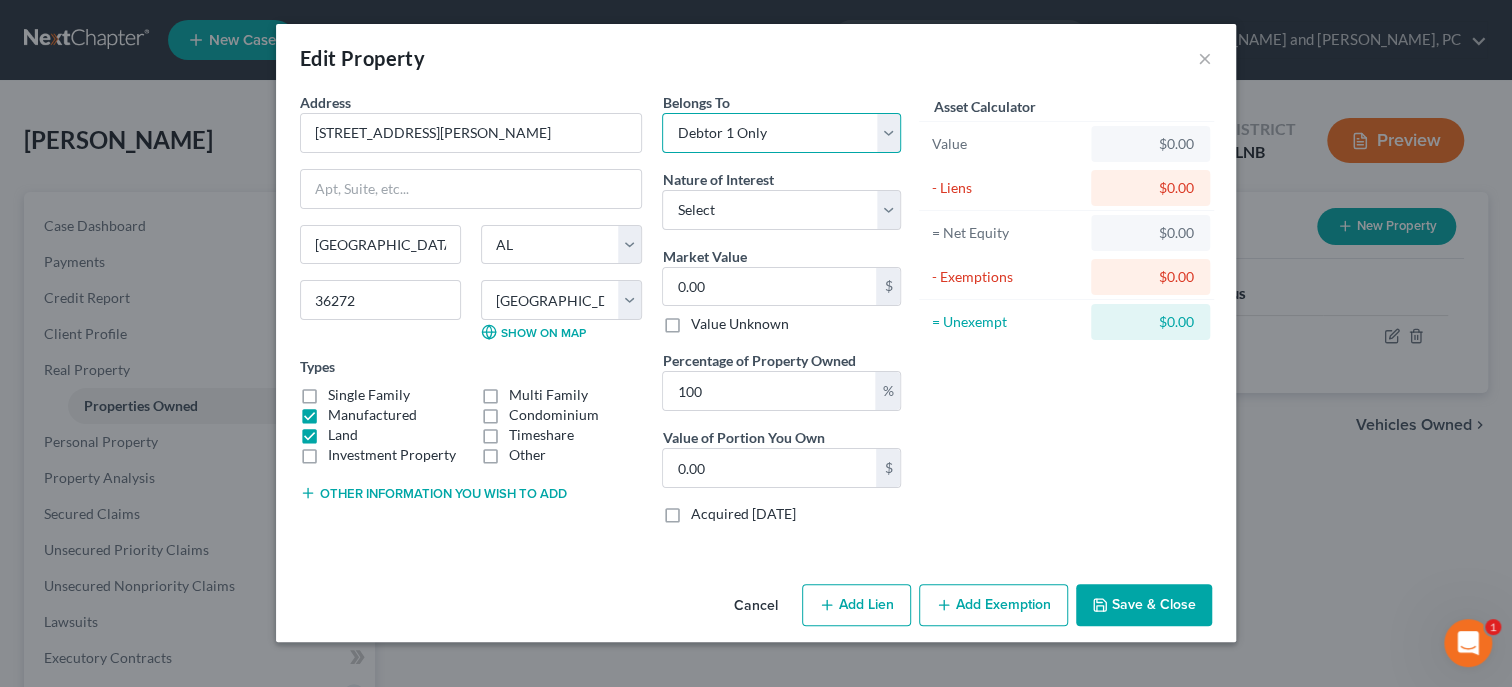 click on "Debtor 1 Only" at bounding box center (0, 0) 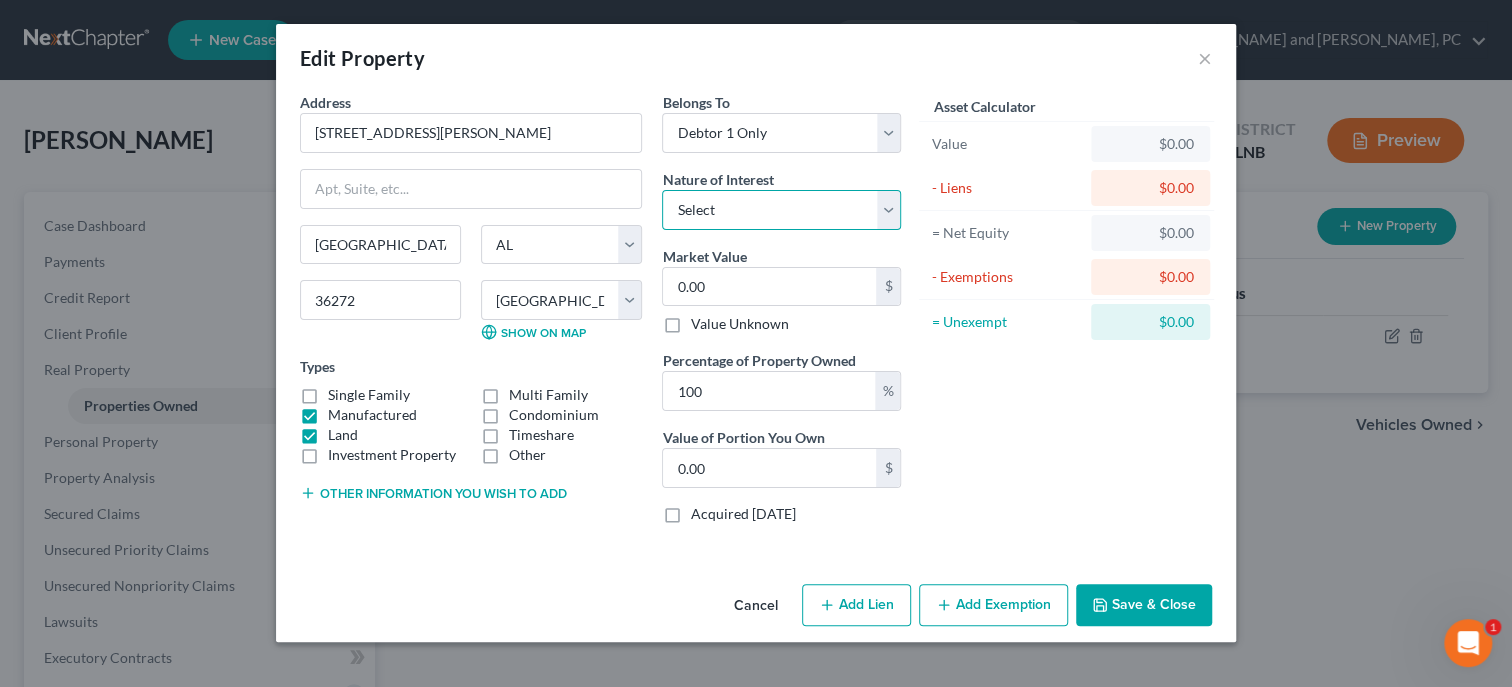 click on "Select Fee Simple Joint Tenant Life Estate Equitable Interest Future Interest Tenancy By The Entireties Tenants In Common Other" at bounding box center (781, 210) 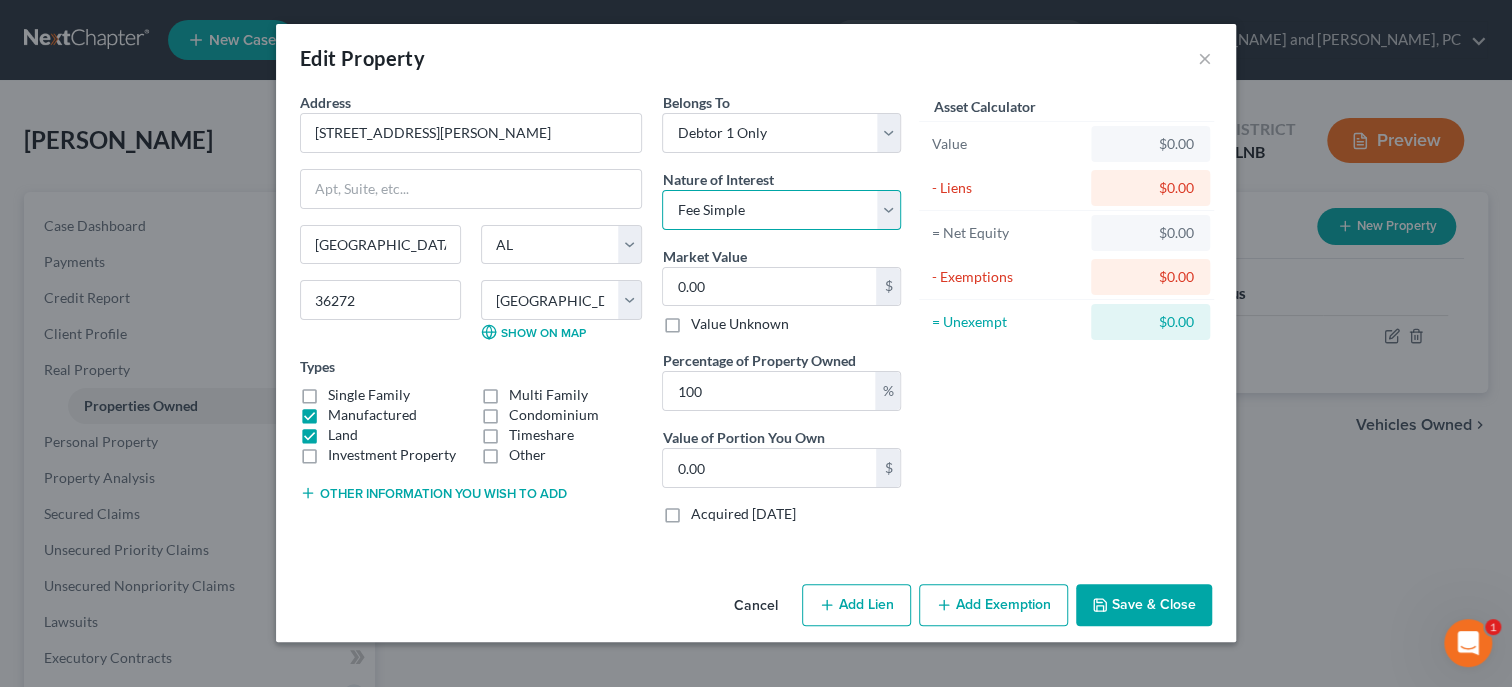 click on "Fee Simple" at bounding box center [0, 0] 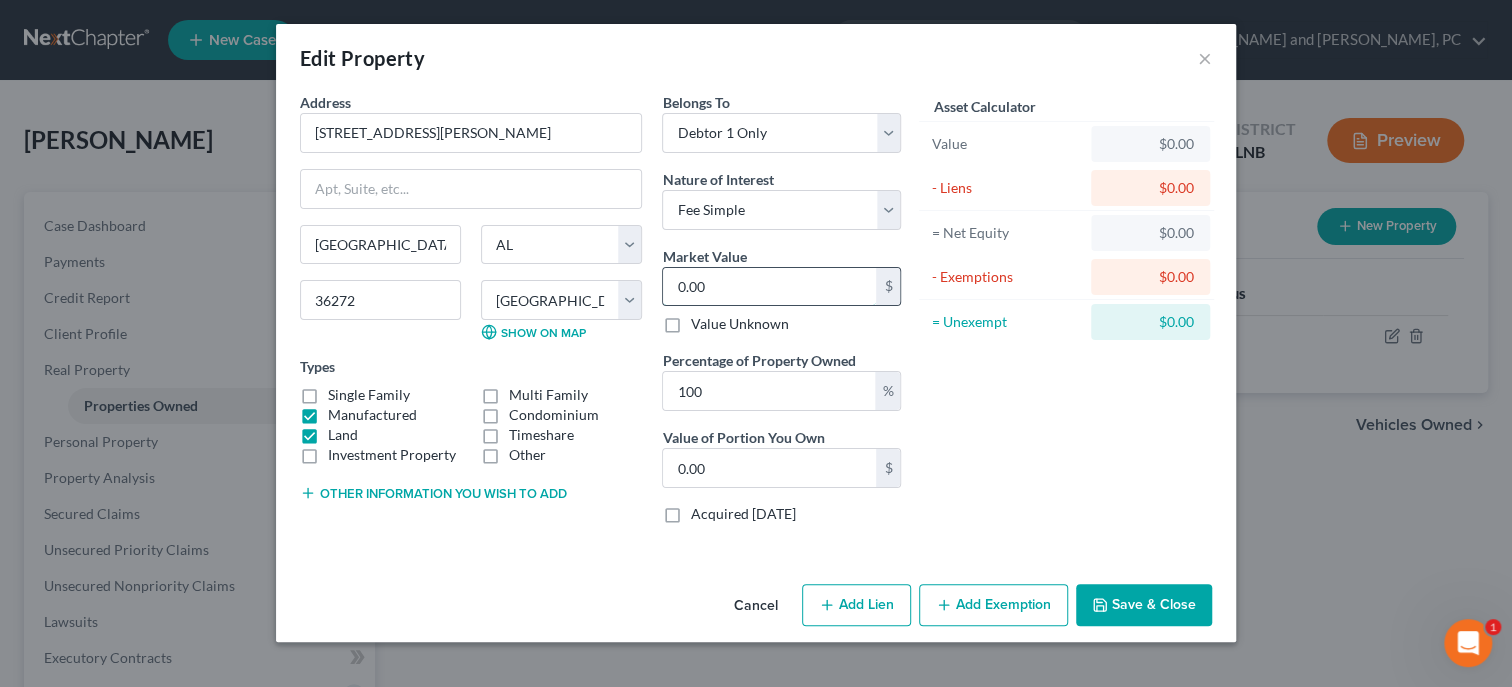 click on "0.00" at bounding box center (769, 287) 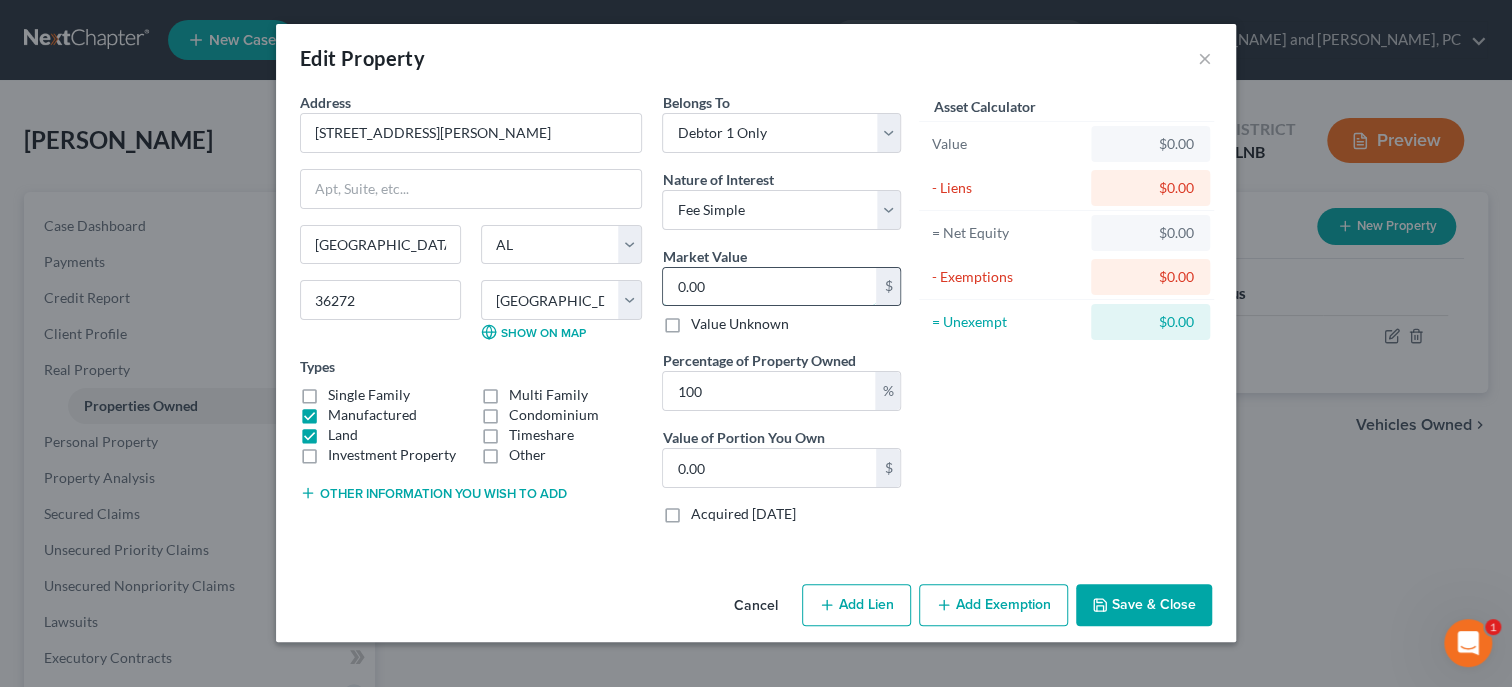 type on "5" 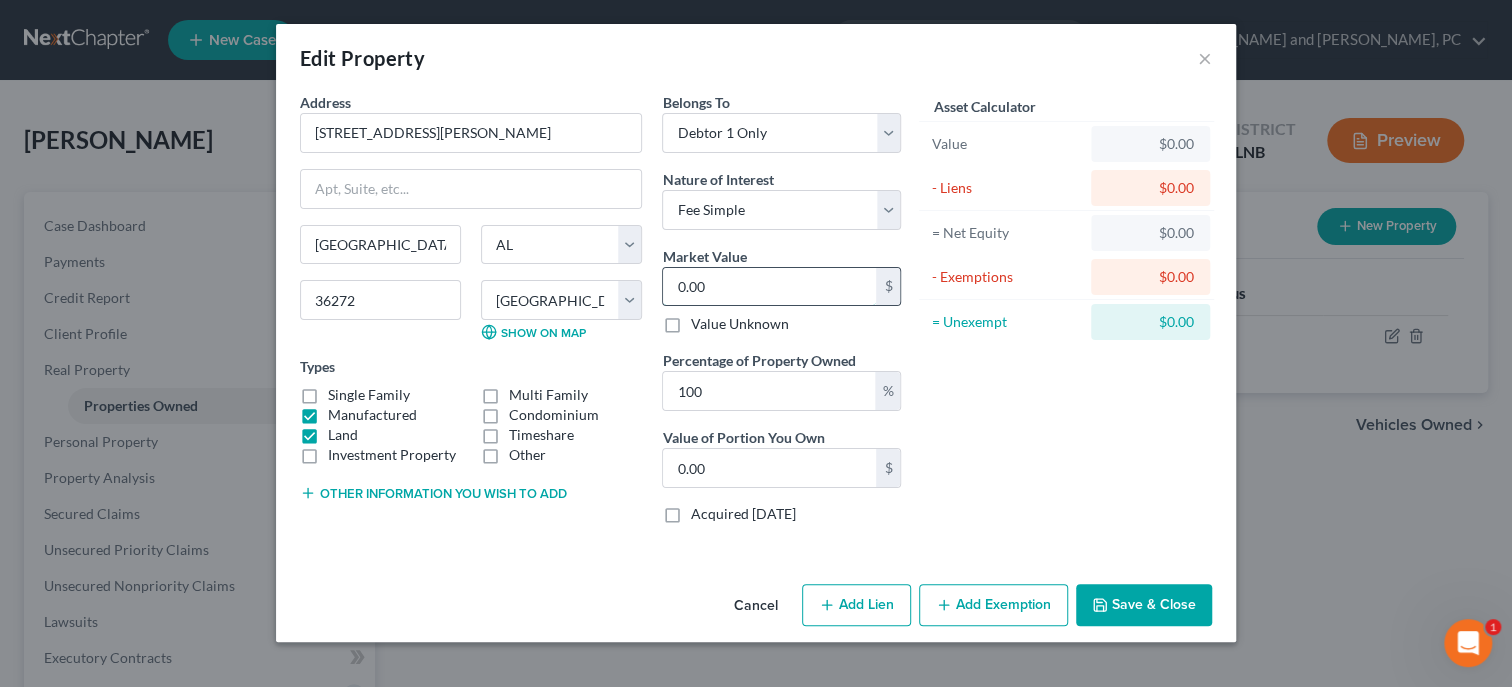 type on "5.00" 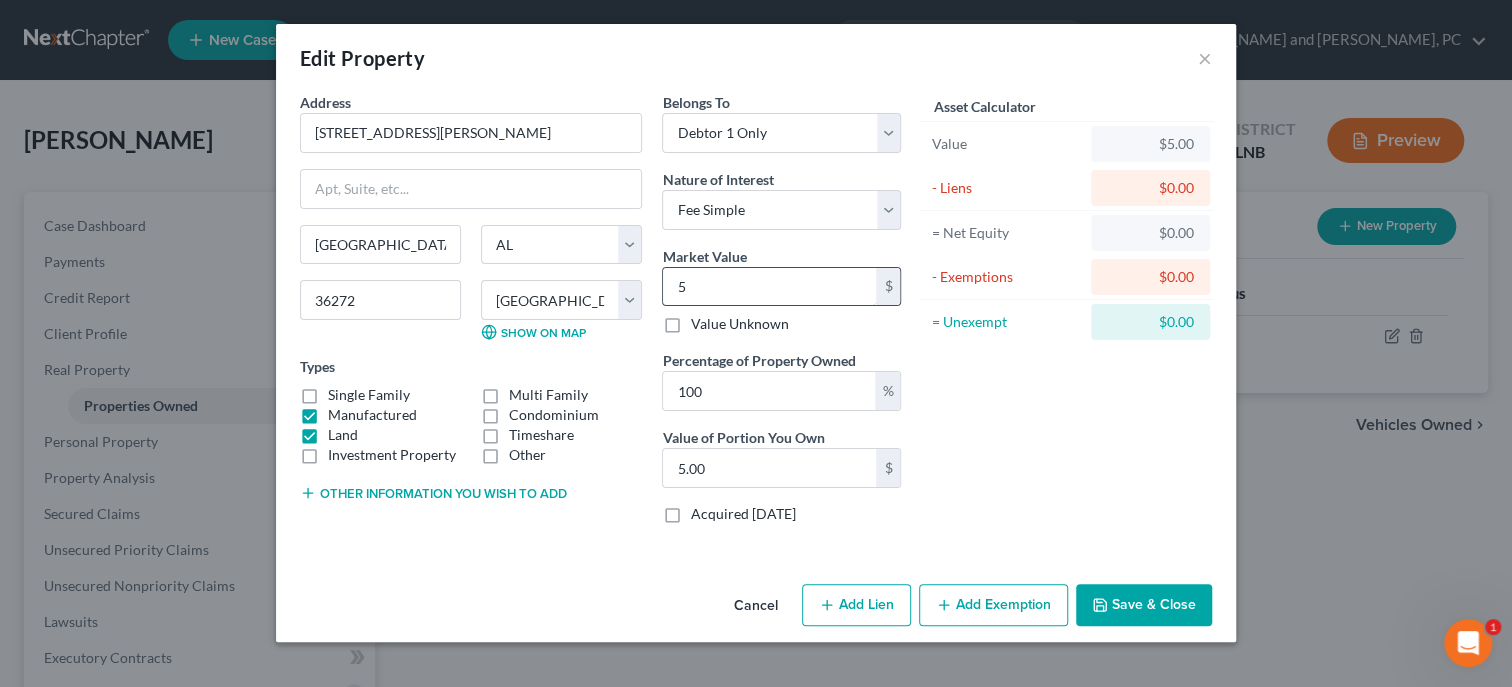 type on "57" 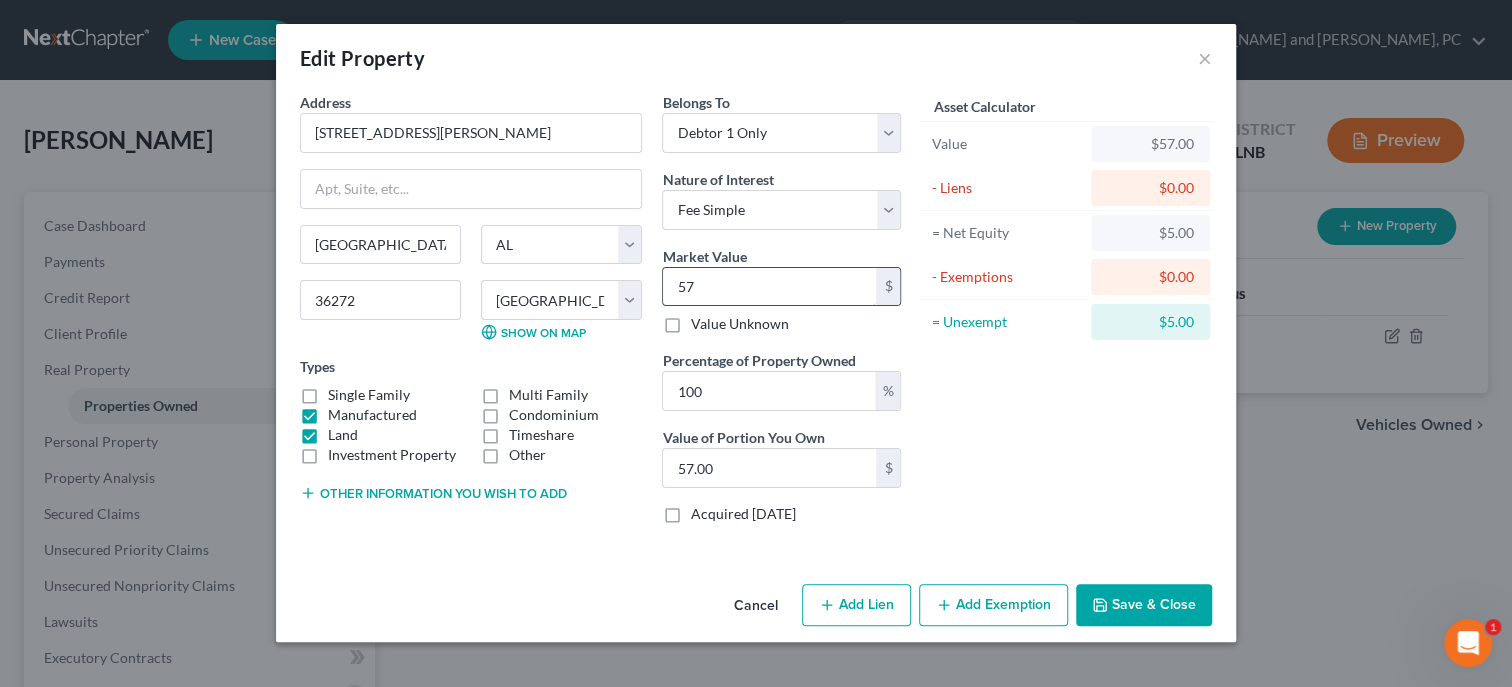 type on "574" 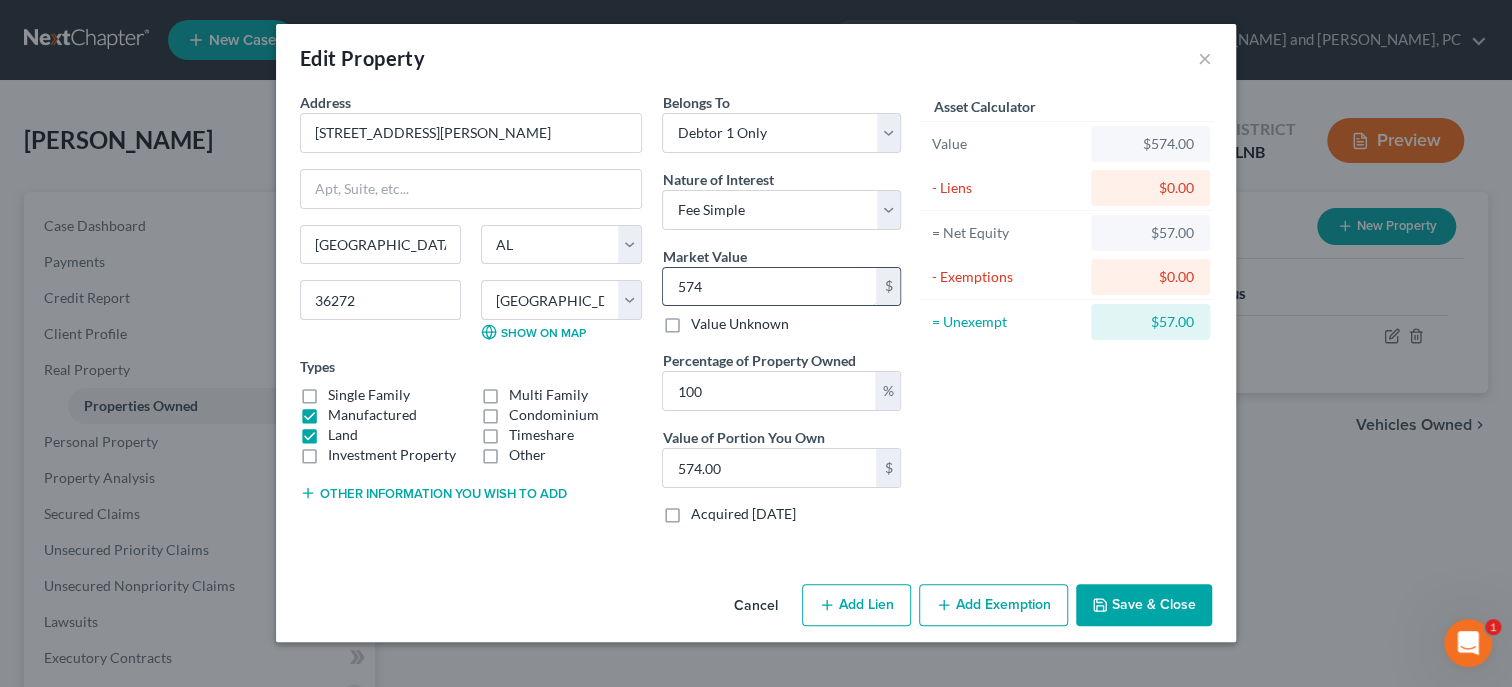 type on "5740" 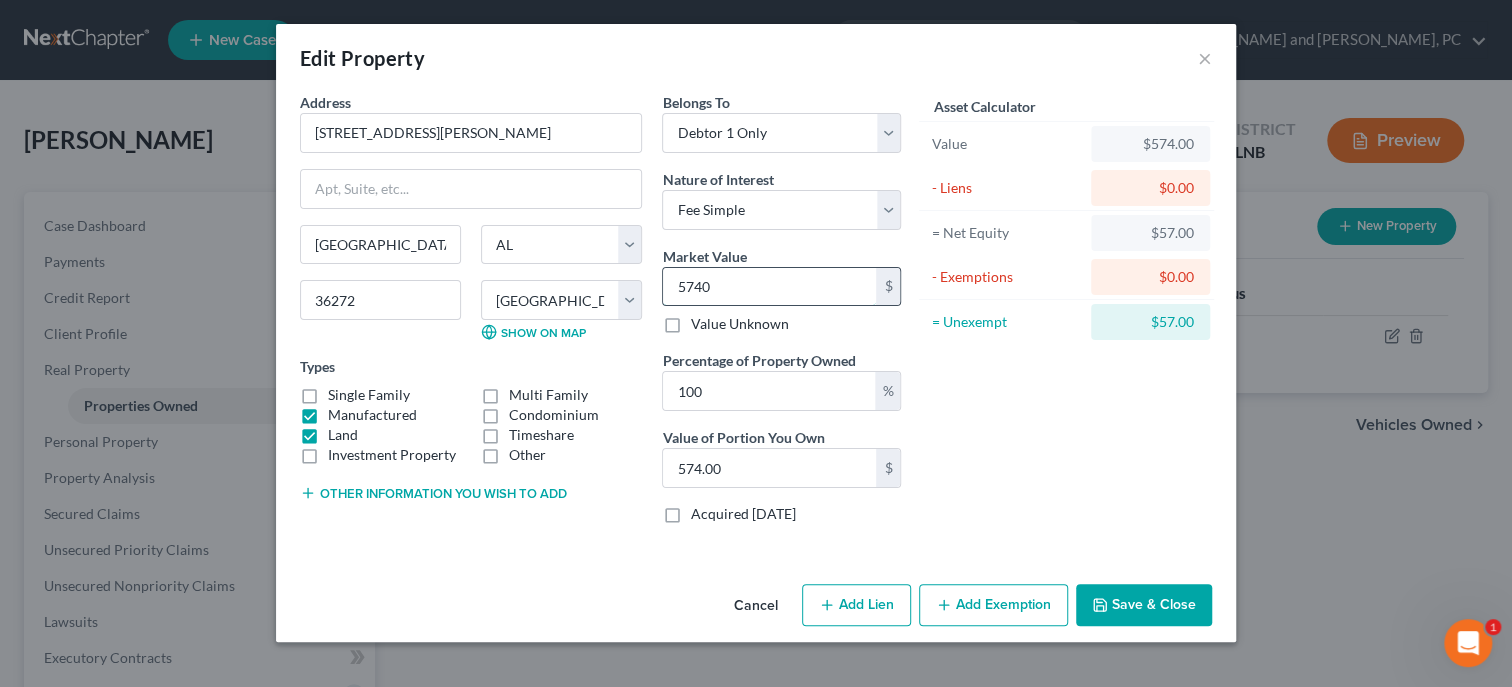 type on "5,740.00" 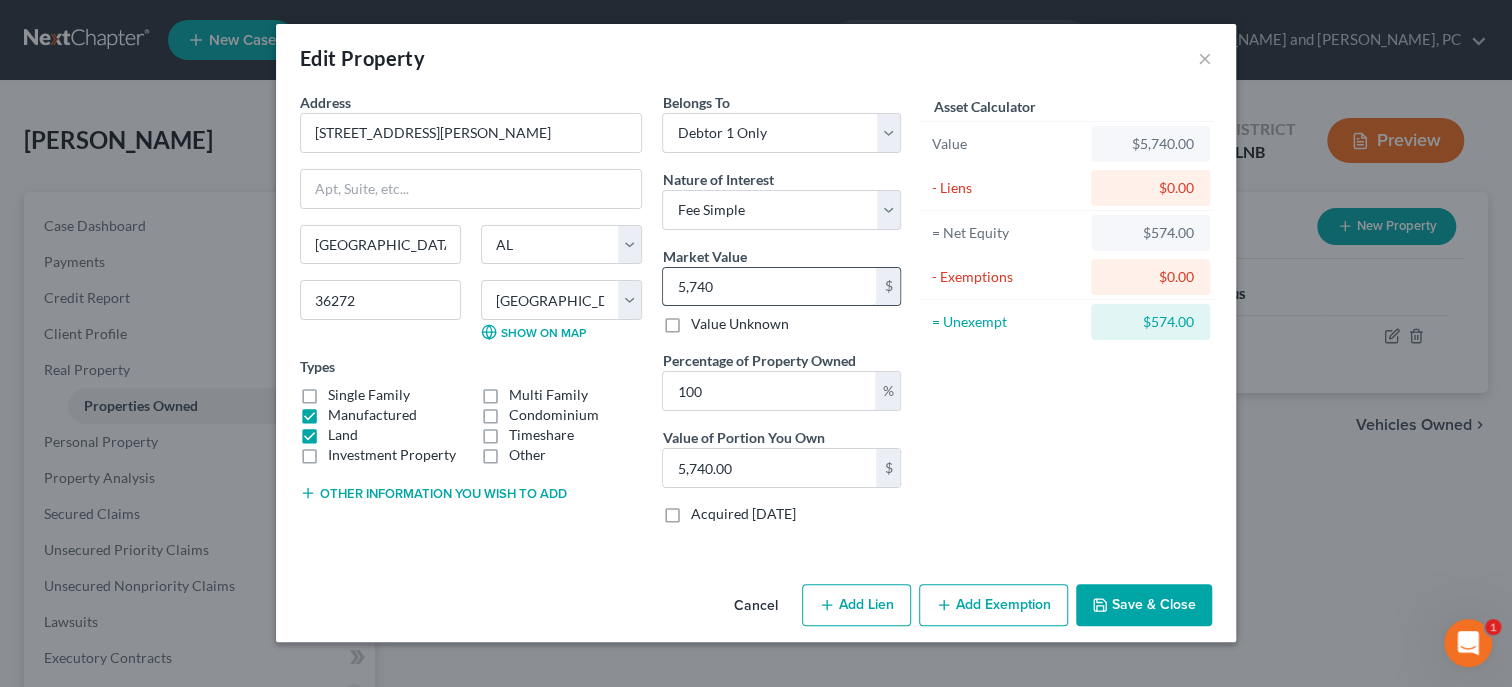 type on "5,7400" 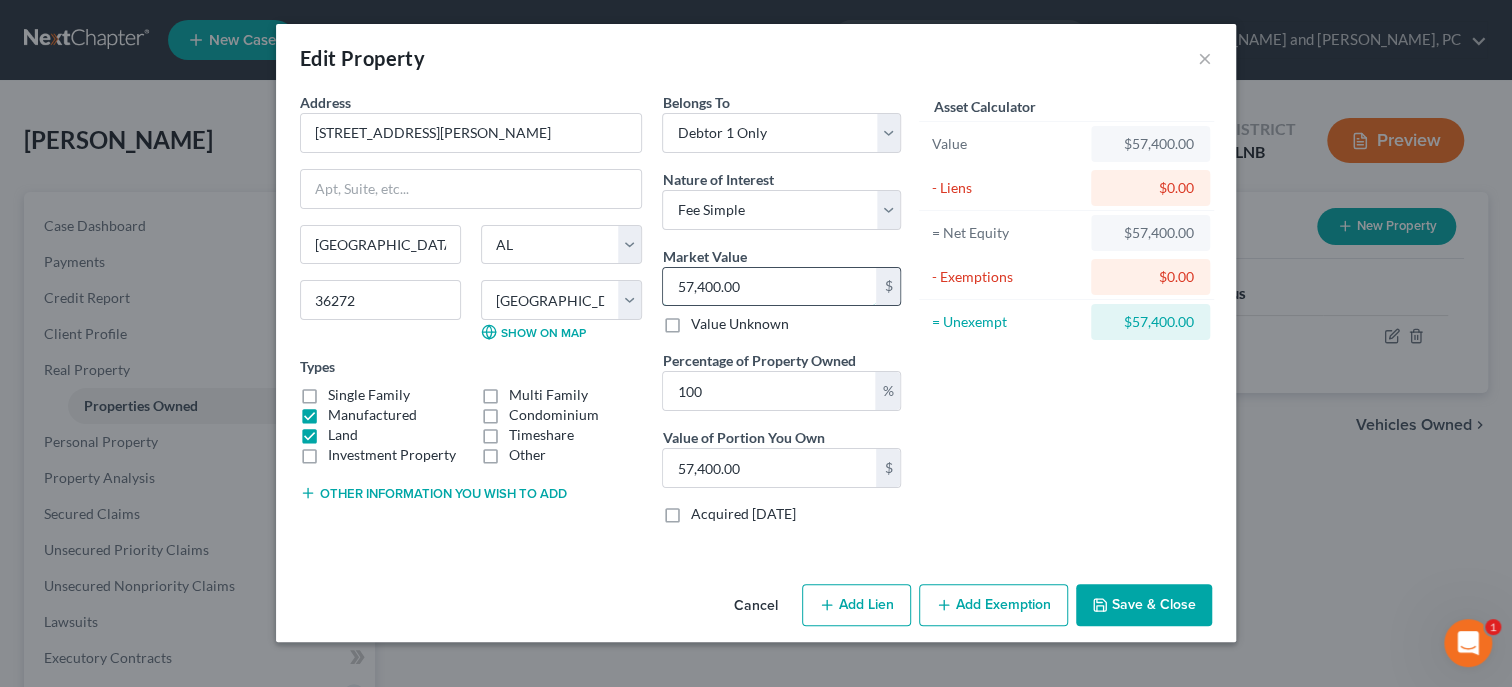 type on "57,400.00" 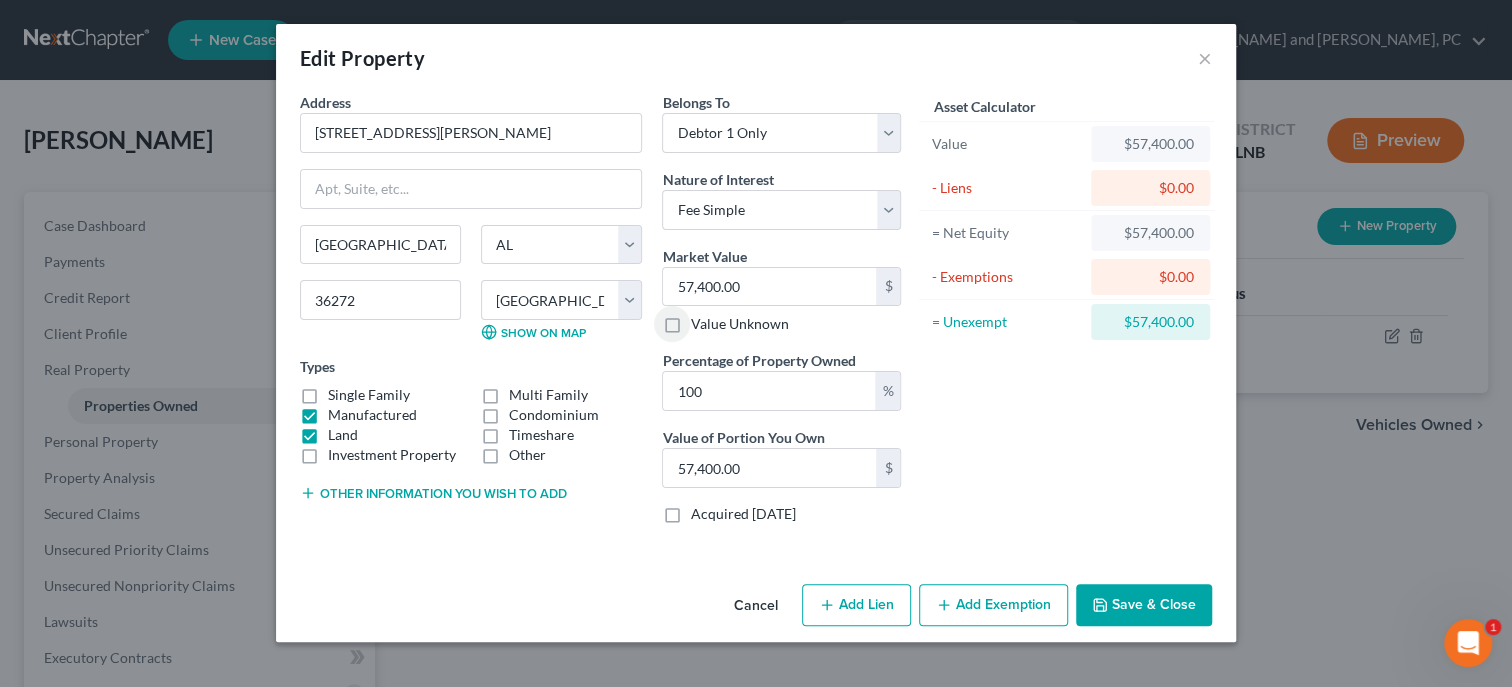 click 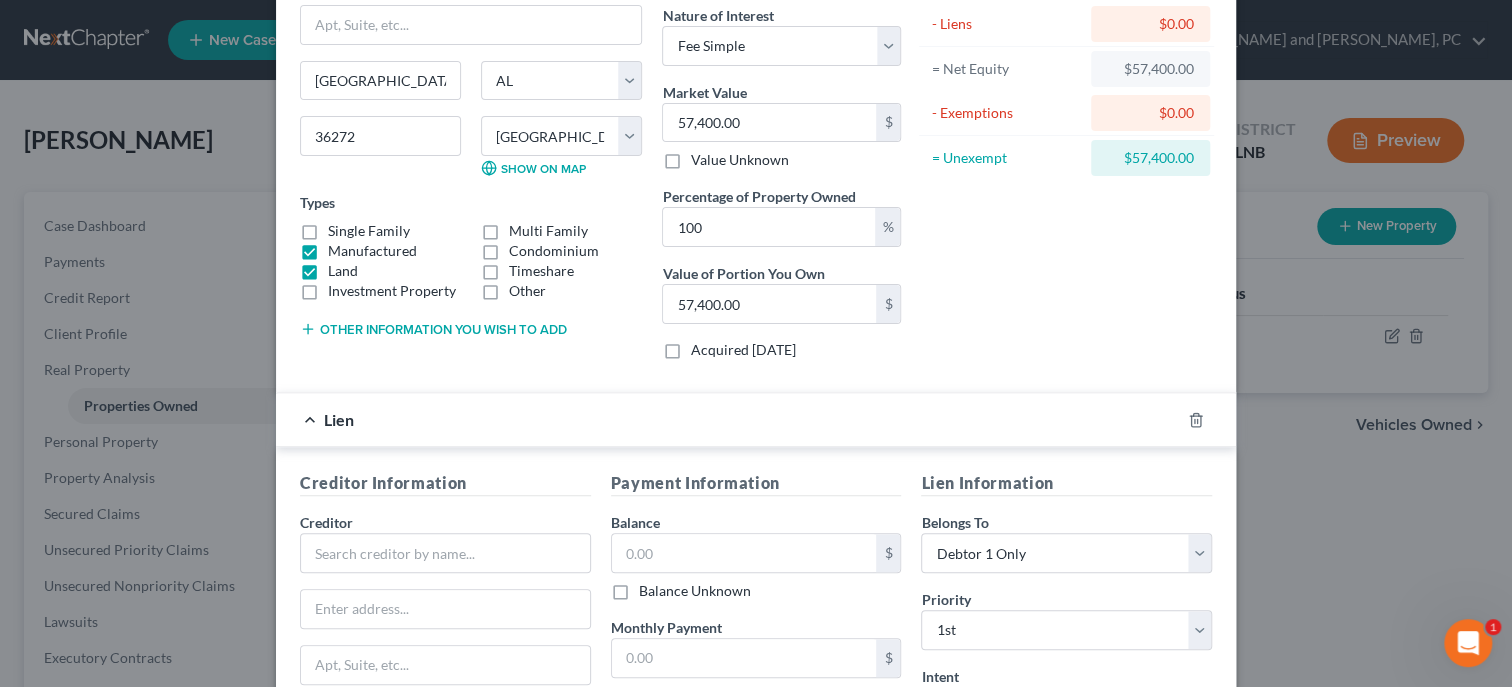 scroll, scrollTop: 309, scrollLeft: 0, axis: vertical 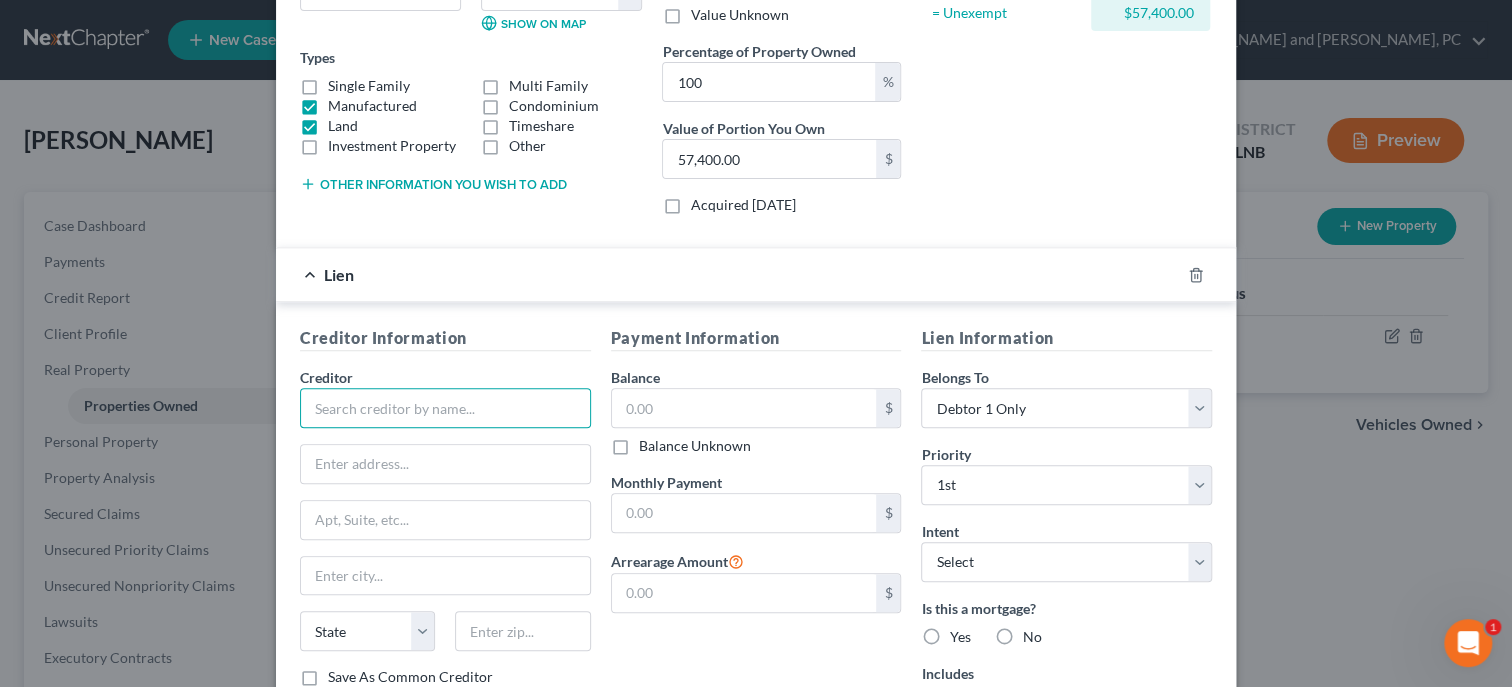 click at bounding box center [445, 408] 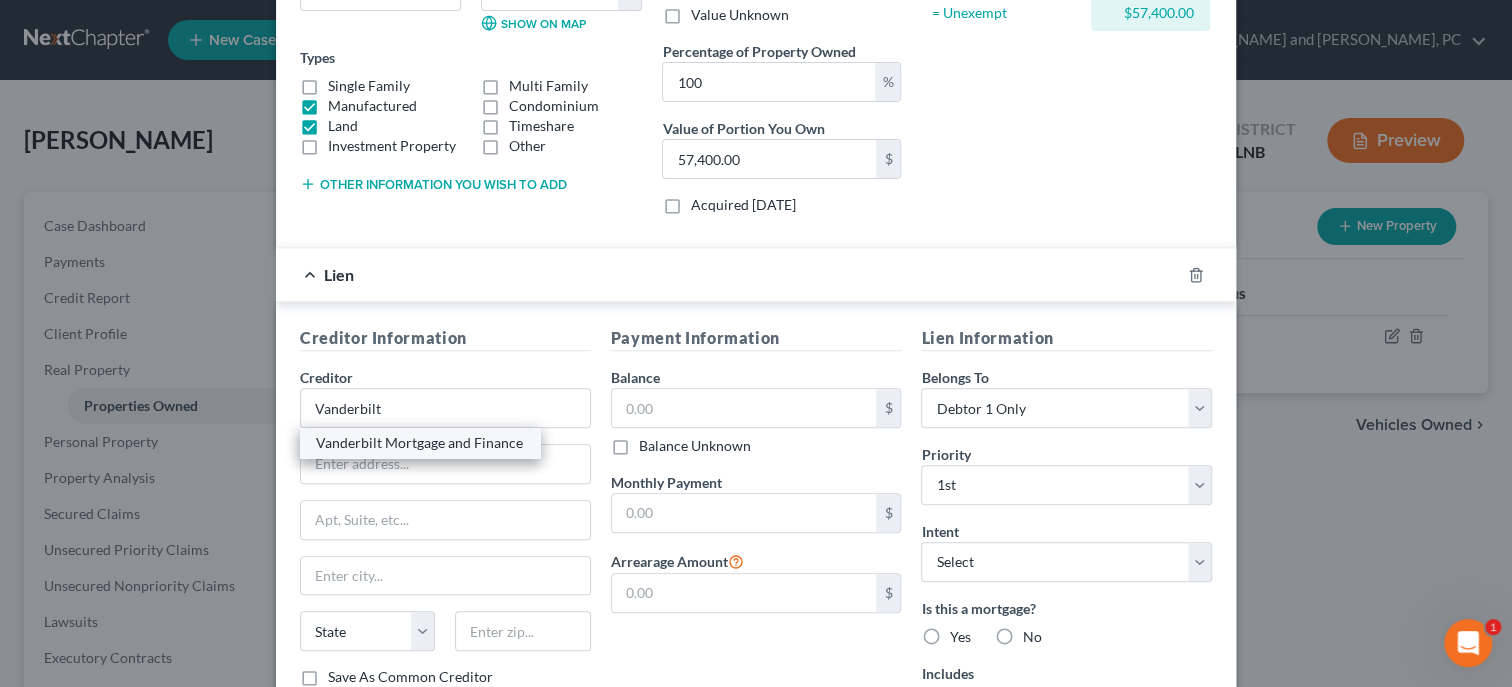 click on "Vanderbilt Mortgage and Finance" at bounding box center (420, 443) 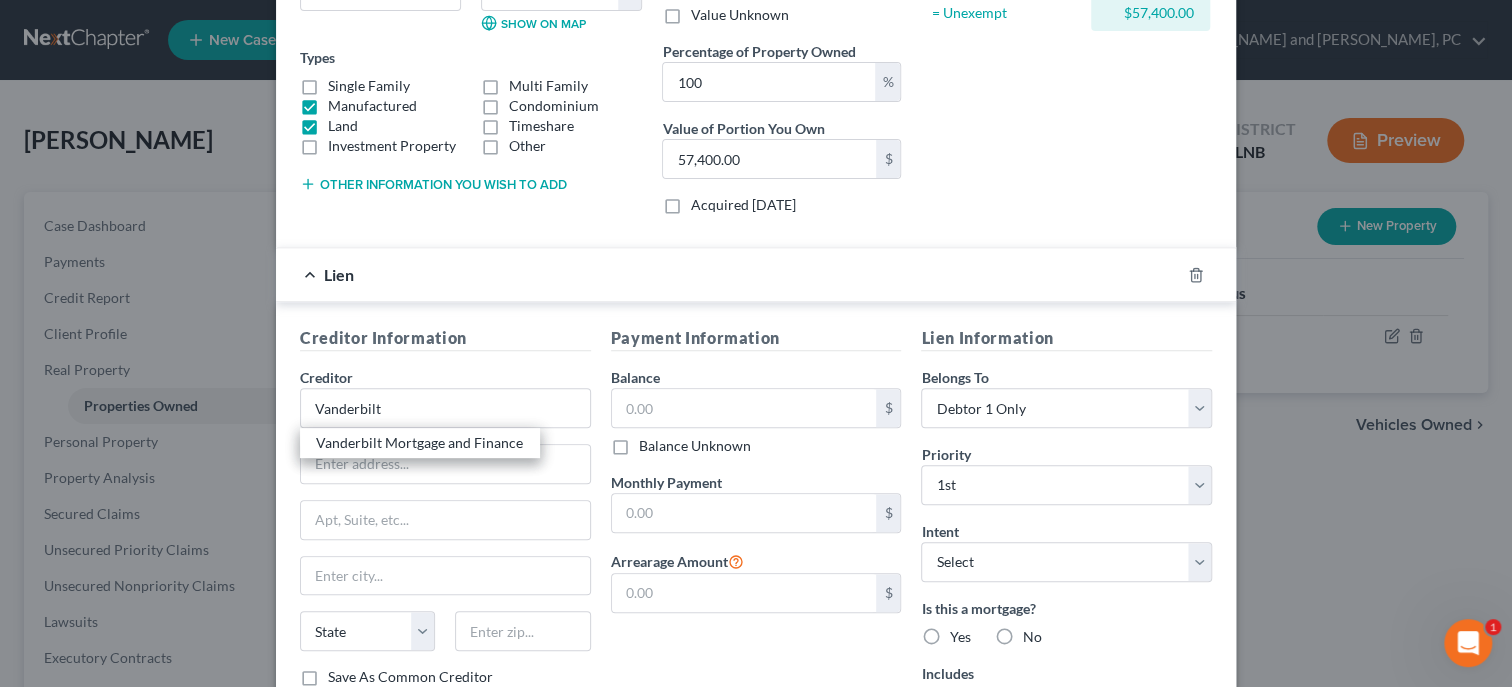type on "Vanderbilt Mortgage and Finance" 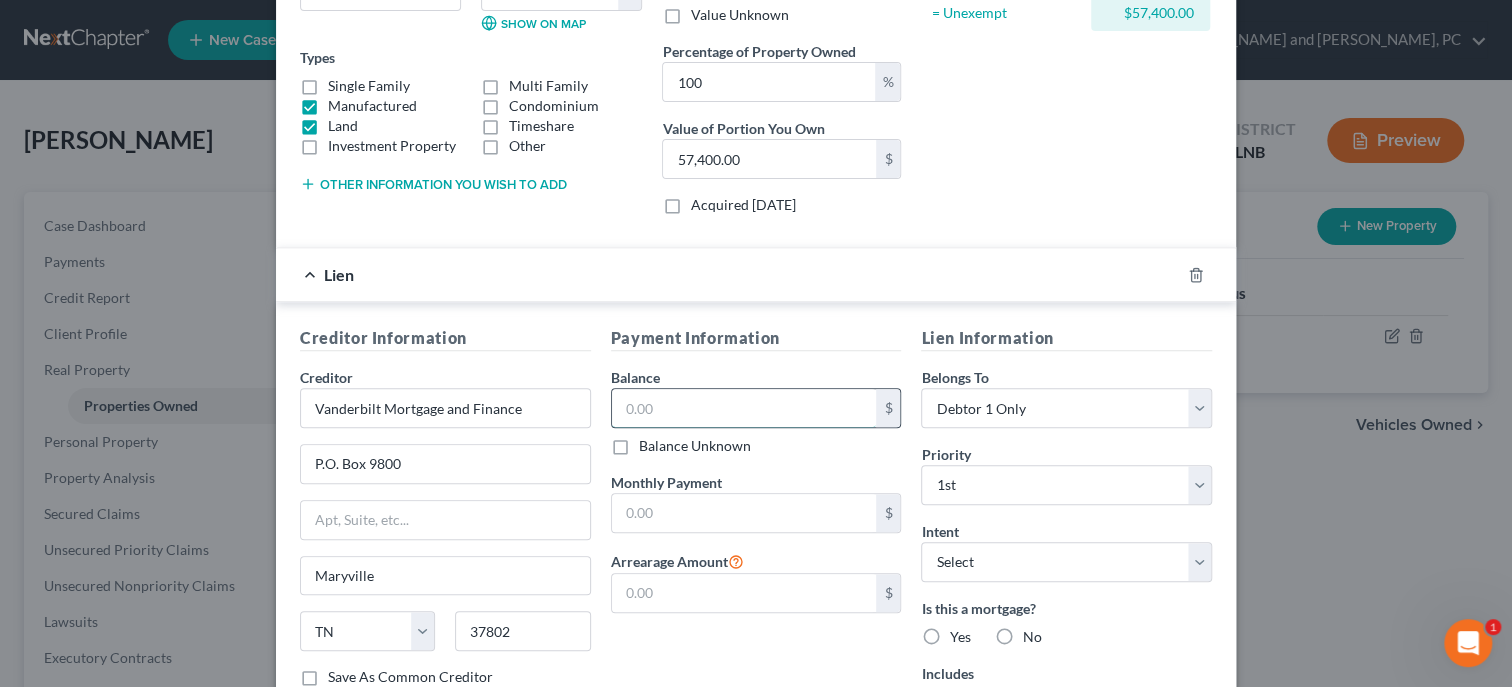 click at bounding box center [744, 408] 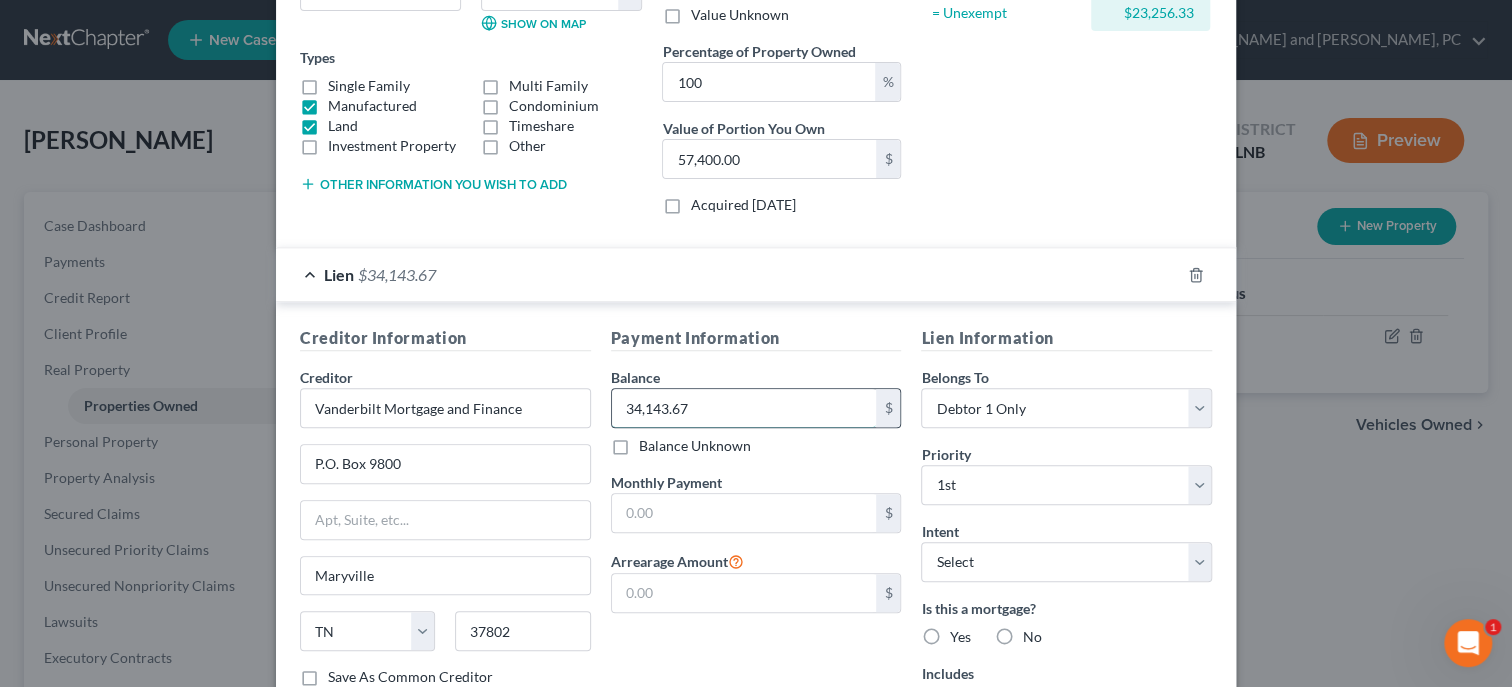 type on "34,143.67" 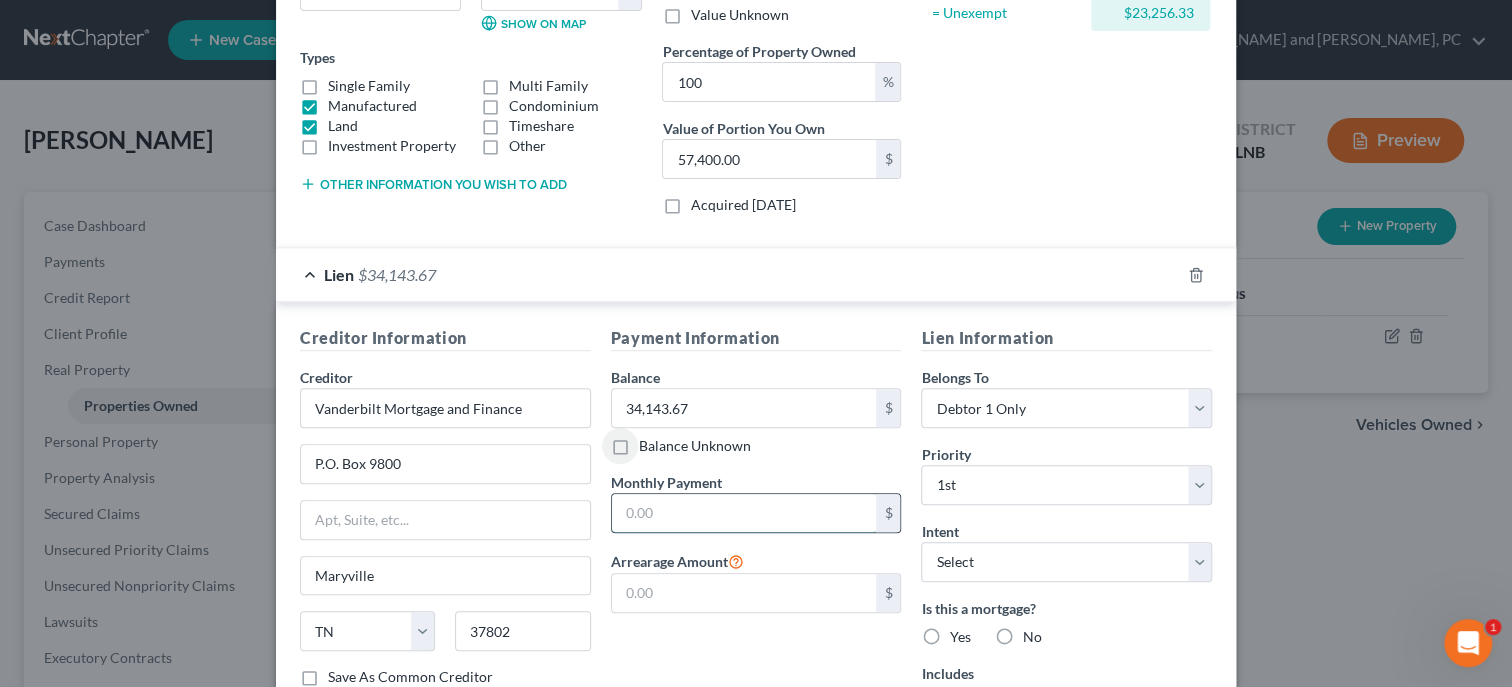 click at bounding box center (744, 513) 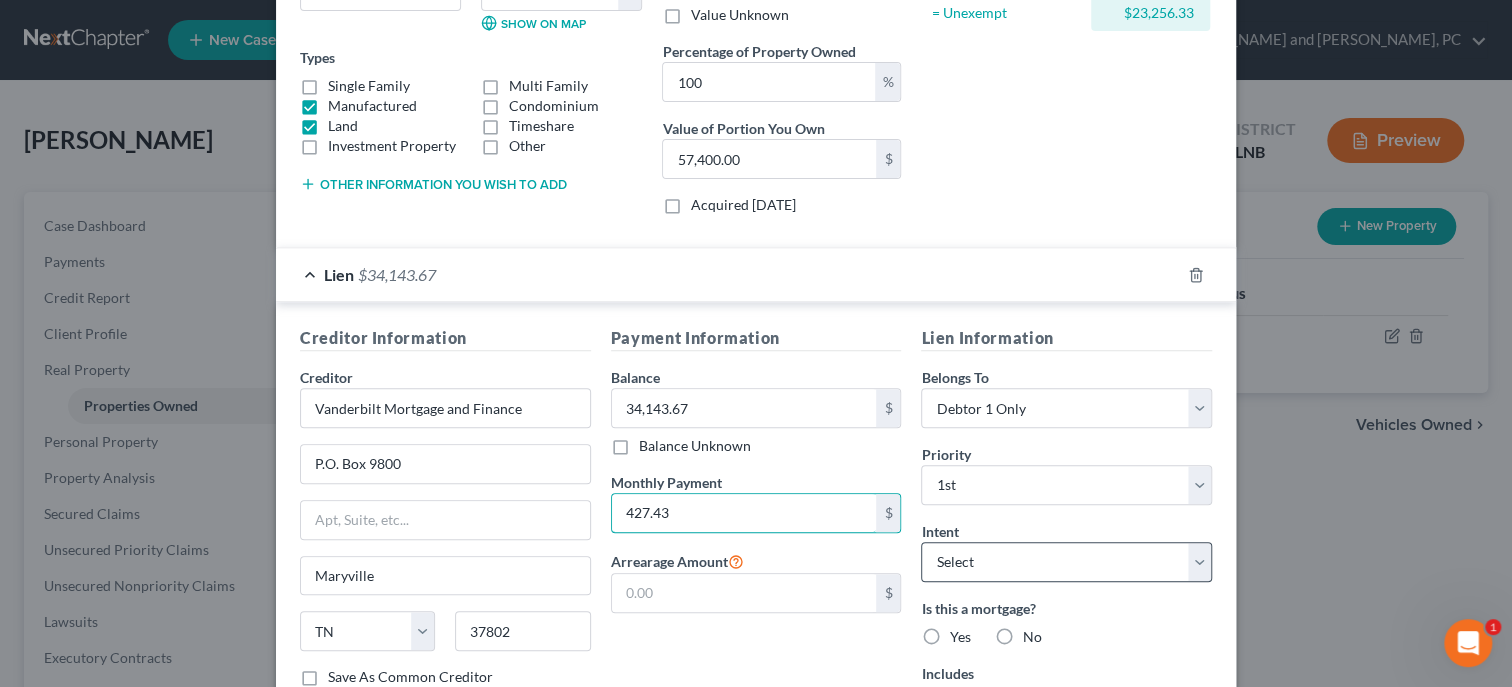 type on "427.43" 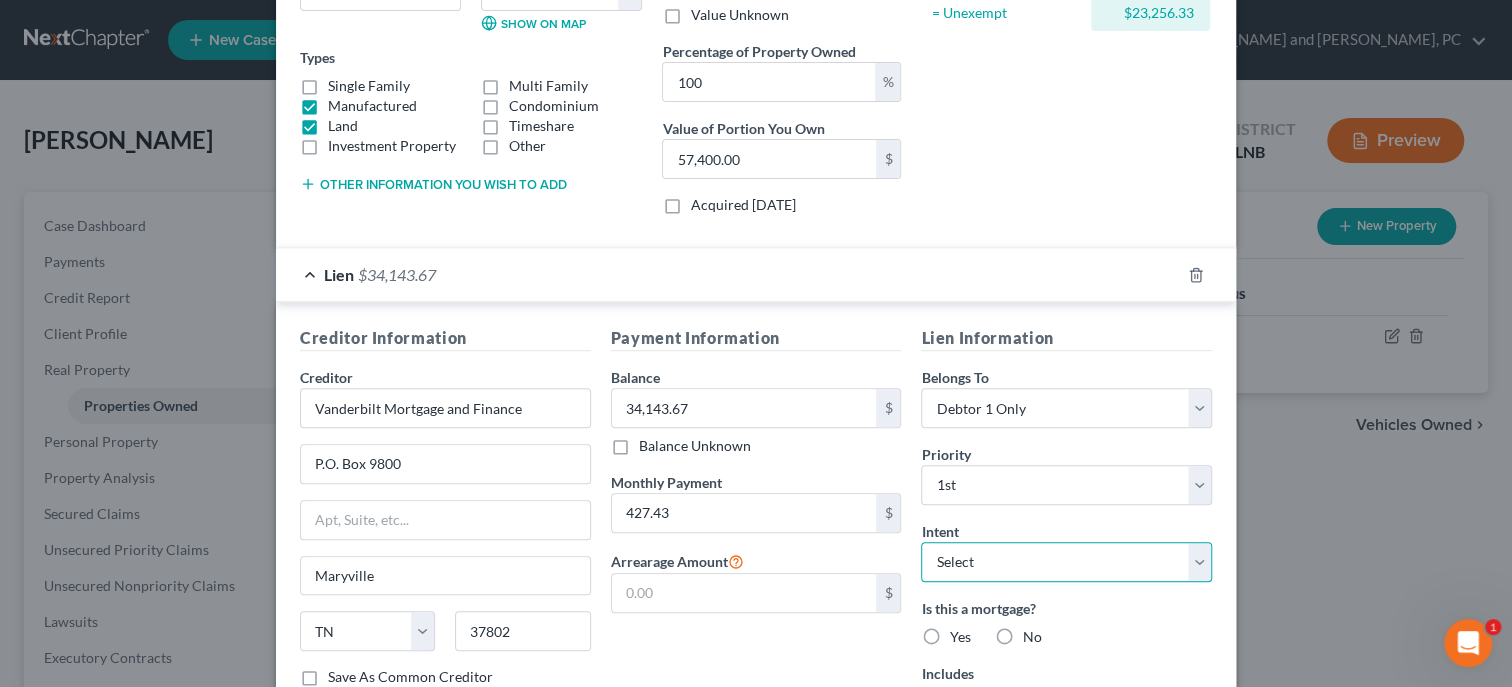 select on "2" 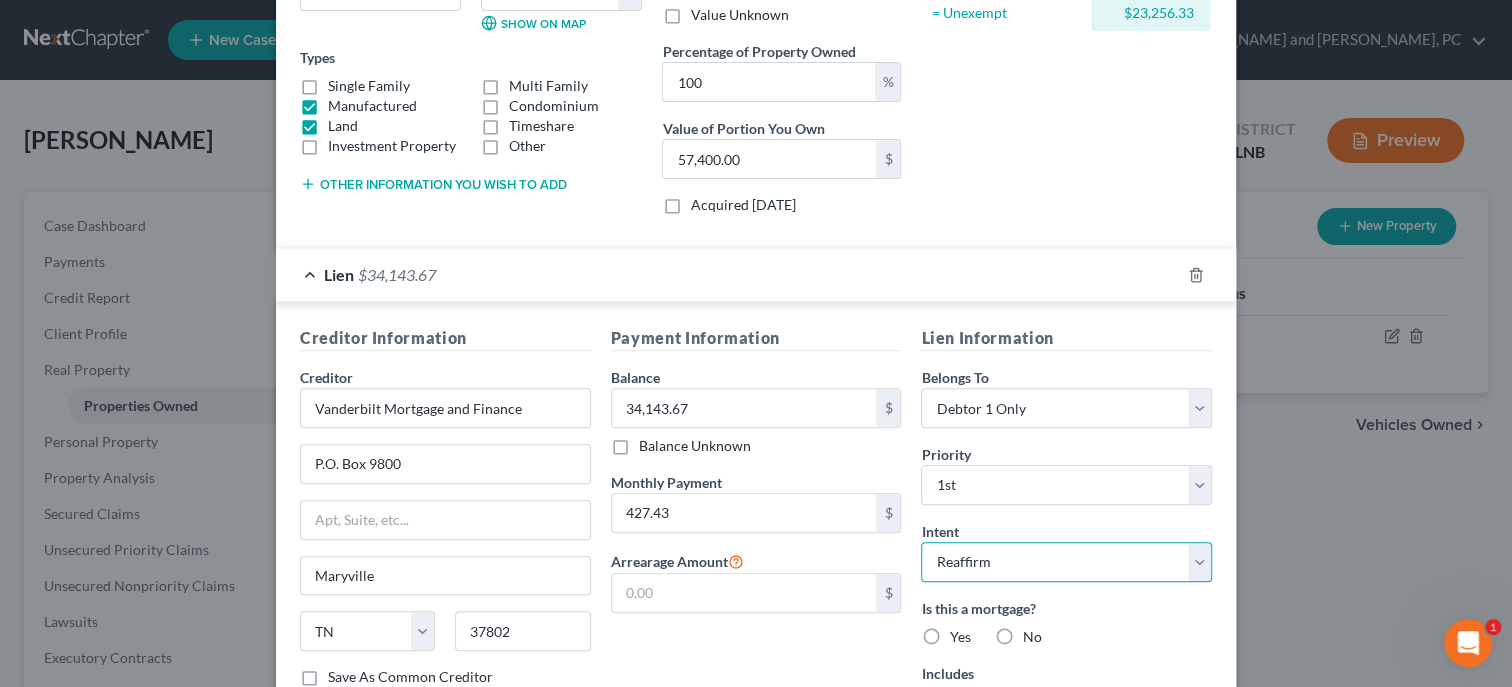 click on "Reaffirm" at bounding box center [0, 0] 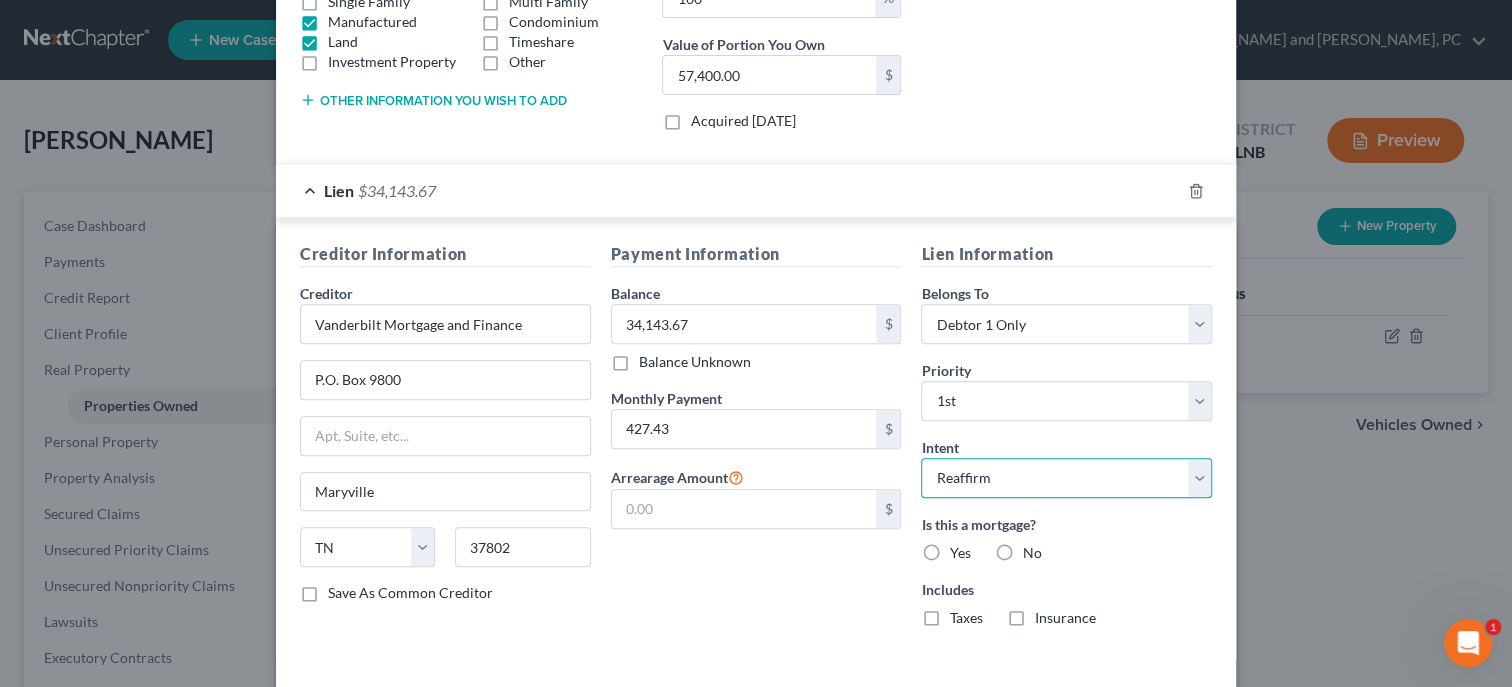 scroll, scrollTop: 412, scrollLeft: 0, axis: vertical 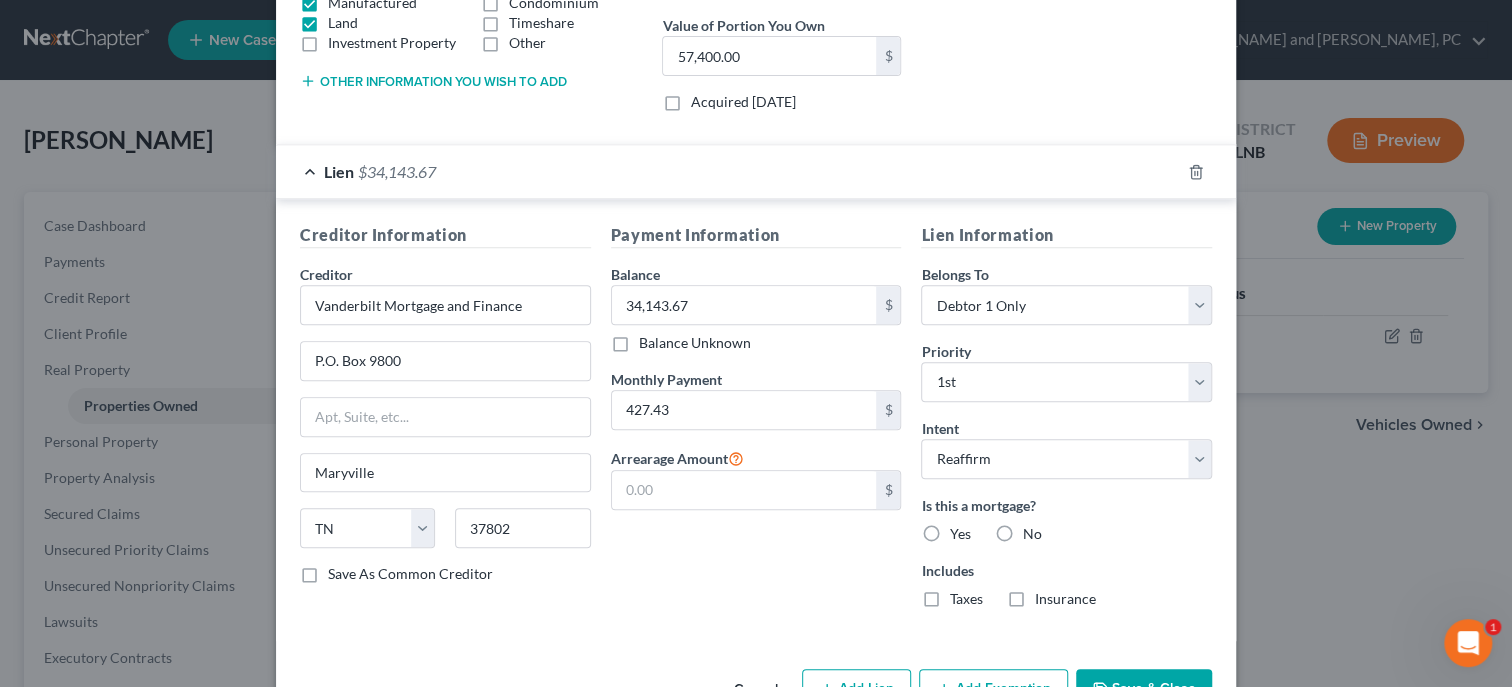 click on "Yes" at bounding box center (959, 534) 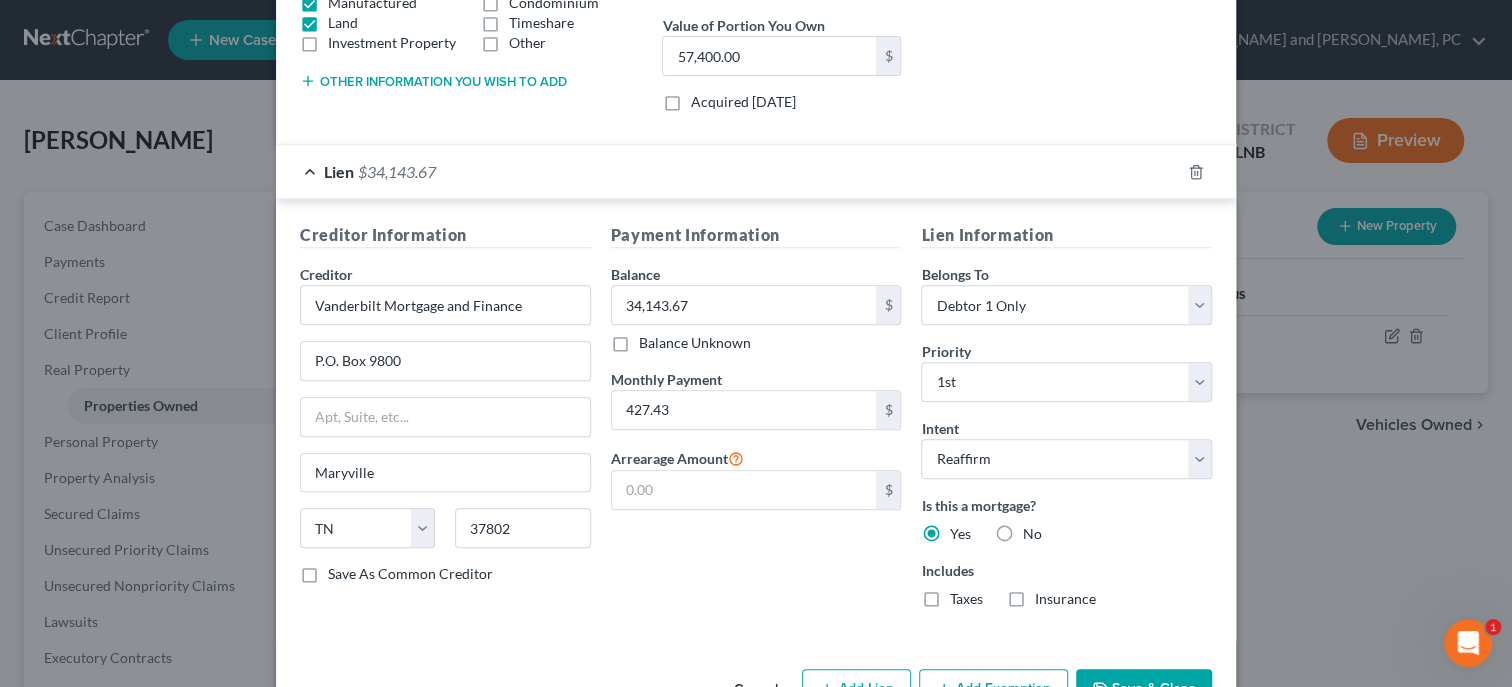 click on "Taxes" at bounding box center [965, 599] 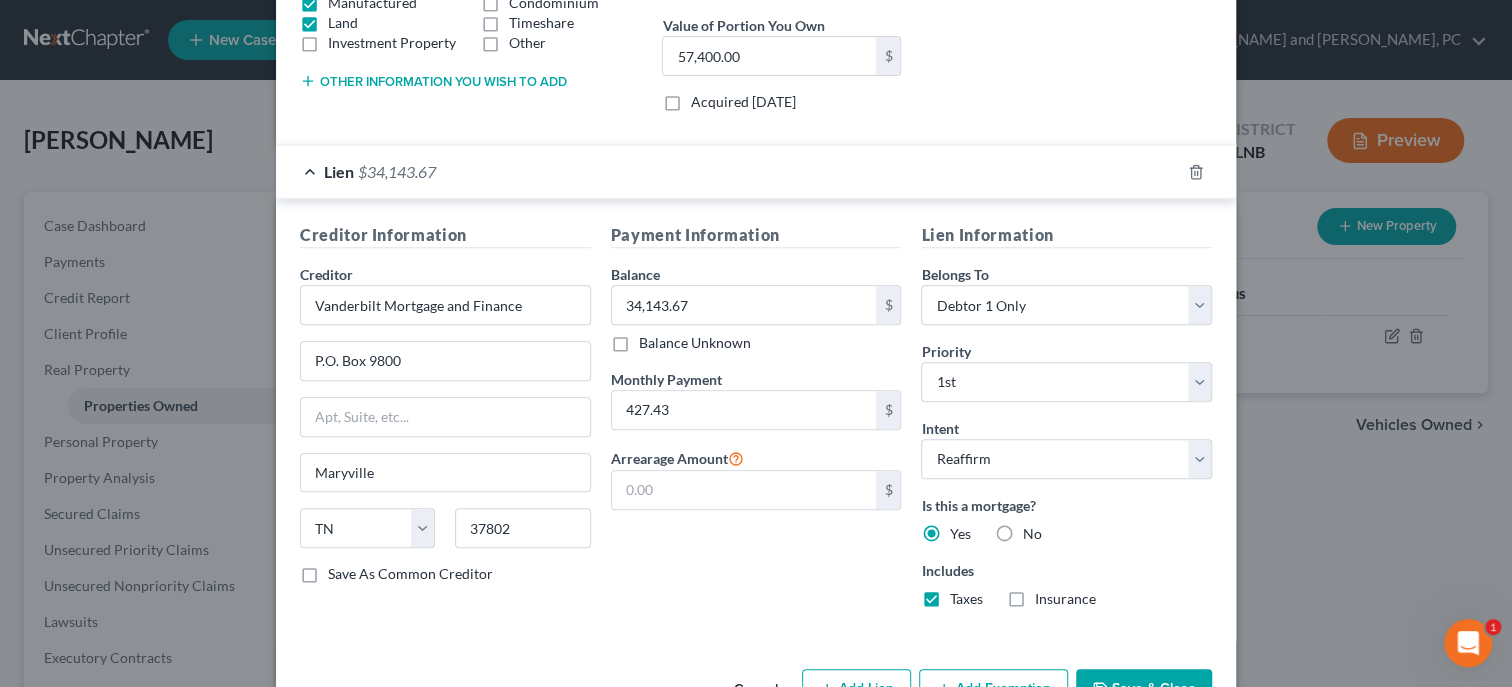 click on "Insurance" at bounding box center [1064, 599] 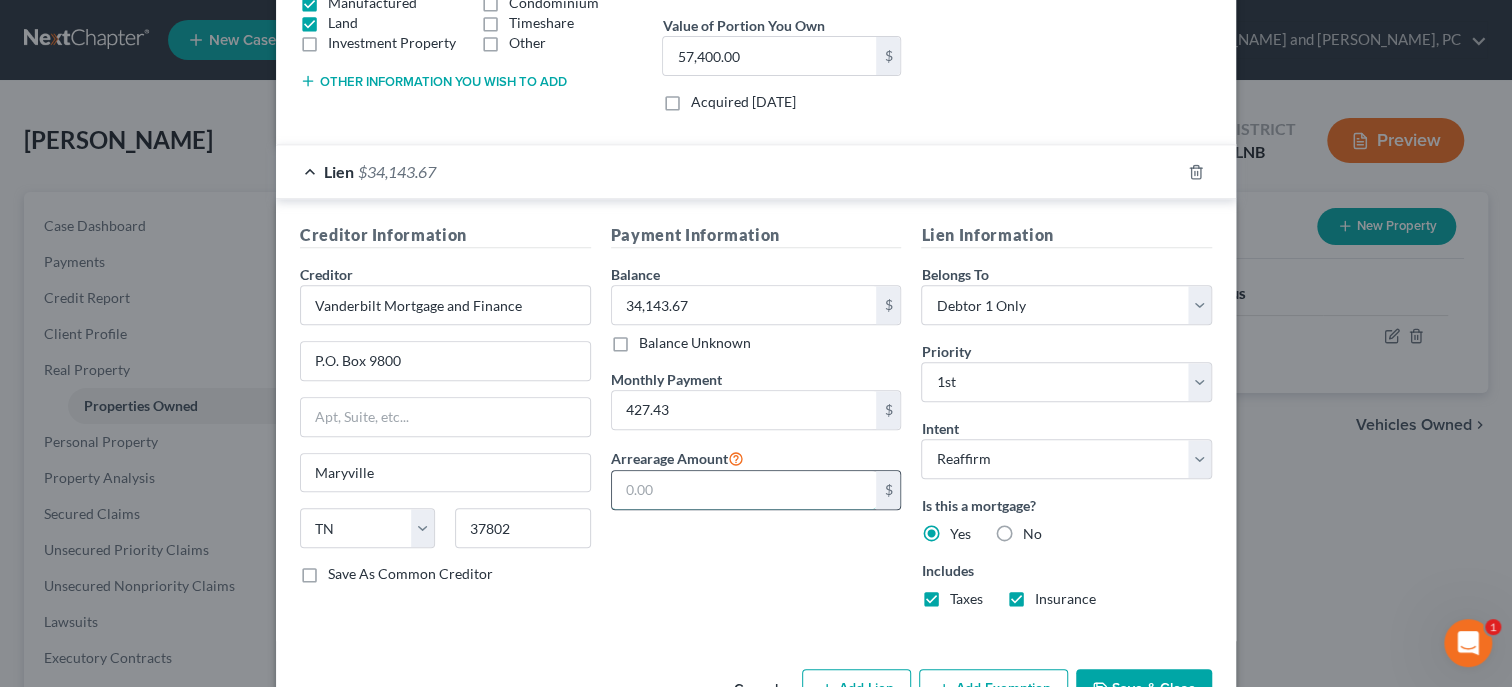 click at bounding box center [744, 490] 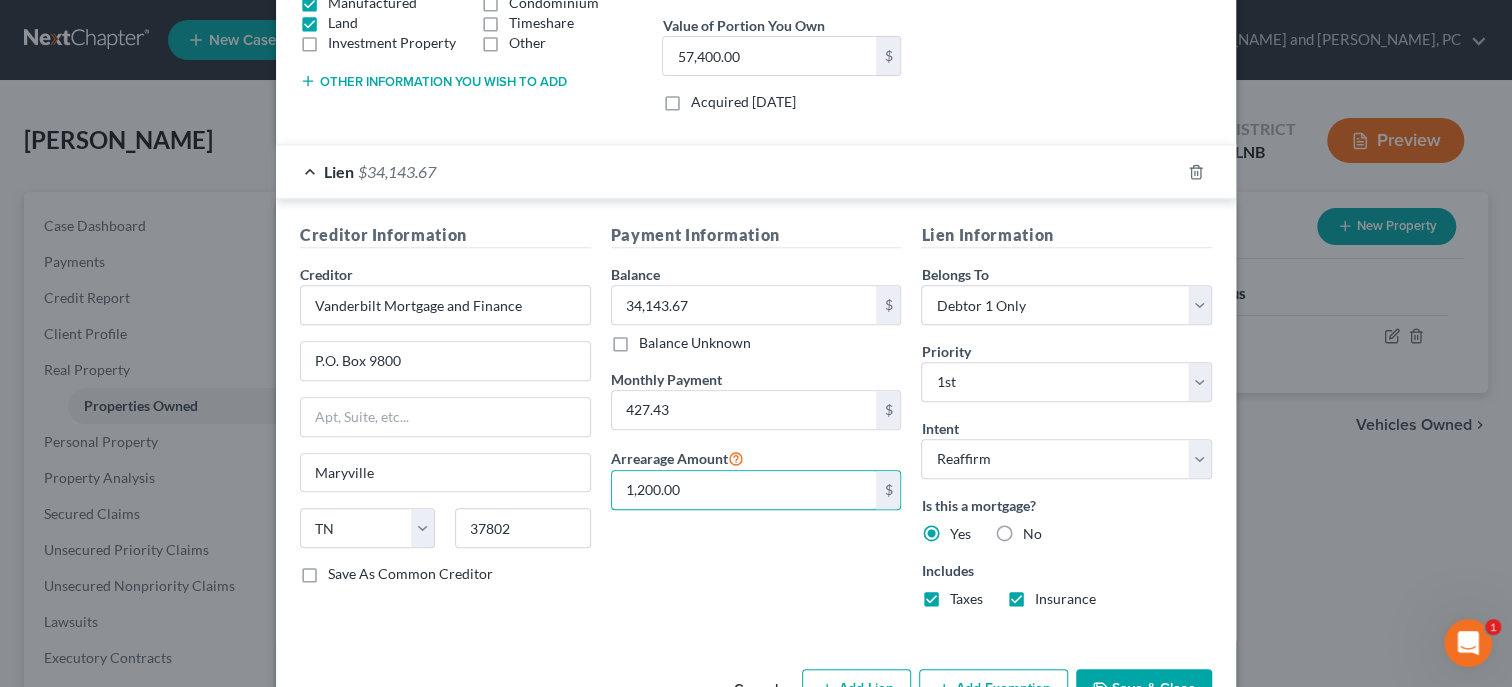 type on "1,200.00" 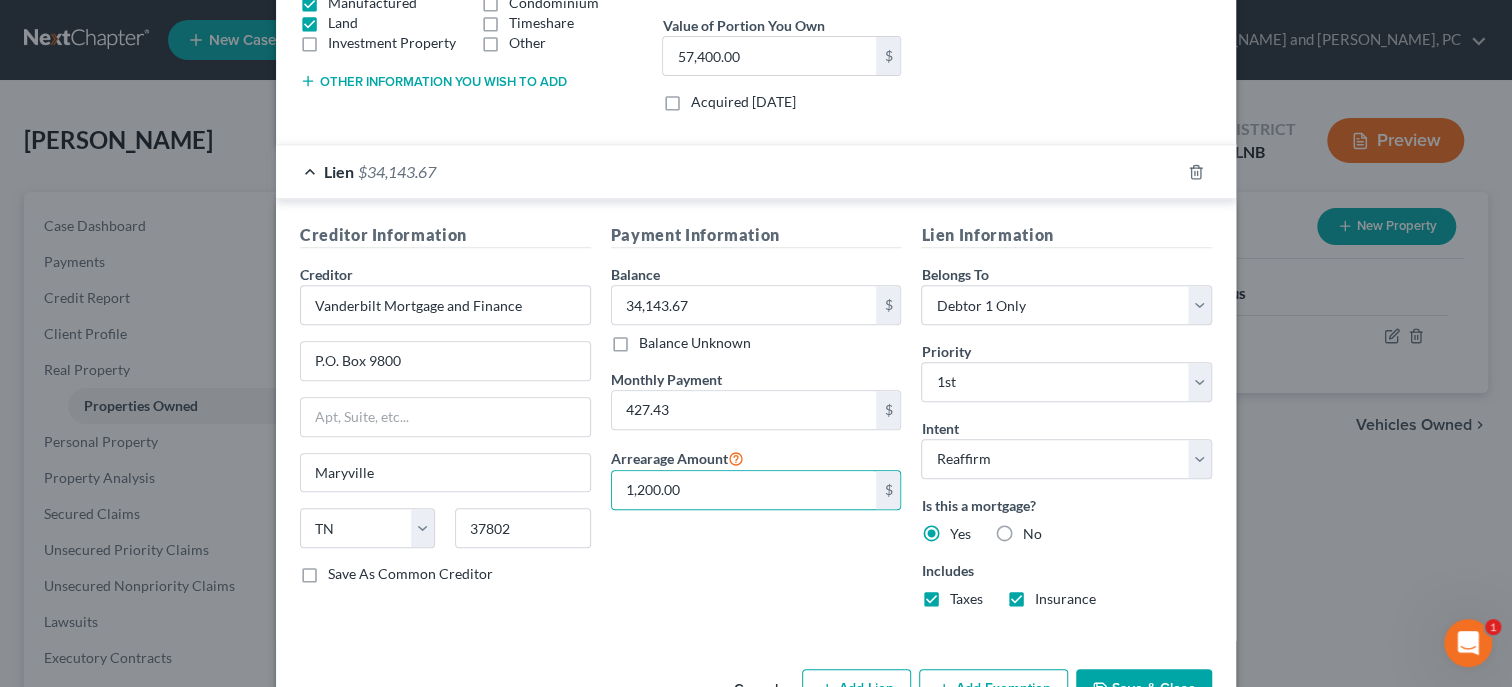 click on "Payment Information Balance
34,143.67 $
Balance Unknown
Balance Undetermined
34,143.67 $
Balance Unknown
Monthly Payment 427.43 $ Arrearage Amount  1,200.00 $" at bounding box center [756, 423] 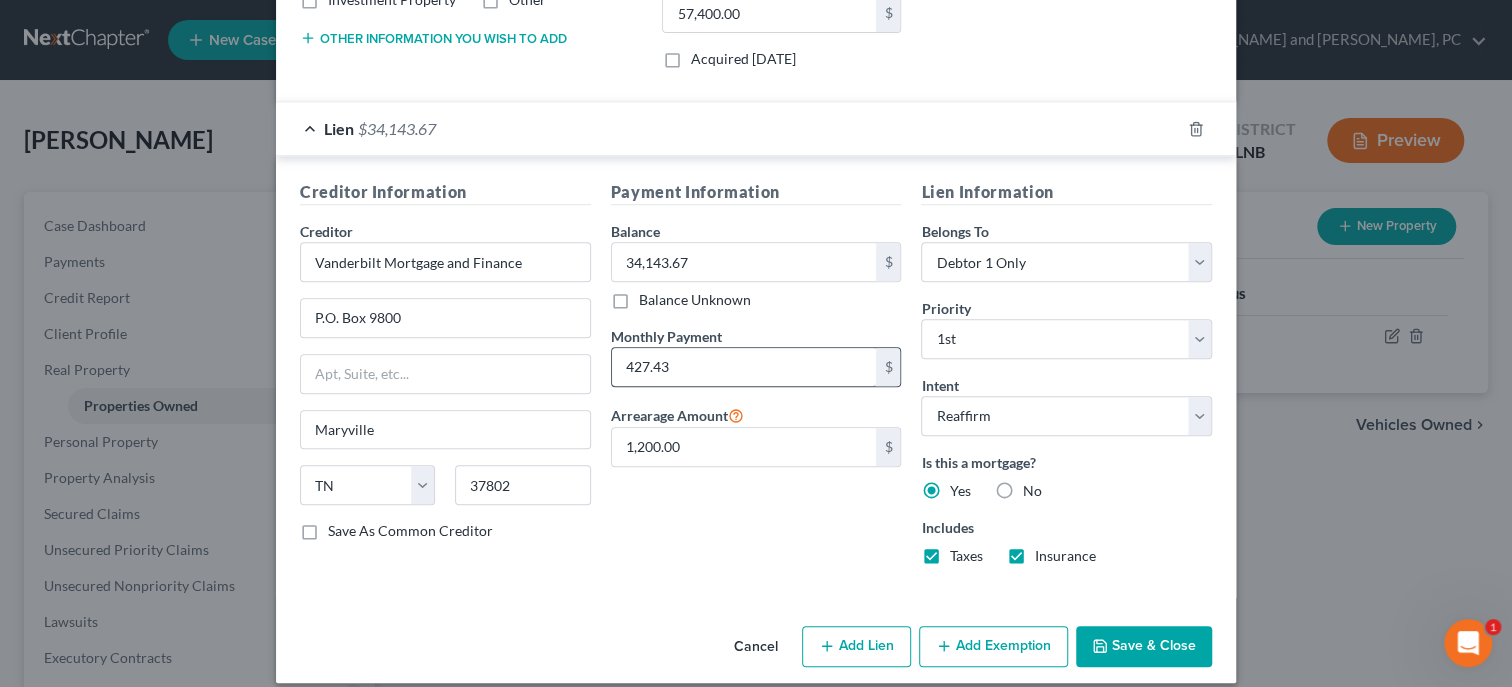 scroll, scrollTop: 472, scrollLeft: 0, axis: vertical 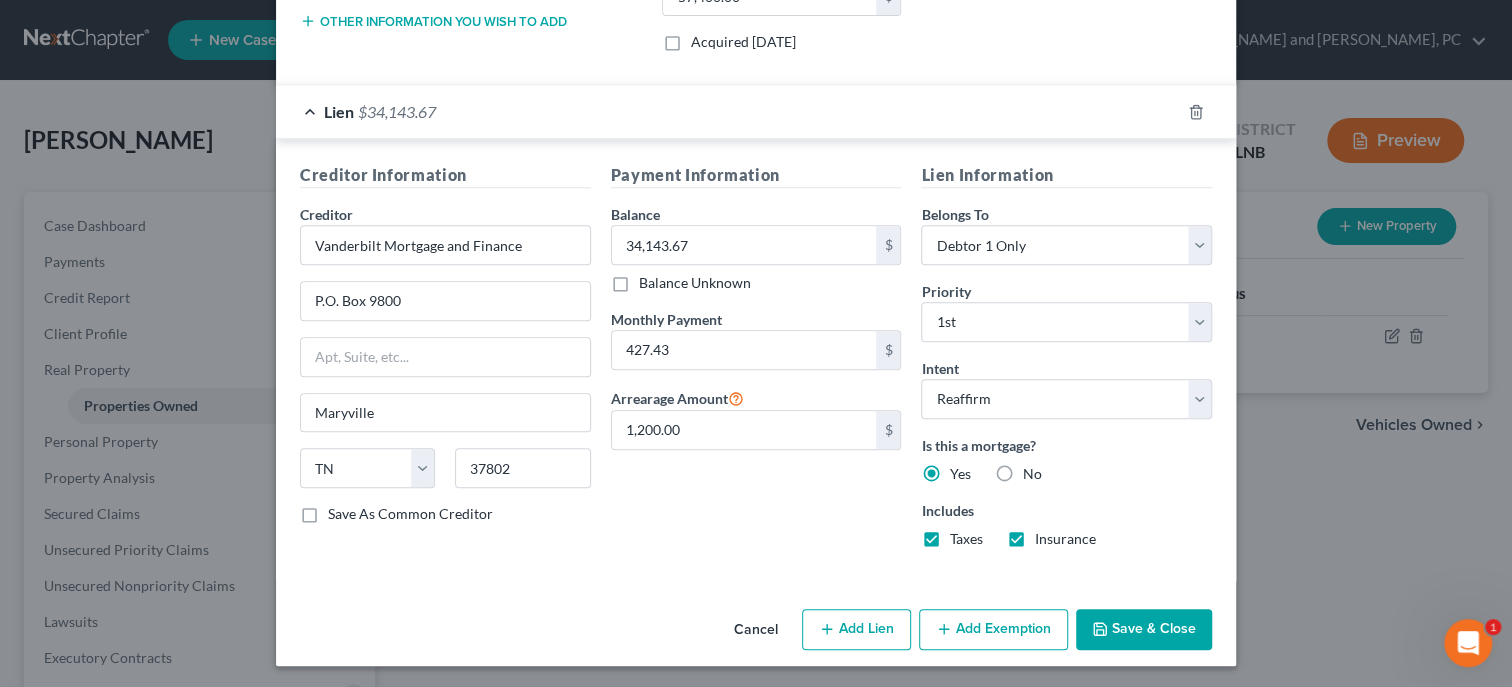 click on "Add Exemption" at bounding box center [993, 630] 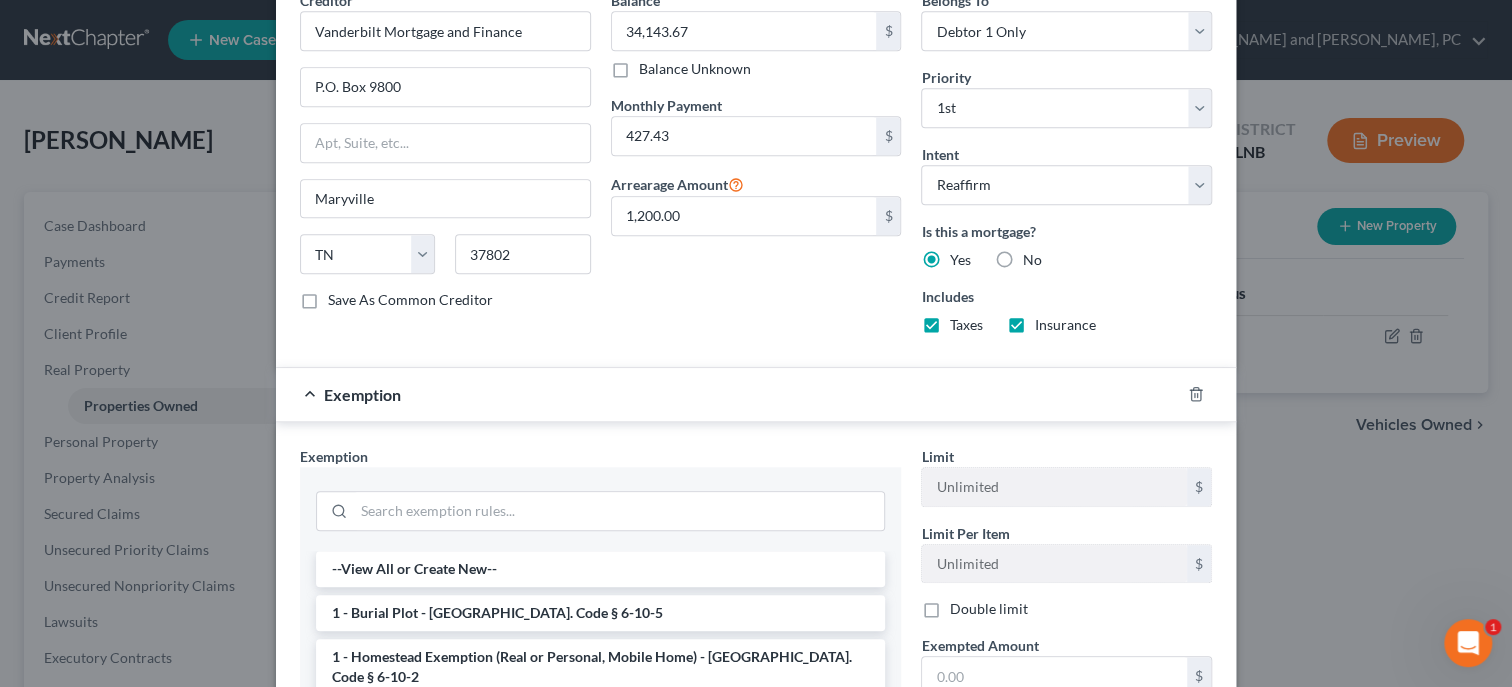 scroll, scrollTop: 781, scrollLeft: 0, axis: vertical 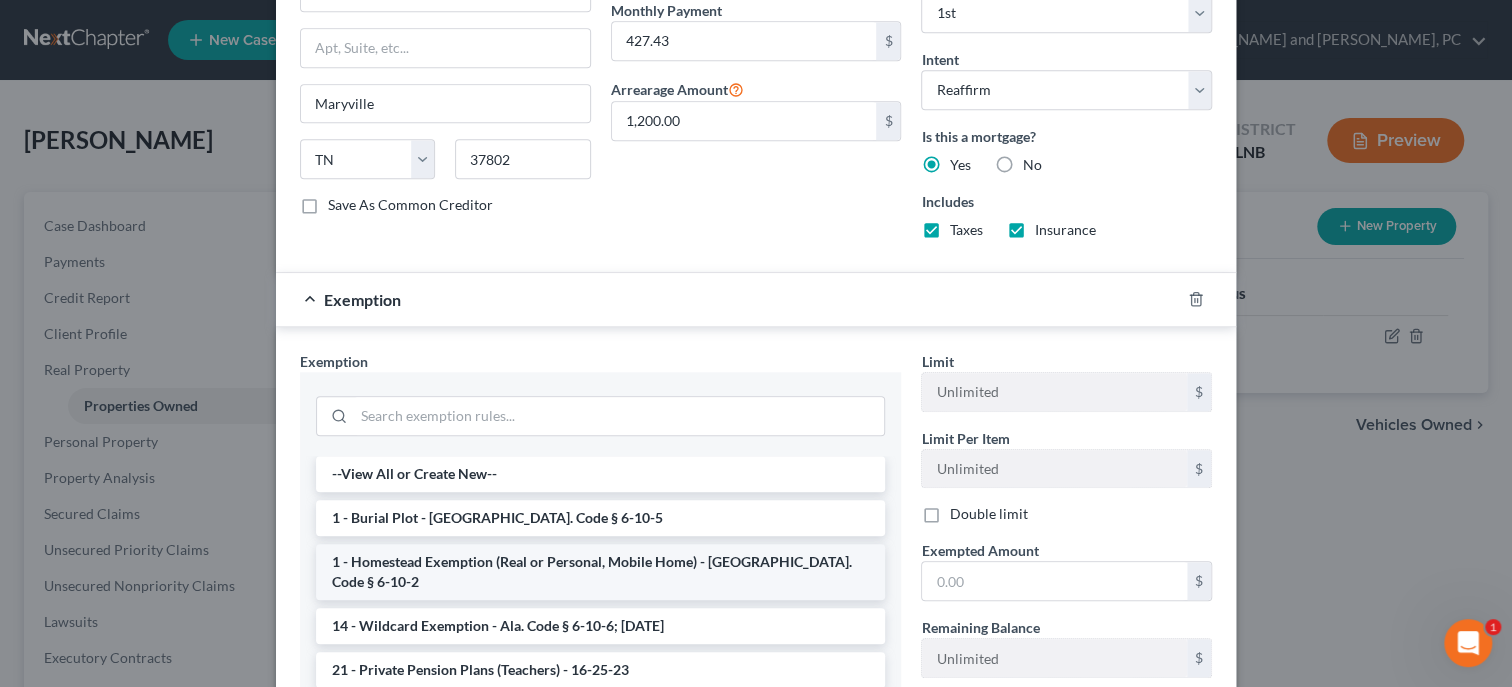 click on "1 - Homestead Exemption (Real or Personal, Mobile Home) - Ala. Code § 6-10-2" at bounding box center (600, 572) 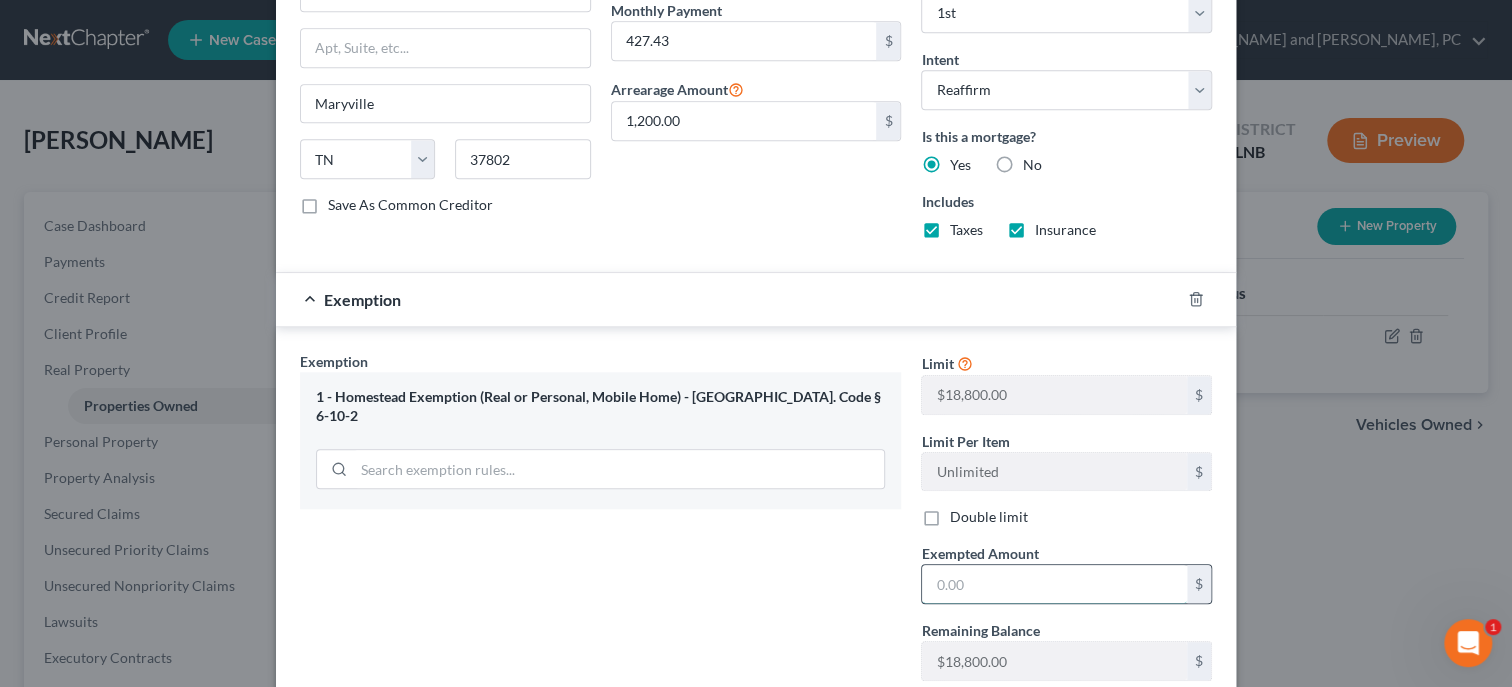 click at bounding box center (1054, 584) 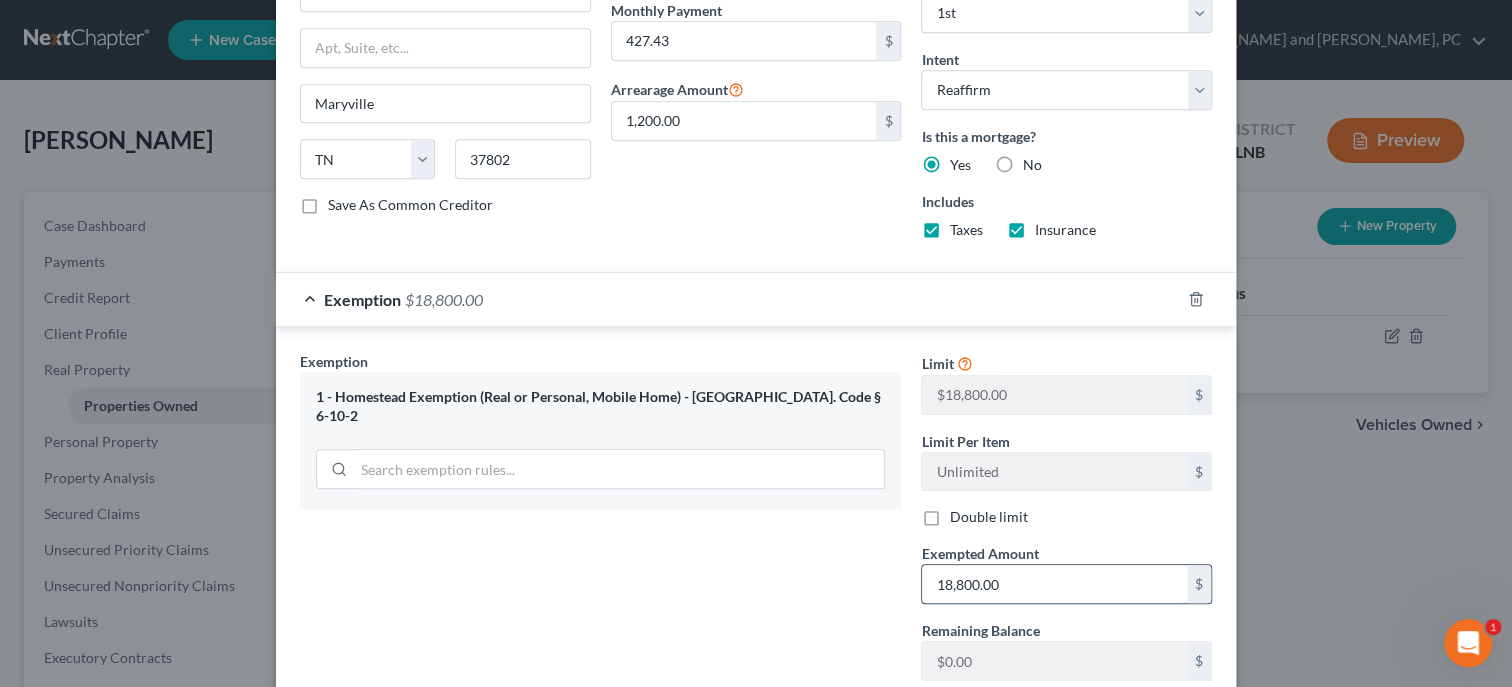 type on "18,800.00" 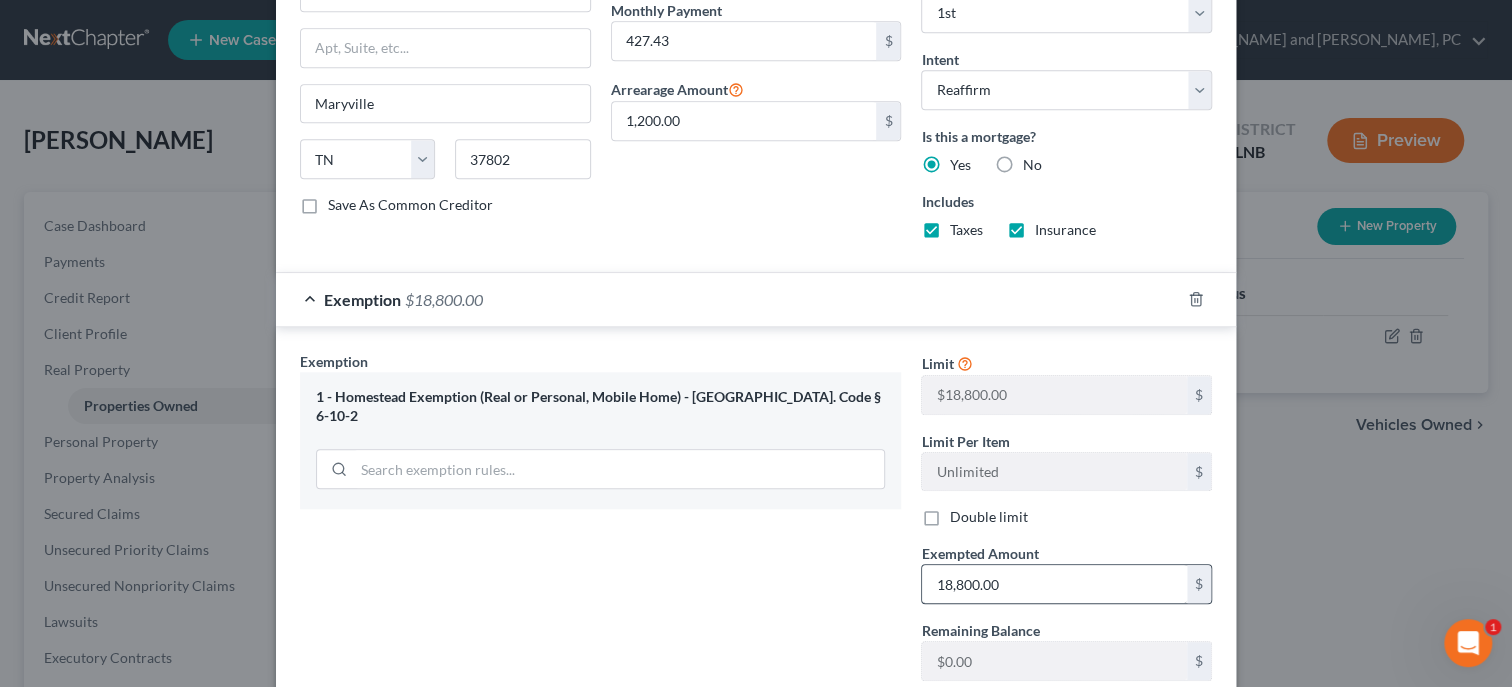 type 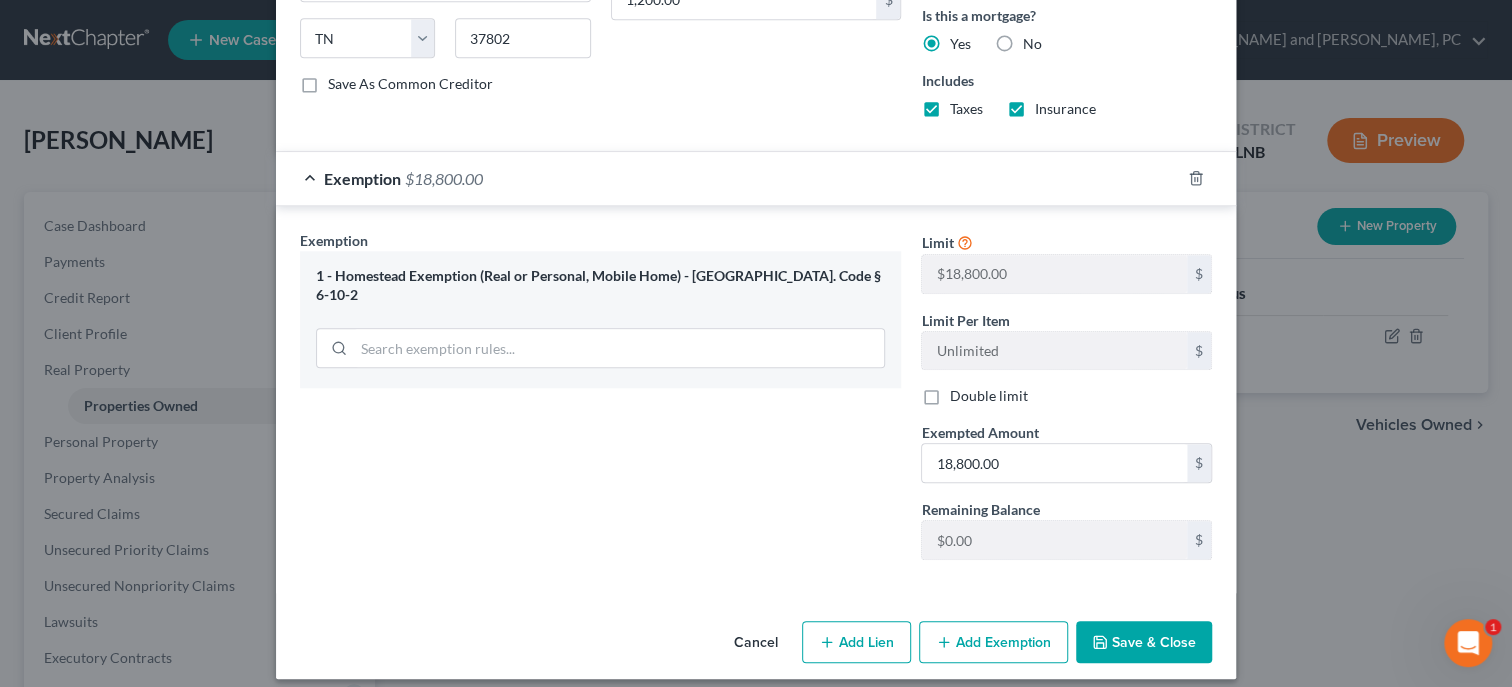 scroll, scrollTop: 913, scrollLeft: 0, axis: vertical 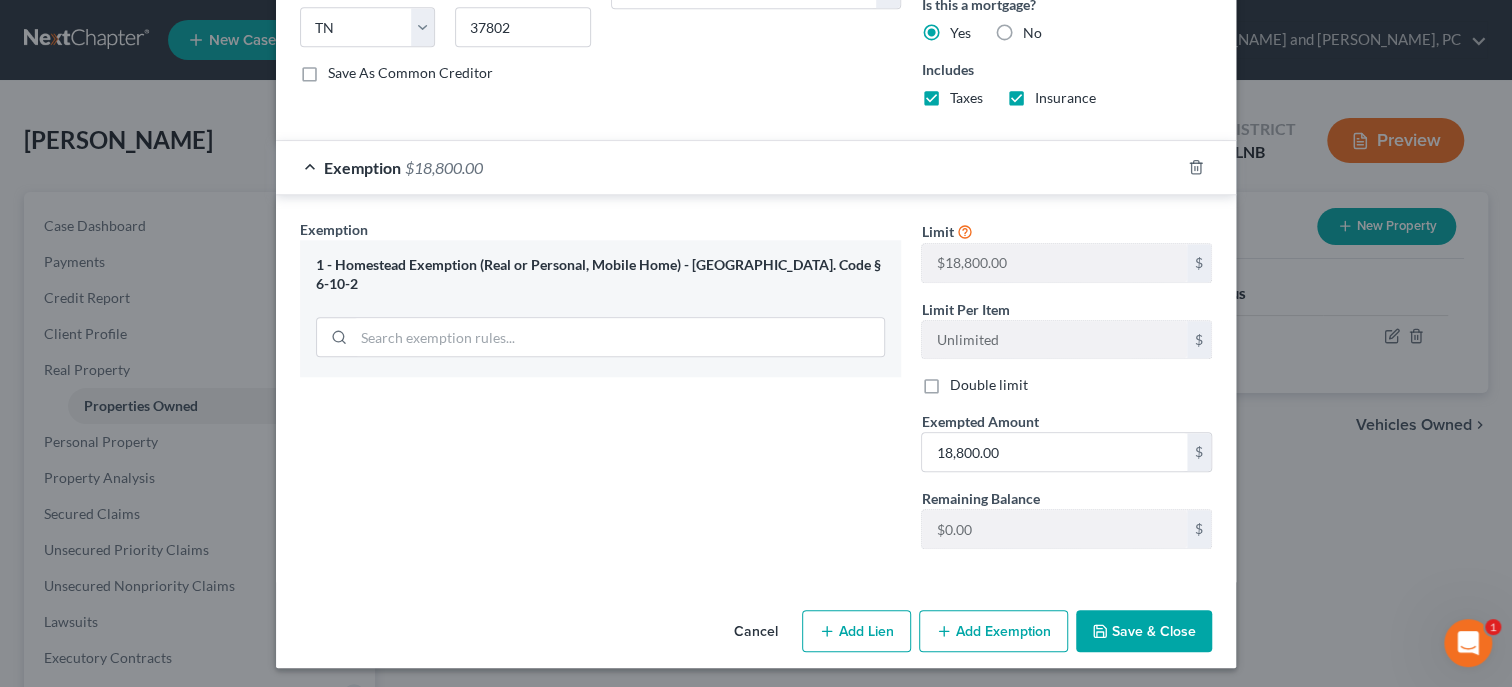 click on "Save & Close" at bounding box center [1144, 631] 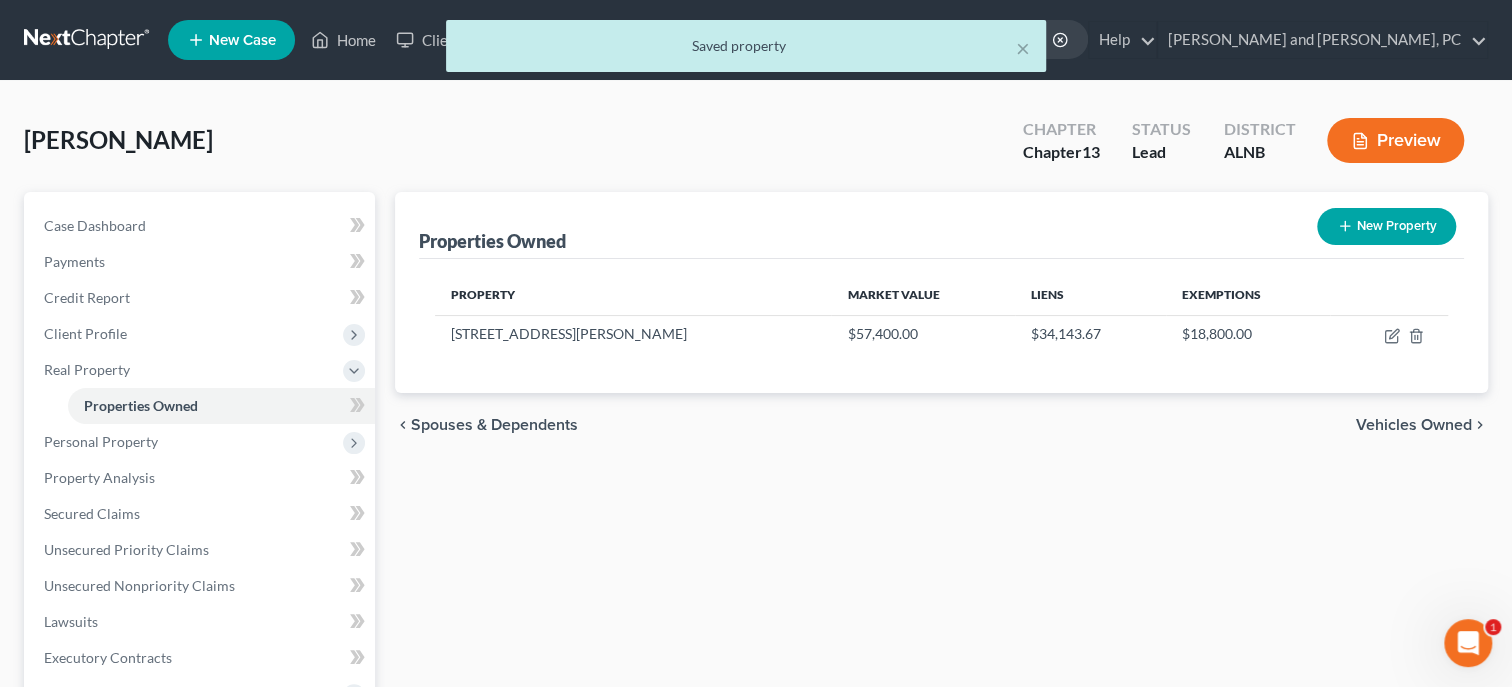 click on "Properties Owned New Property
Property Market Value Liens Exemptions 1136 Charles Penny Road $57,400.00 $34,143.67 $18,800.00
chevron_left
Spouses & Dependents
Vehicles Owned
chevron_right" at bounding box center [941, 643] 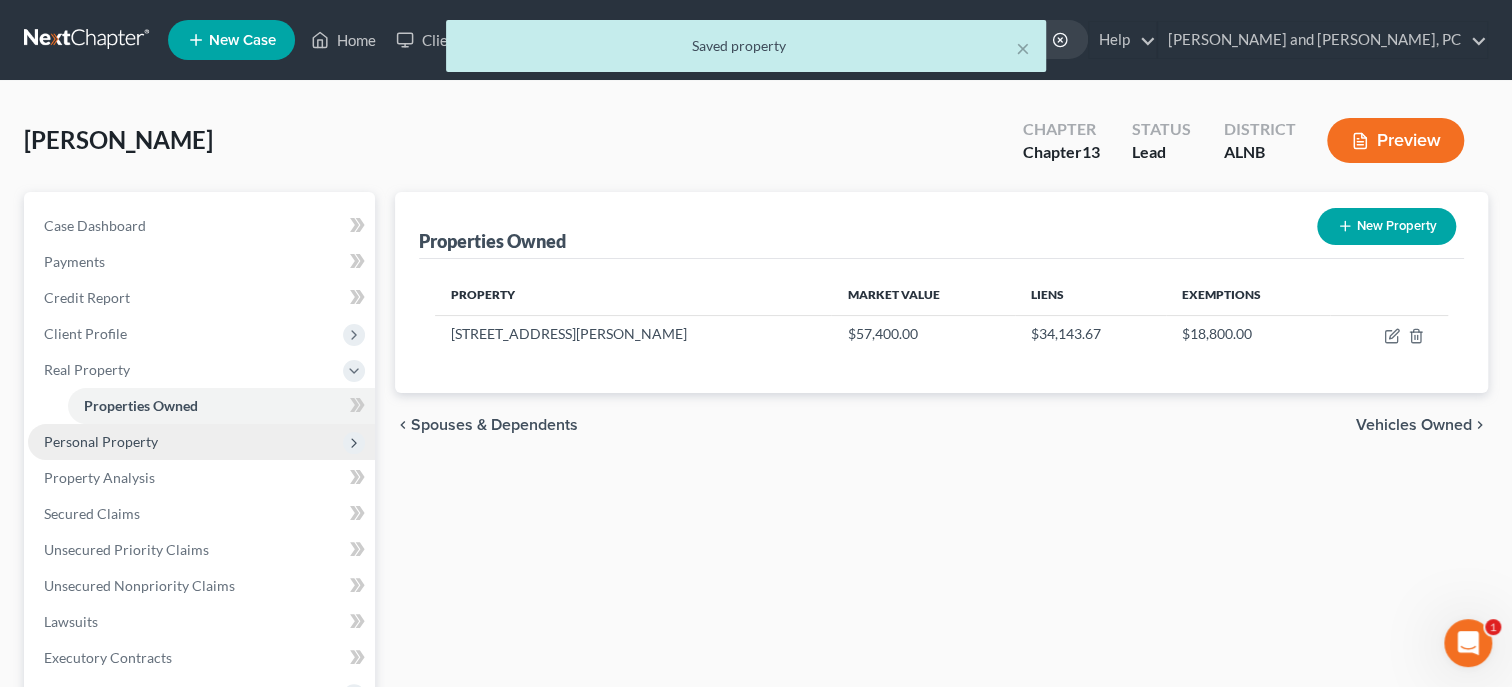 click on "Personal Property" at bounding box center (201, 442) 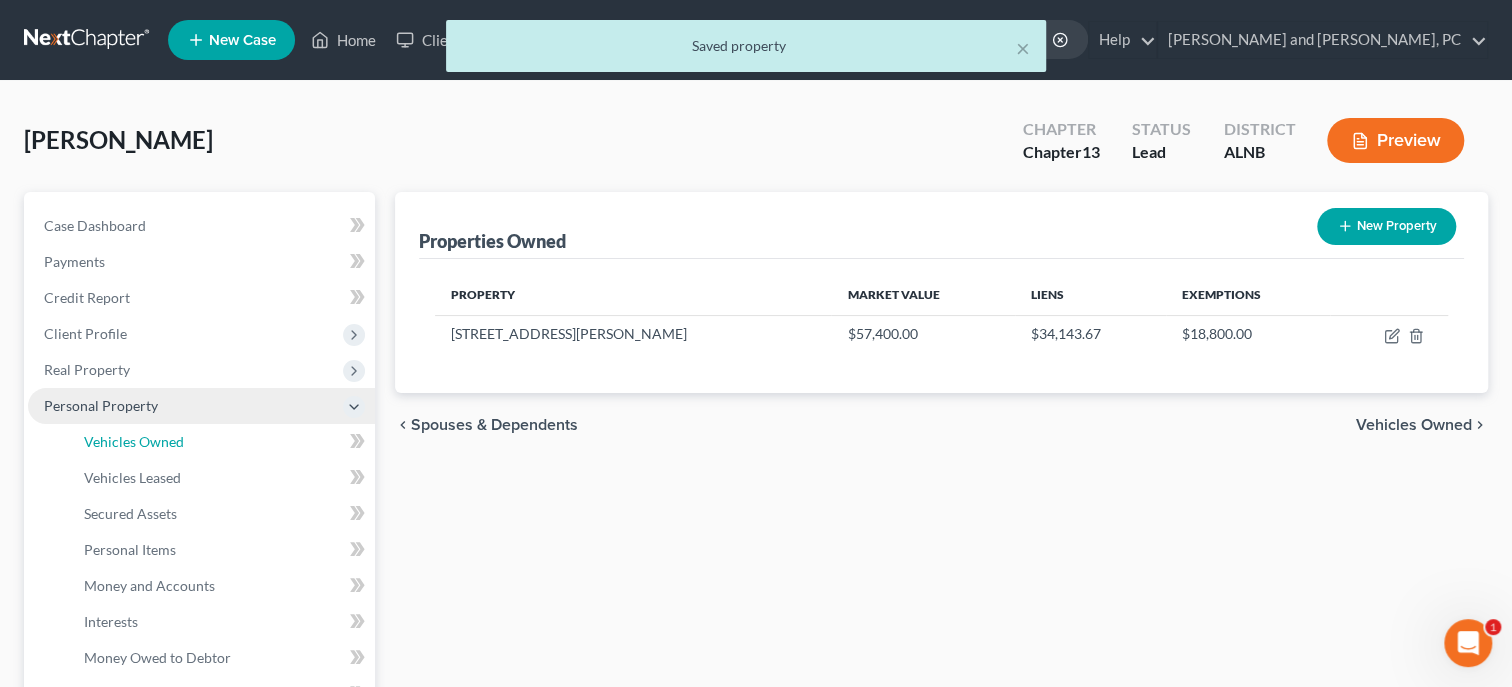 click on "Vehicles Owned" at bounding box center [221, 442] 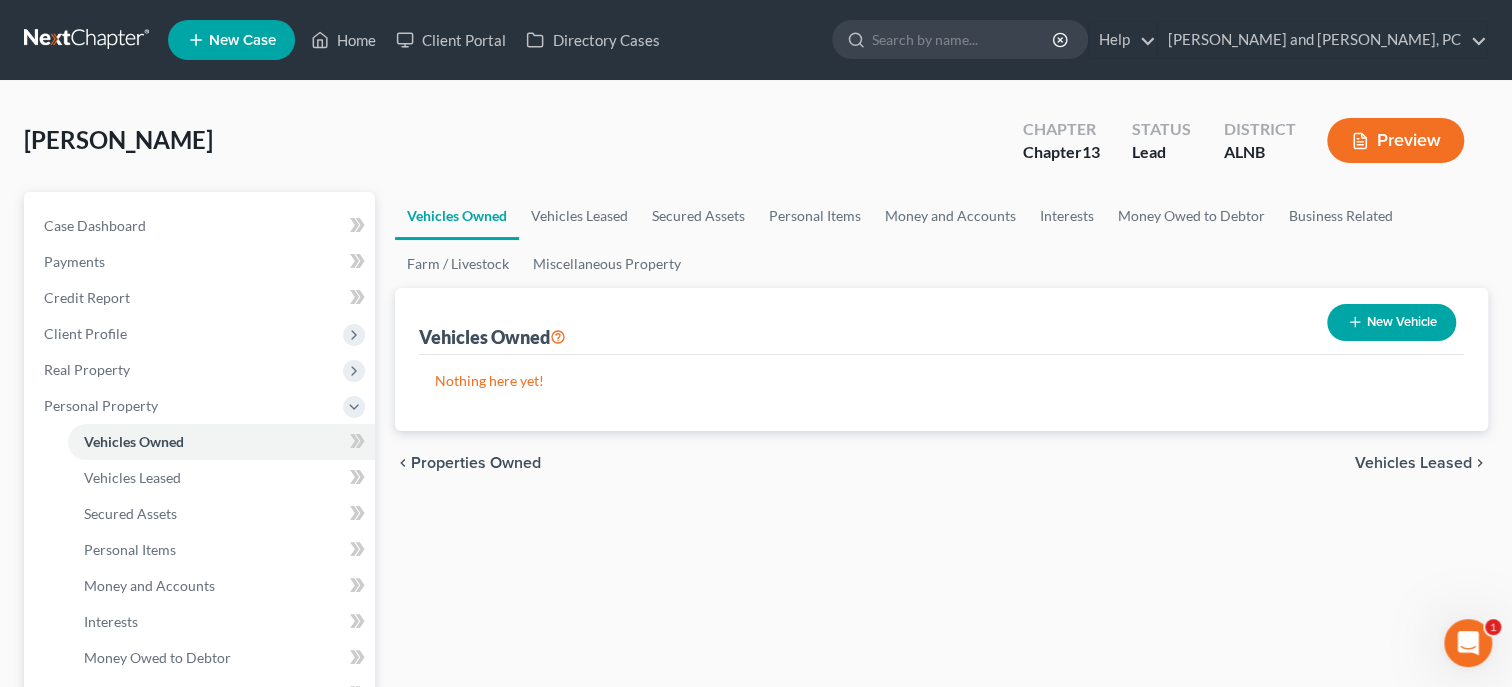 click 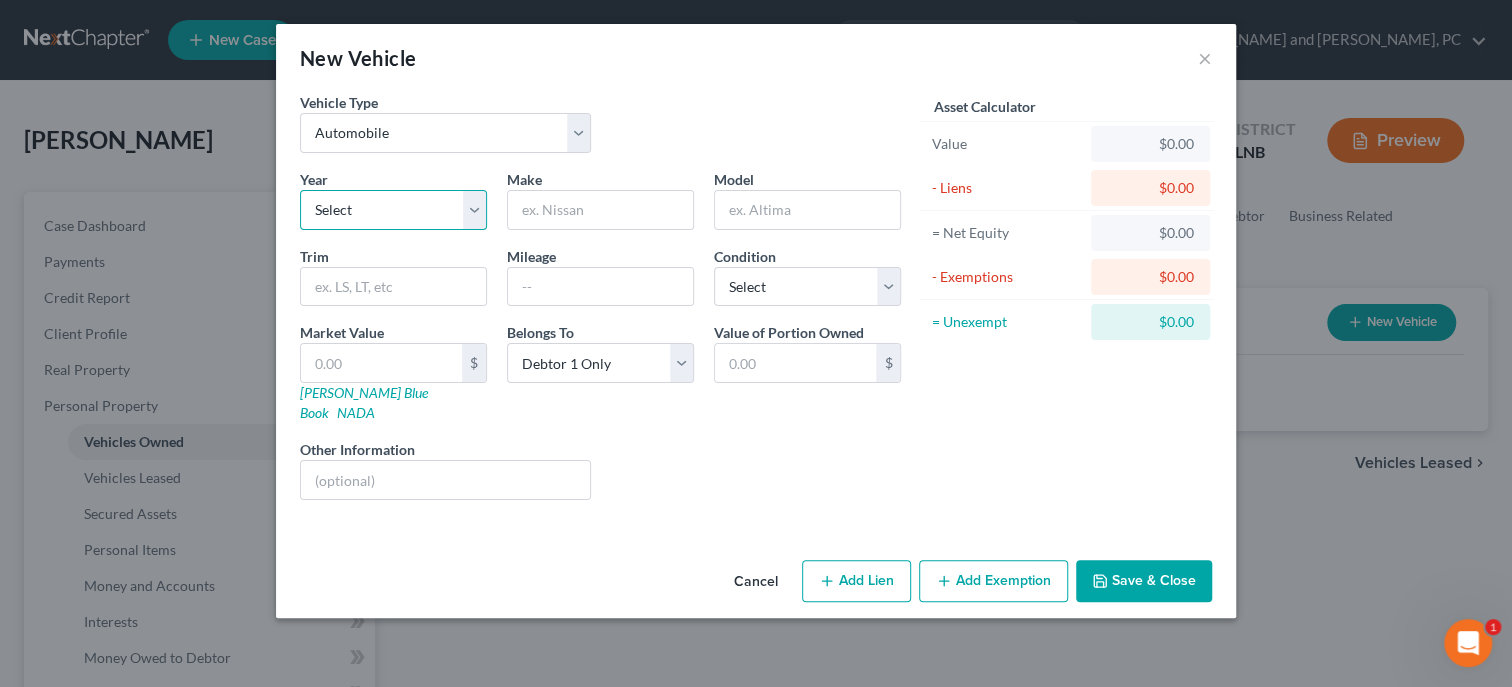select on "3" 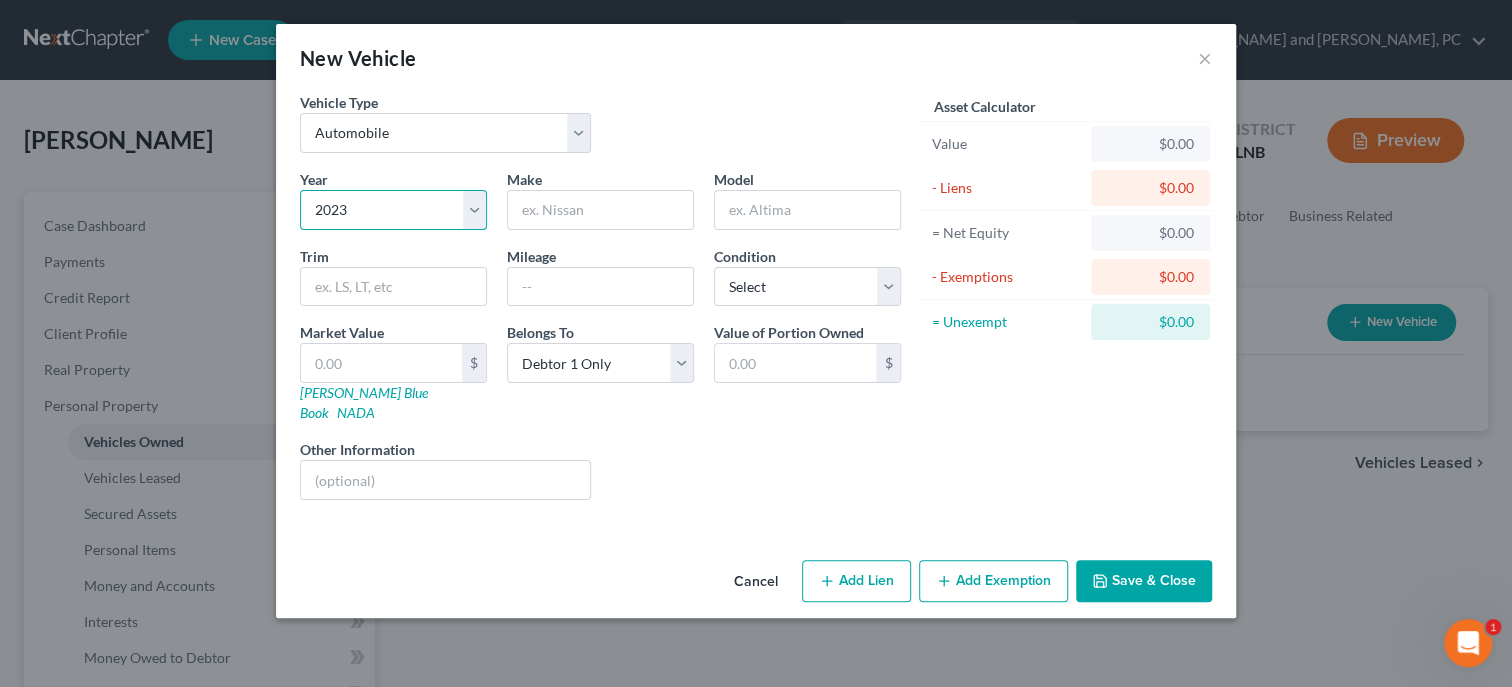 click on "2023" at bounding box center (0, 0) 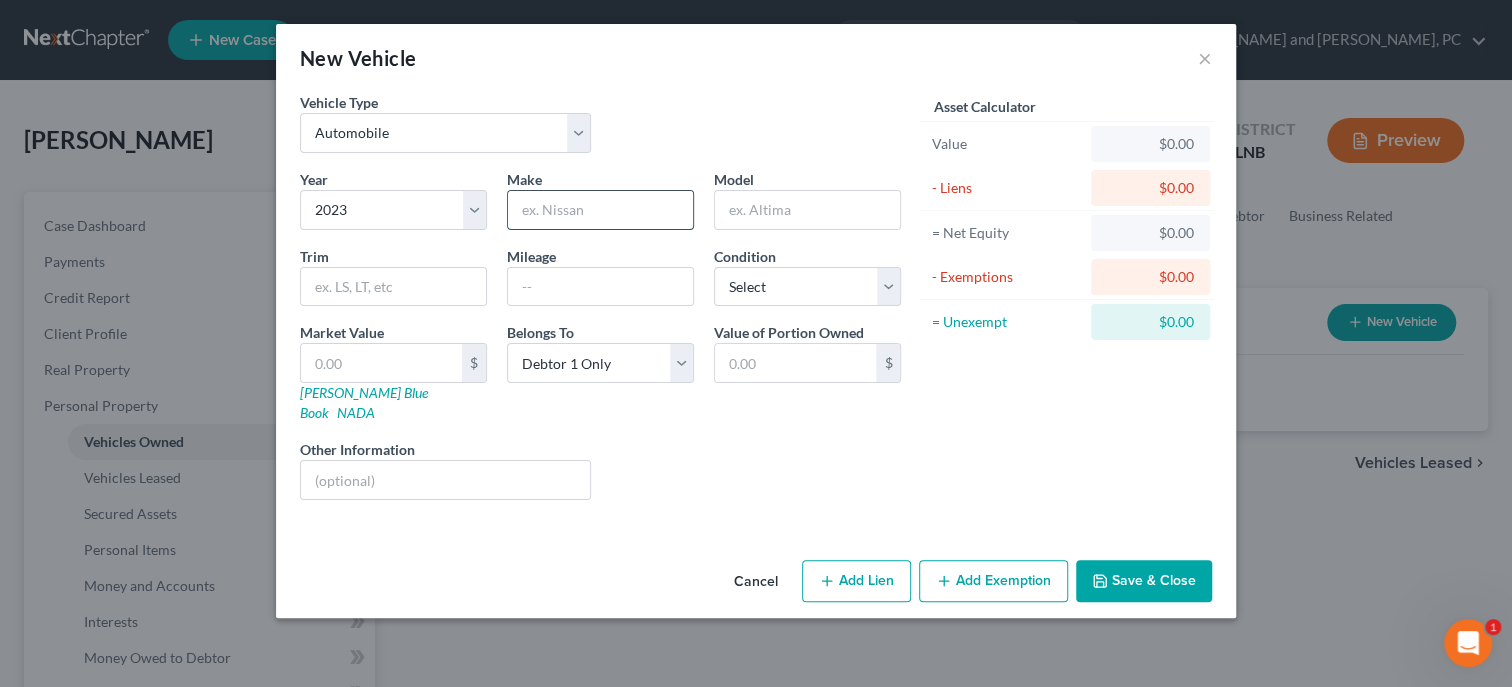 click at bounding box center [600, 210] 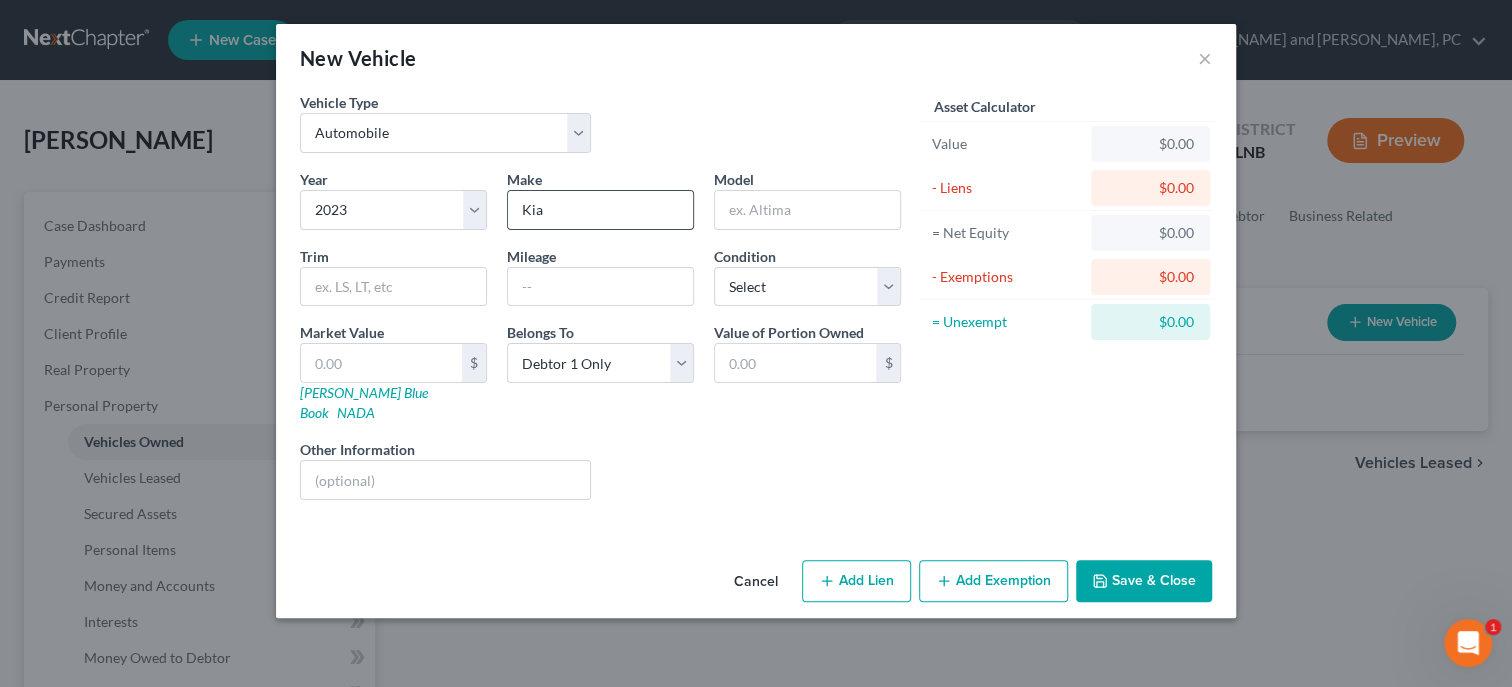 type on "Kia" 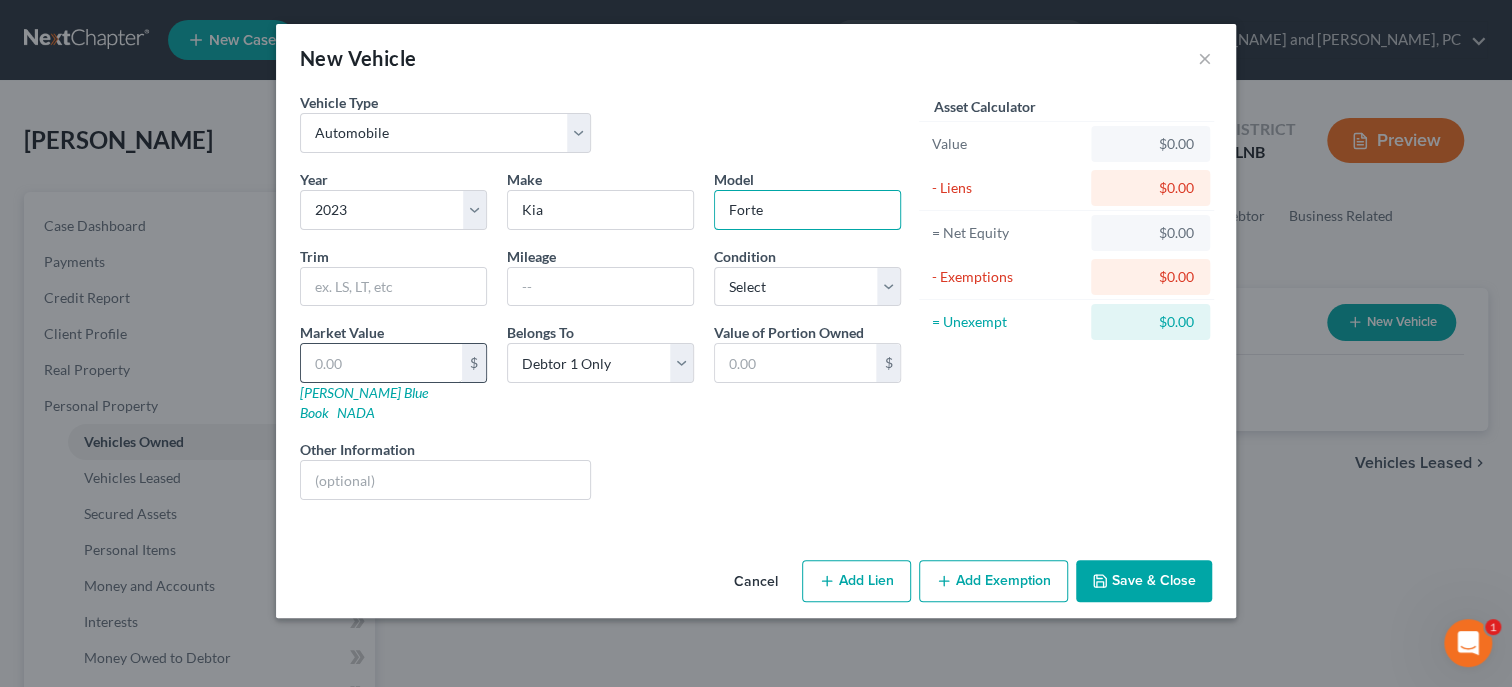 type on "Forte" 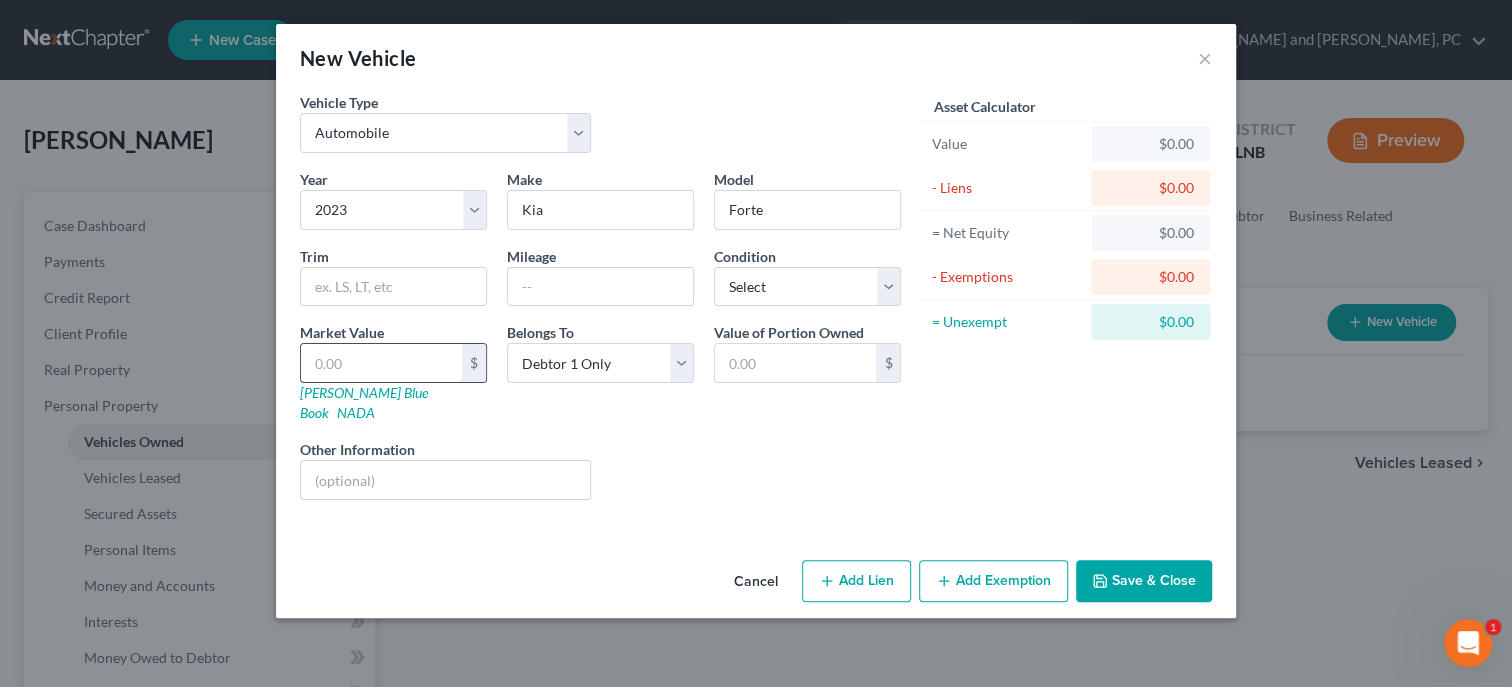 click at bounding box center [381, 363] 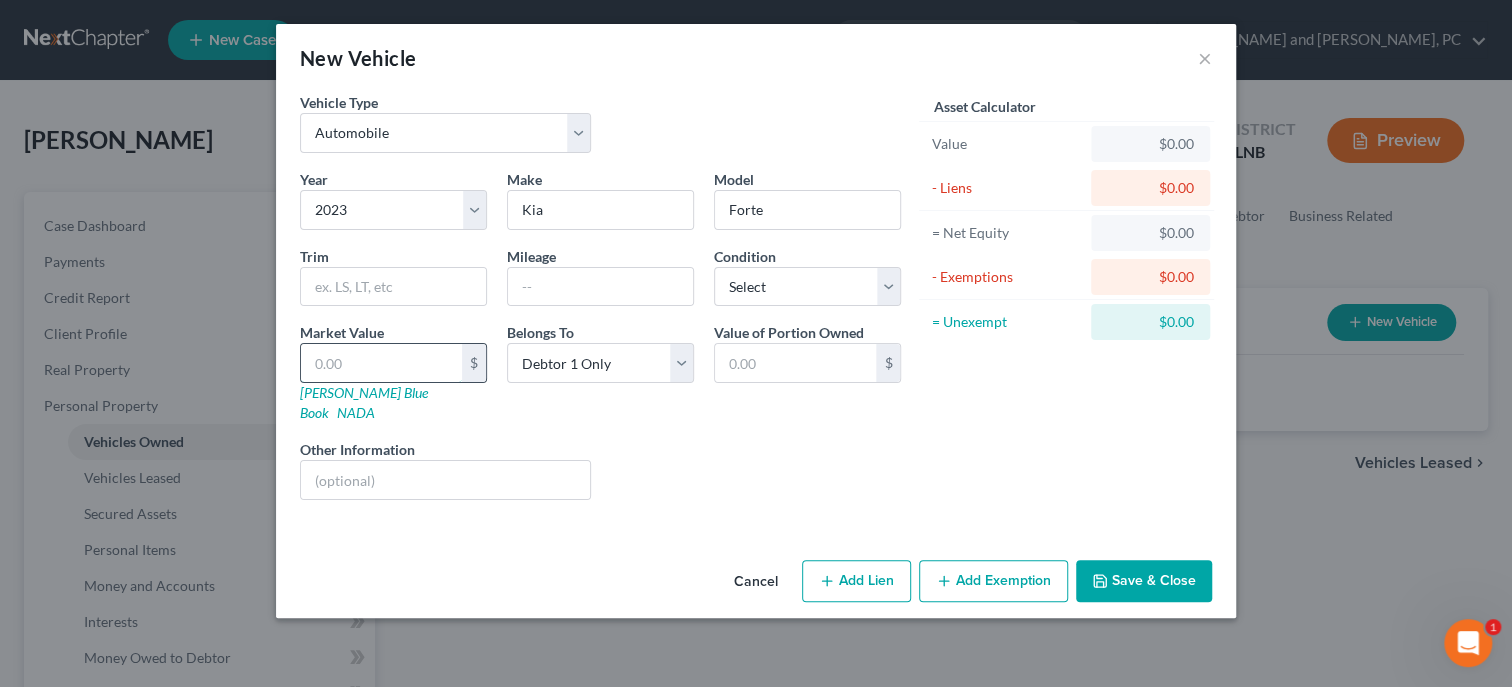 click at bounding box center [381, 363] 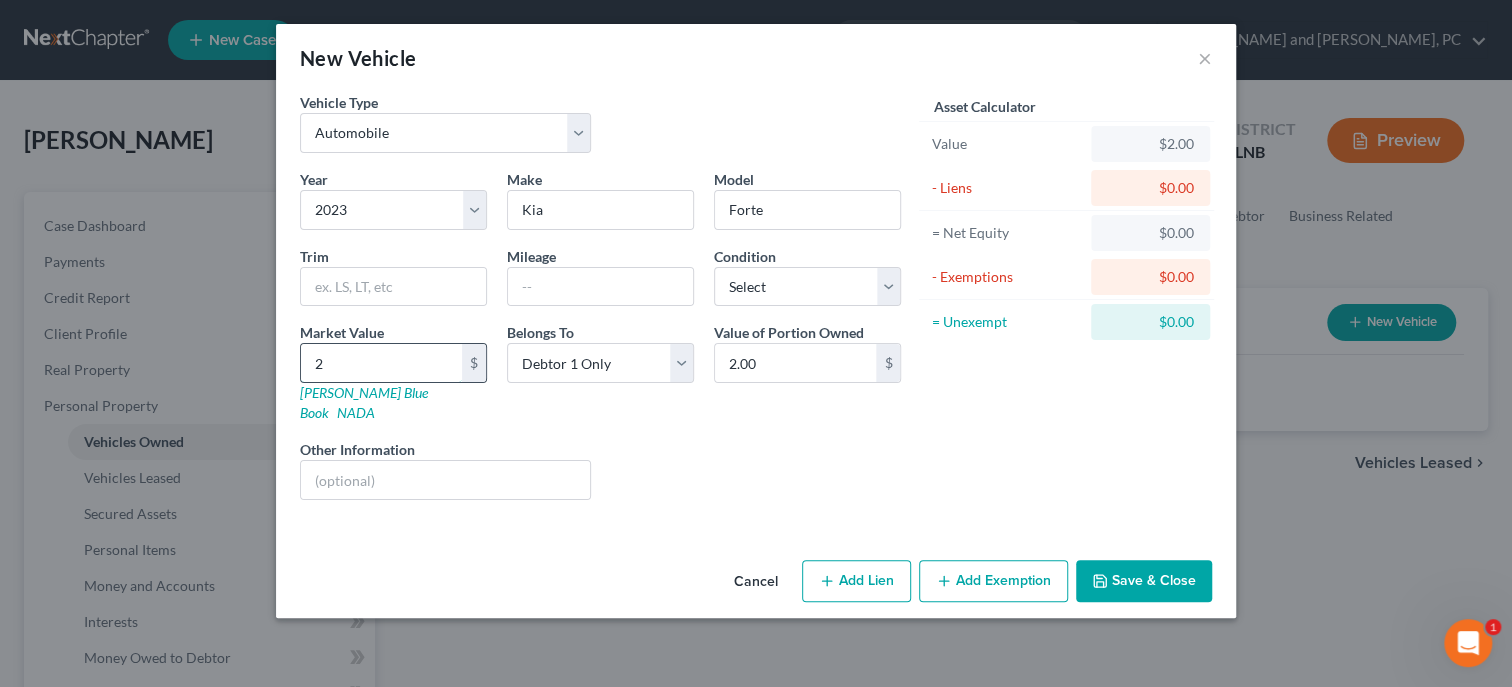 type on "22" 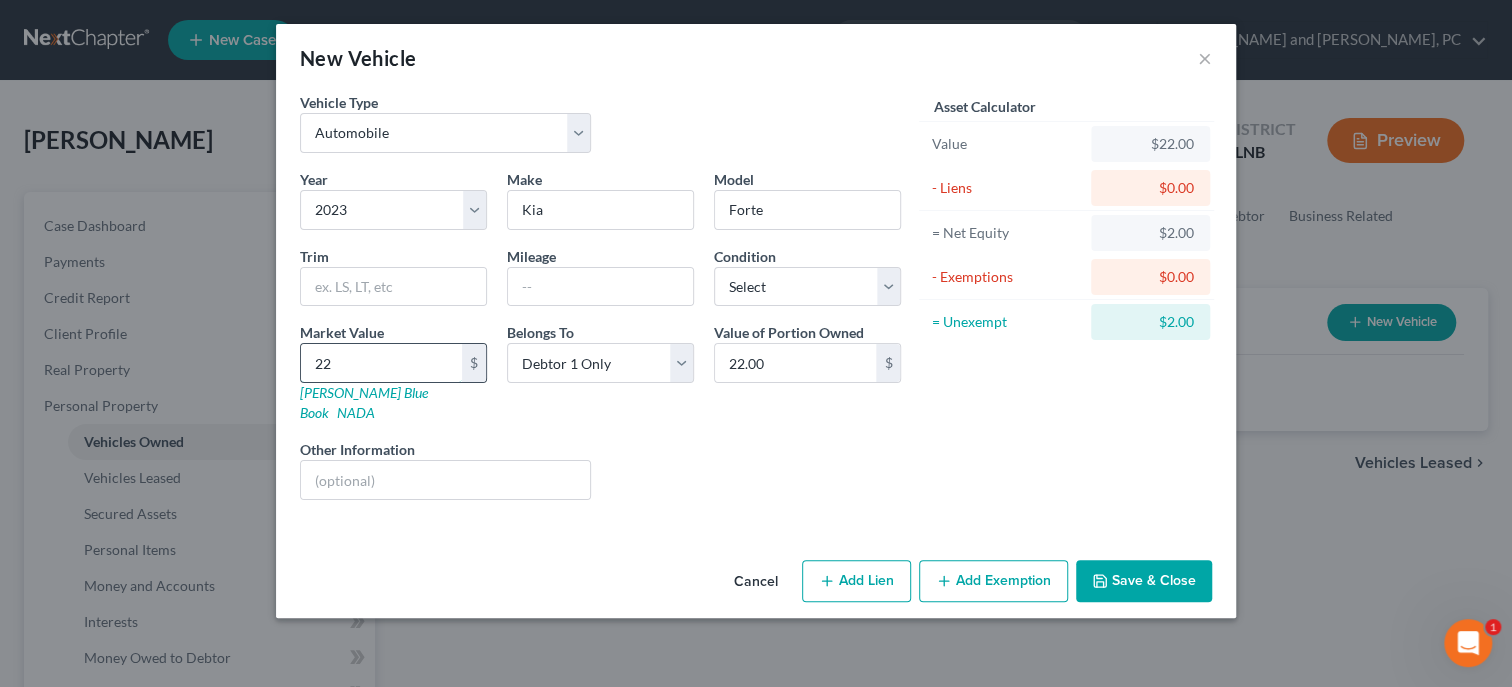 type on "220" 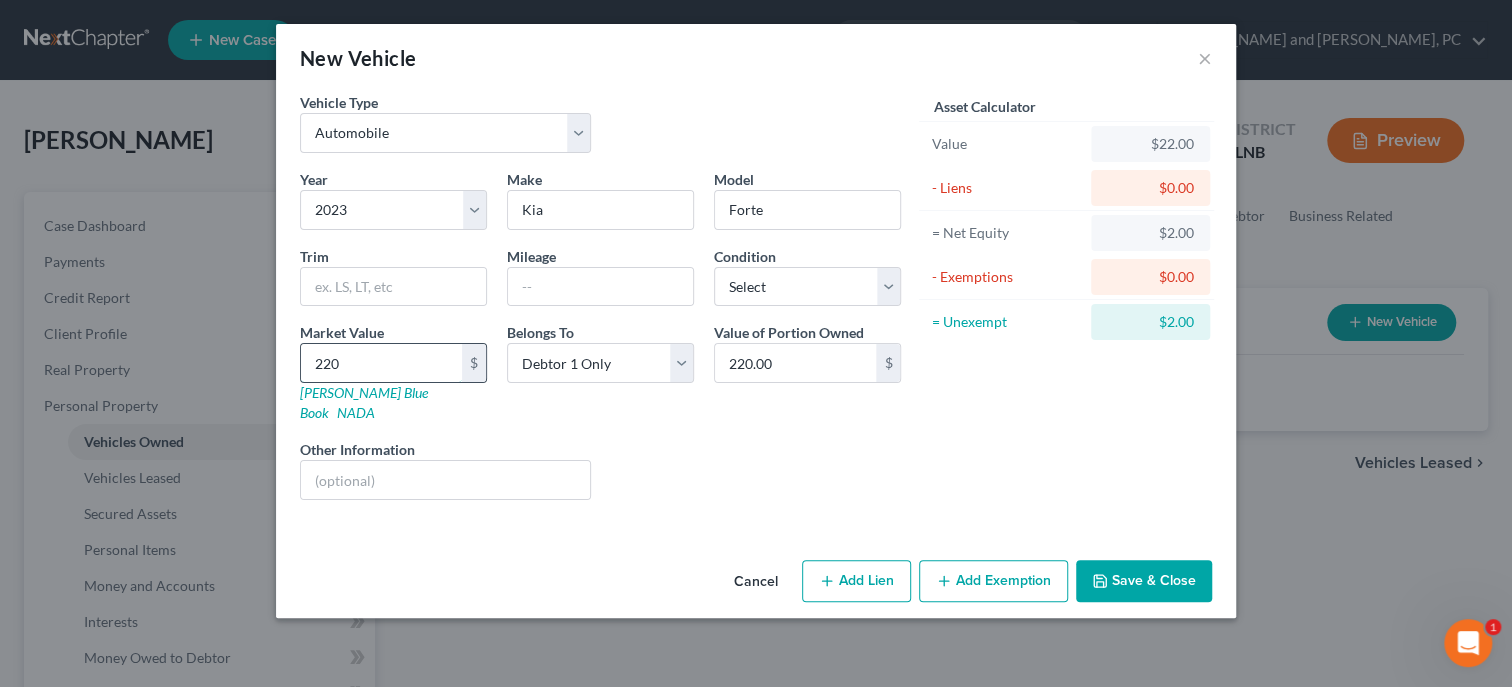 type on "2200" 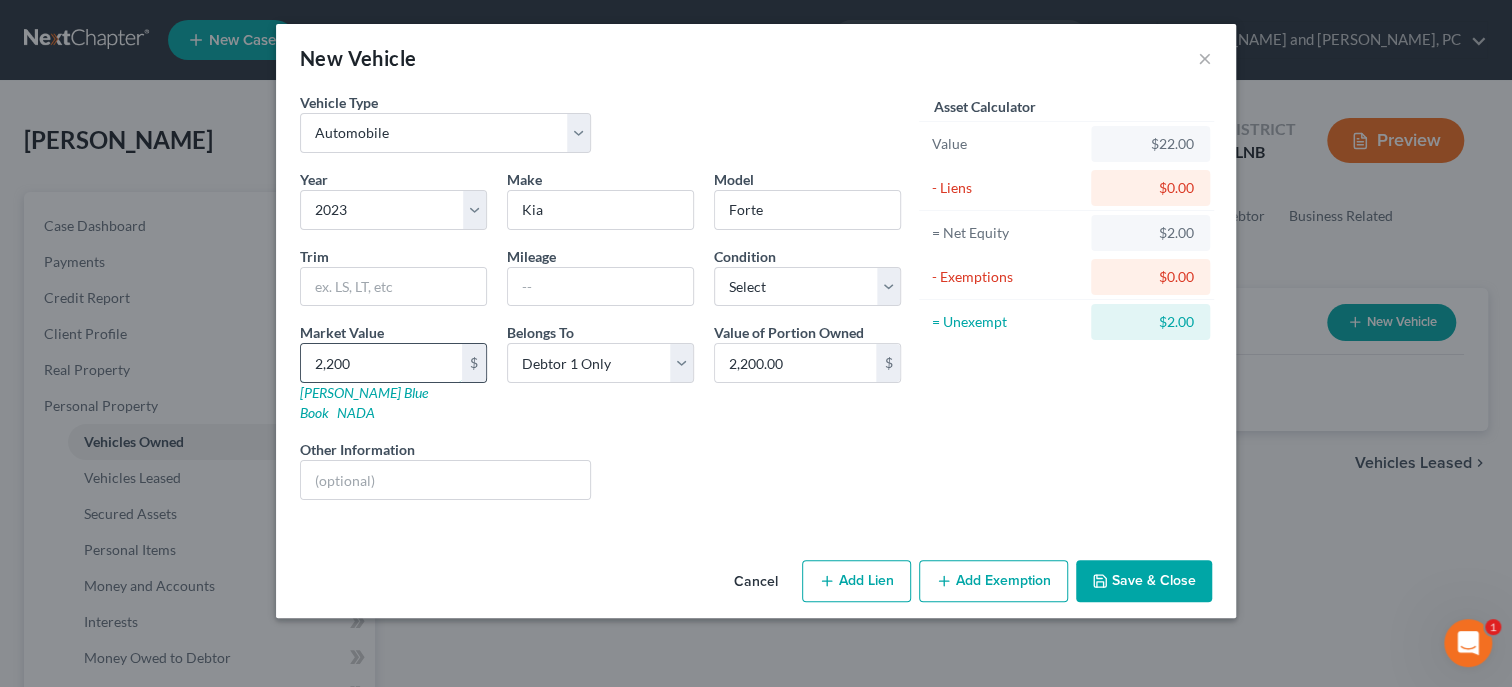 type on "2,2000" 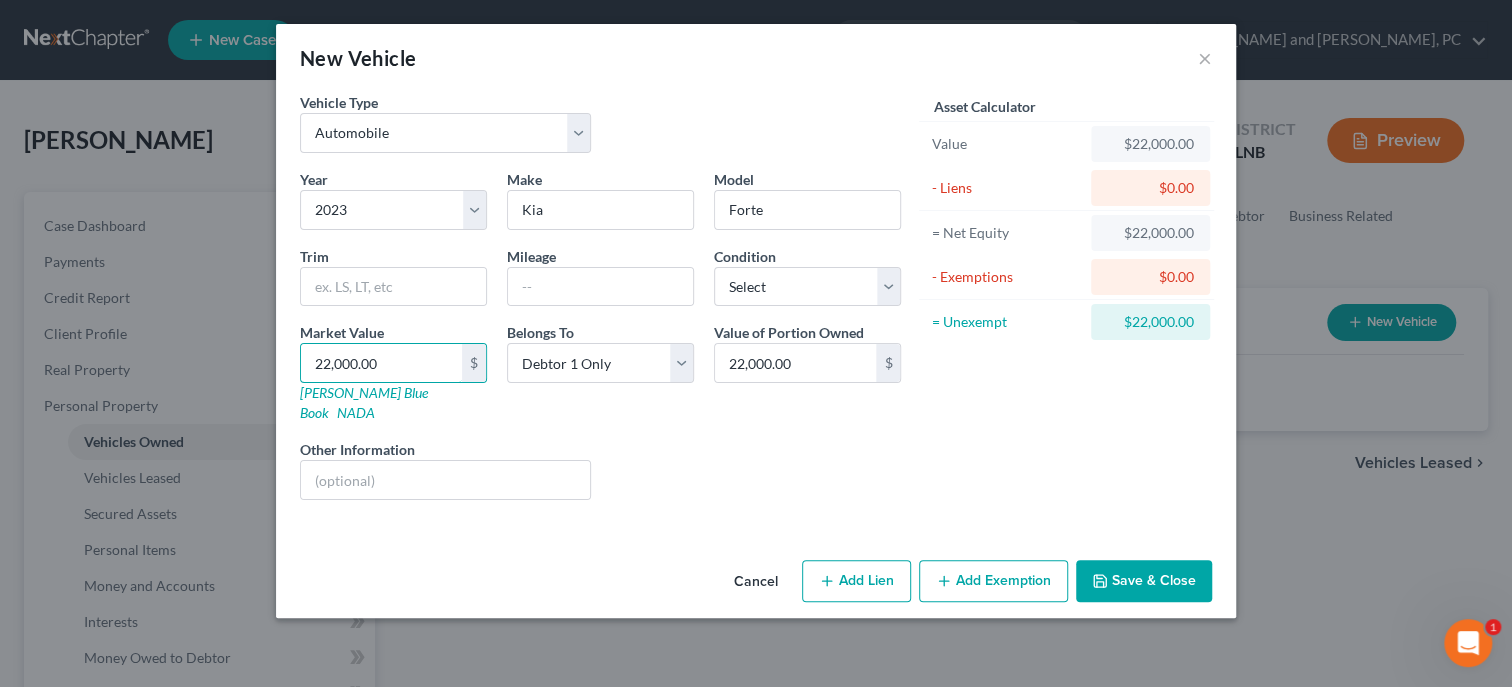 type on "22,000.00" 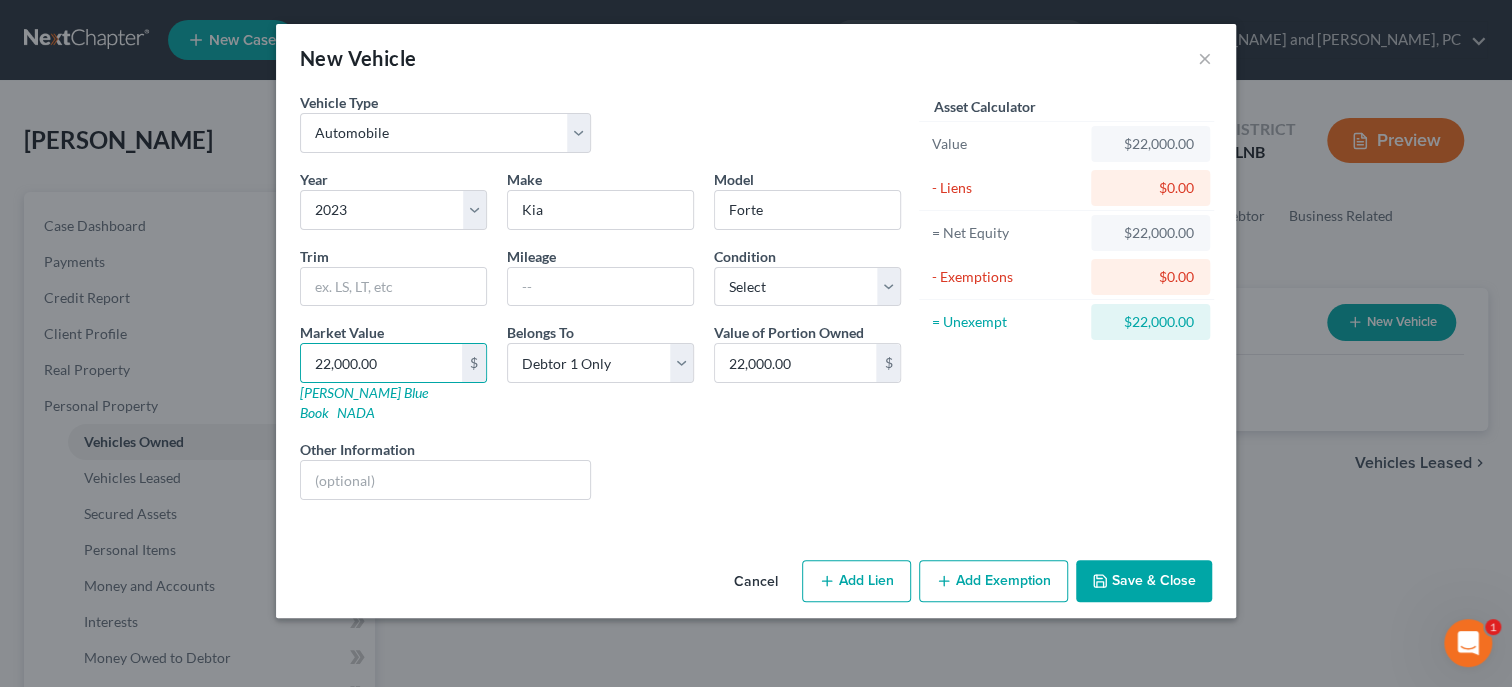 click on "Add Lien" at bounding box center (856, 581) 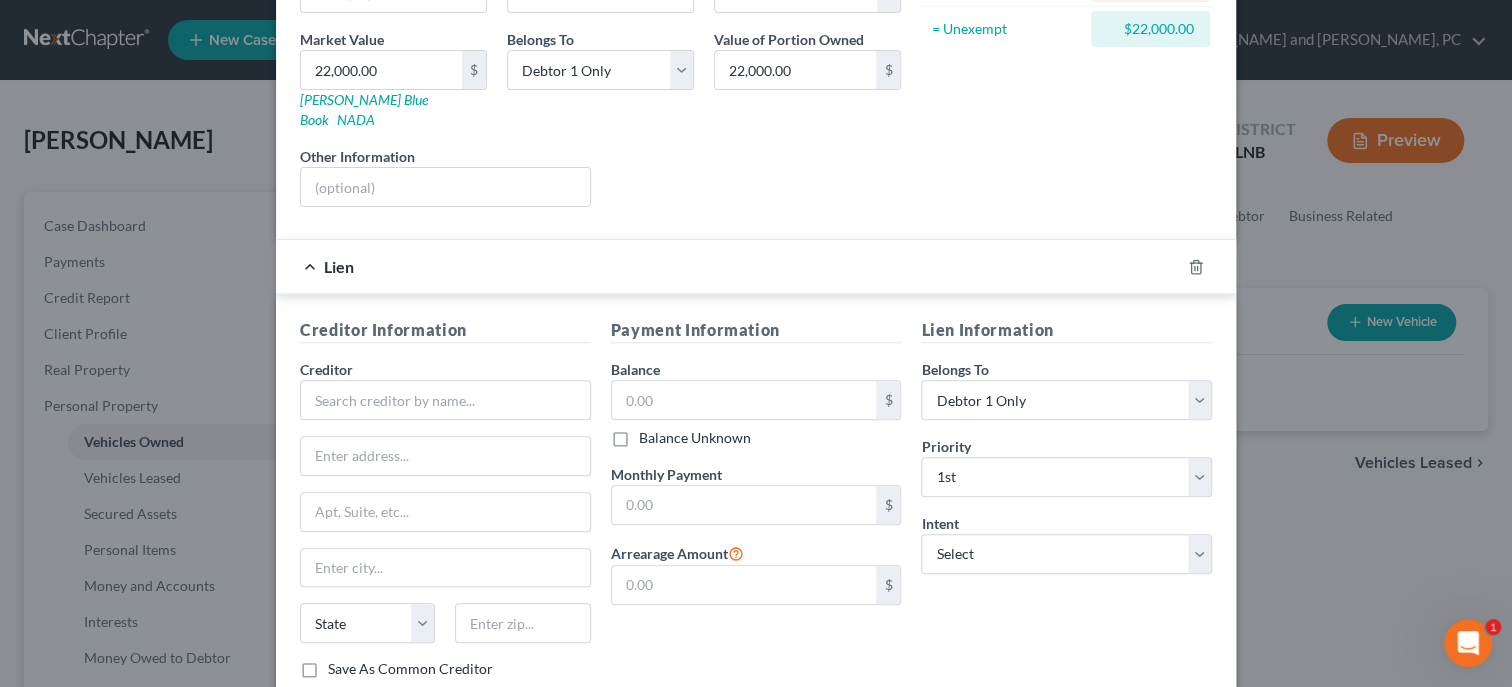 scroll, scrollTop: 309, scrollLeft: 0, axis: vertical 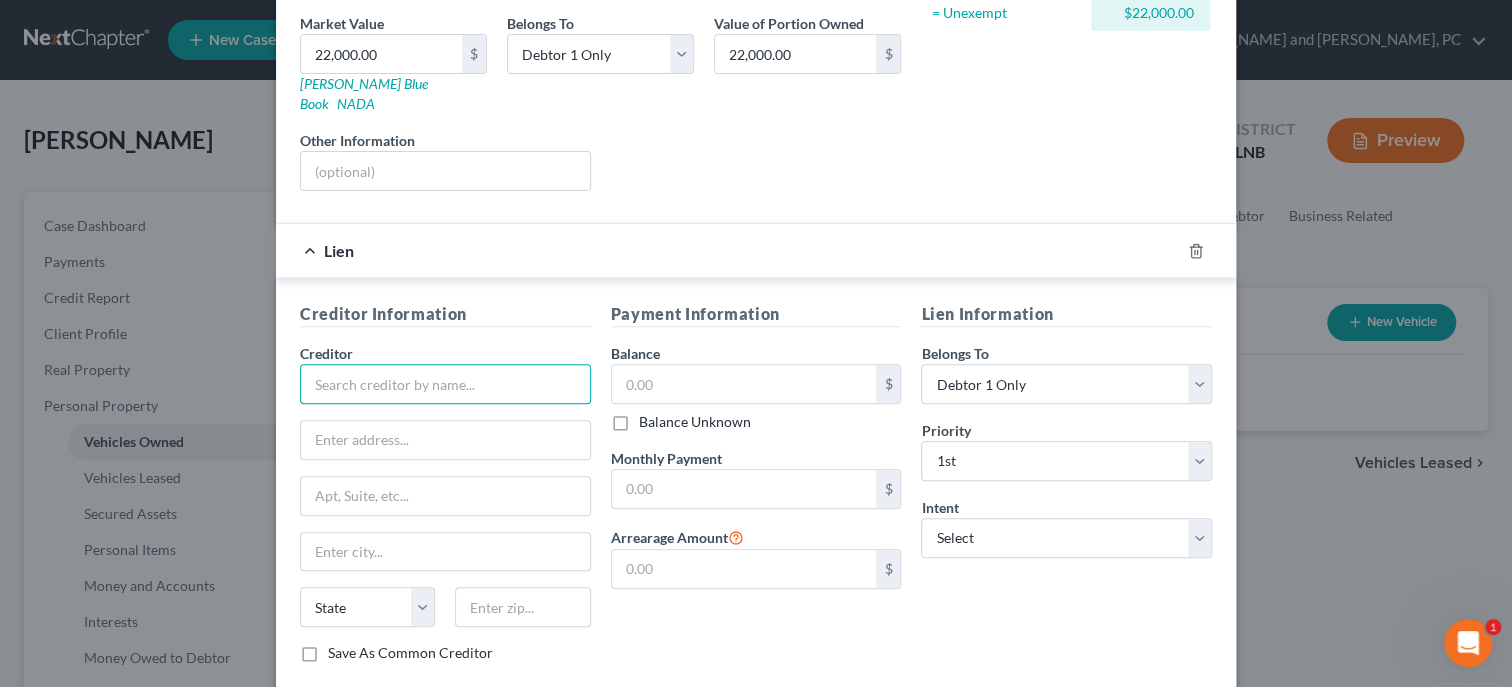 click at bounding box center [445, 384] 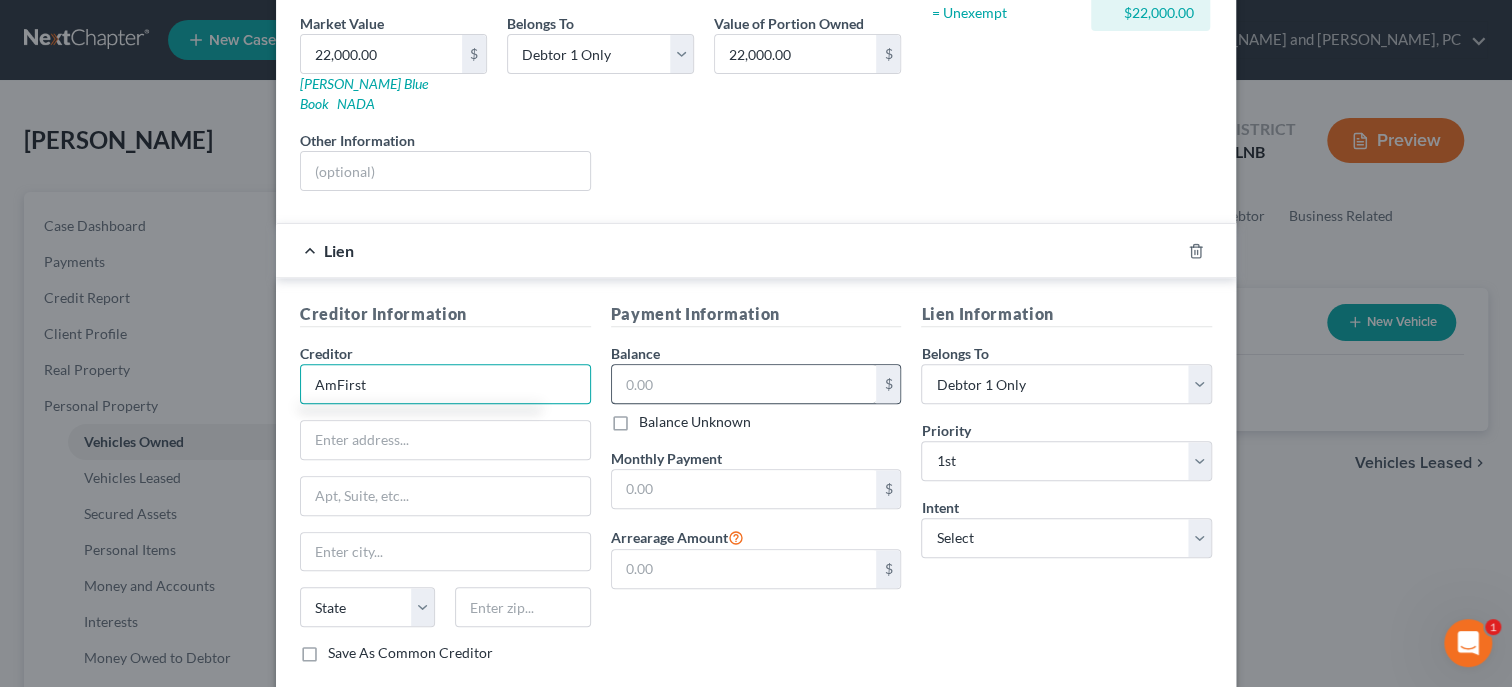 type on "AmFirst" 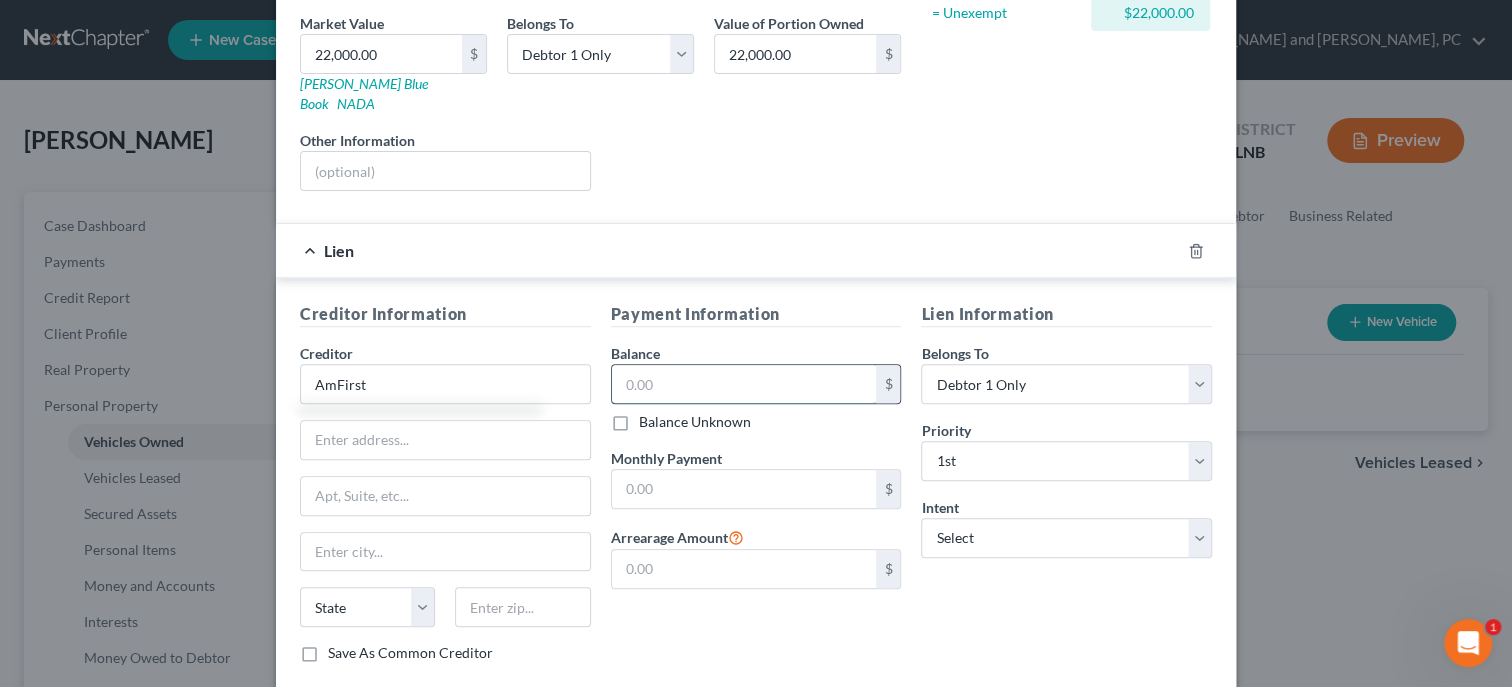 click at bounding box center (744, 384) 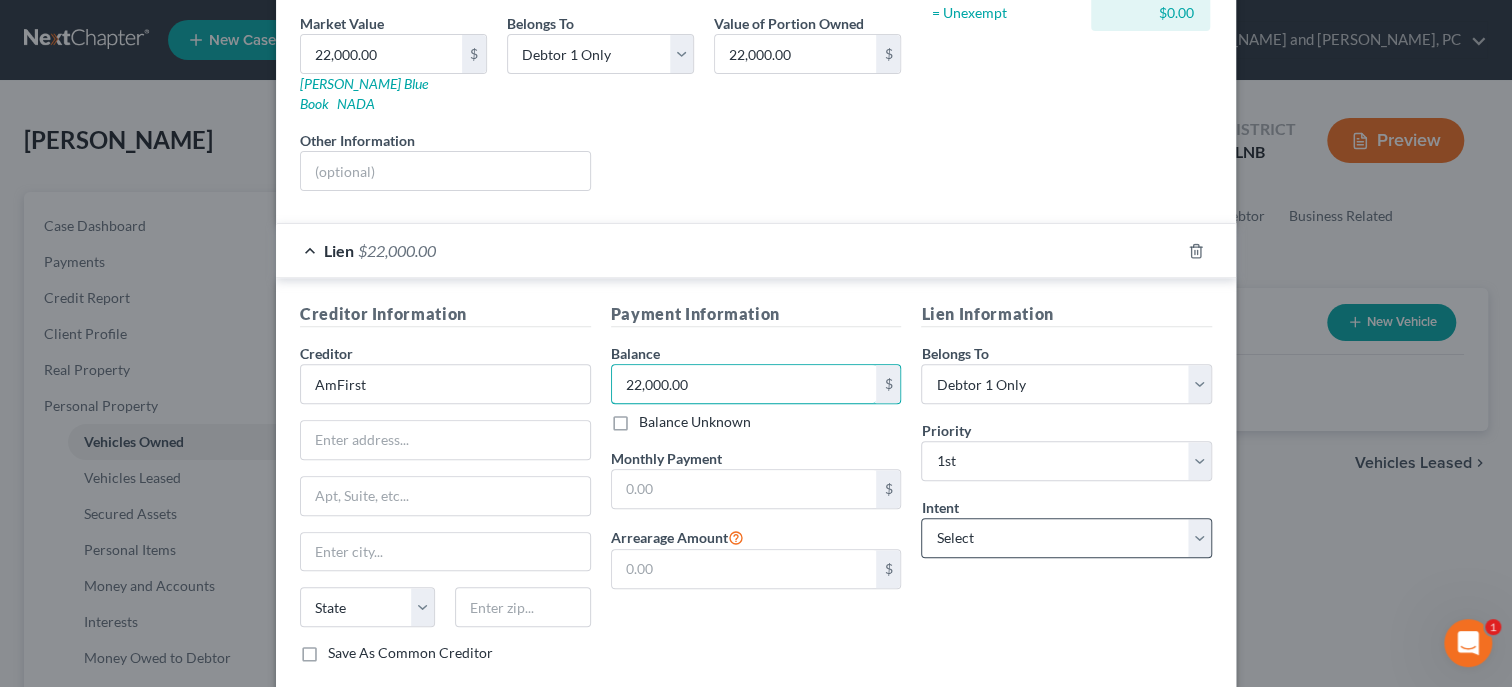 type on "22,000.00" 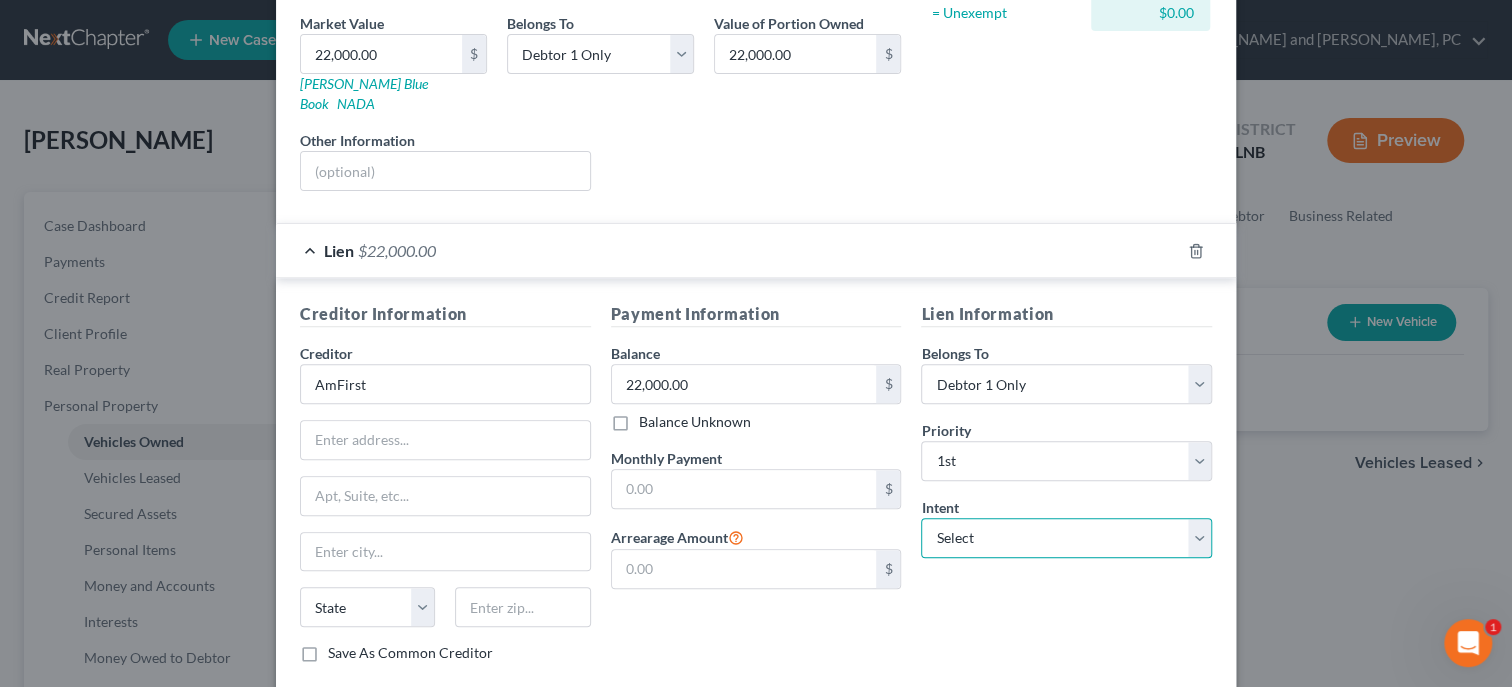 select on "2" 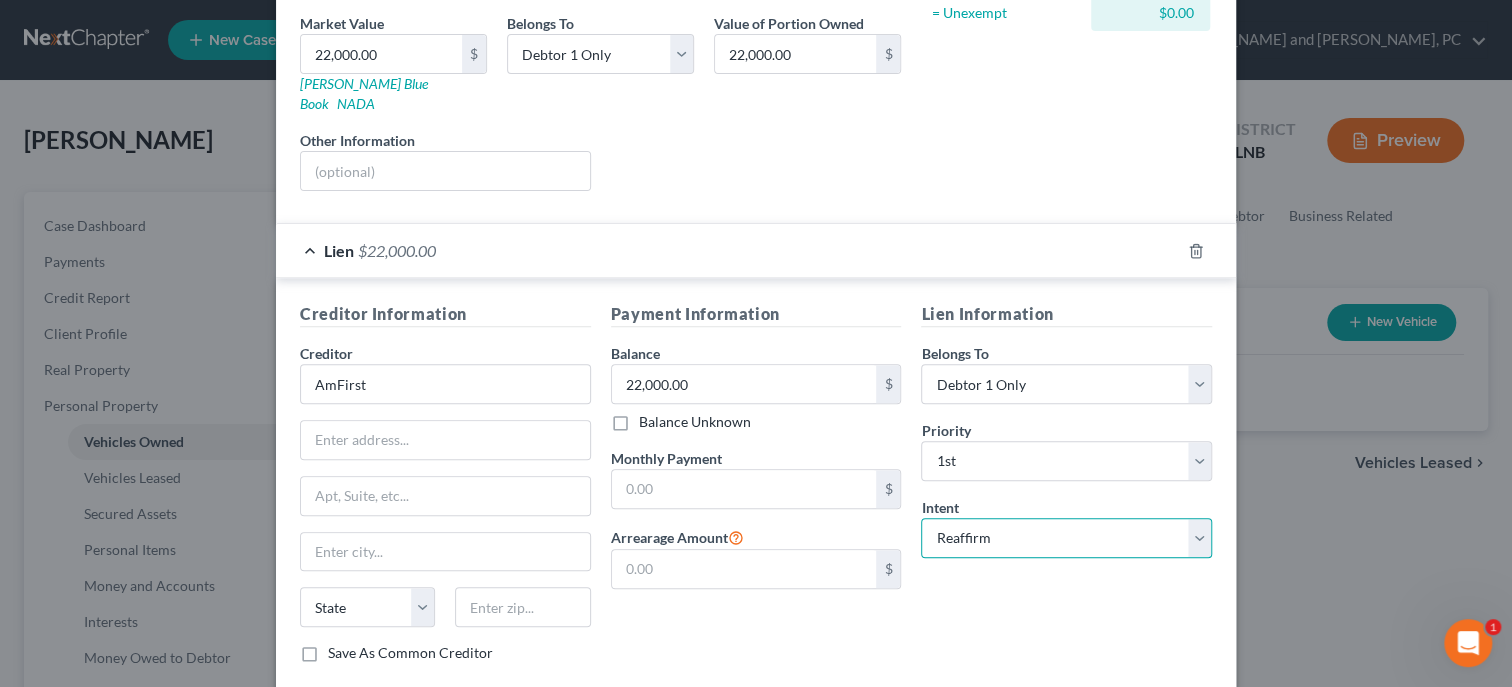 click on "Reaffirm" at bounding box center (0, 0) 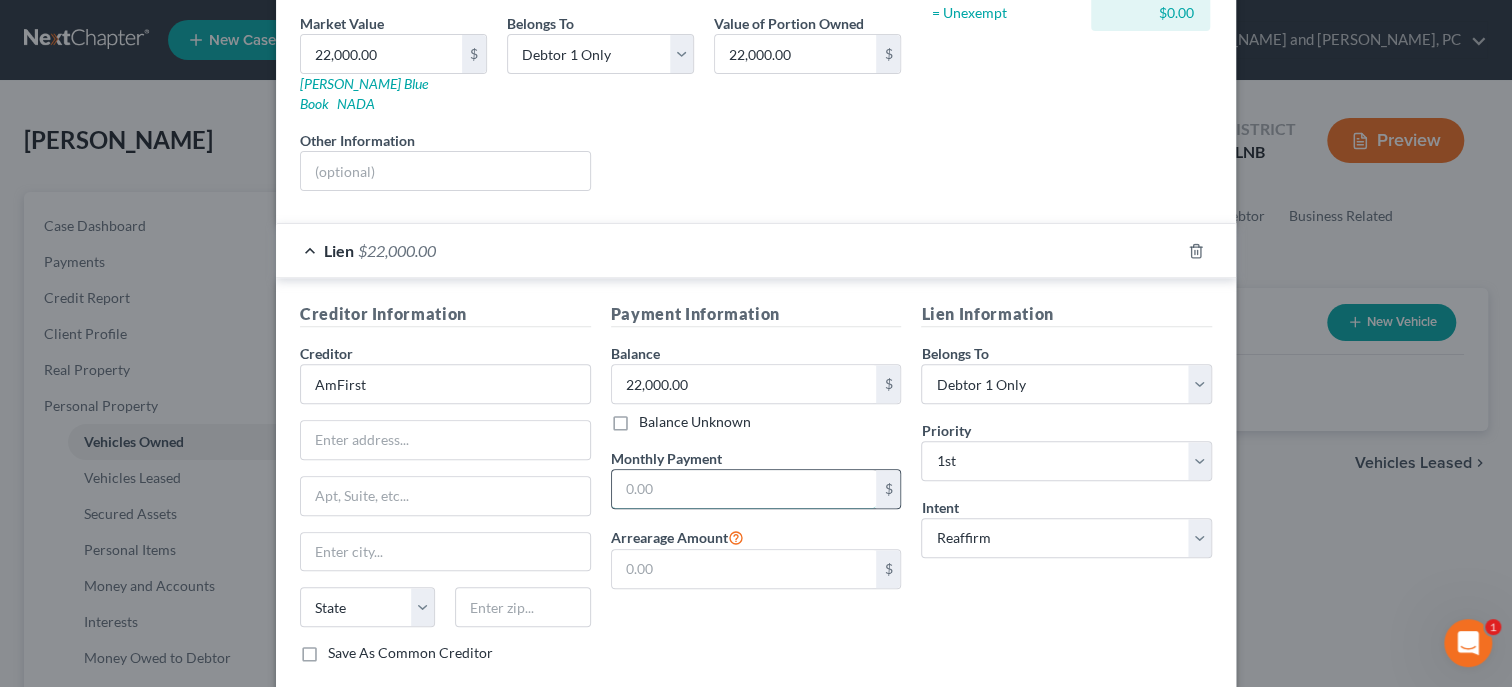 click at bounding box center [744, 489] 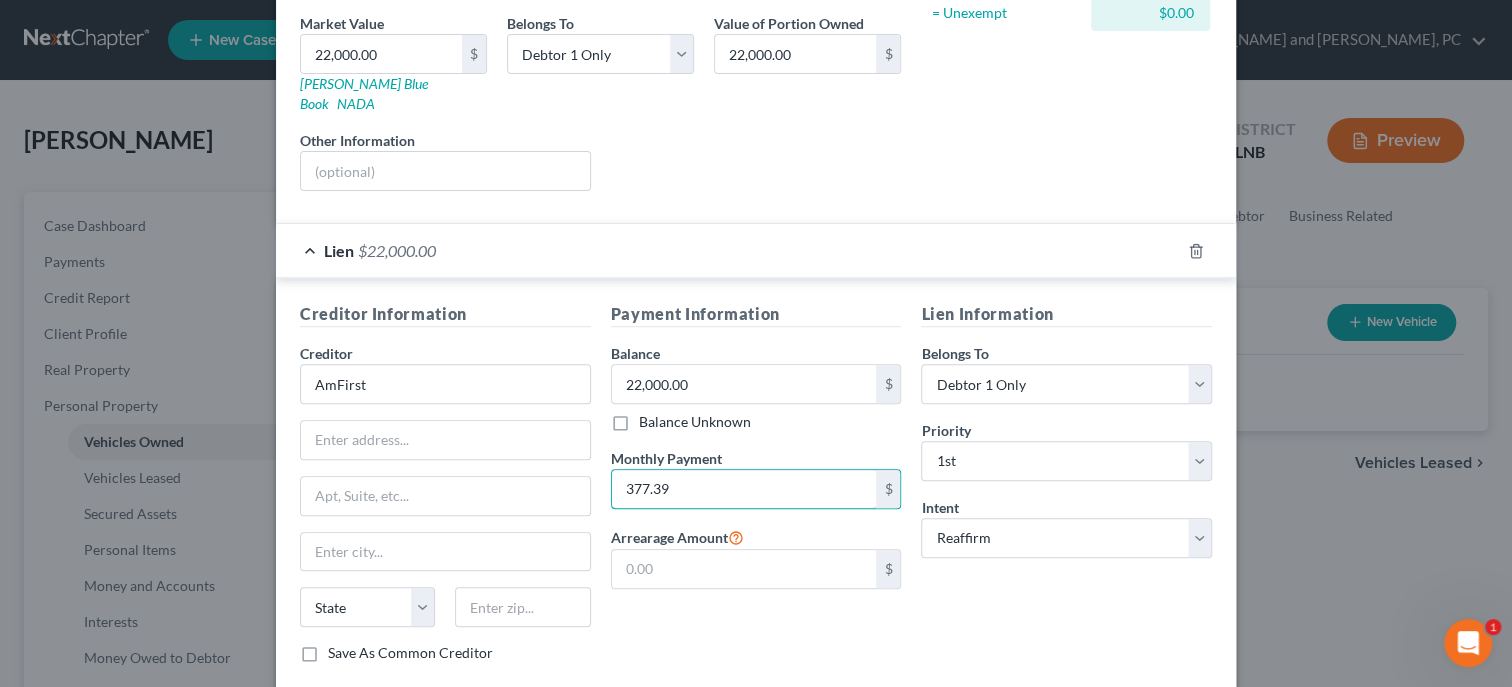 type on "377.39" 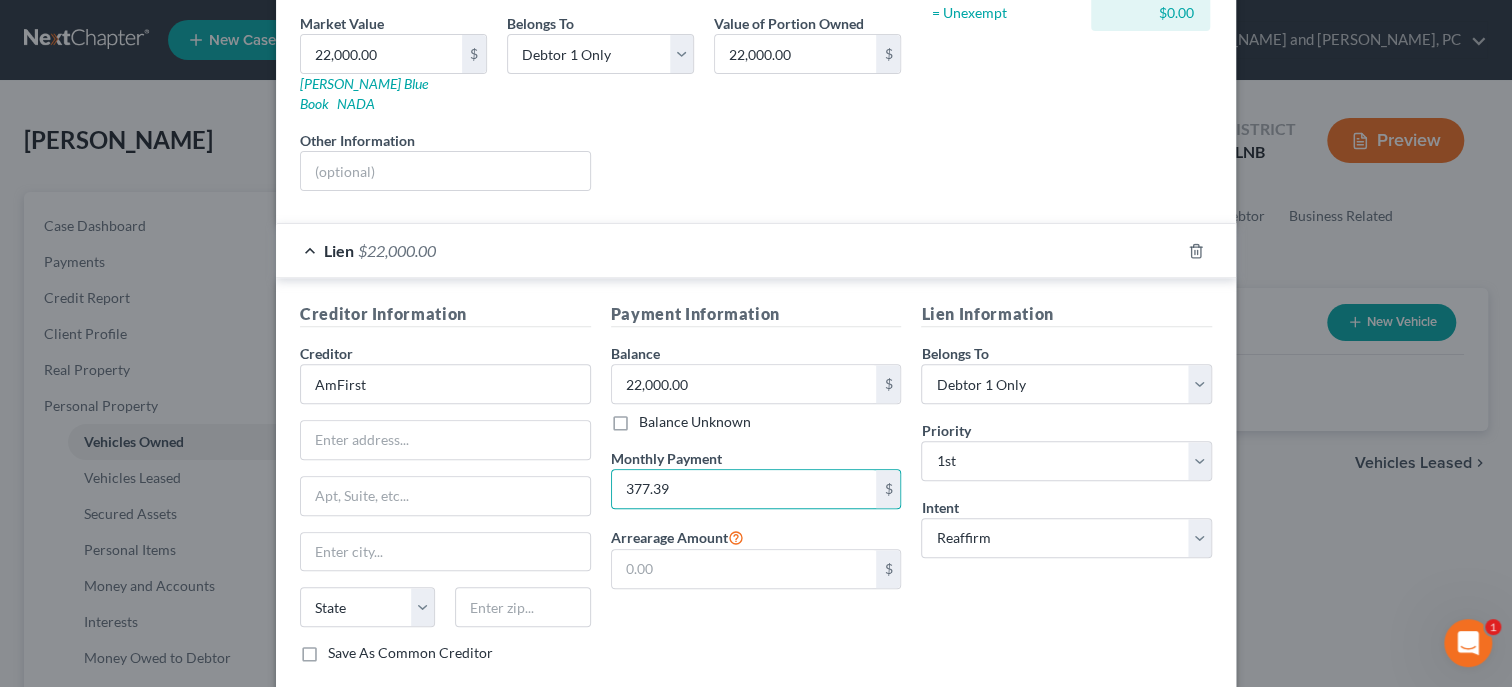 click on "Lien Information
Belongs To
*
Select Debtor 1 Only Debtor 2 Only Debtor 1 And Debtor 2 Only At Least One Of The Debtors And Another Community Property
Priority
*
Select 1st 2nd 3rd 4th 5th 6th 7th 8th 9th 10th 11th 12th 13th 14th 15th 16th 17th 18th 19th 20th 21th 22th 23th 24th 25th 26th 27th 28th 29th 30th
Intent
Select Surrender Redeem Reaffirm Avoid Other" at bounding box center [1066, 490] 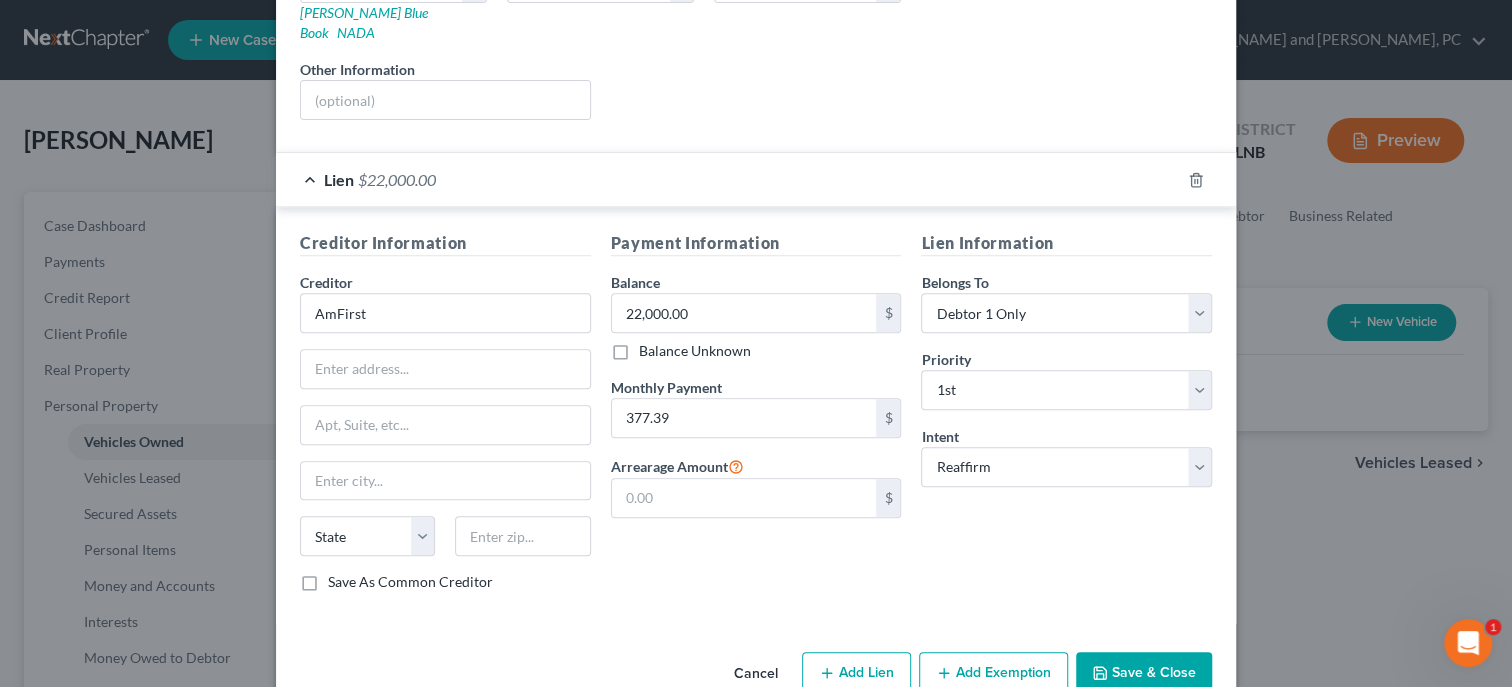 scroll, scrollTop: 403, scrollLeft: 0, axis: vertical 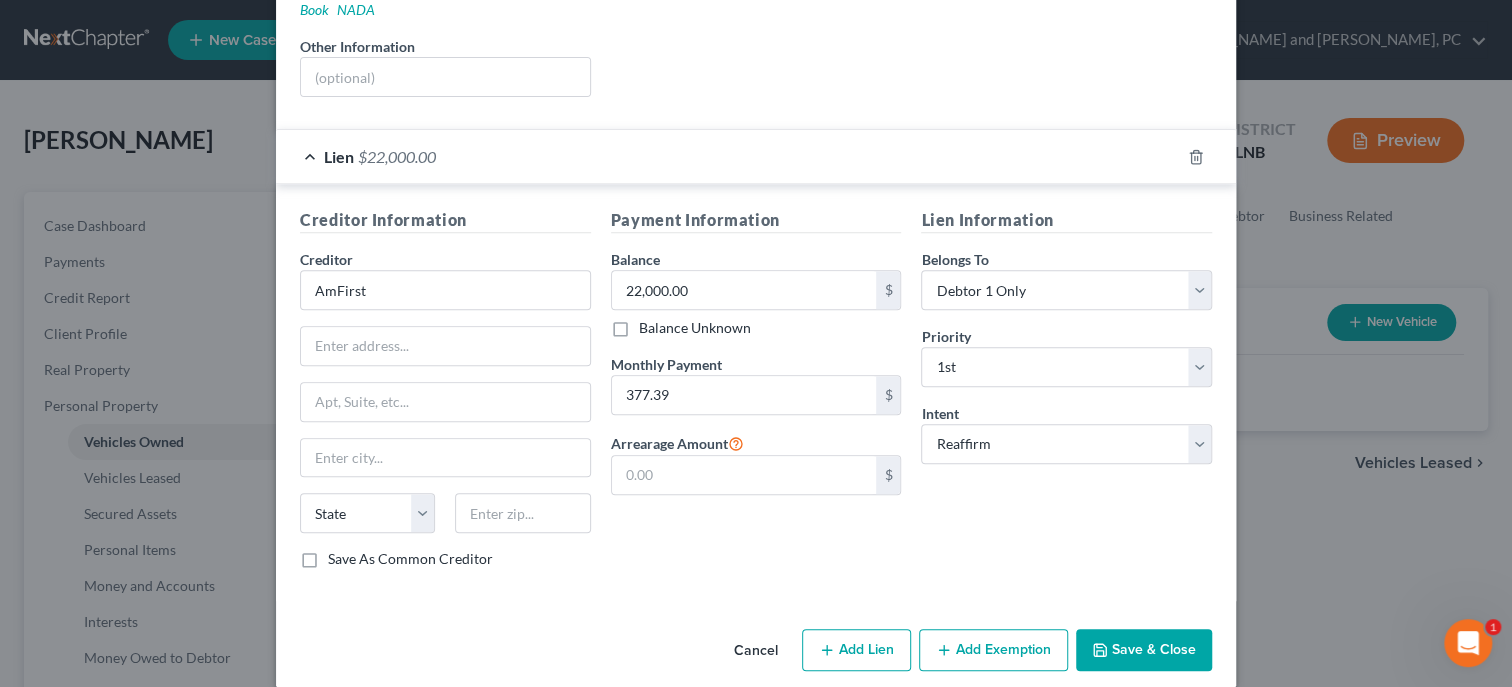 click on "Save & Close" at bounding box center (1144, 650) 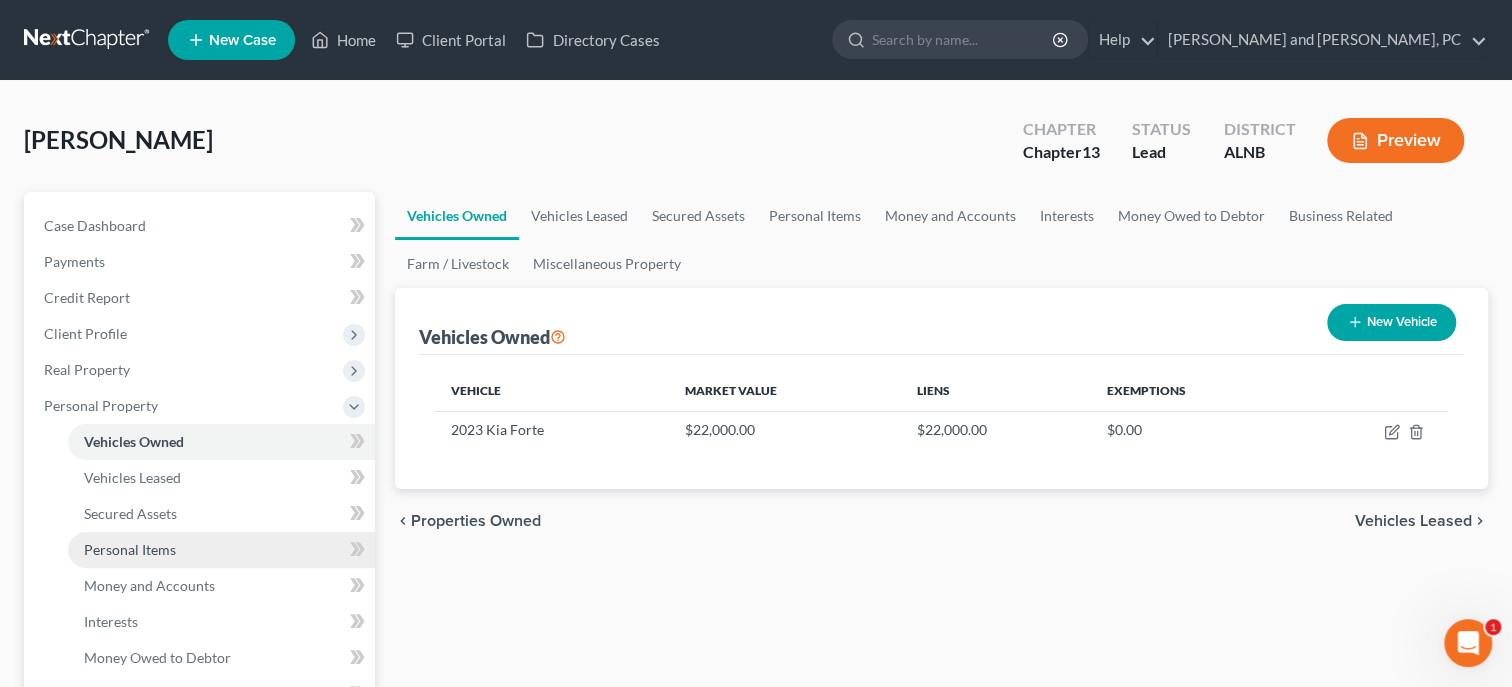 click on "Personal Items" at bounding box center [221, 550] 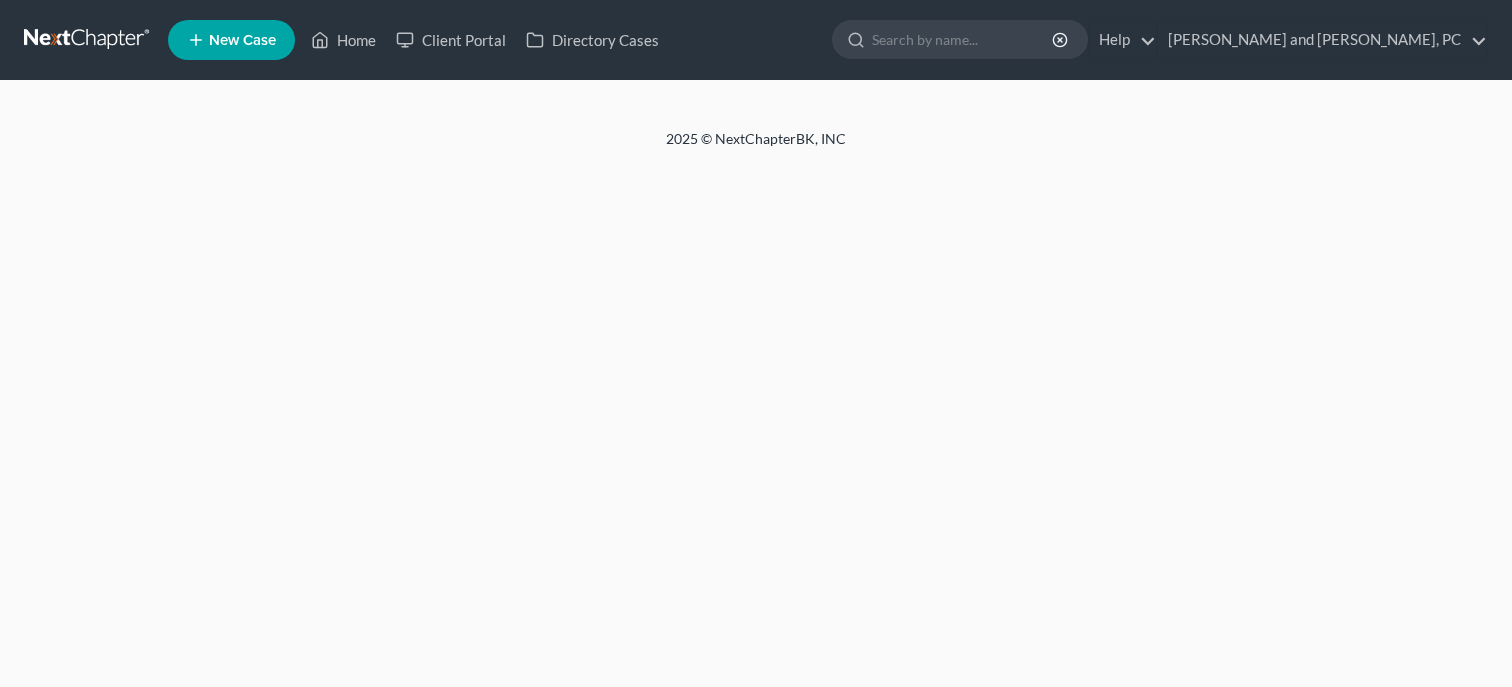 select on "1" 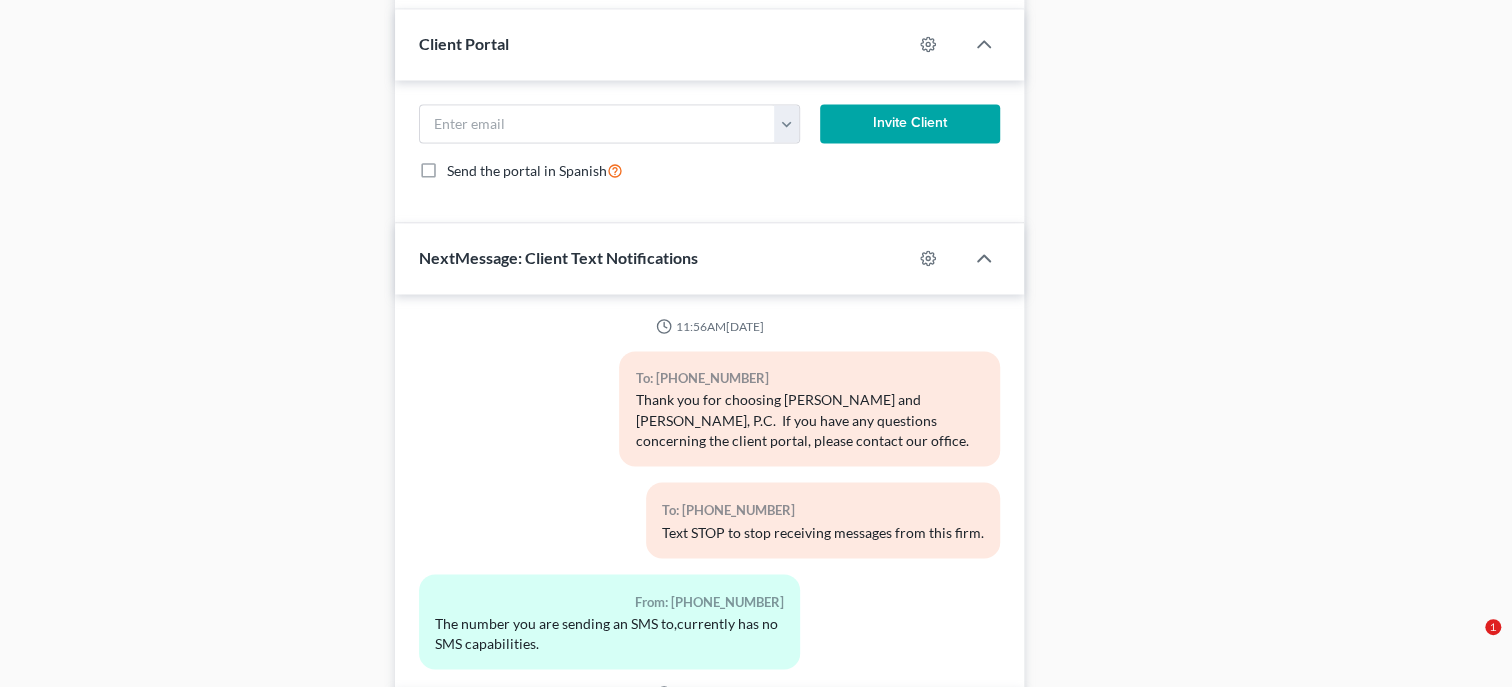 scroll, scrollTop: 1888, scrollLeft: 0, axis: vertical 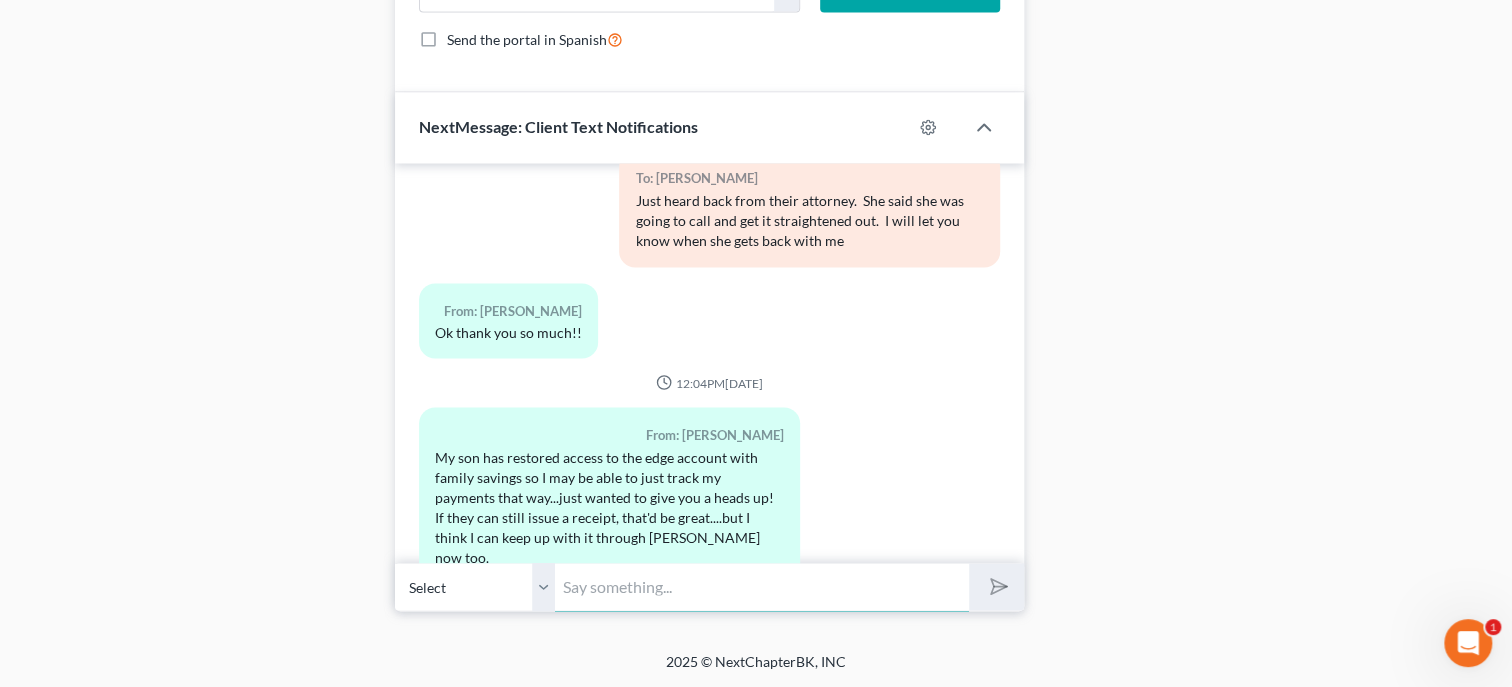 click at bounding box center (762, 586) 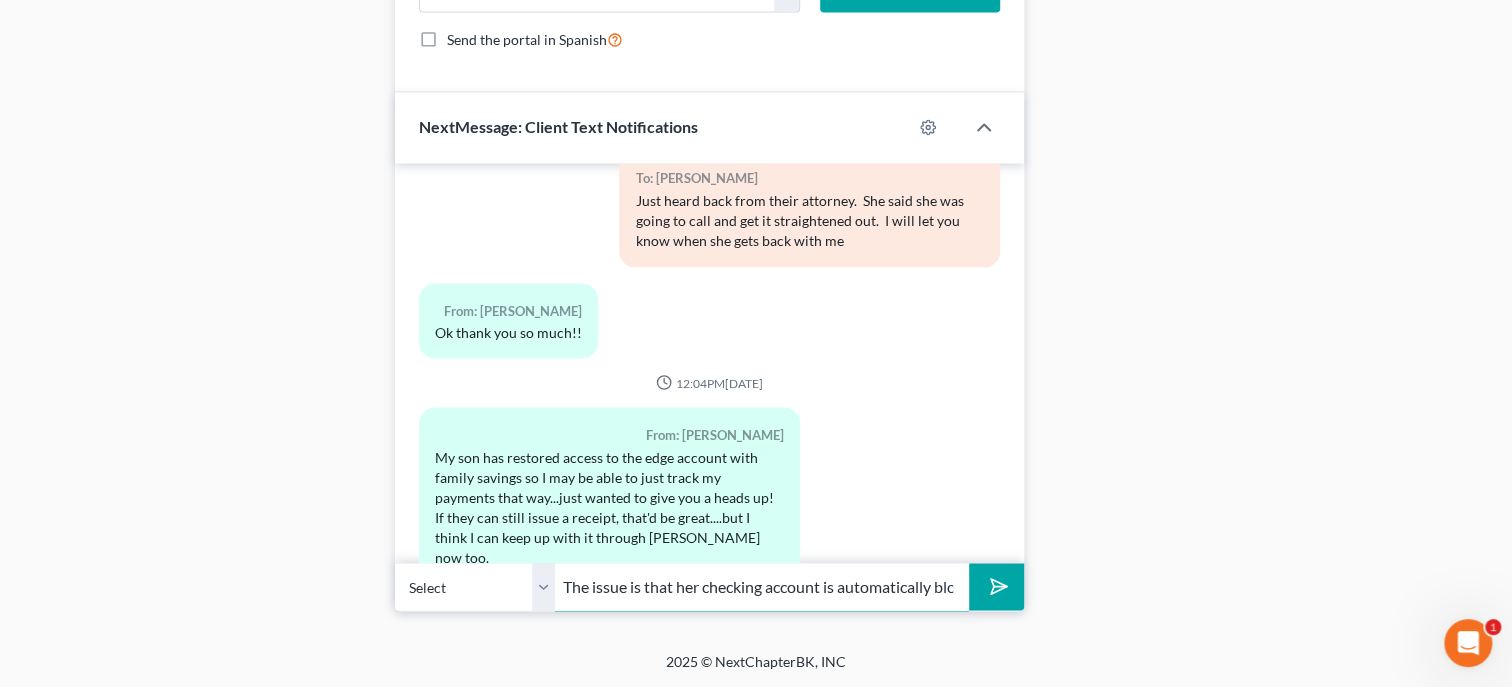 scroll, scrollTop: 0, scrollLeft: 723, axis: horizontal 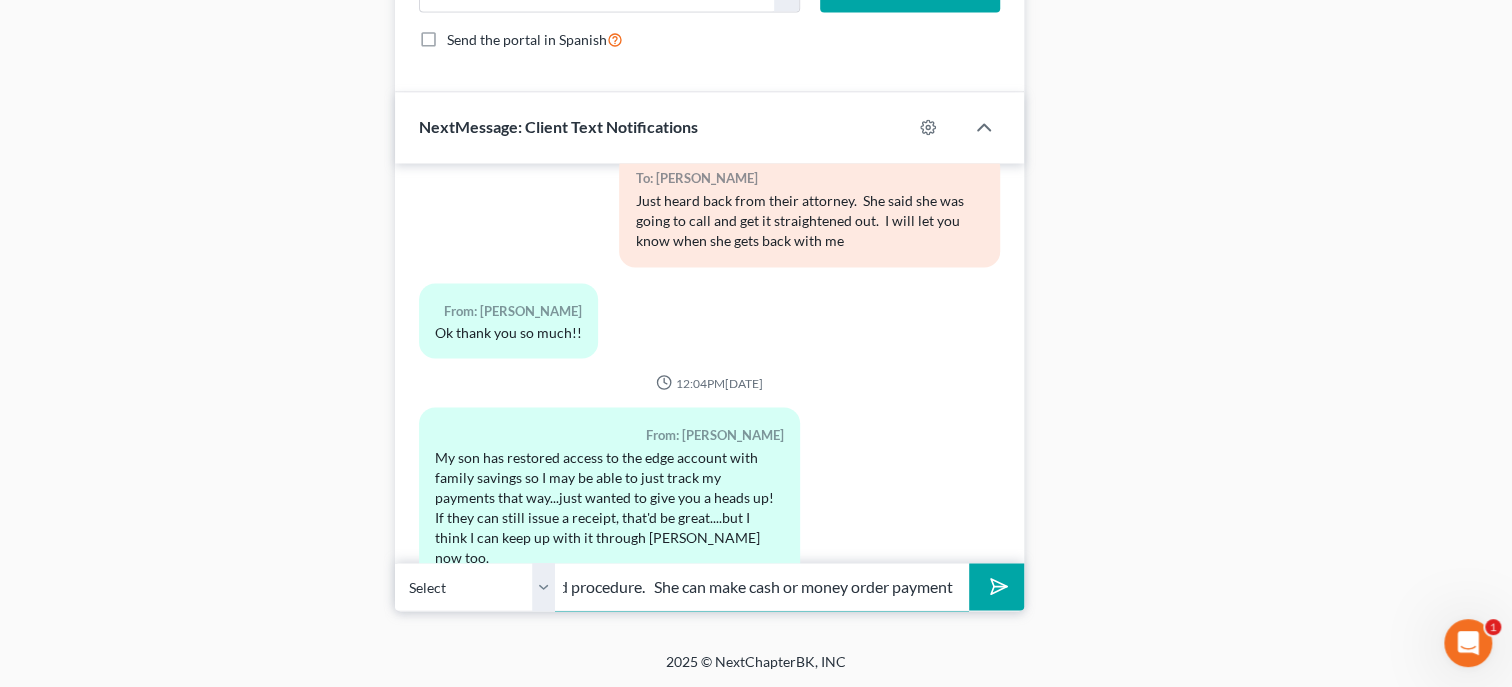 type on "The issue is that her checking account is automatically blocked due to the bankruptcy.  That is a standard procedure.   She can make cash or money order payment" 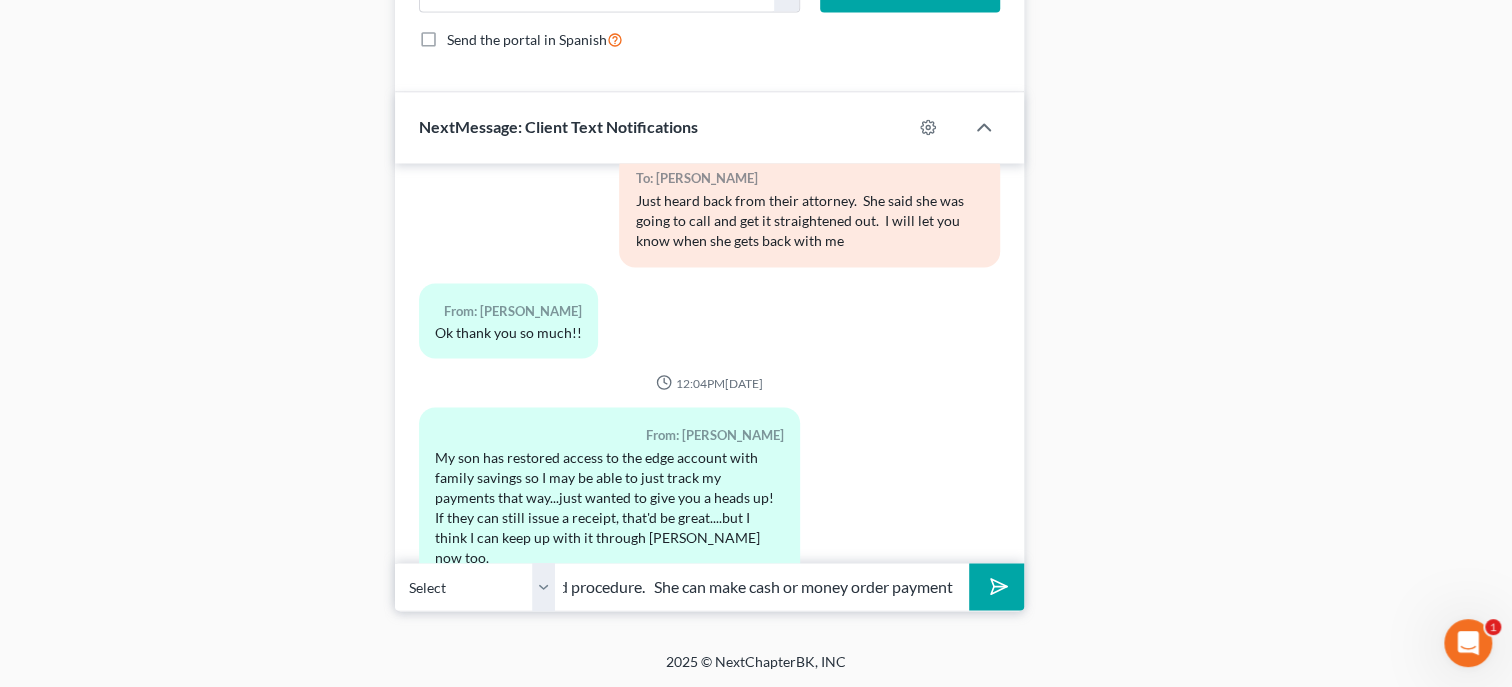 click 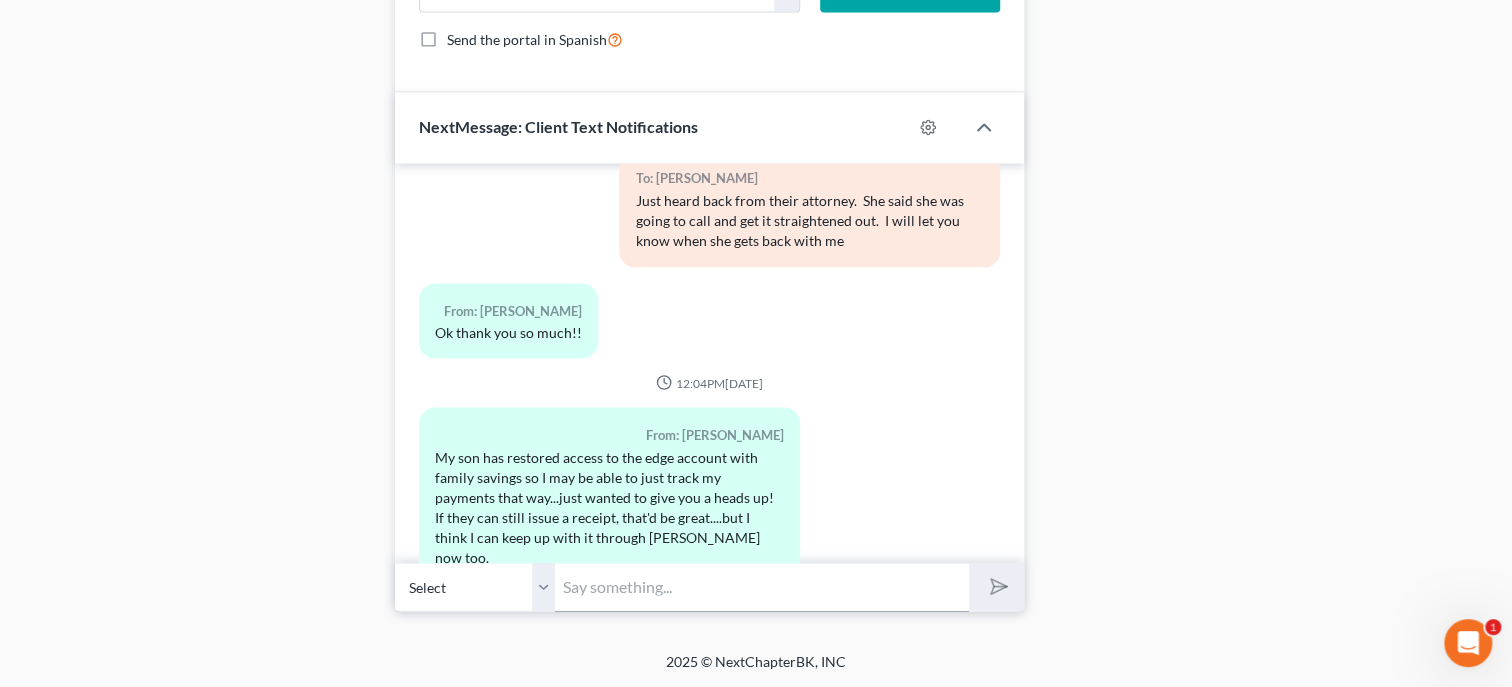 scroll, scrollTop: 0, scrollLeft: 0, axis: both 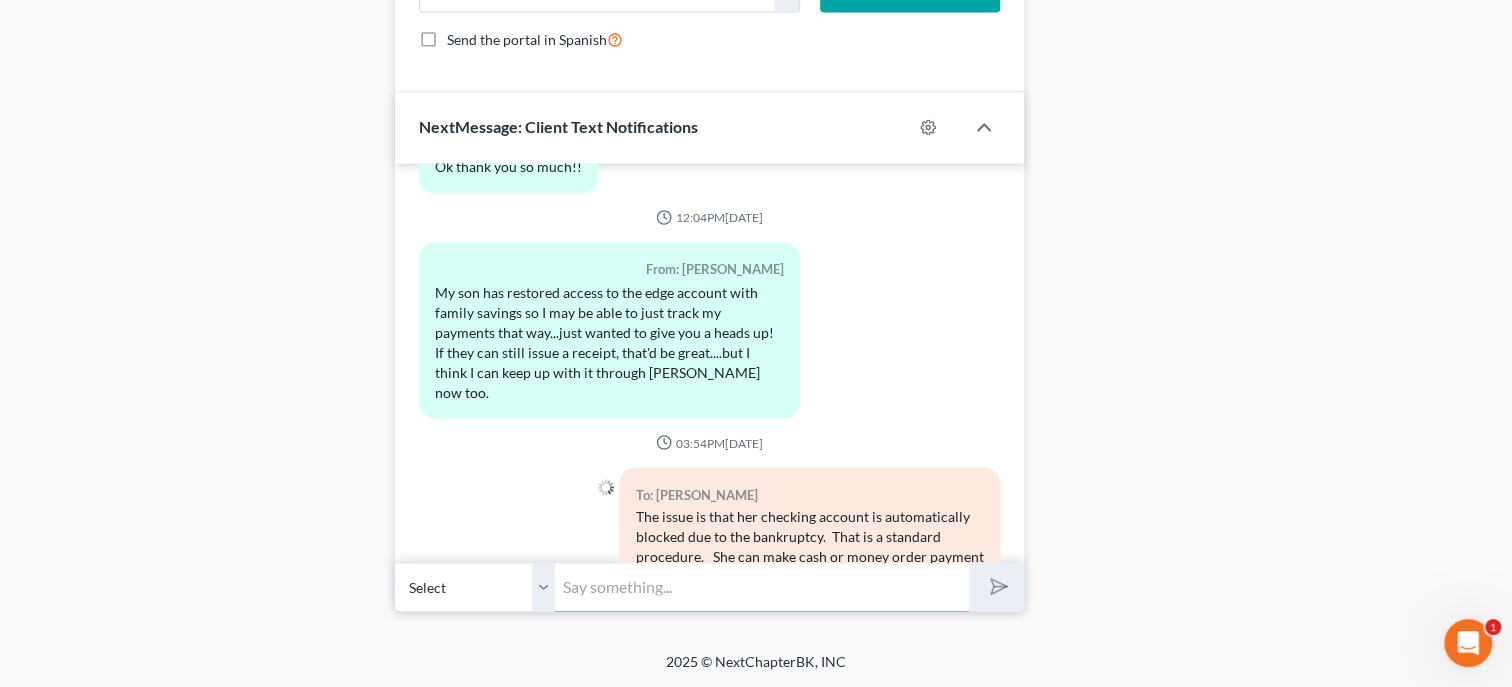 click at bounding box center [762, 586] 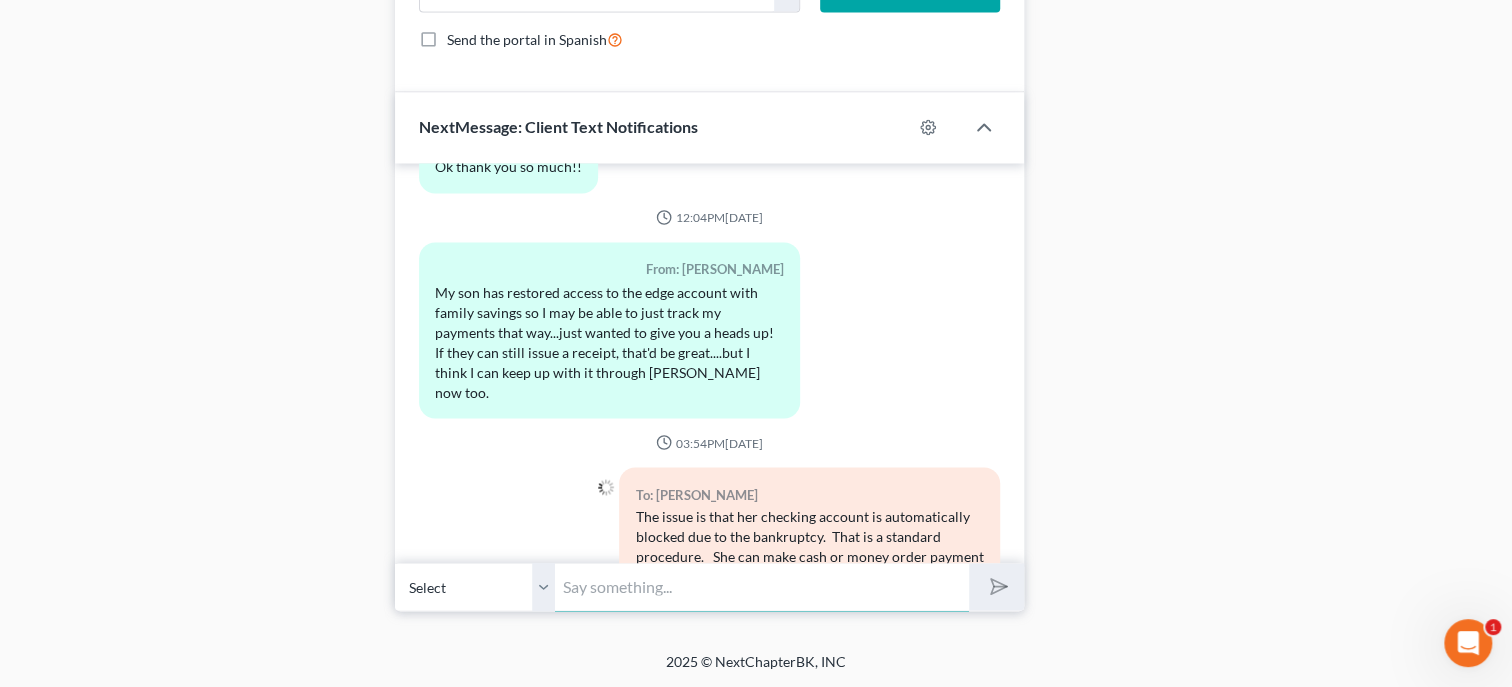 paste on "at the Credit Union OR payments" 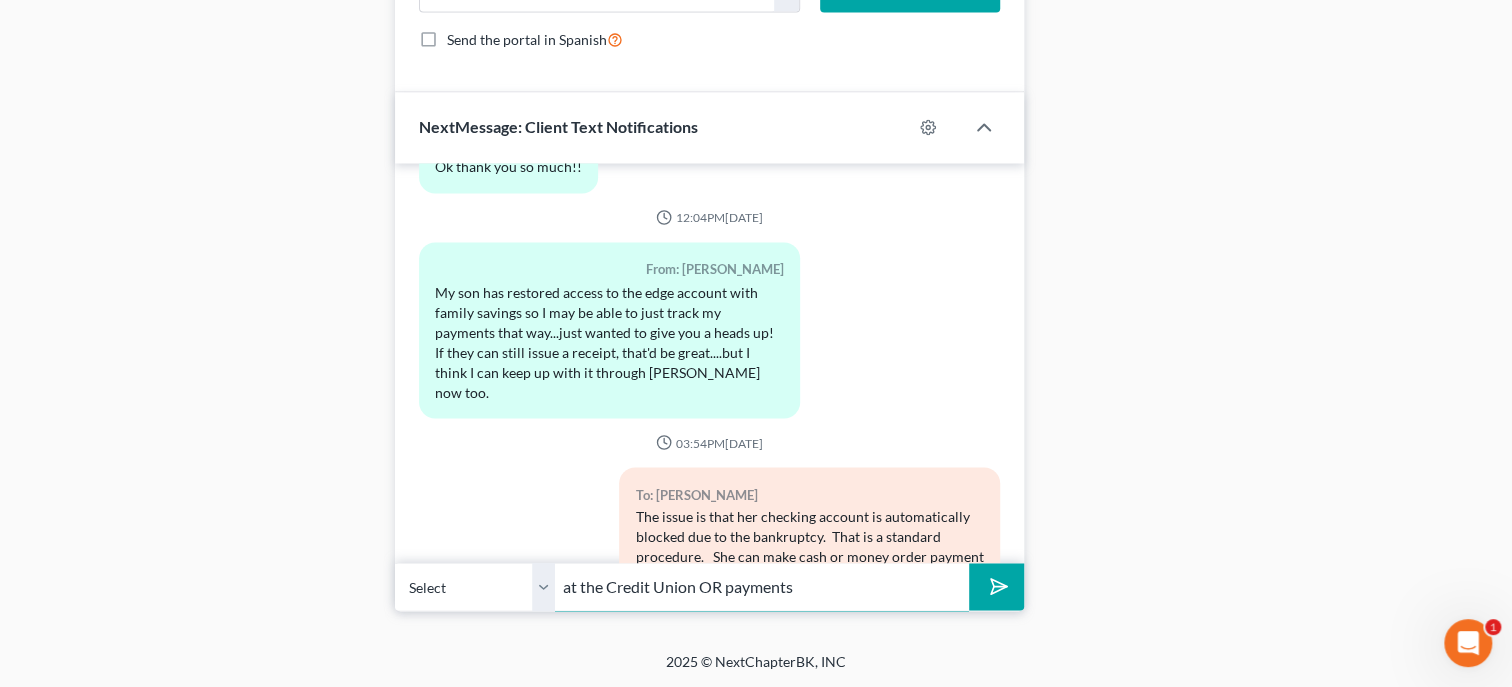 click on "at the Credit Union OR payments" at bounding box center [762, 586] 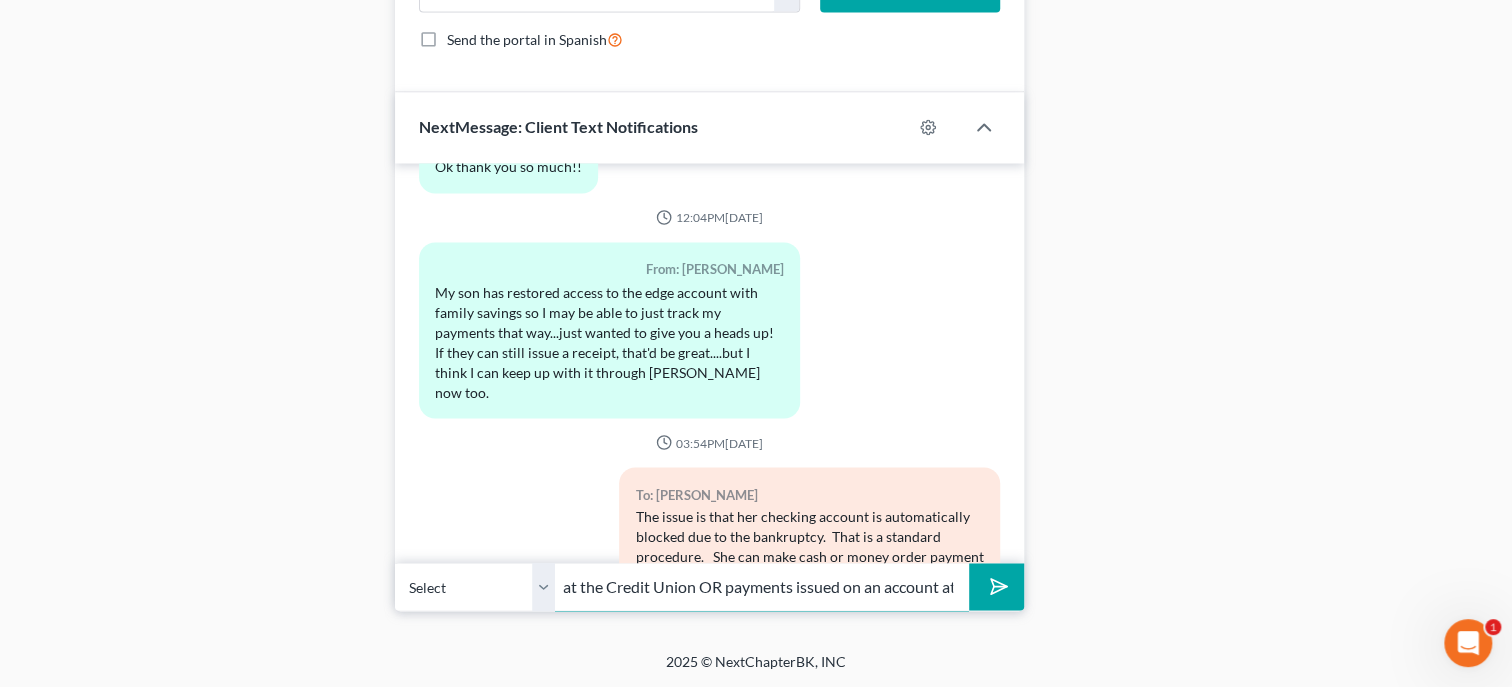 scroll, scrollTop: 0, scrollLeft: 174, axis: horizontal 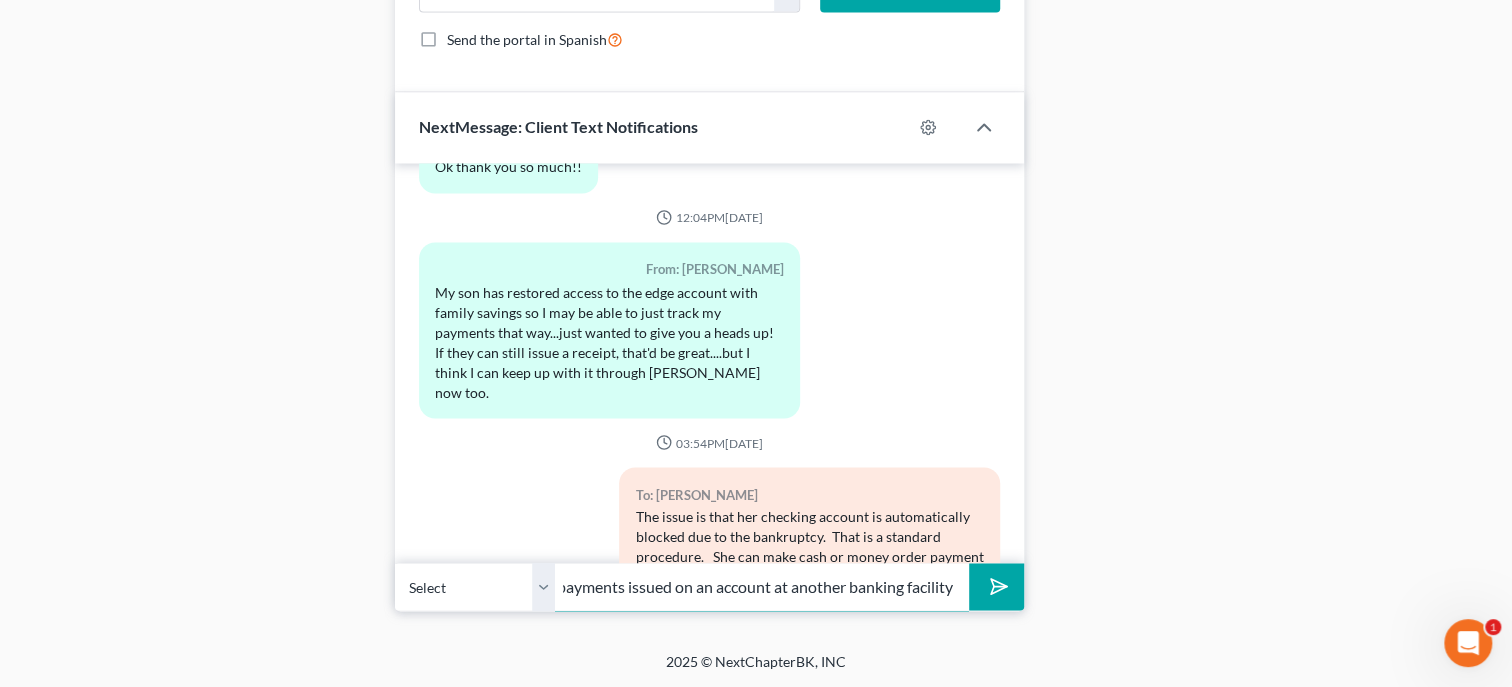 type on "at the Credit Union OR payments issued on an account at another banking facility" 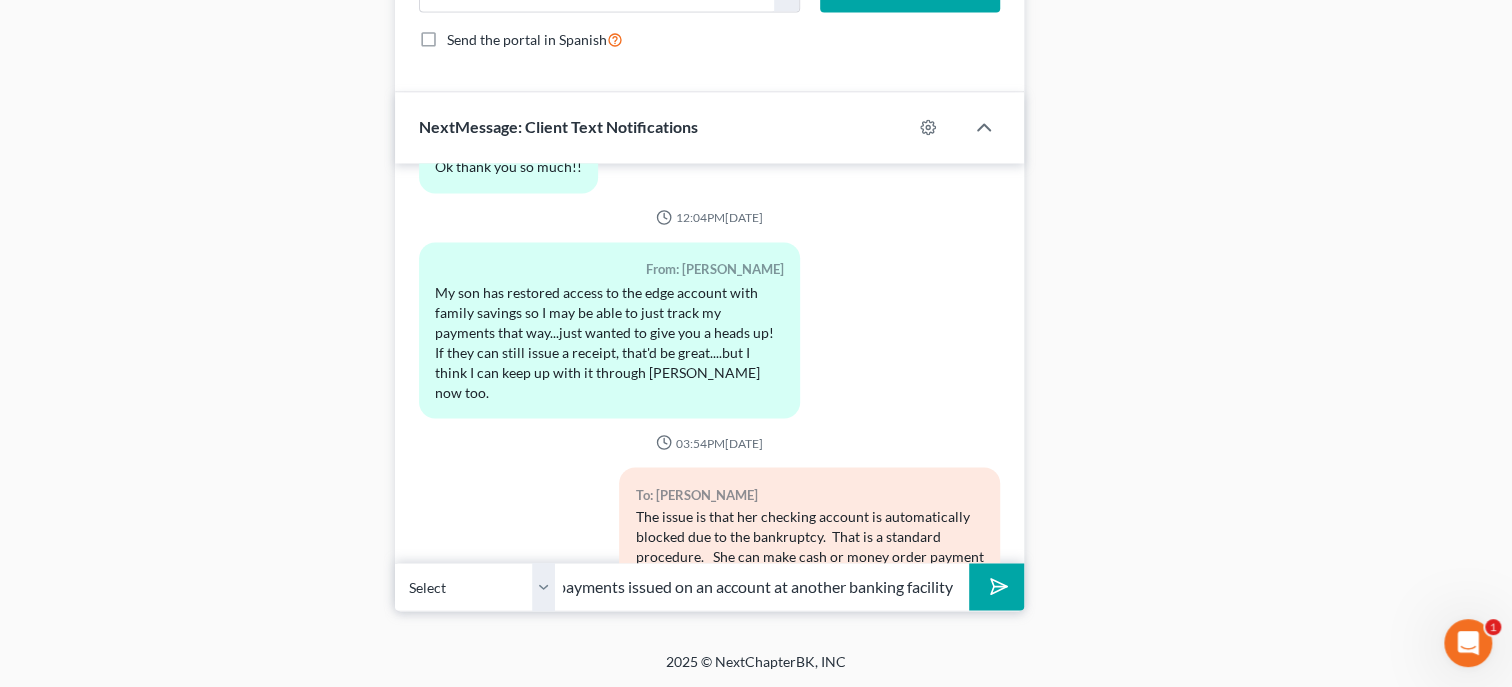 click 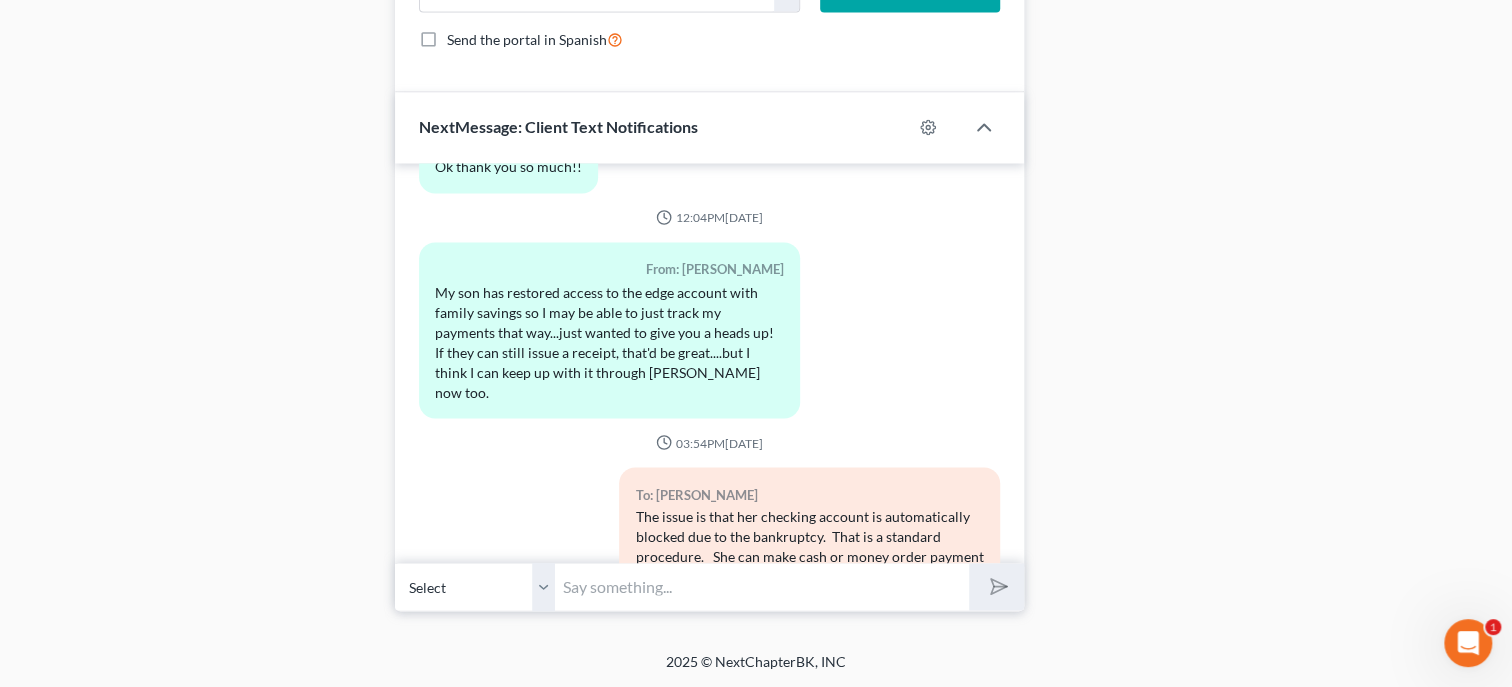 scroll, scrollTop: 0, scrollLeft: 0, axis: both 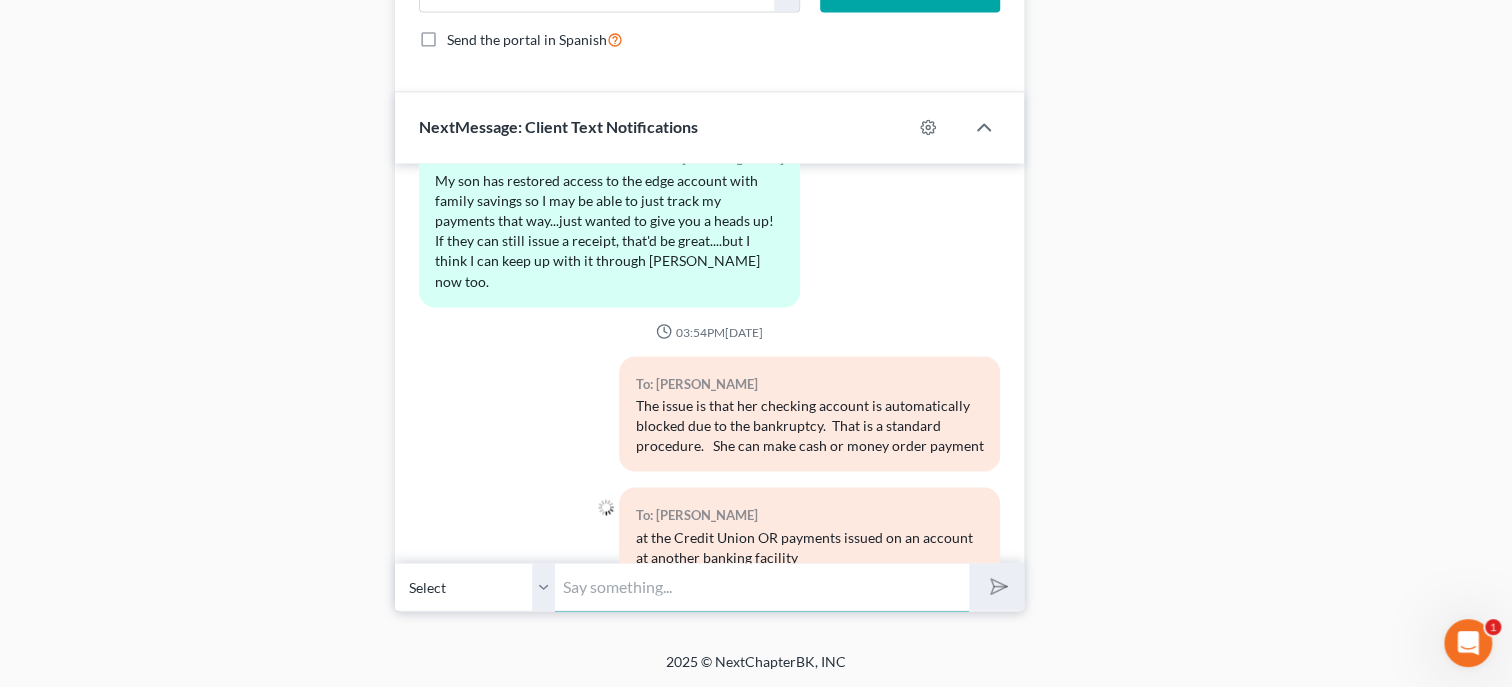 click at bounding box center [762, 586] 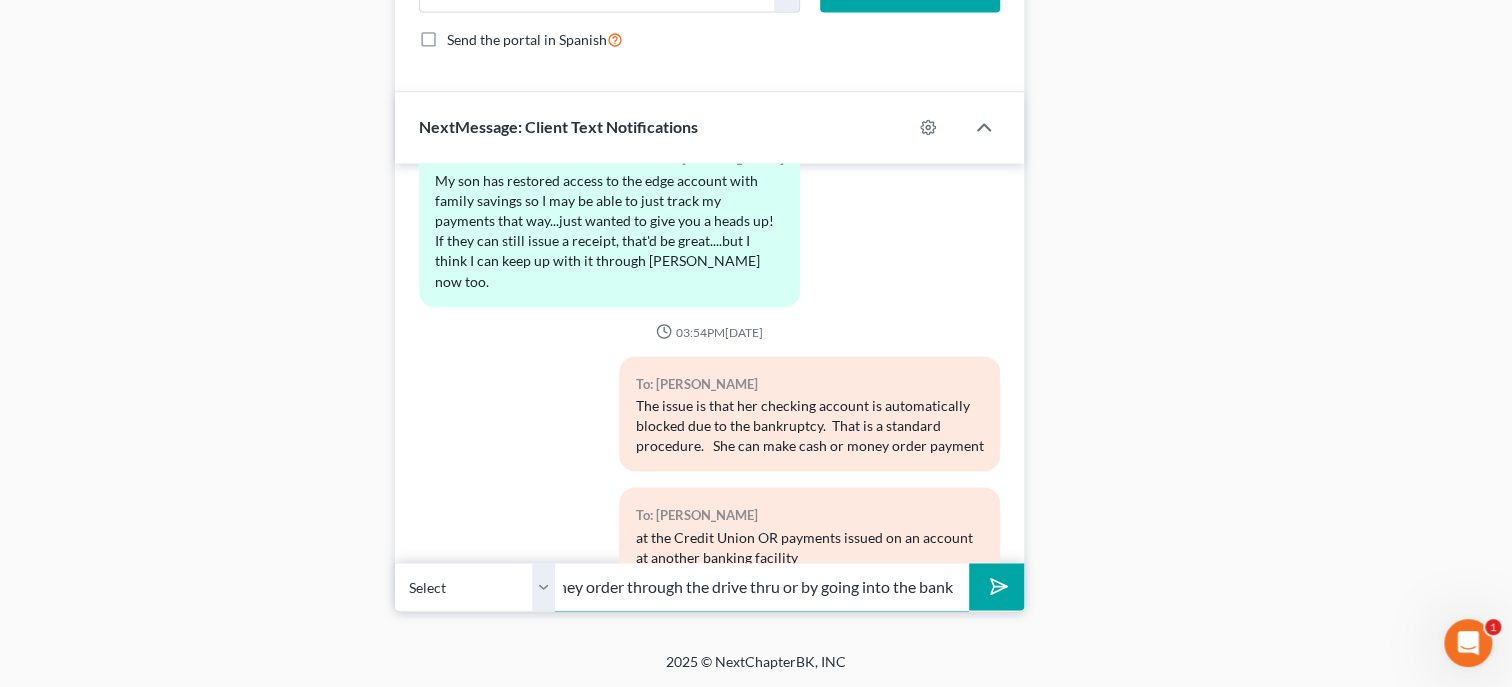 scroll, scrollTop: 0, scrollLeft: 327, axis: horizontal 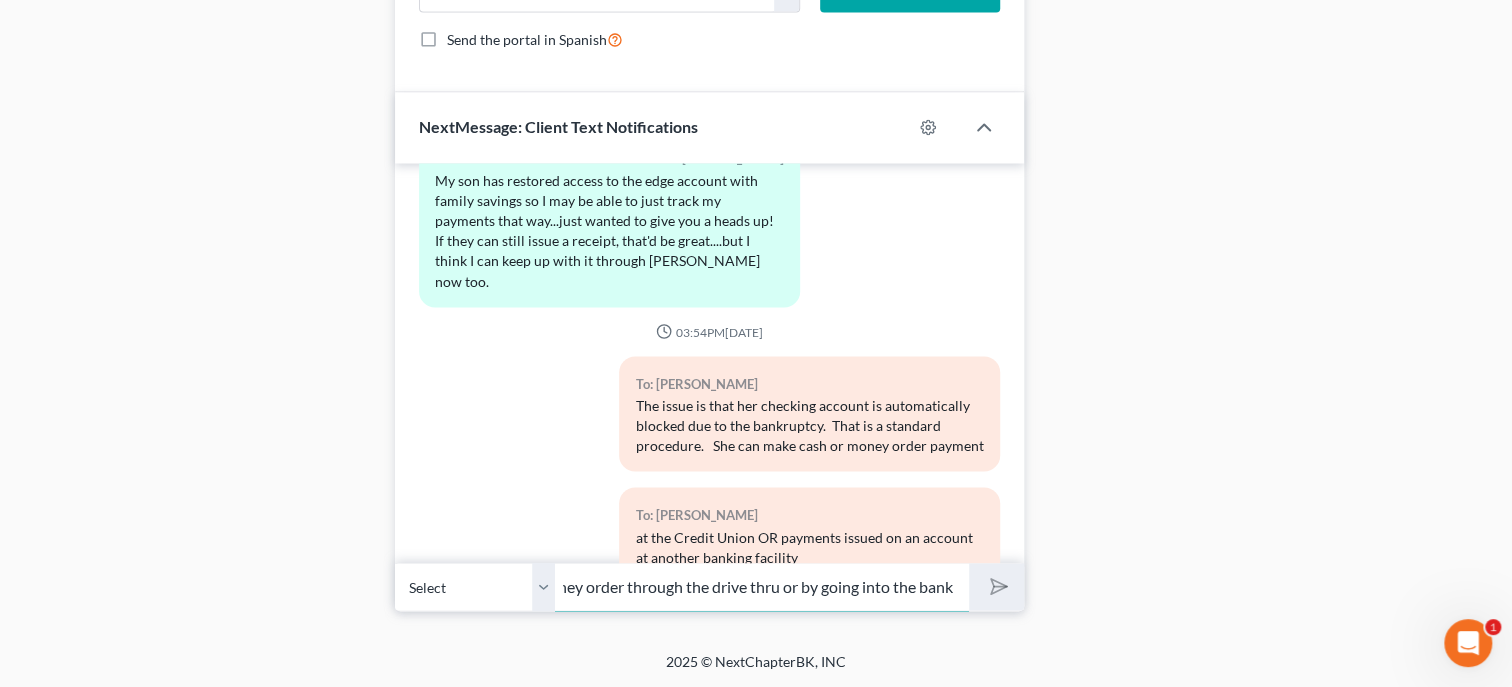type 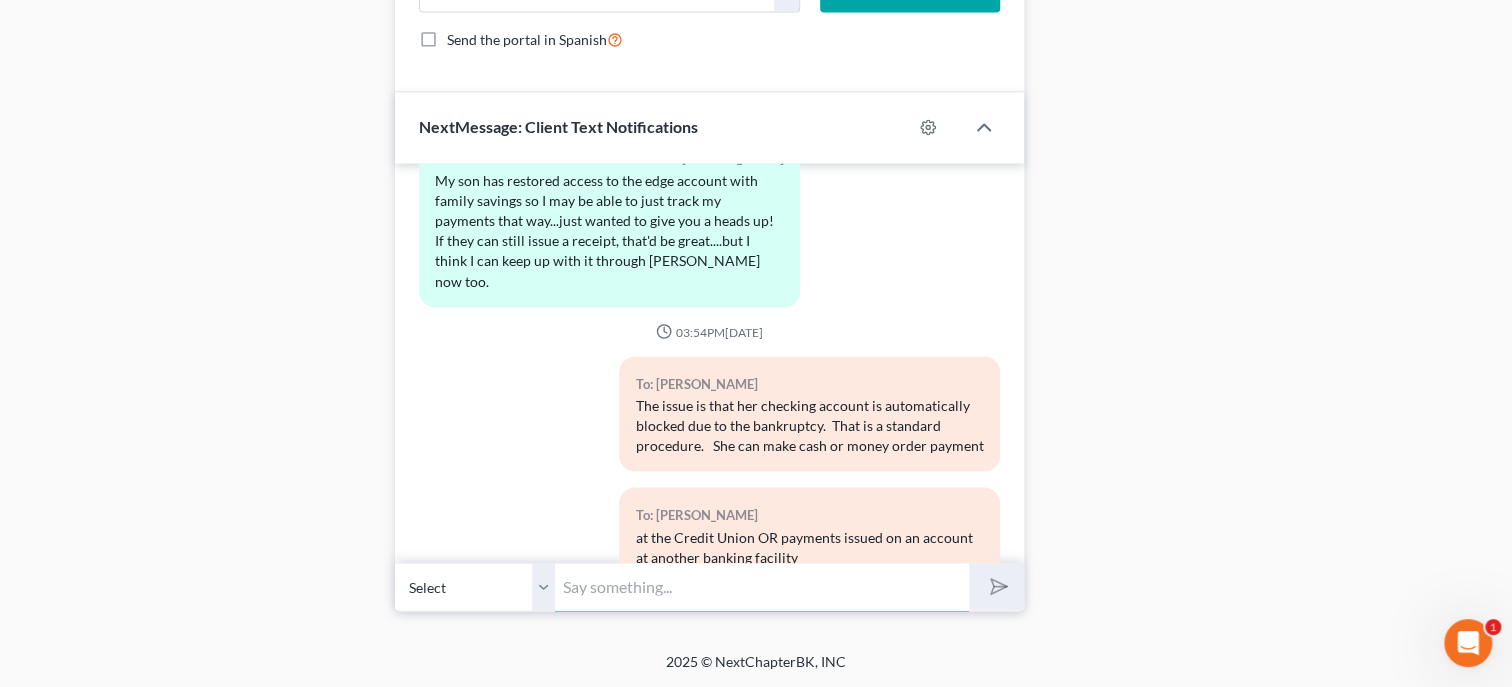 scroll, scrollTop: 0, scrollLeft: 0, axis: both 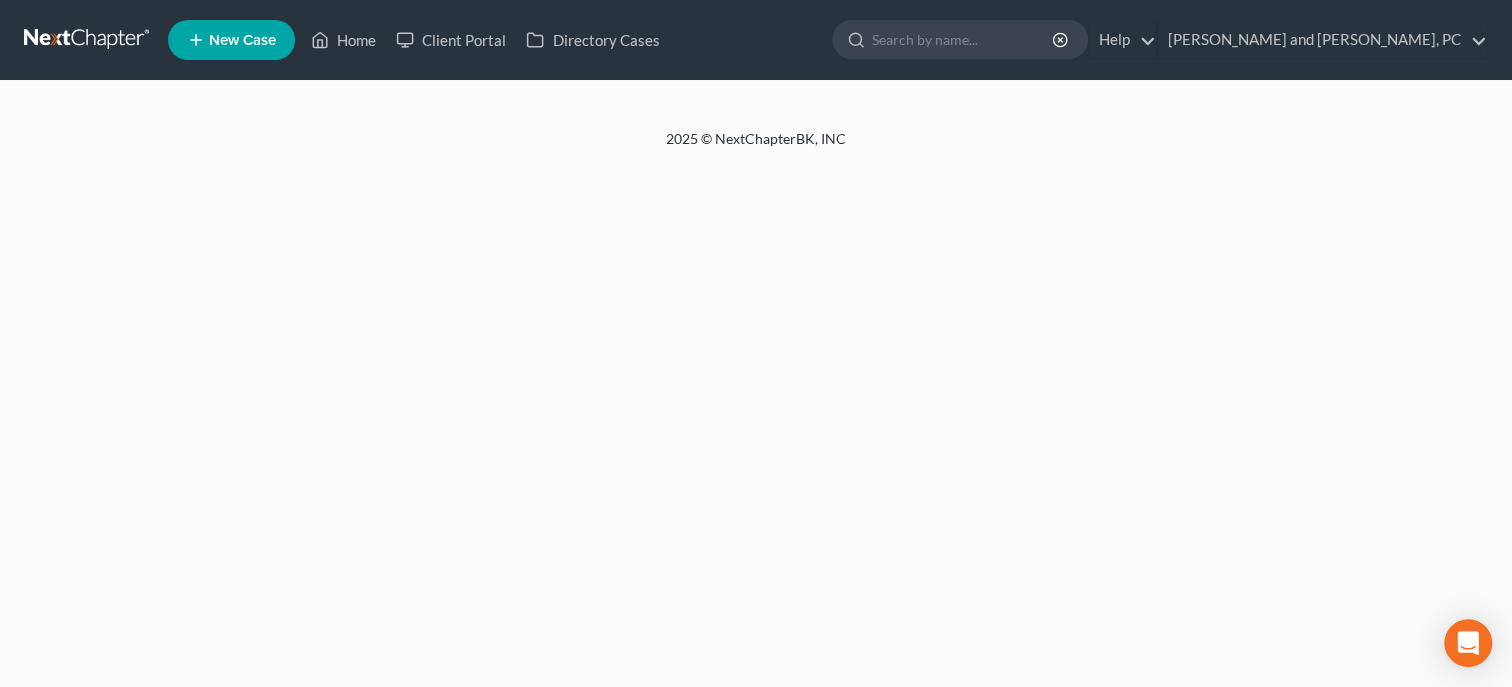 select on "1" 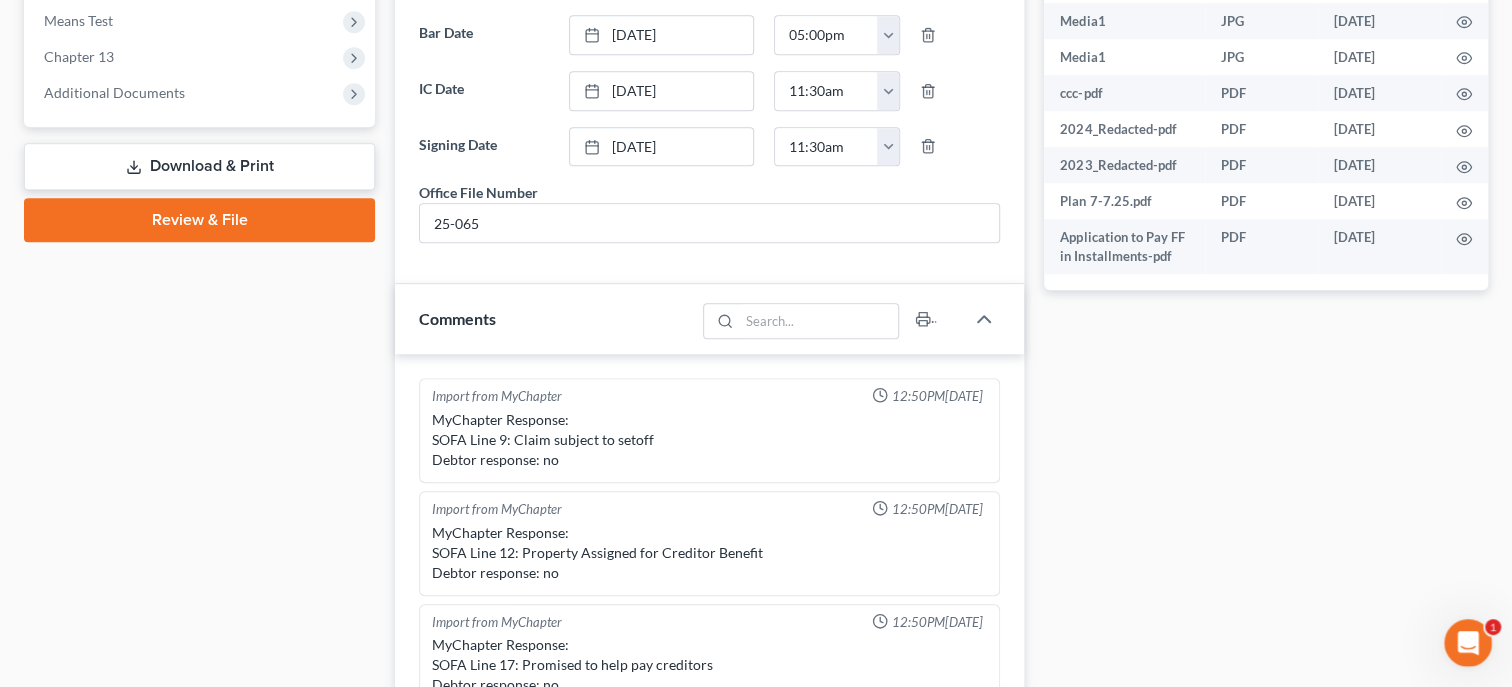 scroll, scrollTop: 0, scrollLeft: 0, axis: both 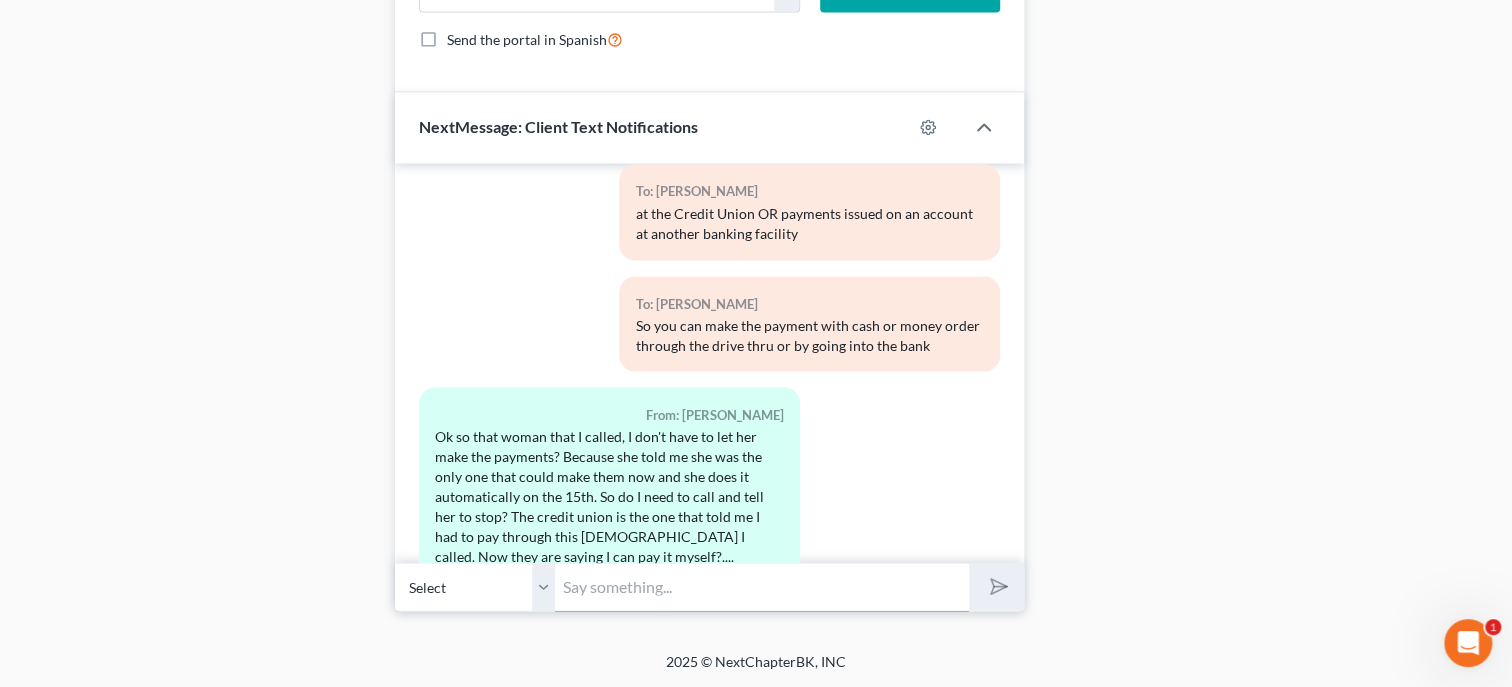 click at bounding box center (762, 586) 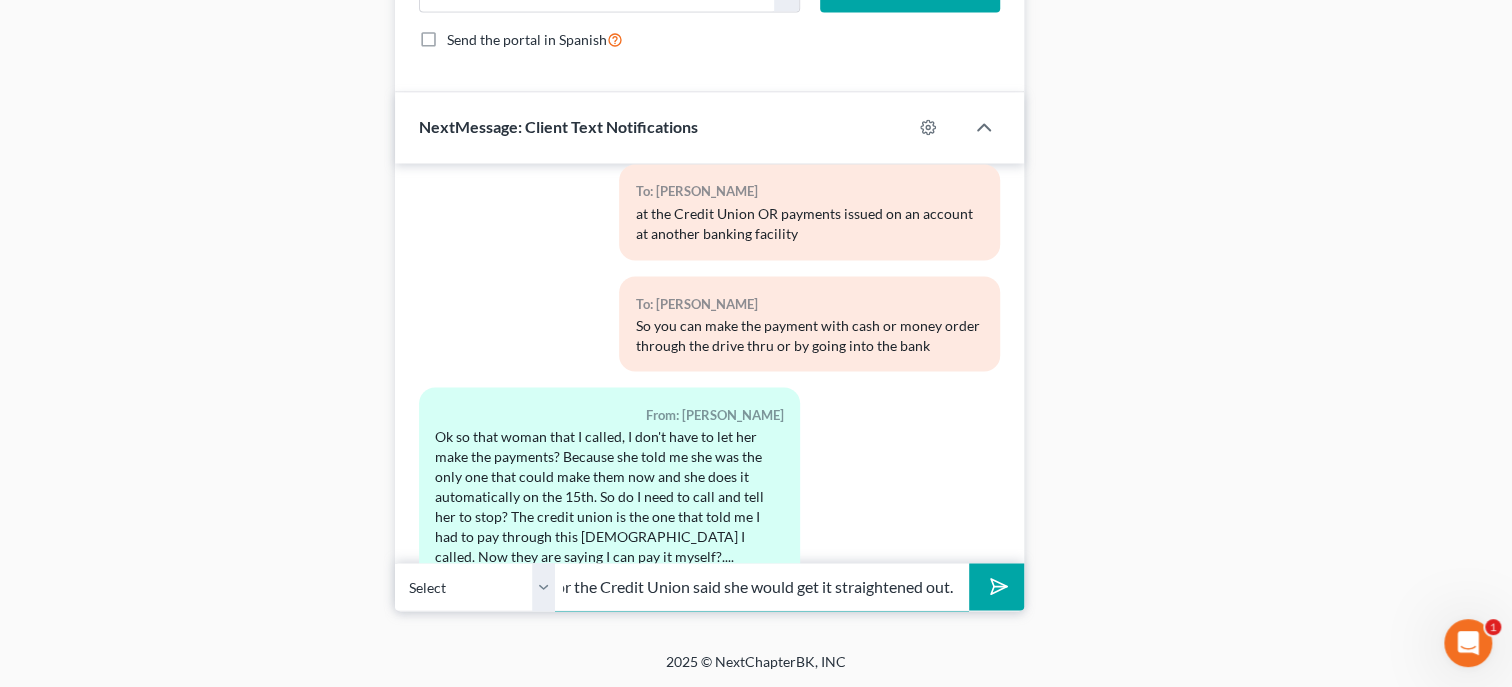scroll, scrollTop: 0, scrollLeft: 276, axis: horizontal 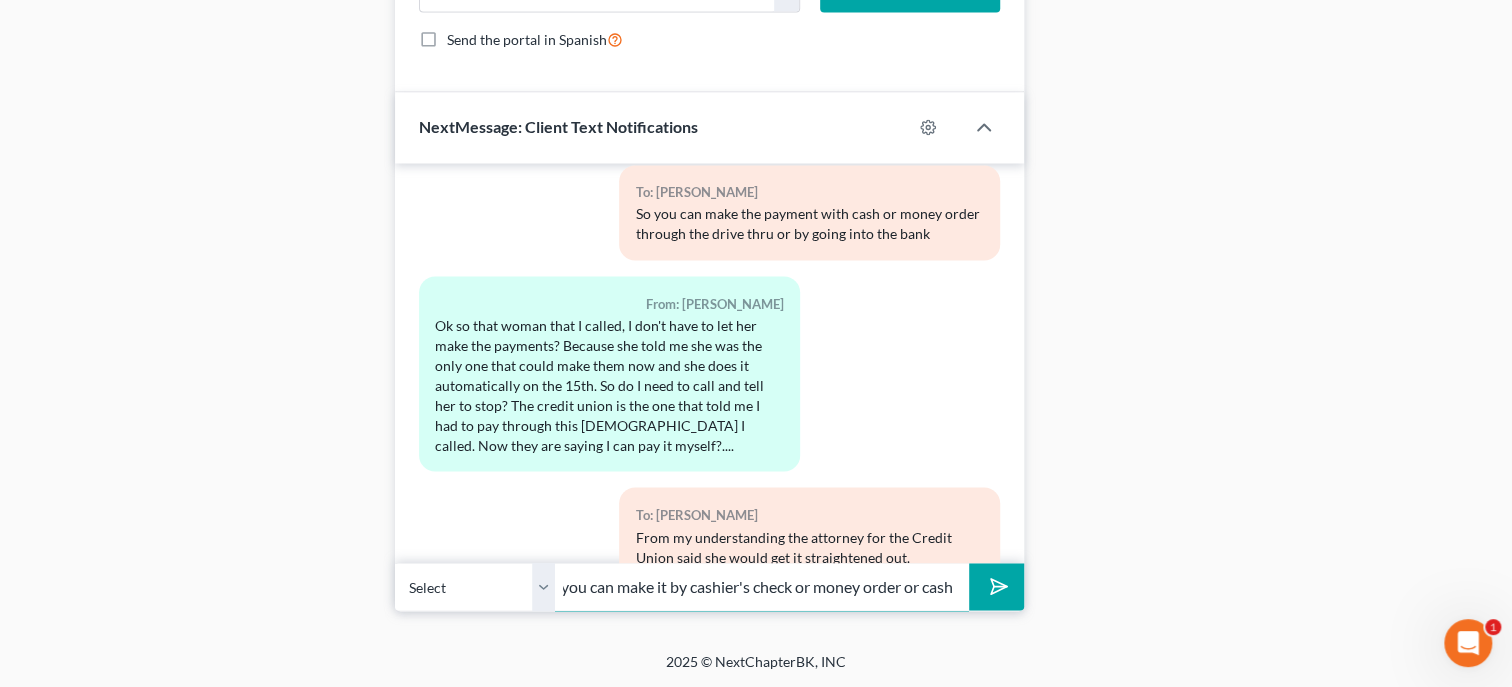 type on "She contacted them and that is what she sent me back was you can make it by cashier's check or money order or cash" 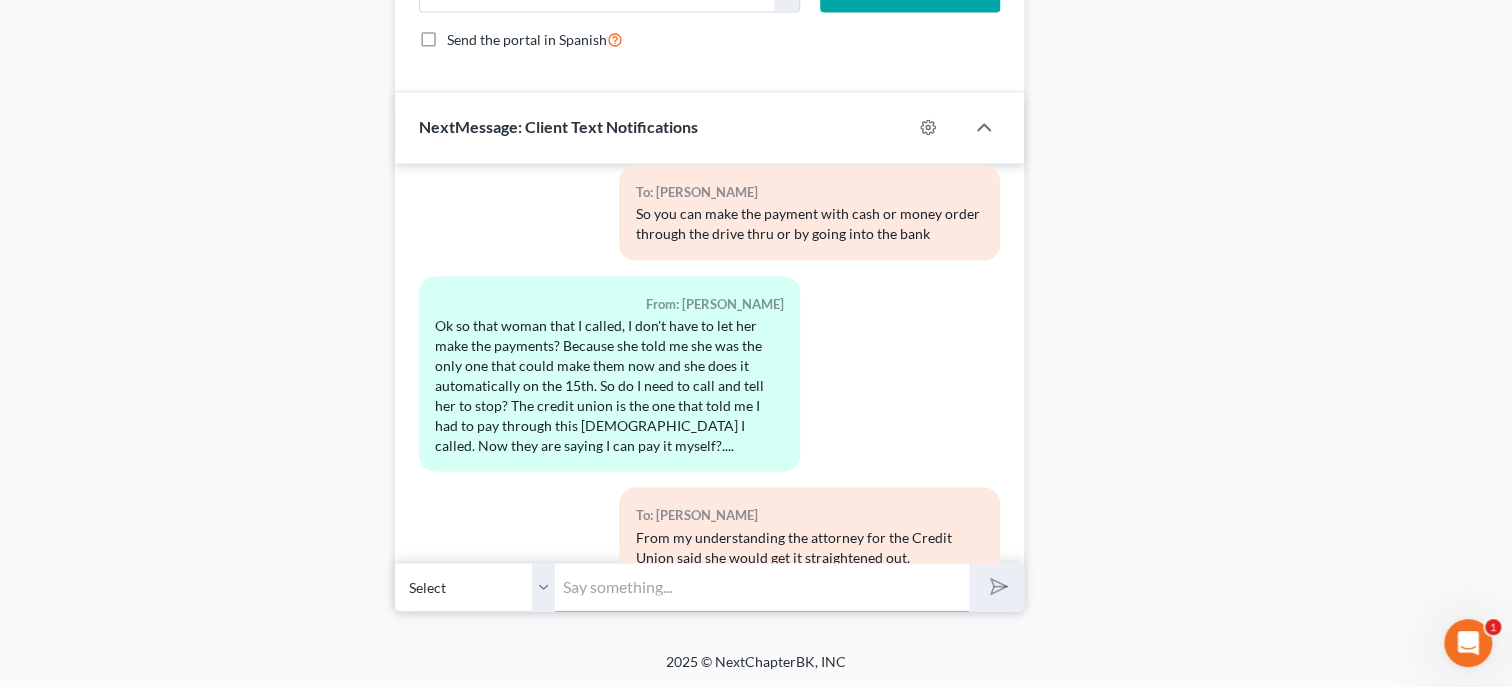 scroll, scrollTop: 0, scrollLeft: 0, axis: both 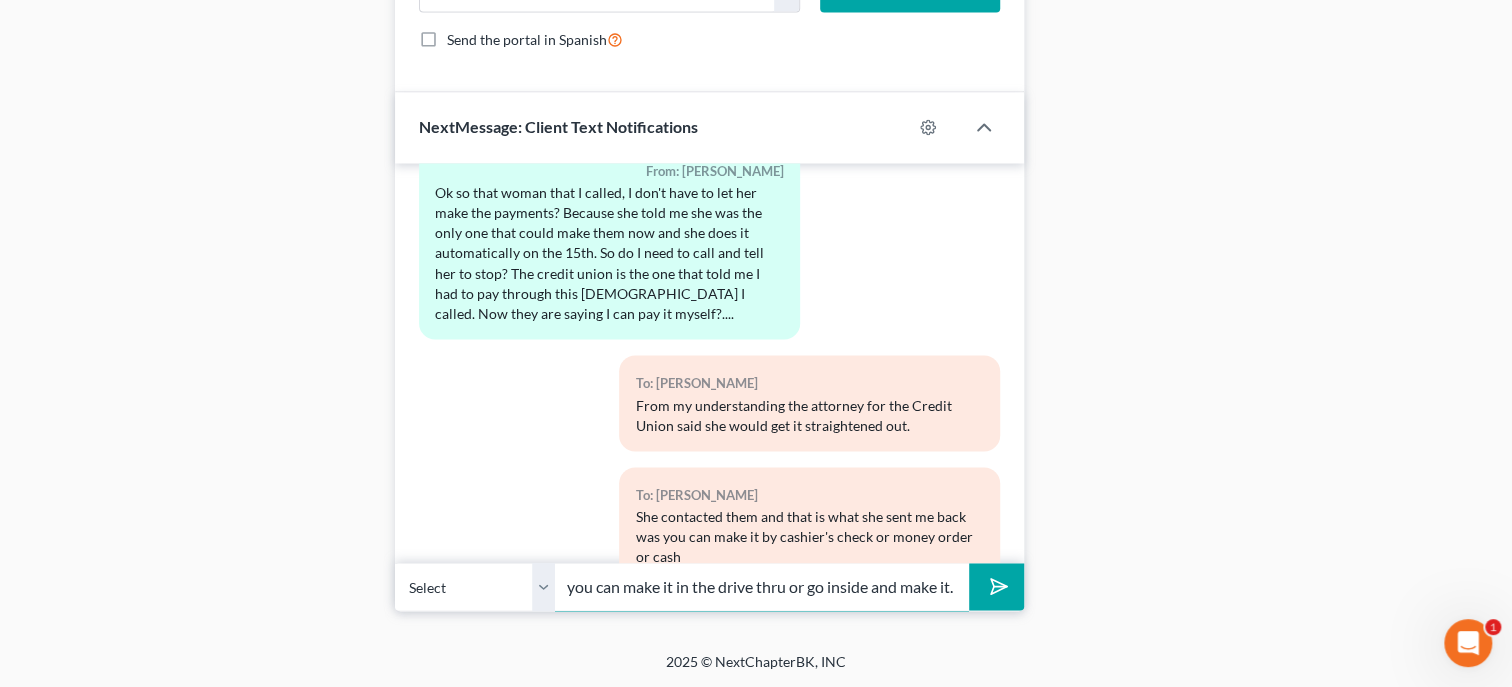 type on "and you can make it in the drive thru or go inside and make it." 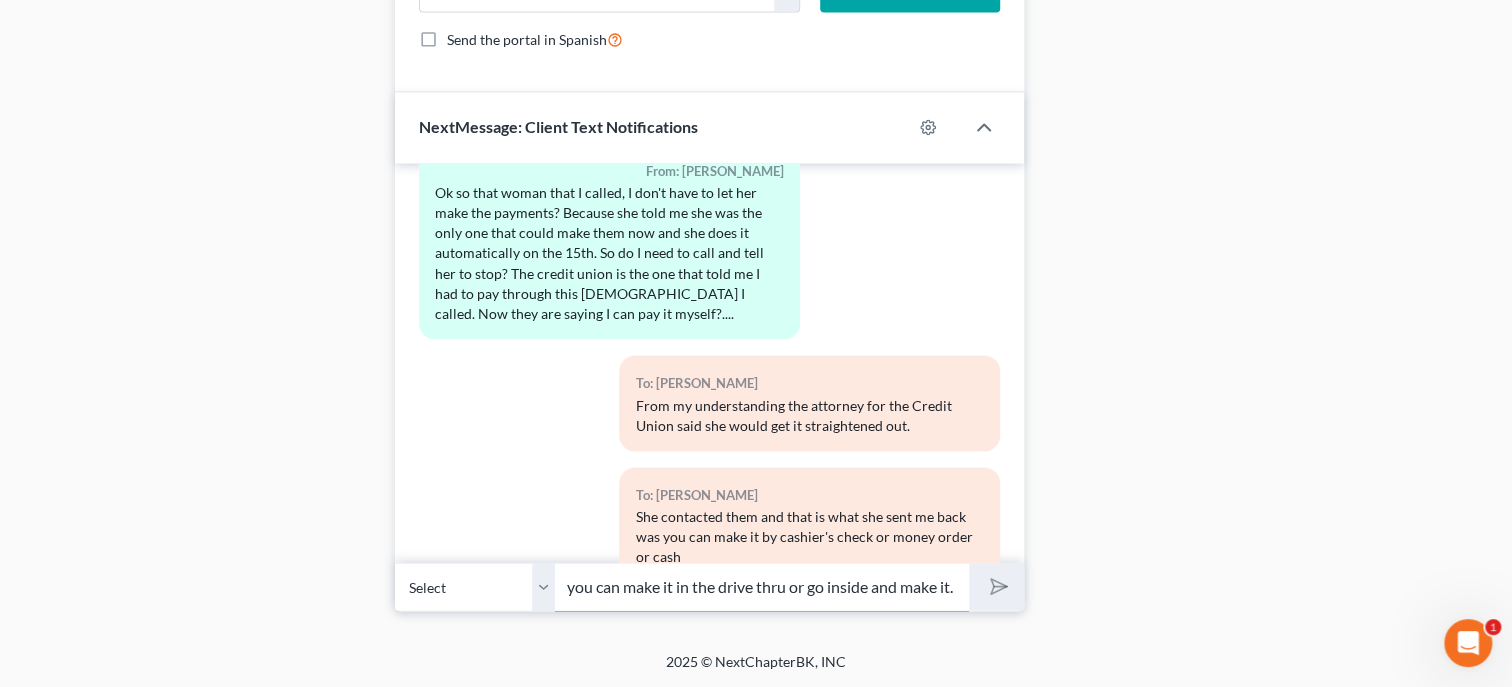 type 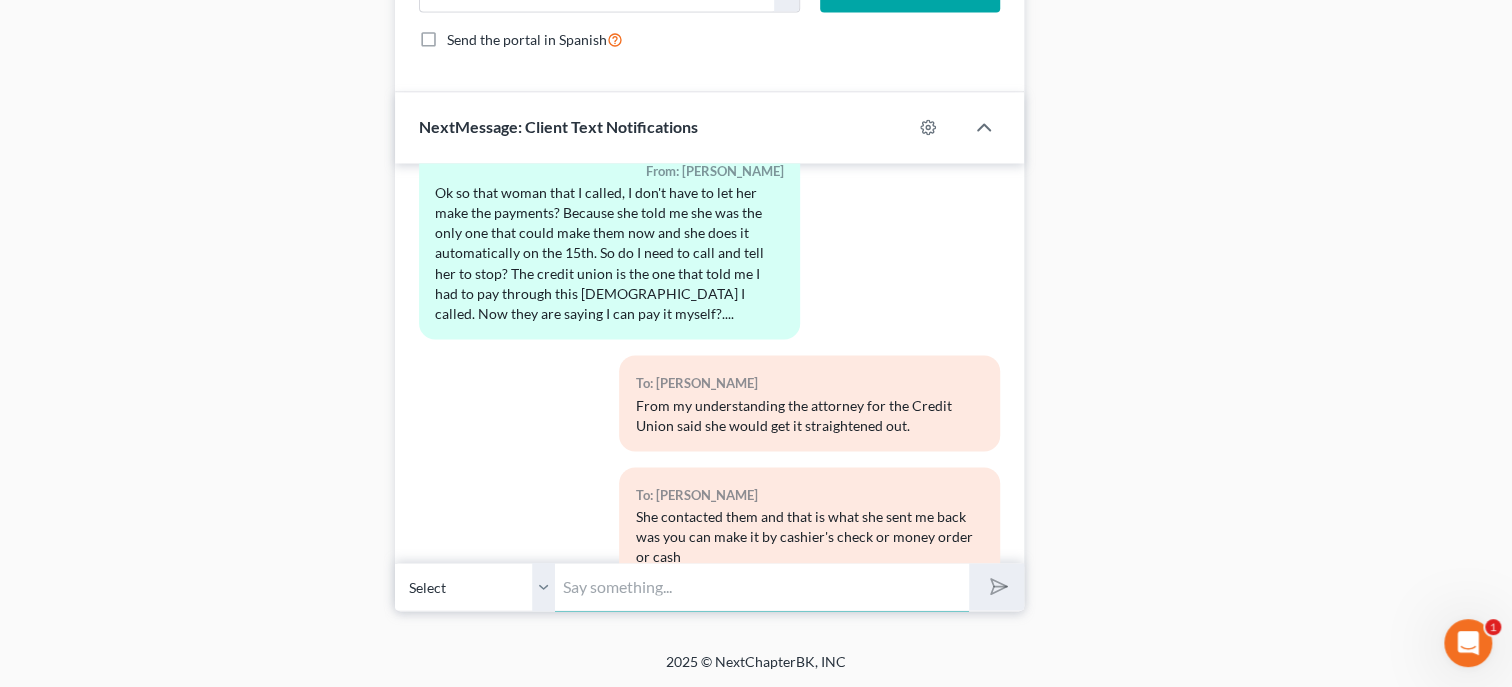 scroll, scrollTop: 0, scrollLeft: 0, axis: both 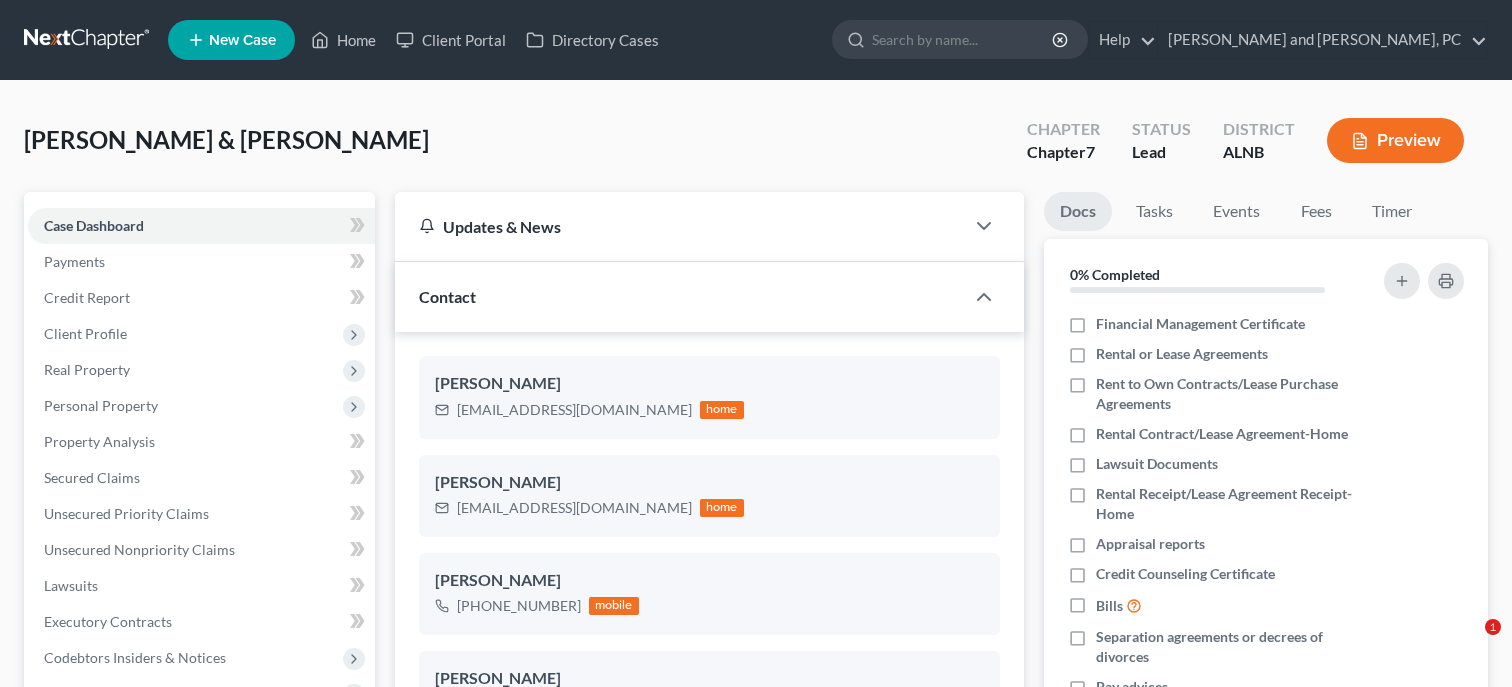select on "10" 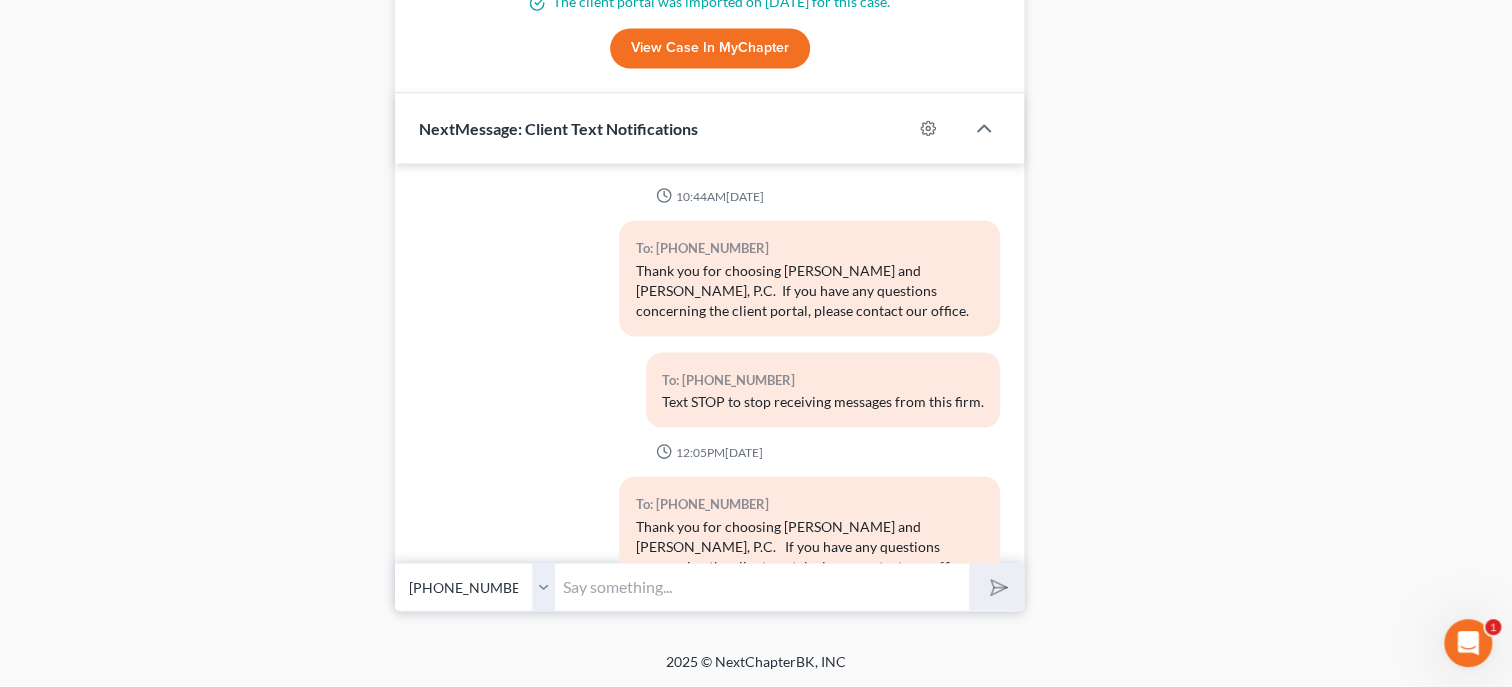 scroll, scrollTop: 0, scrollLeft: 0, axis: both 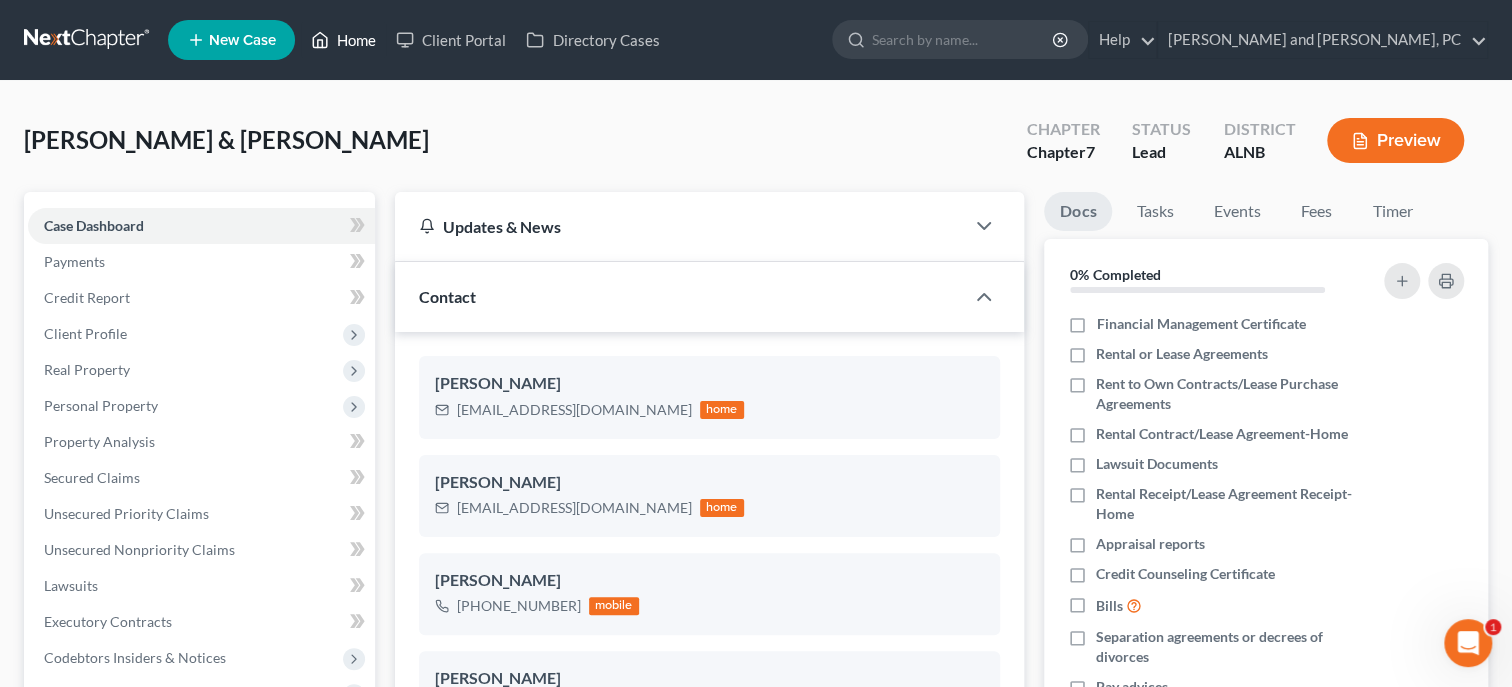 click on "Home" at bounding box center [343, 40] 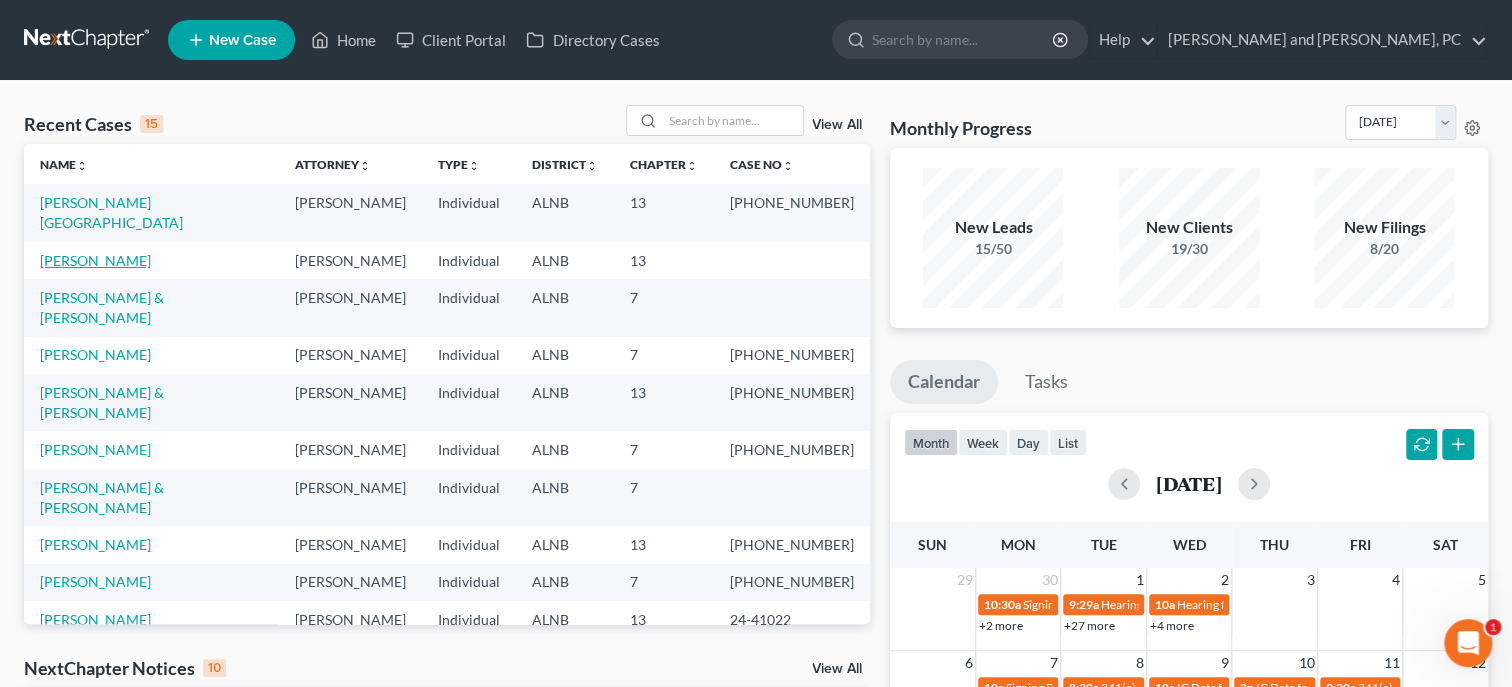 click on "[PERSON_NAME]" at bounding box center [95, 260] 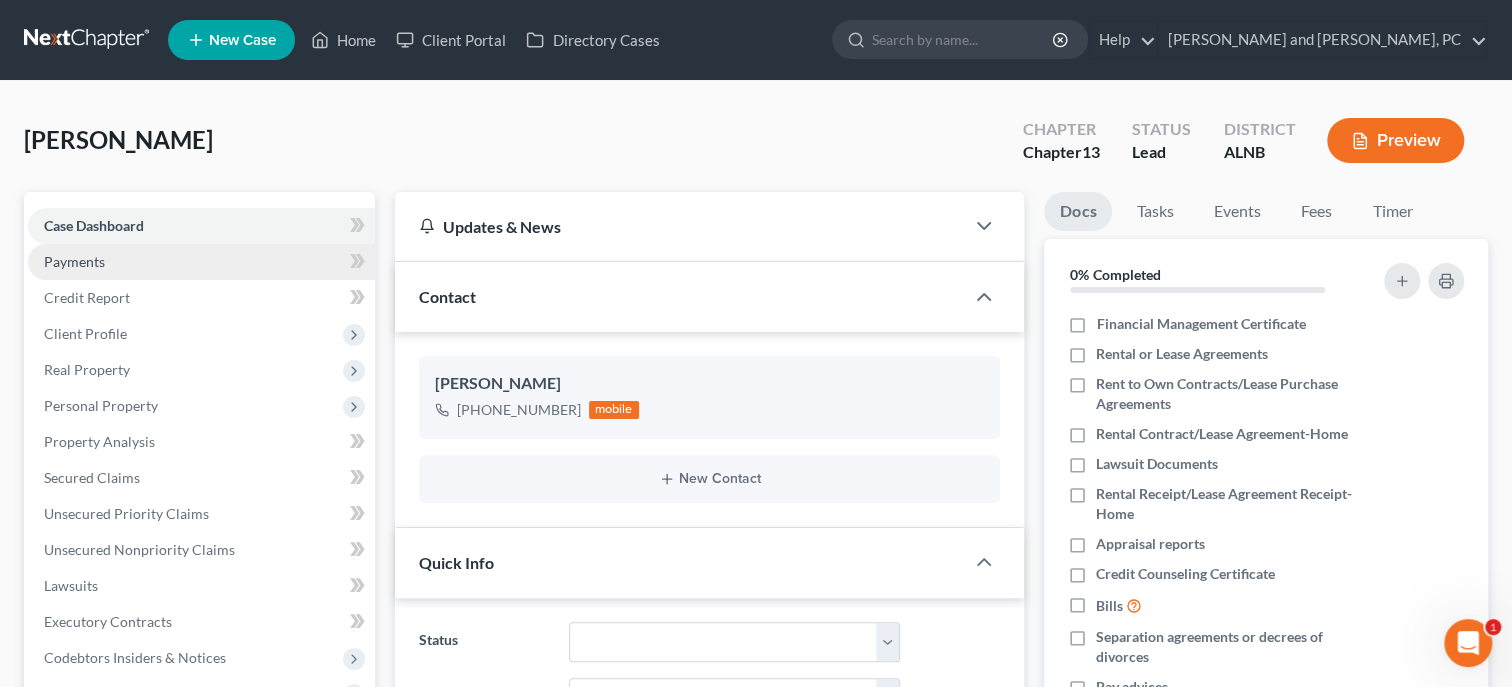scroll, scrollTop: 205, scrollLeft: 0, axis: vertical 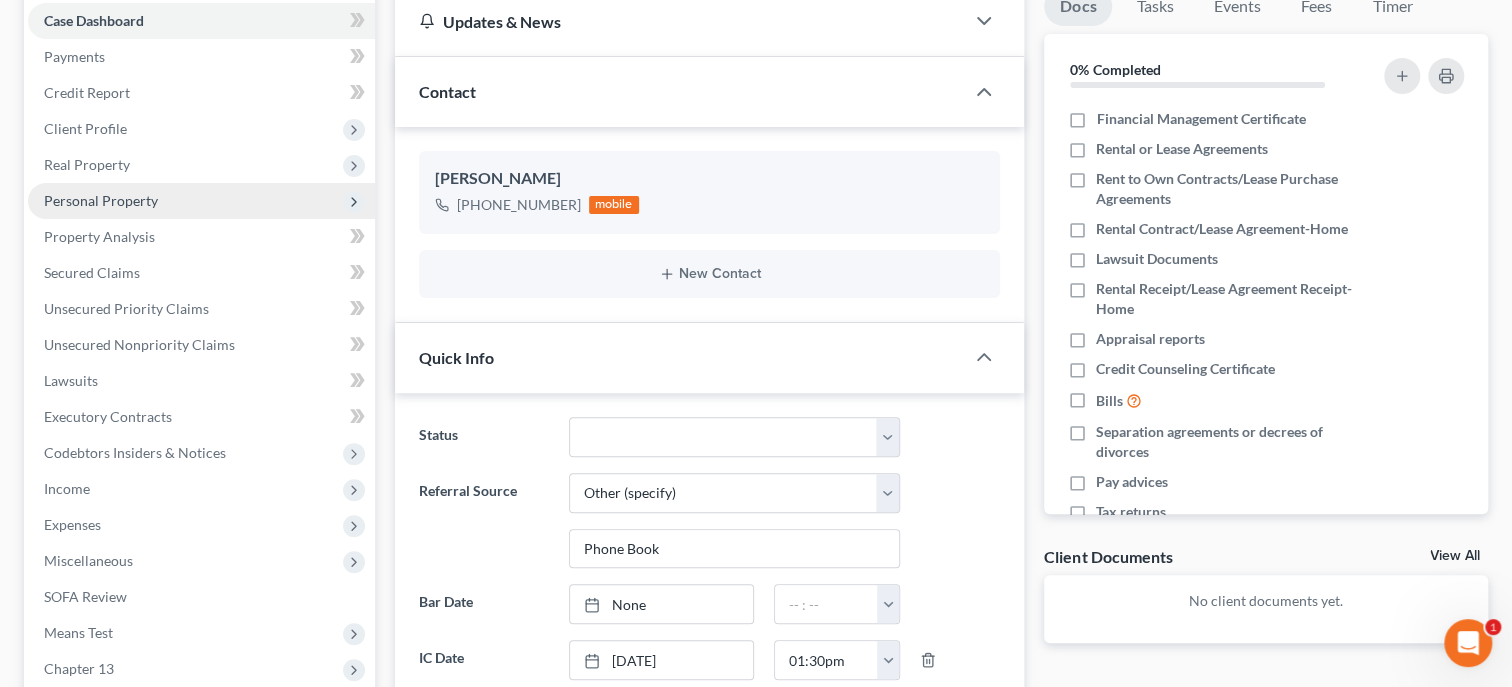 click on "Personal Property" at bounding box center (201, 201) 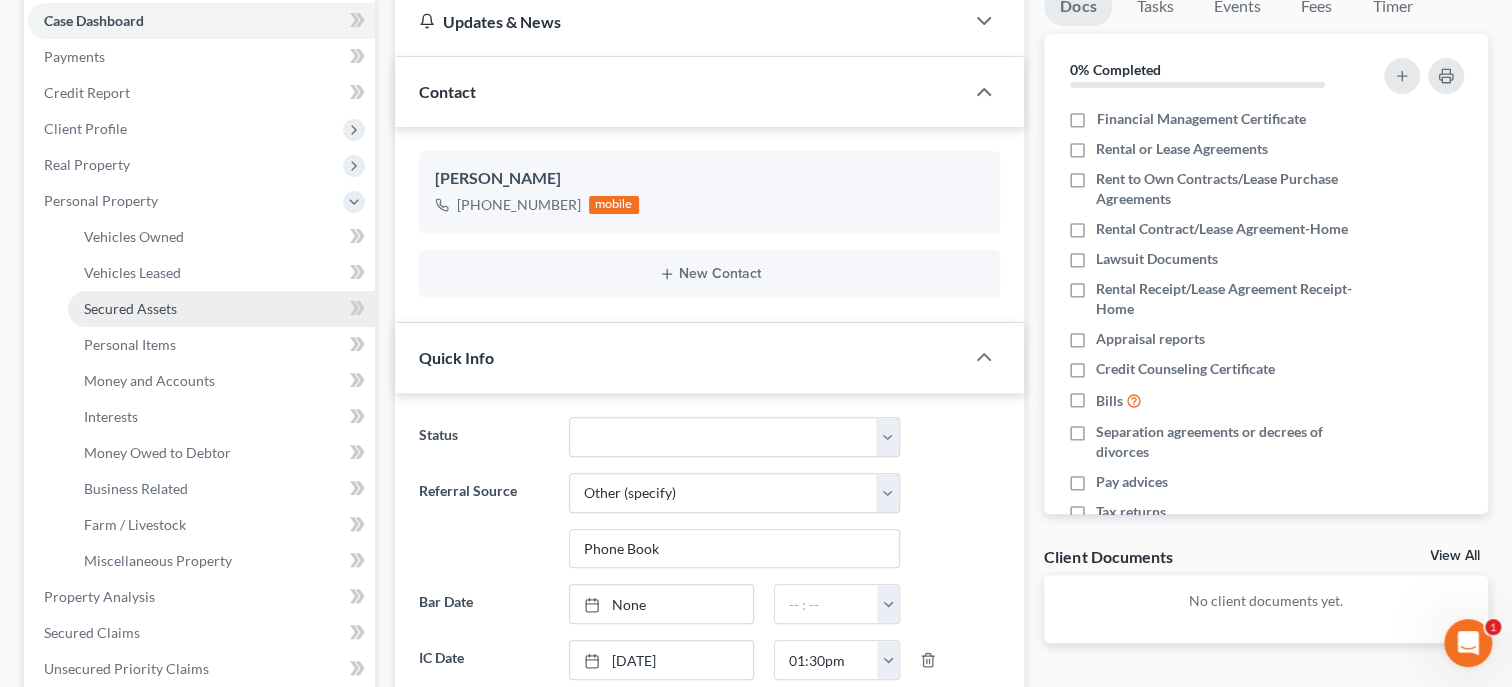 click on "Secured Assets" at bounding box center [221, 309] 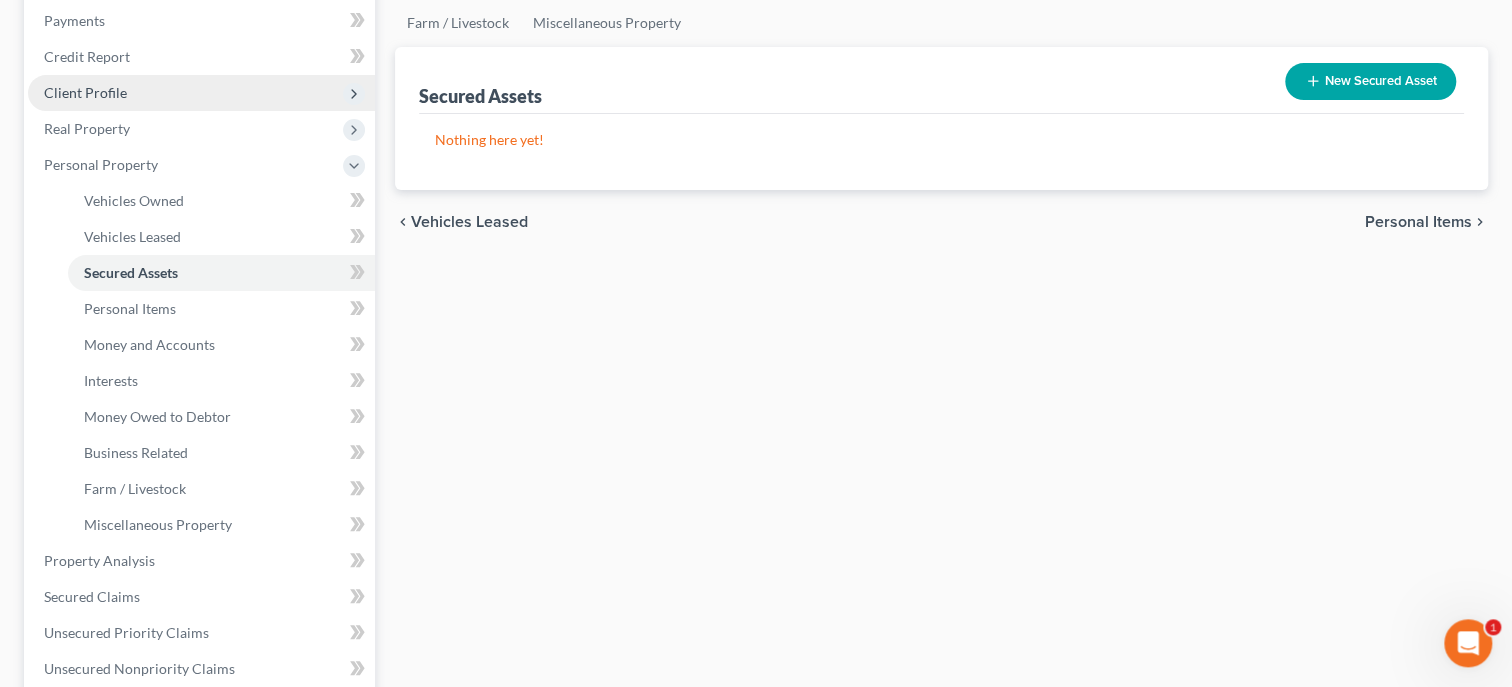scroll, scrollTop: 411, scrollLeft: 0, axis: vertical 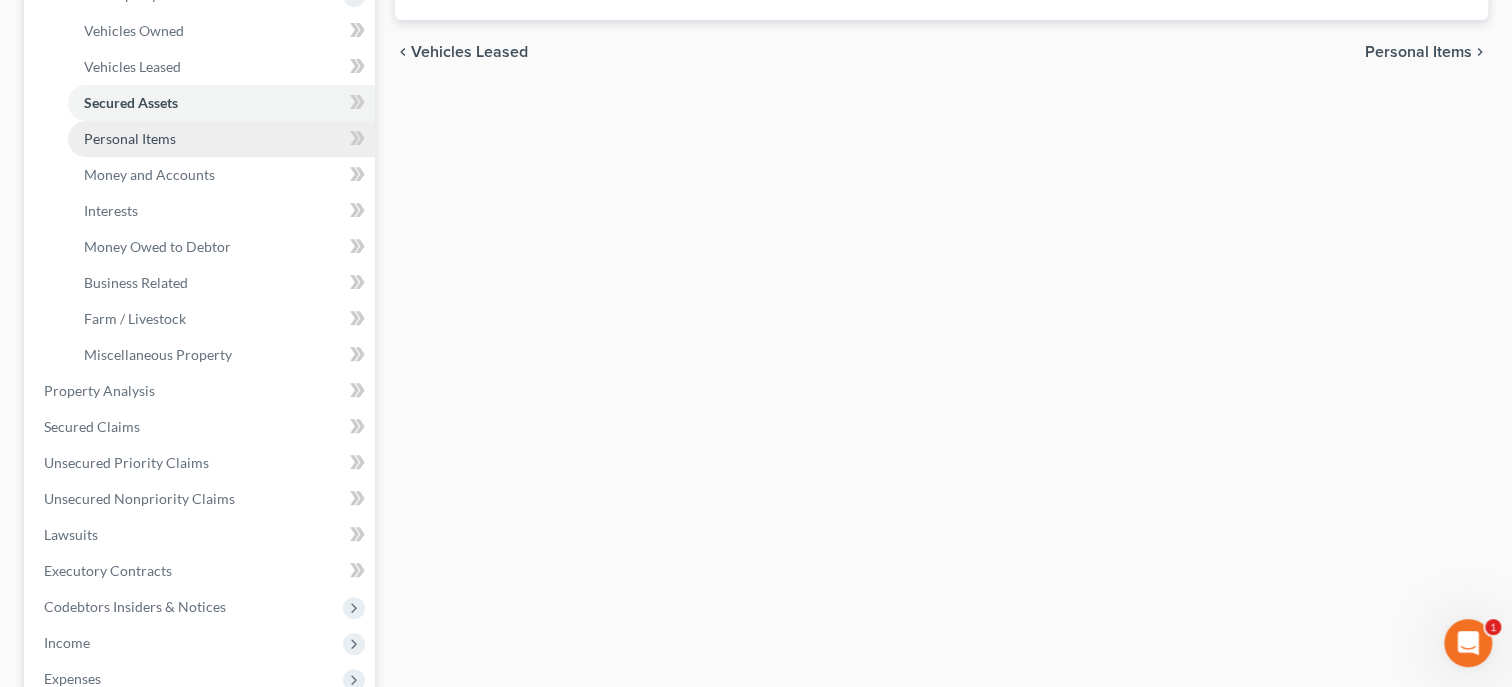click on "Personal Items" at bounding box center [221, 139] 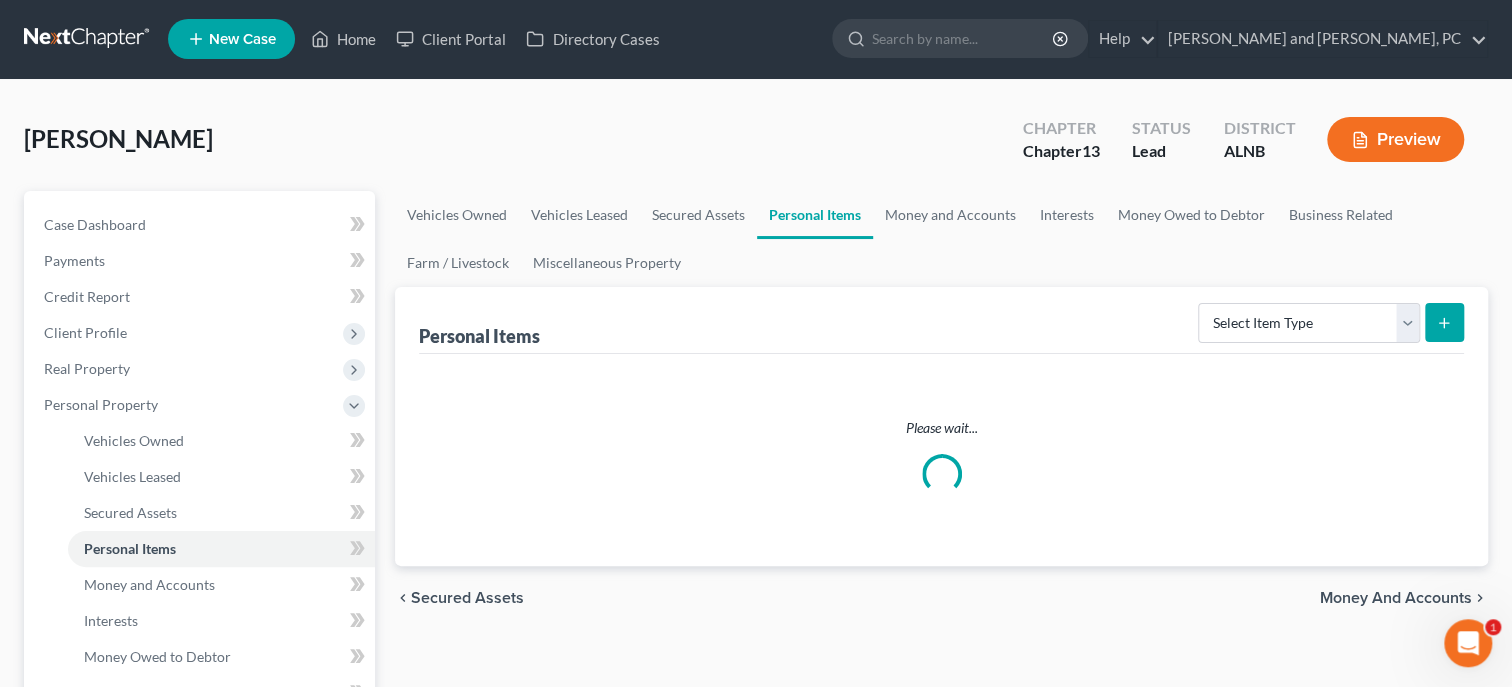 scroll, scrollTop: 0, scrollLeft: 0, axis: both 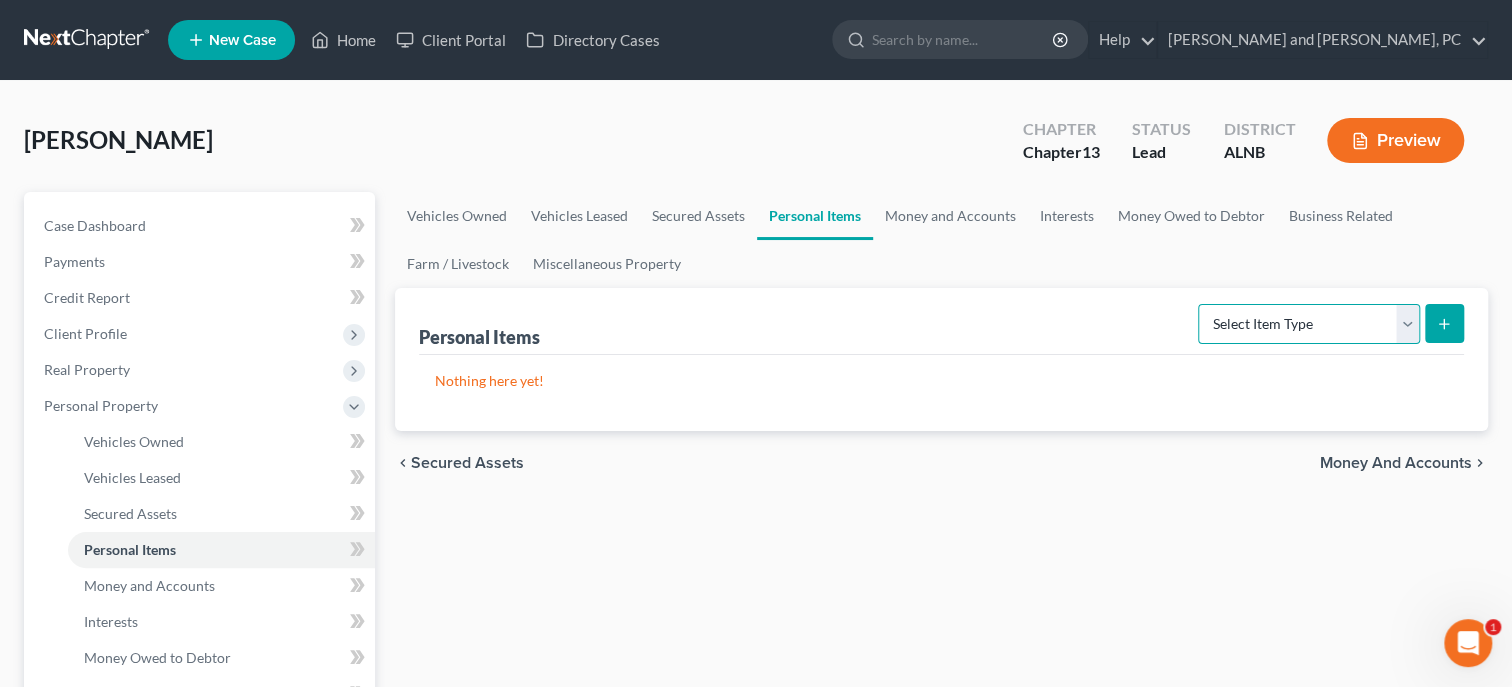 click on "Select Item Type Clothing Collectibles Of Value Electronics Firearms Household Goods Jewelry Other Pet(s) Sports & Hobby Equipment" at bounding box center [1309, 324] 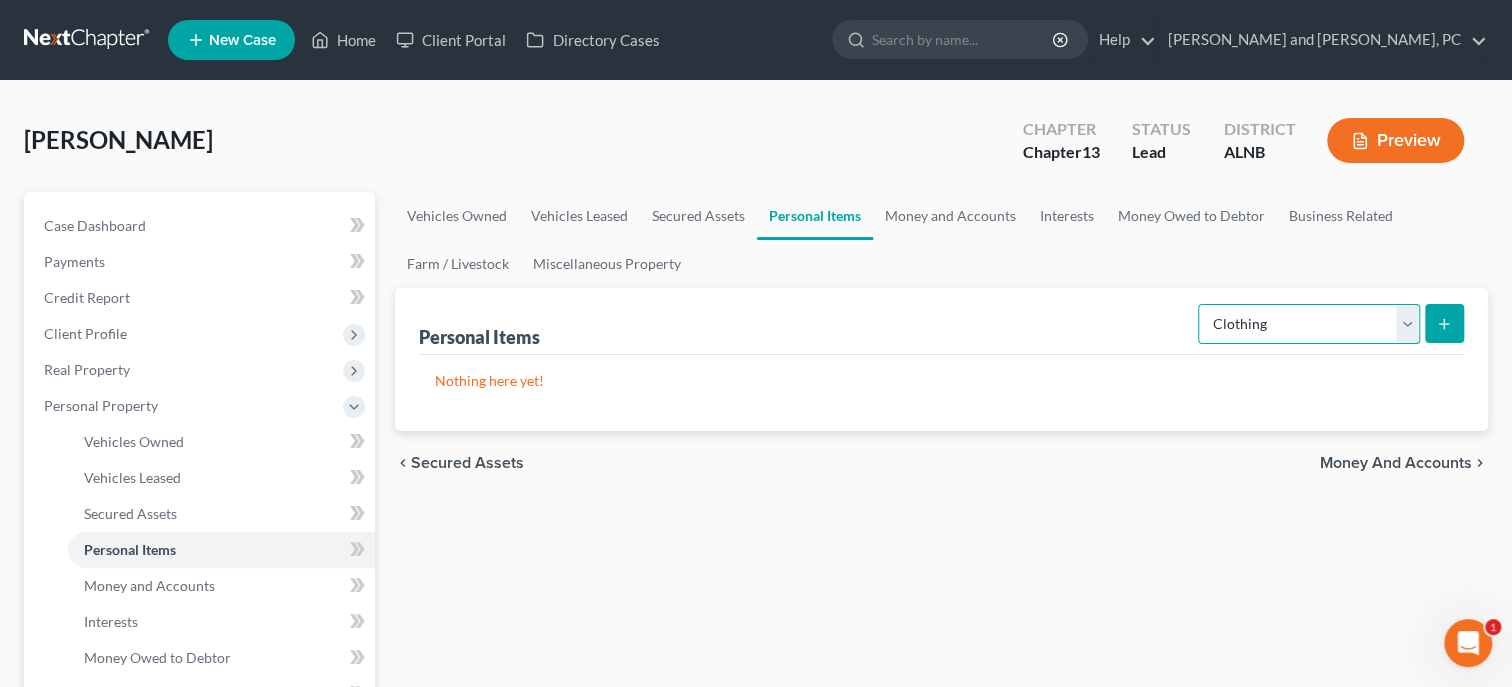 click on "Clothing" at bounding box center (0, 0) 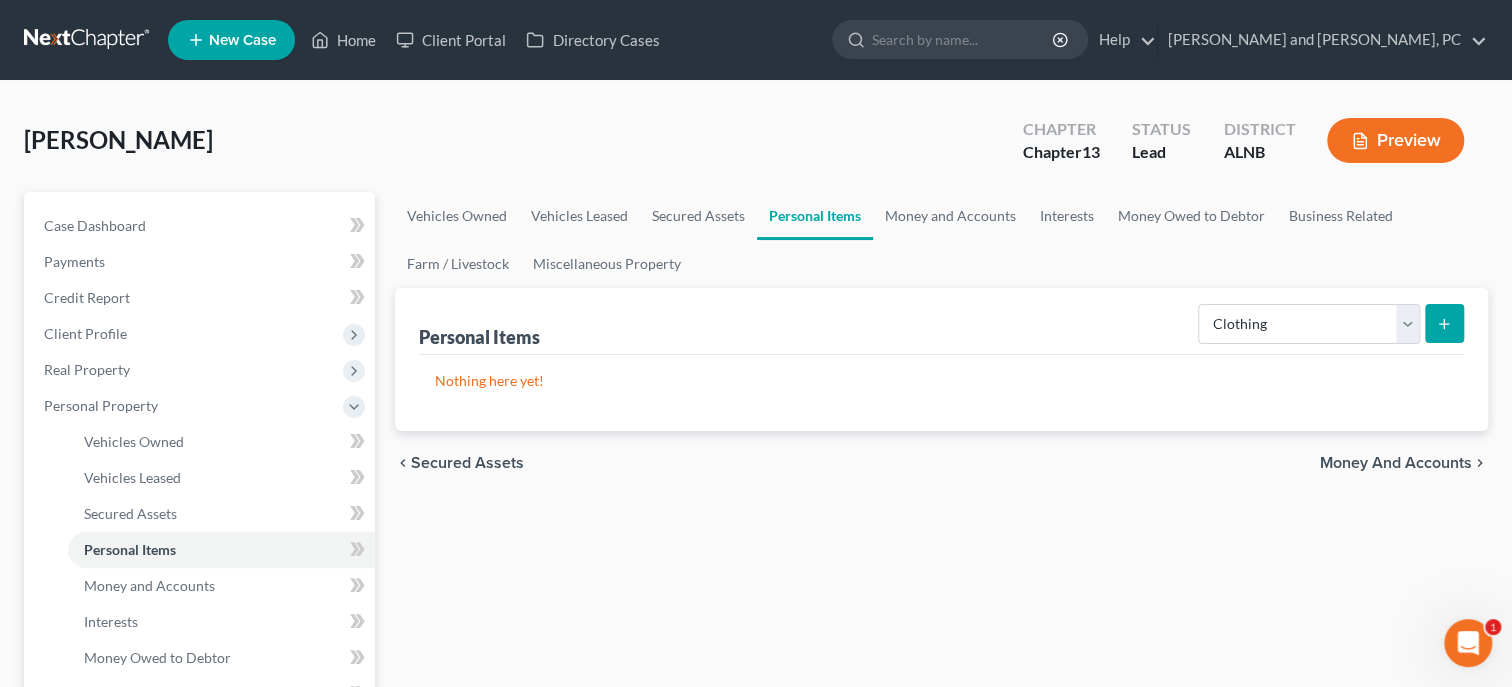 click at bounding box center [1444, 323] 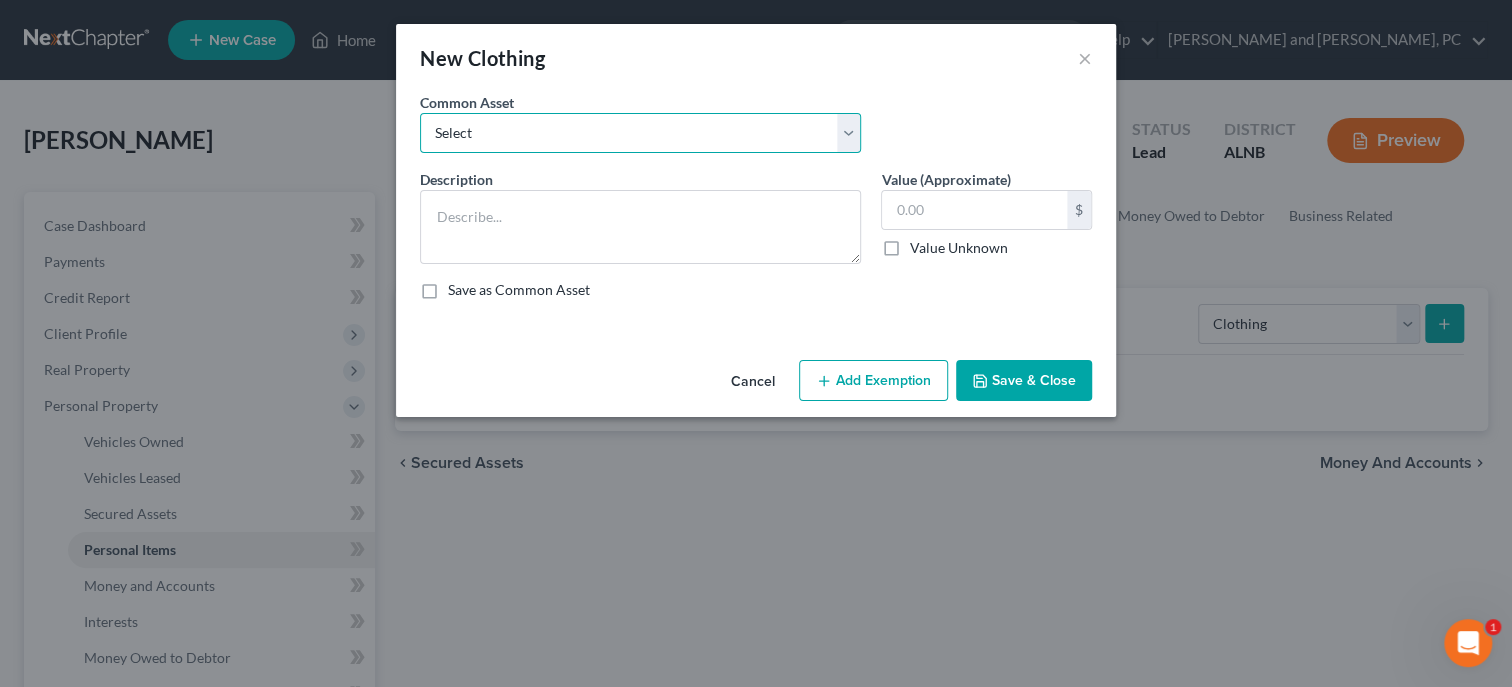 select on "0" 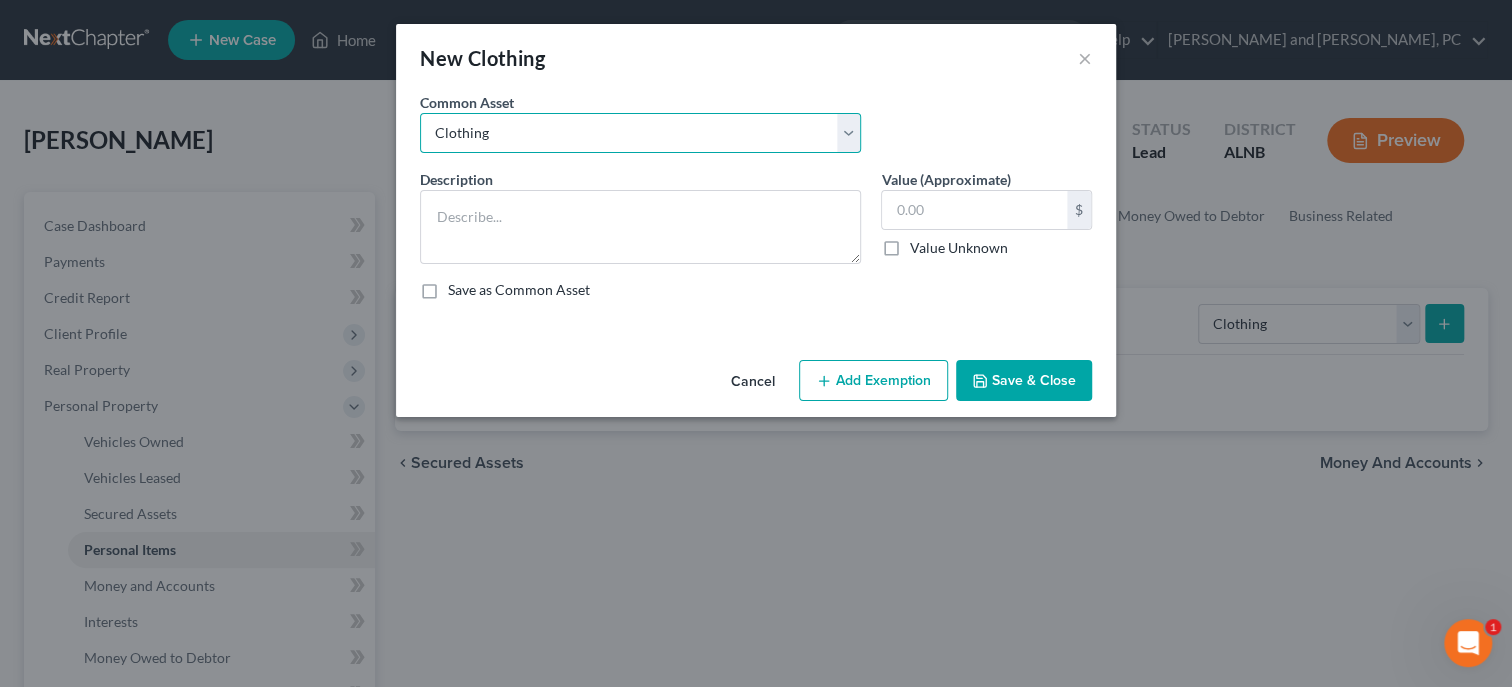 click on "Clothing" at bounding box center [0, 0] 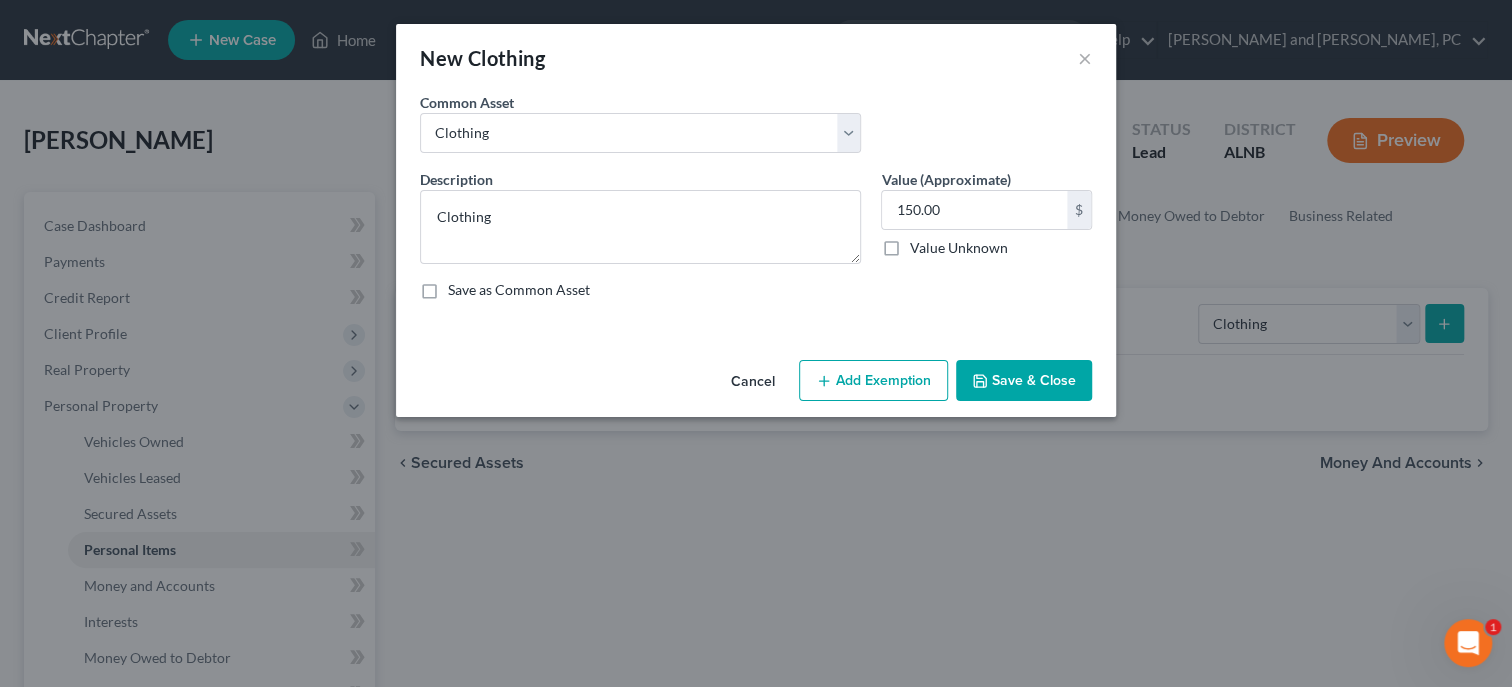 click on "Add Exemption" at bounding box center (873, 381) 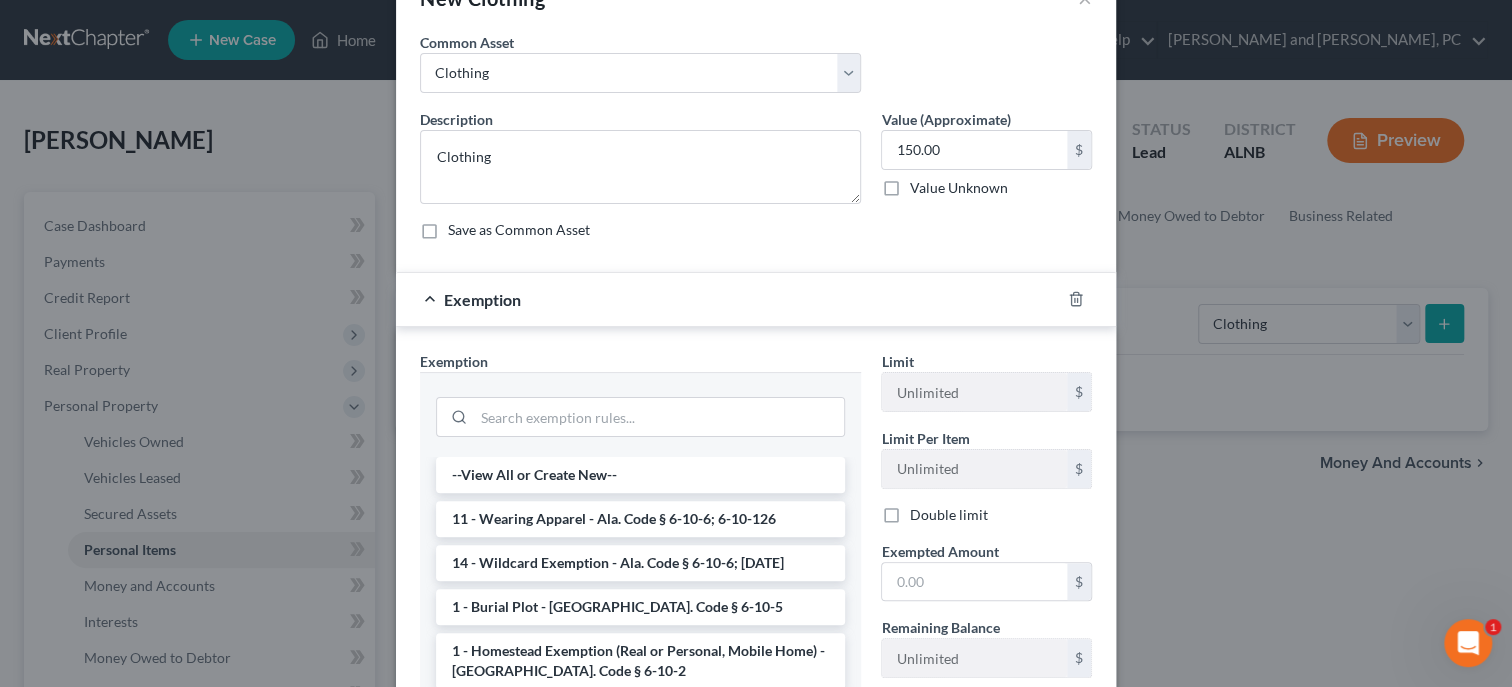 scroll, scrollTop: 103, scrollLeft: 0, axis: vertical 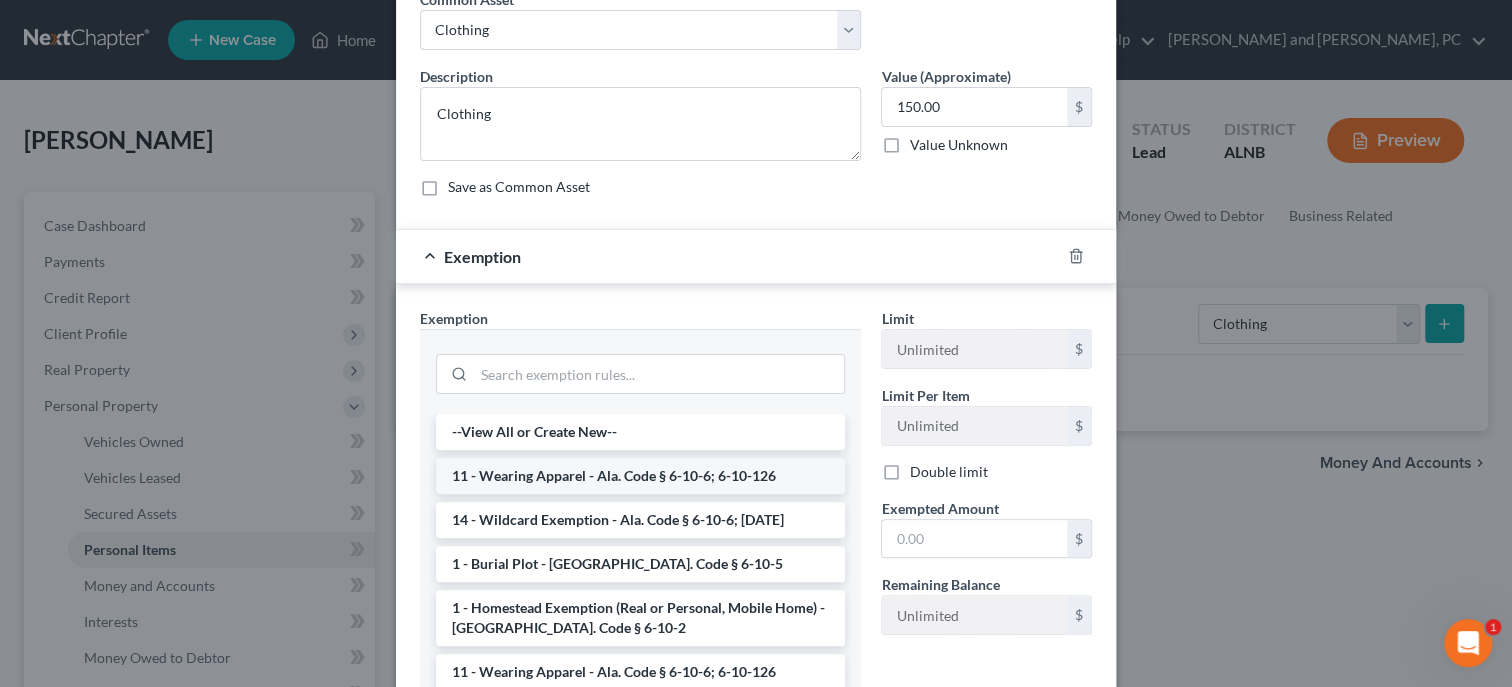 click on "11 - Wearing Apparel - Ala. Code § 6-10-6; 6-10-126" at bounding box center (640, 476) 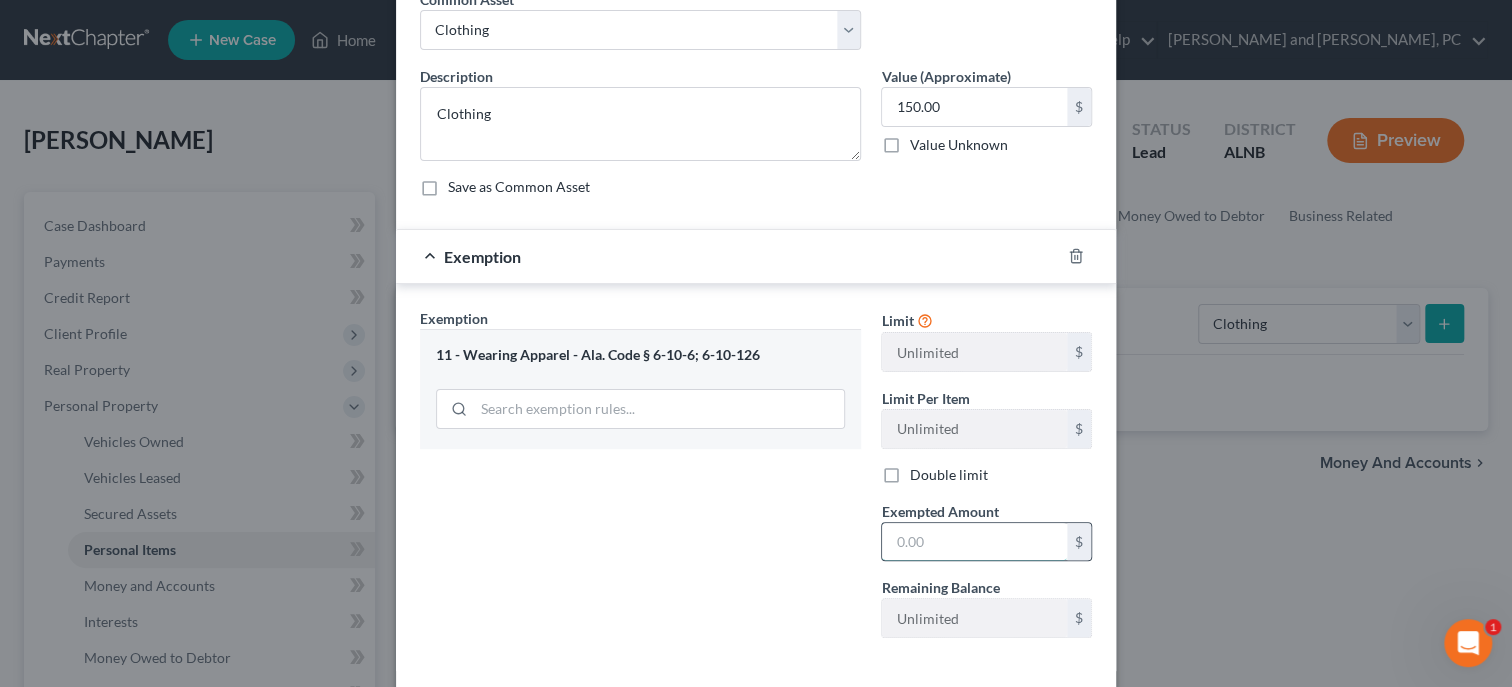click at bounding box center [974, 542] 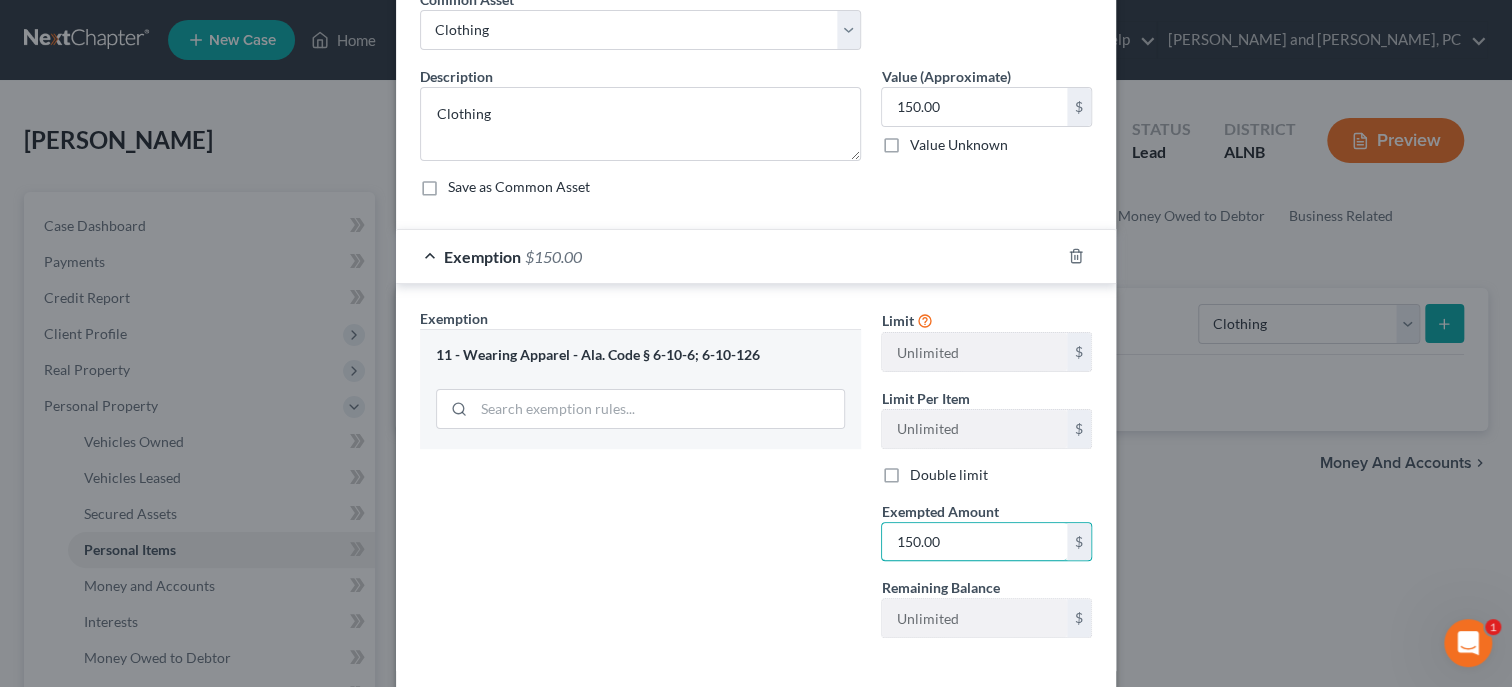 type on "150.00" 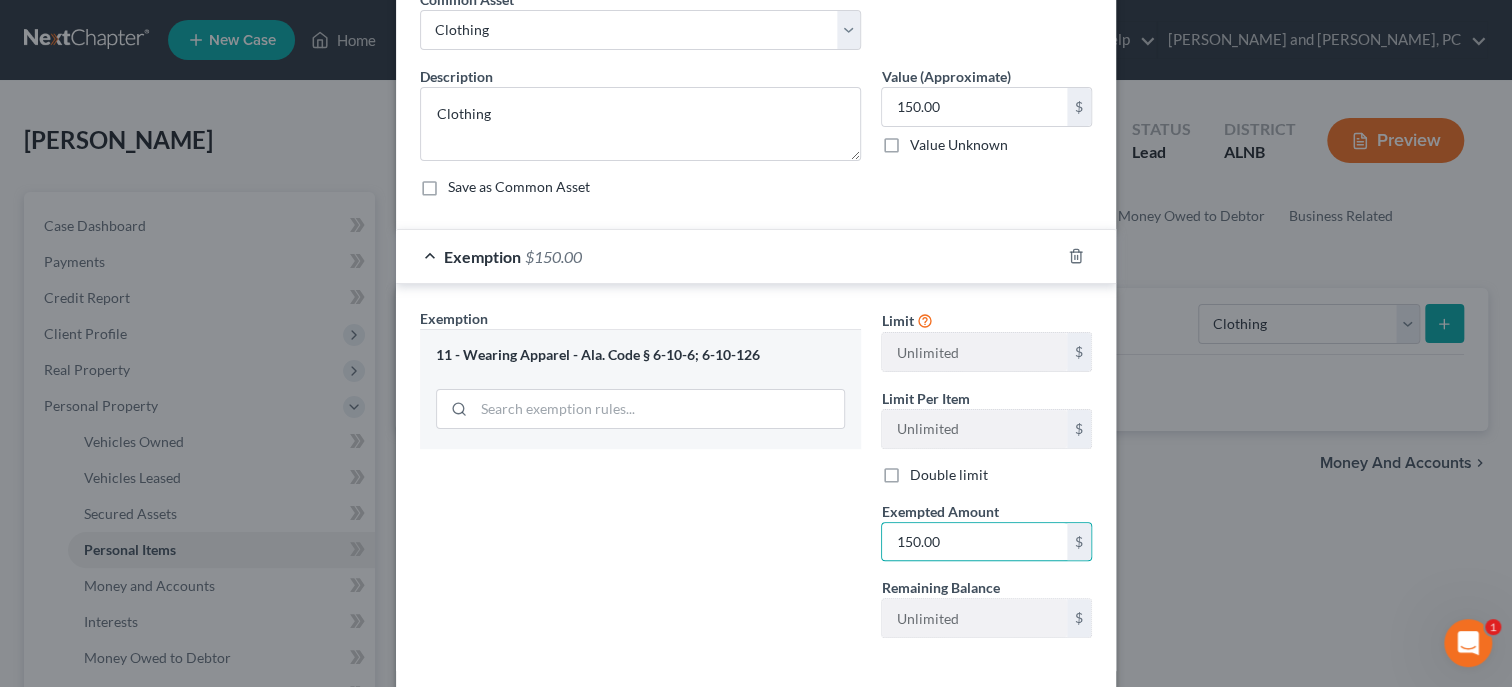 click on "Exemption Set must be selected for CA.
Exemption
*
11 - Wearing Apparel - Ala. Code § 6-10-6; 6-10-126" at bounding box center (640, 481) 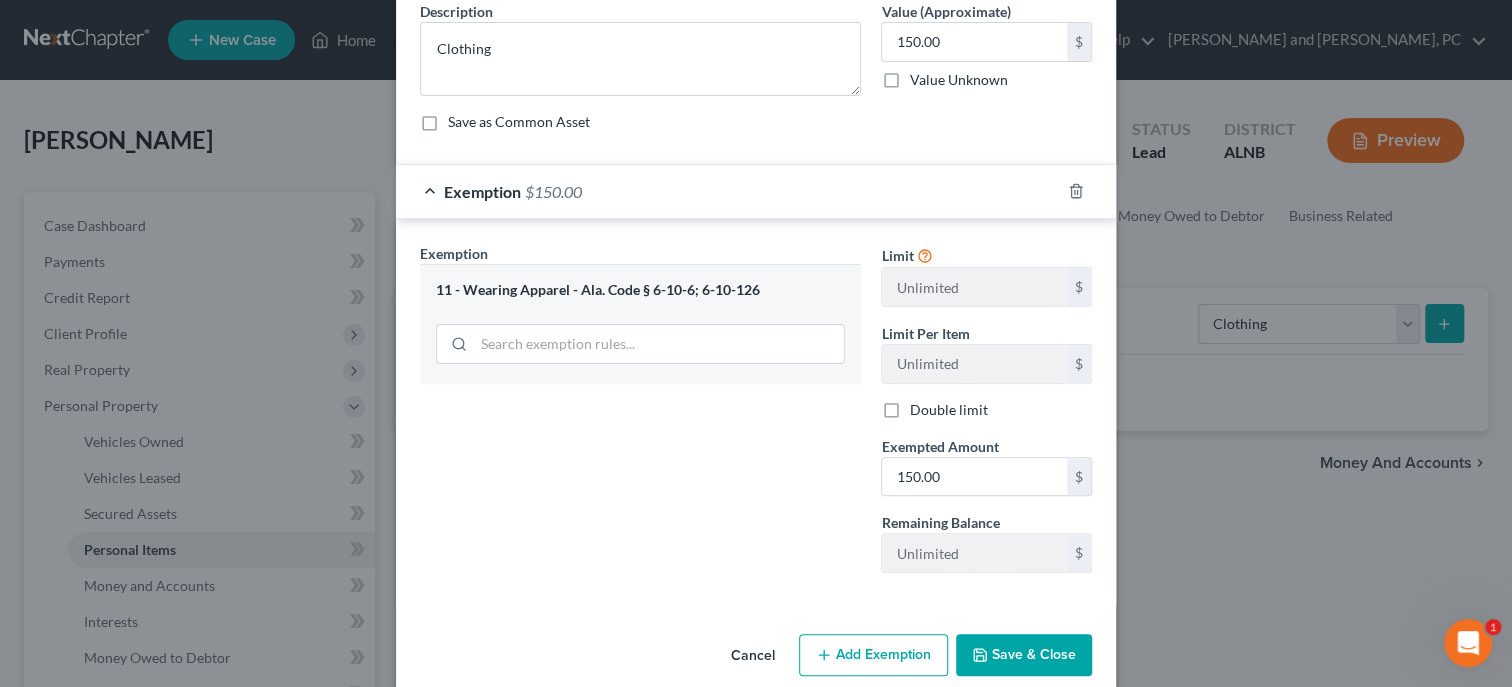 scroll, scrollTop: 194, scrollLeft: 0, axis: vertical 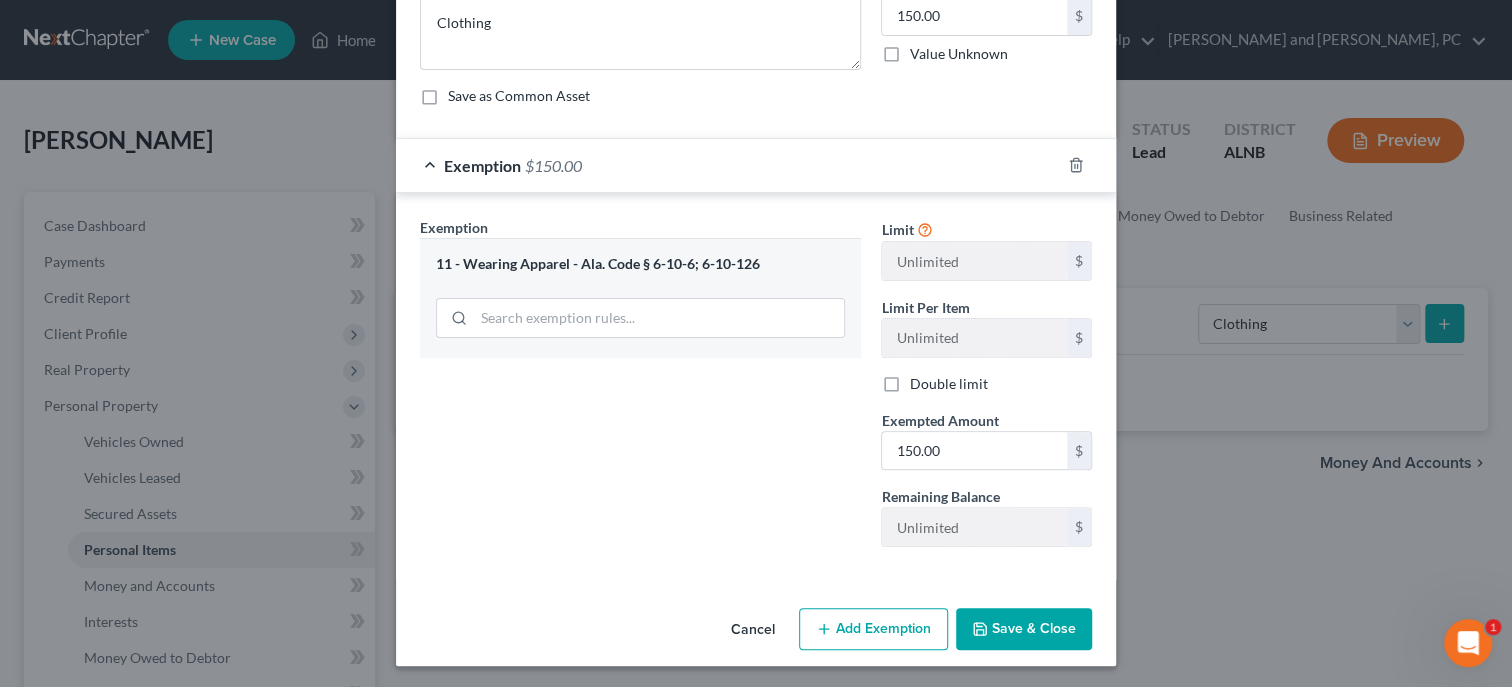 click on "Save & Close" at bounding box center (1024, 629) 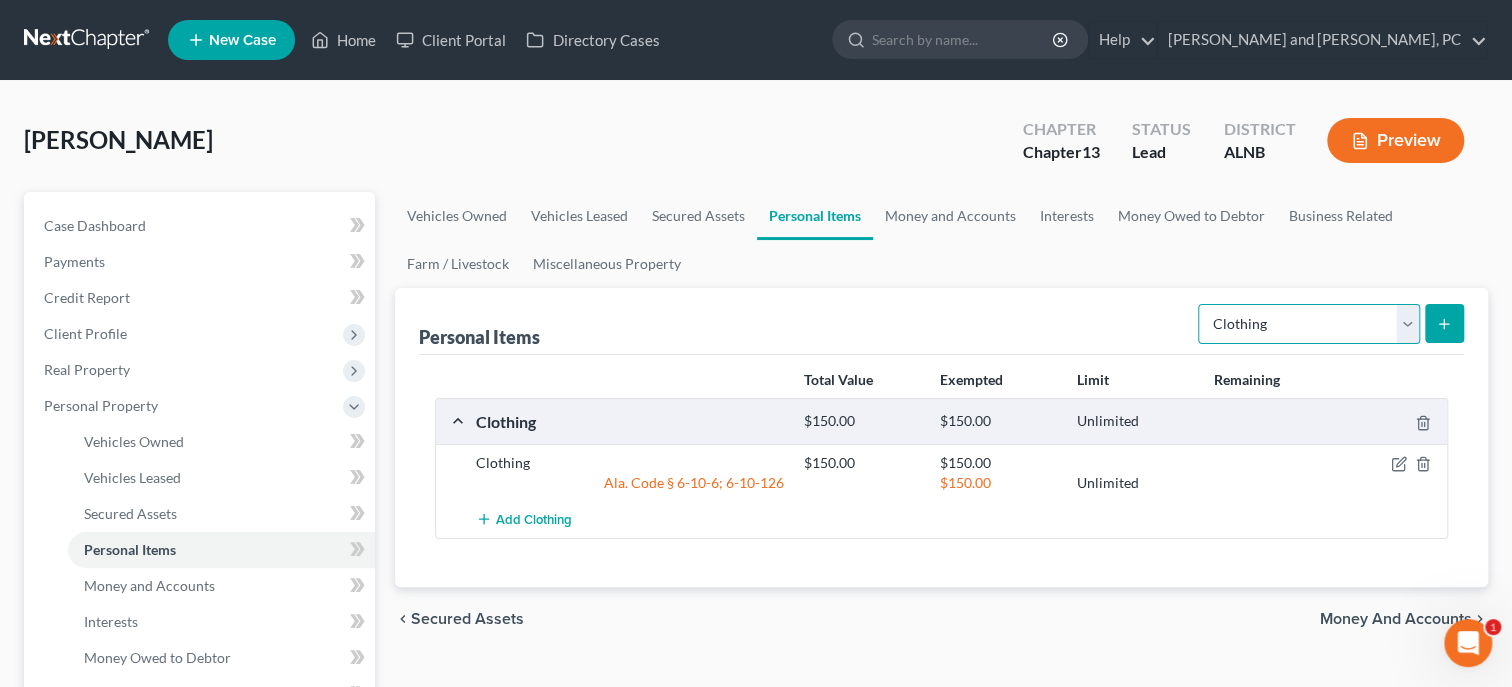 click on "Select Item Type Clothing Collectibles Of Value Electronics Firearms Household Goods Jewelry Other Pet(s) Sports & Hobby Equipment" at bounding box center [1309, 324] 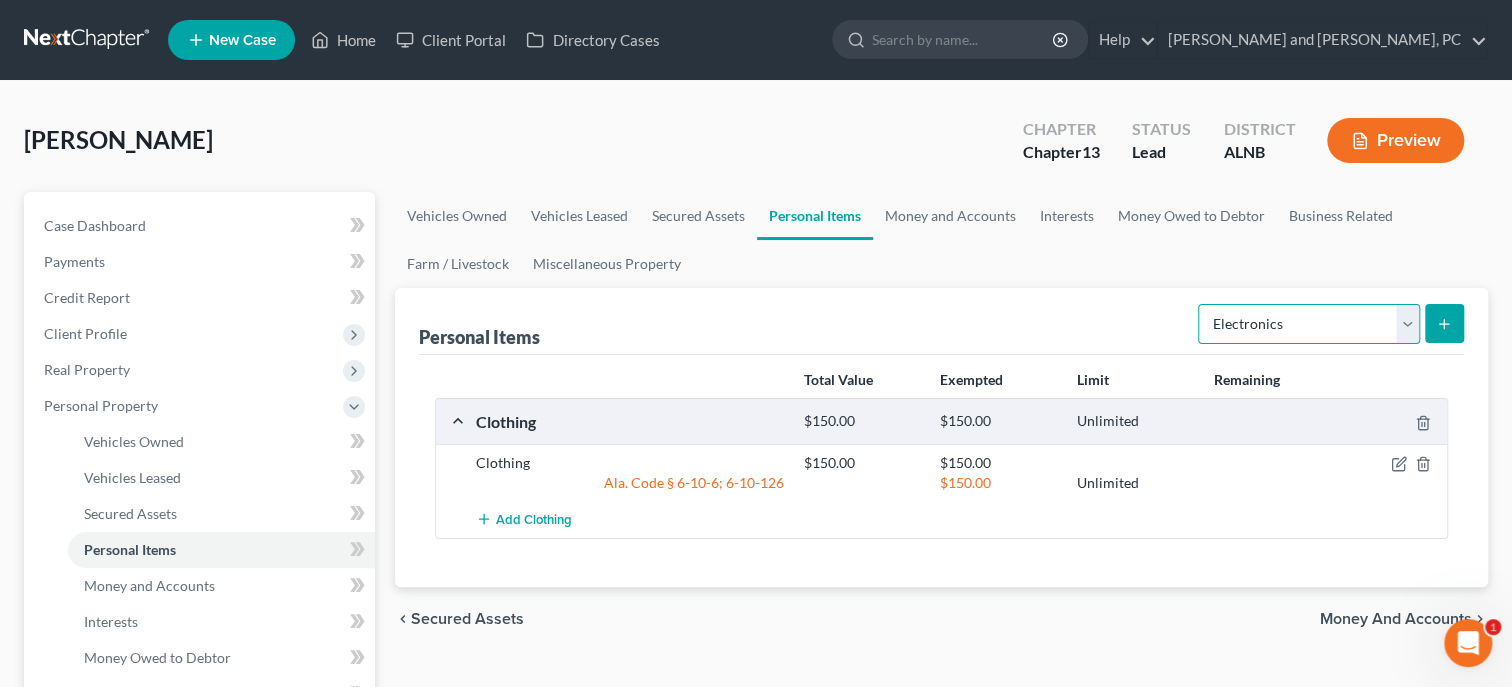 click on "Electronics" at bounding box center (0, 0) 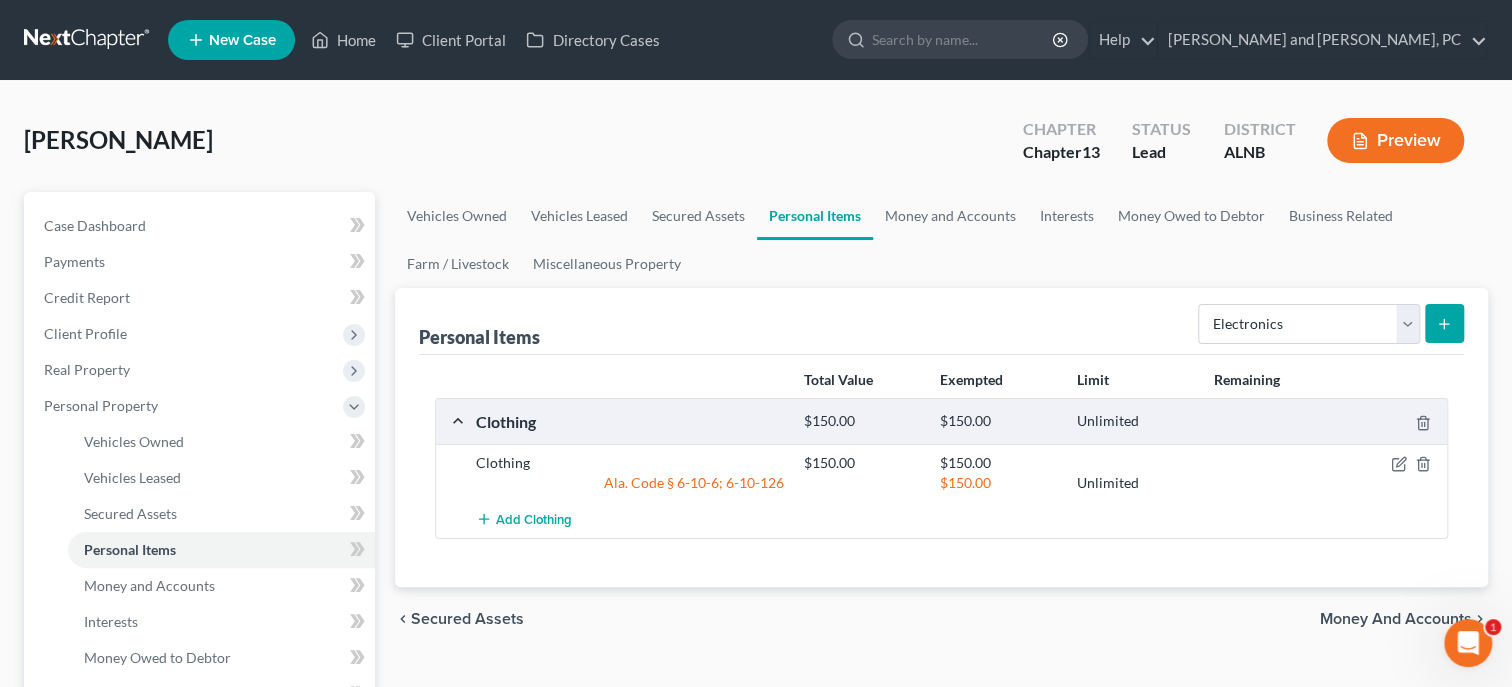 click 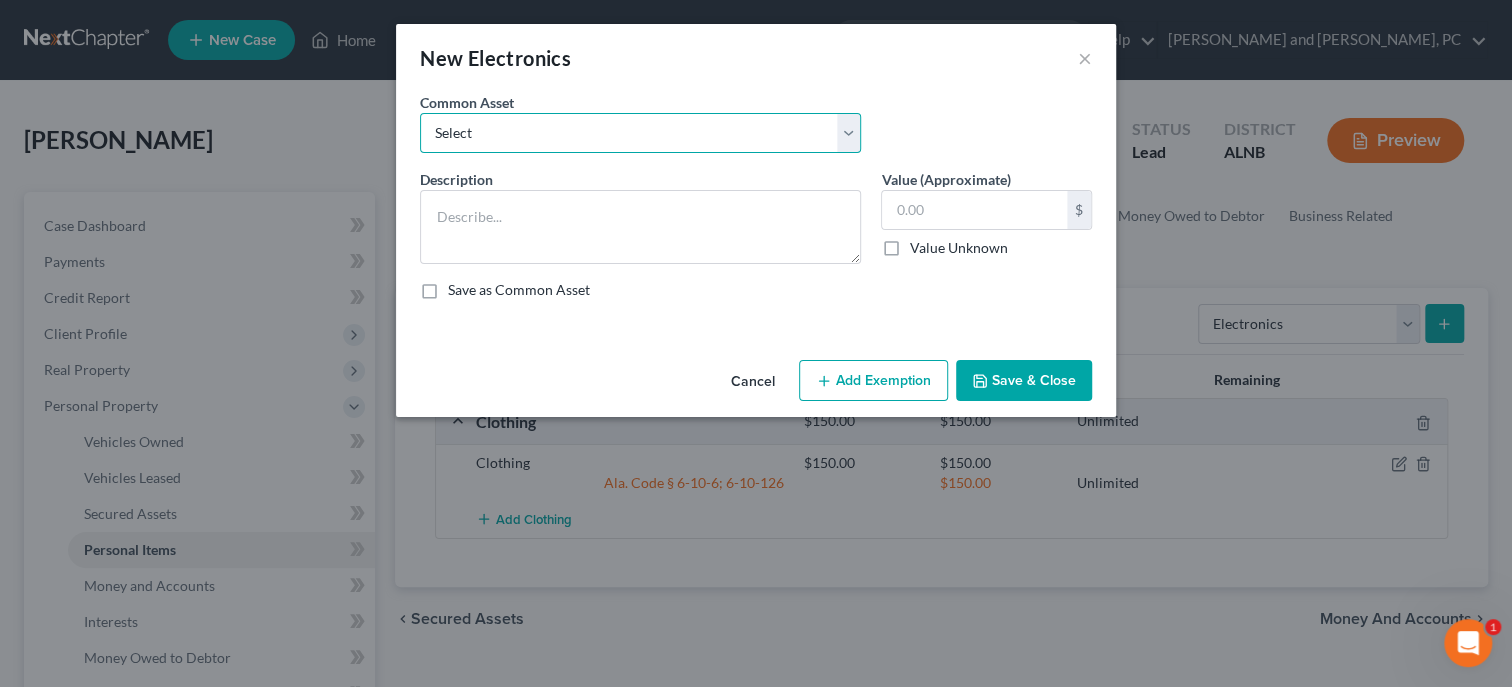 click on "Select Misc. Electronics Misc. Electronics Television, Miscellaneous Electronics Misc. Electronics" at bounding box center (640, 133) 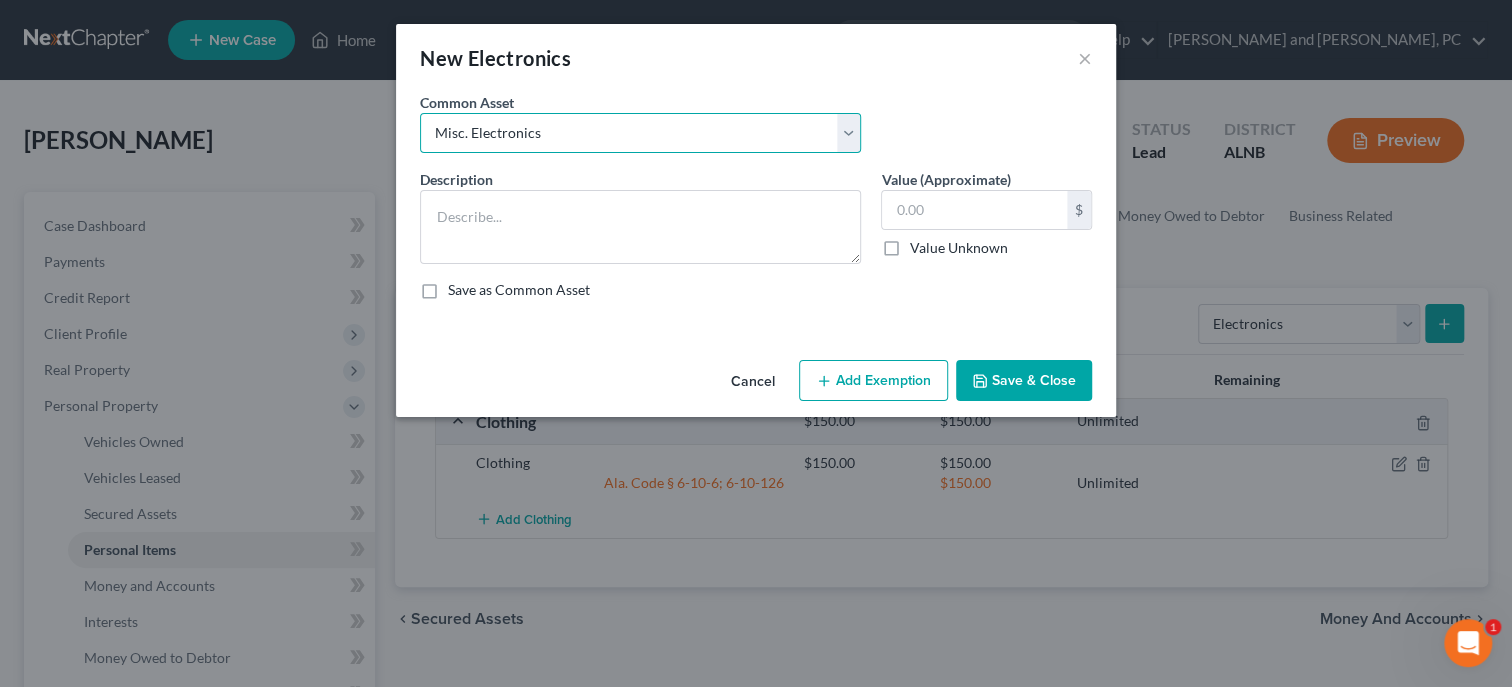 click on "Misc. Electronics" at bounding box center (0, 0) 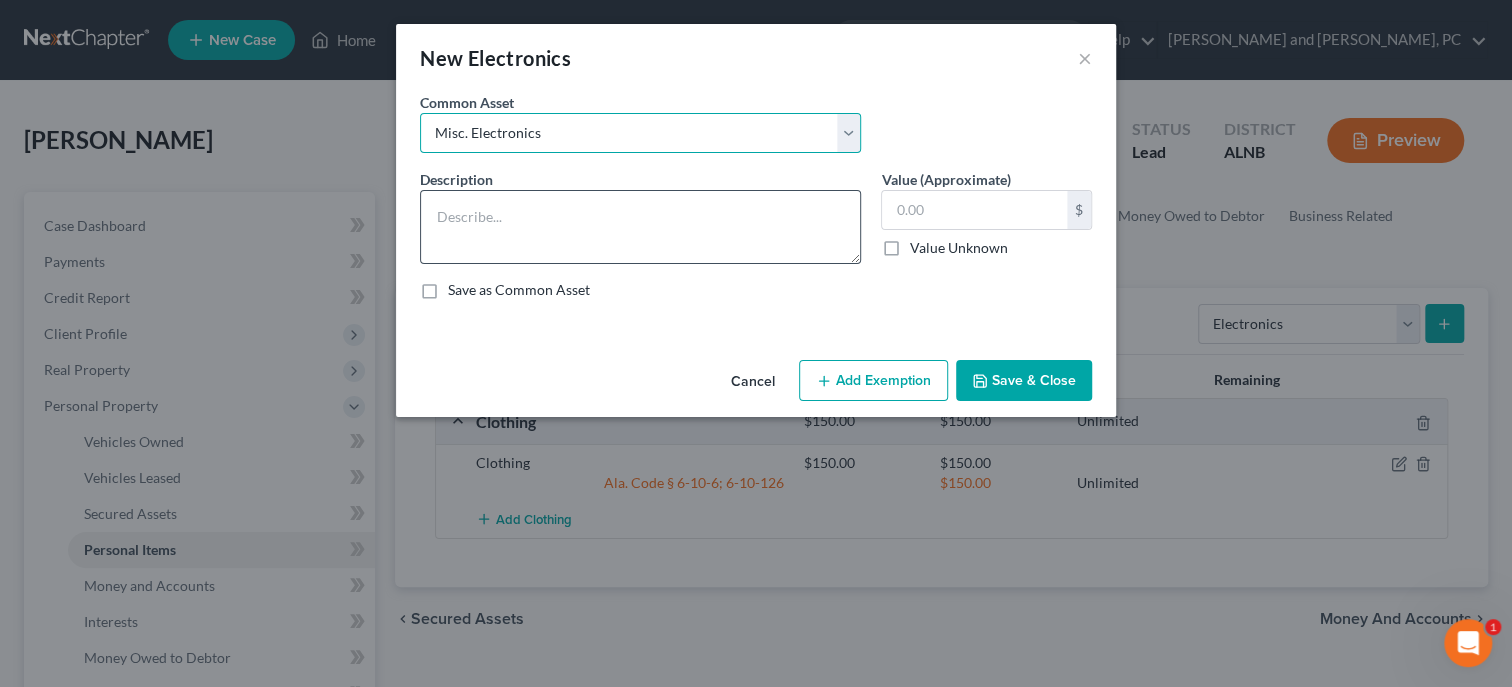 type on "Misc. Electronics" 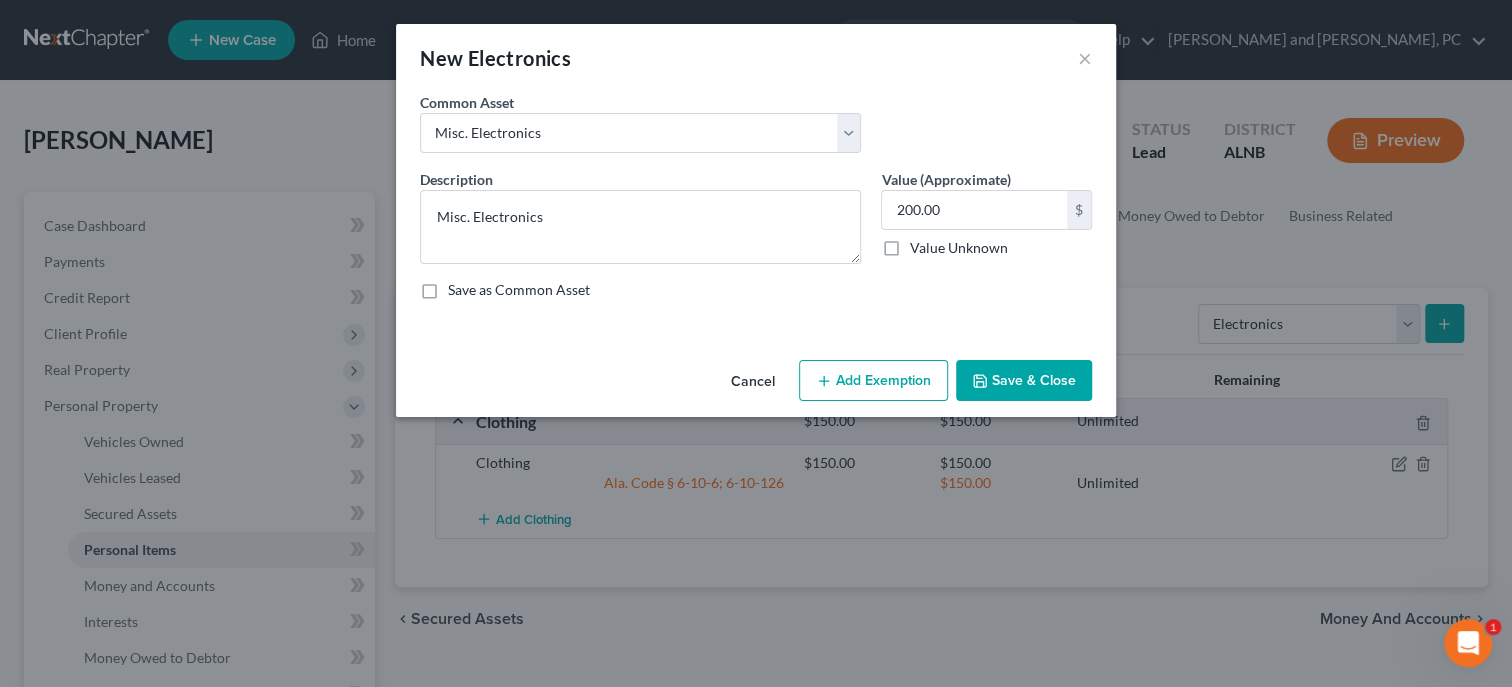 click on "Add Exemption" at bounding box center [873, 381] 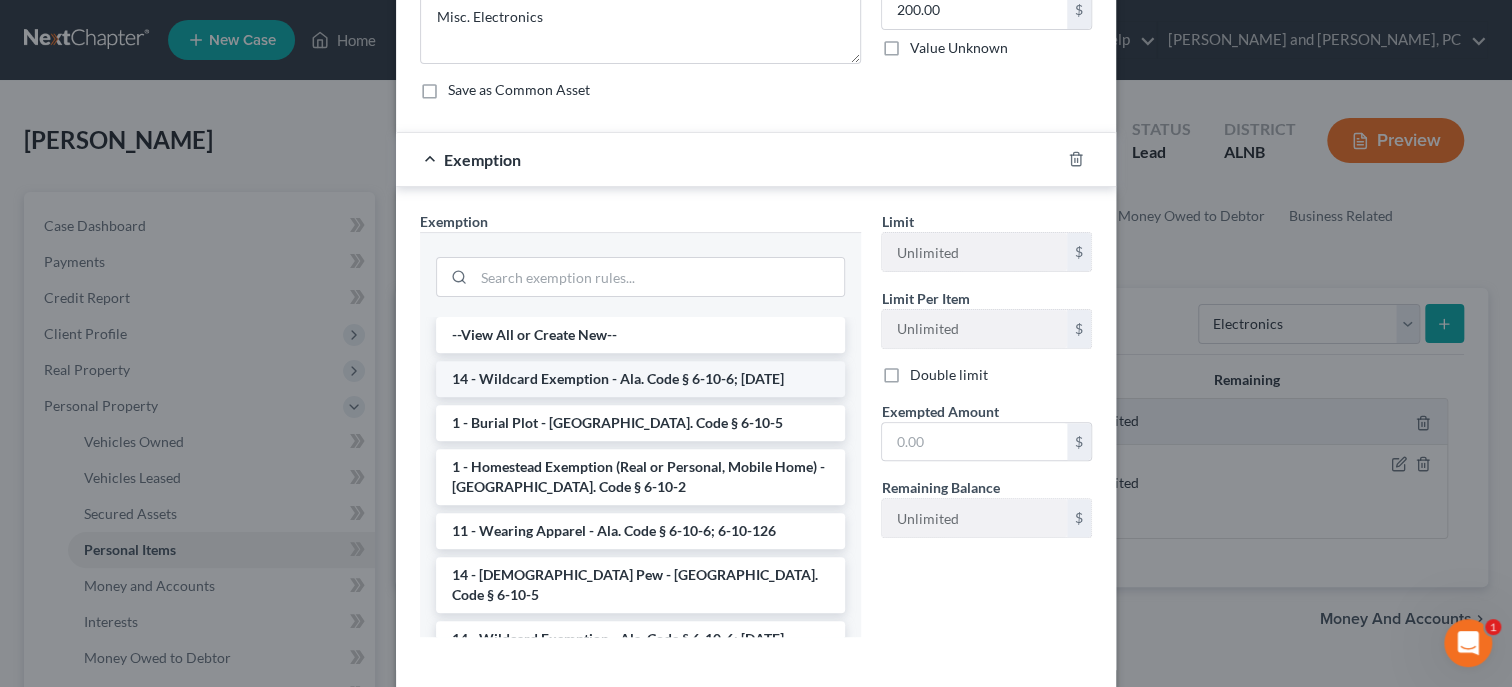 scroll, scrollTop: 206, scrollLeft: 0, axis: vertical 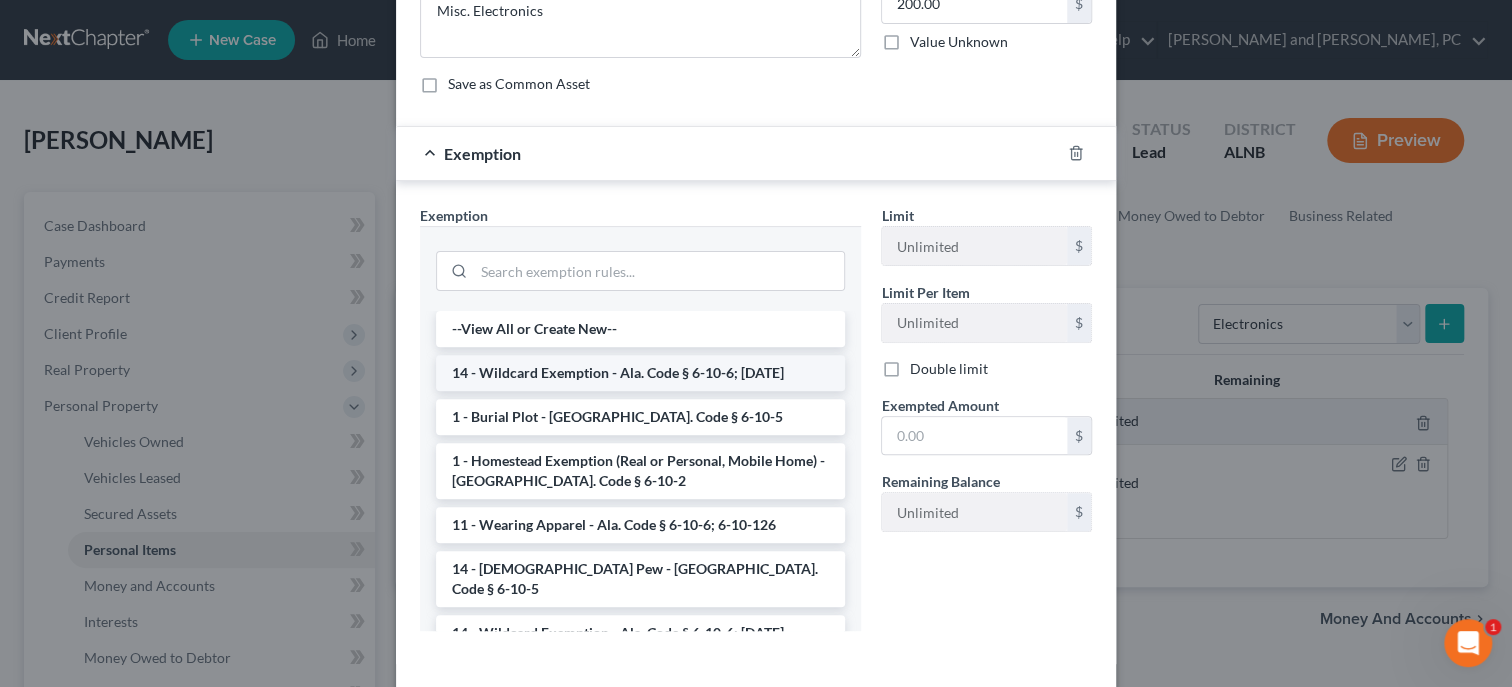click on "14 - Wildcard Exemption - Ala. Code § 6-10-6; 6-10-12" at bounding box center [640, 373] 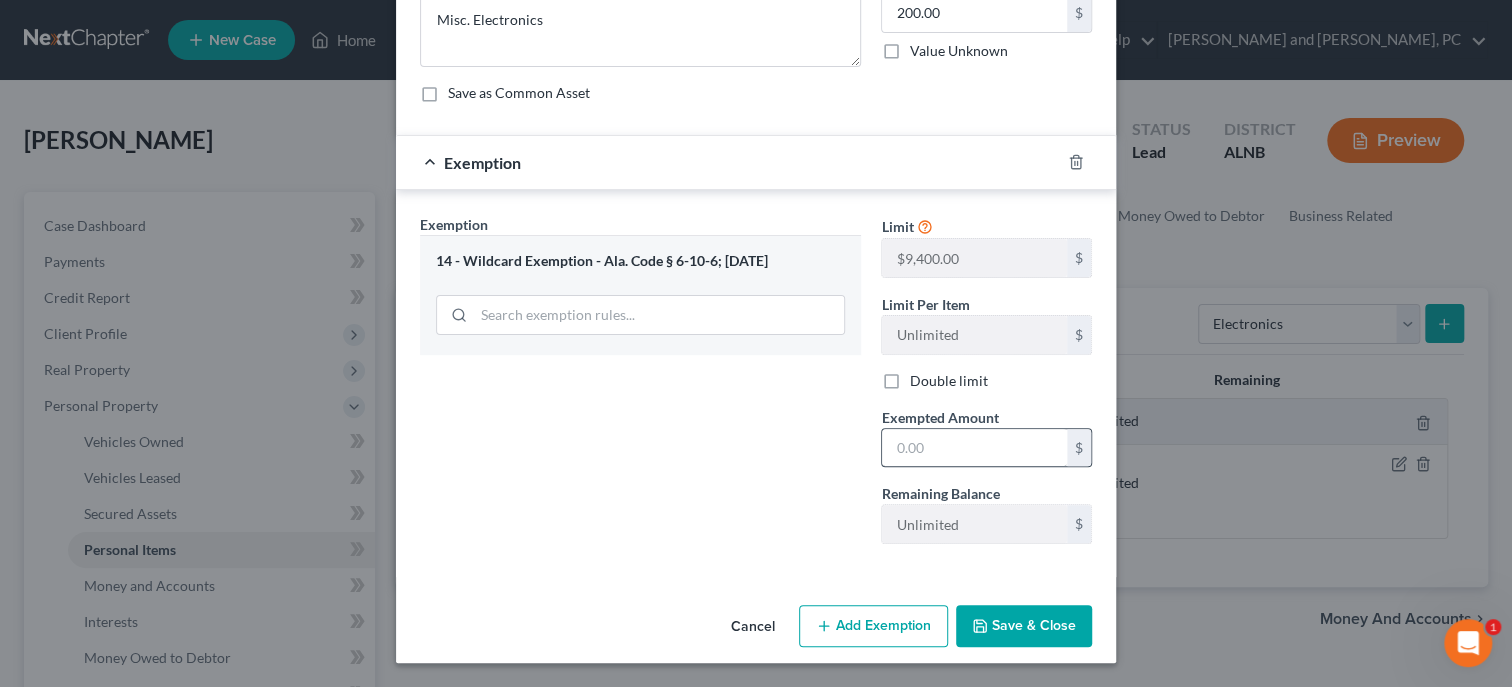 scroll, scrollTop: 194, scrollLeft: 0, axis: vertical 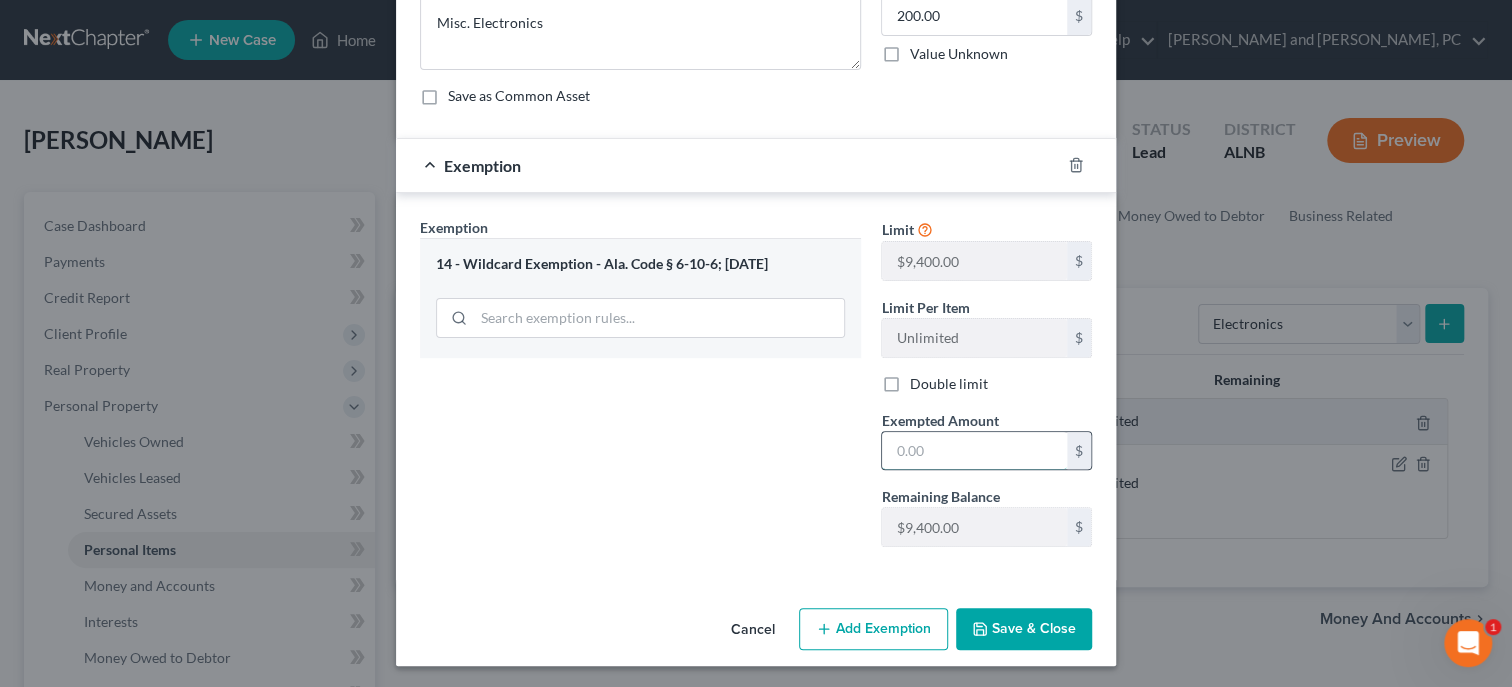 click at bounding box center (974, 451) 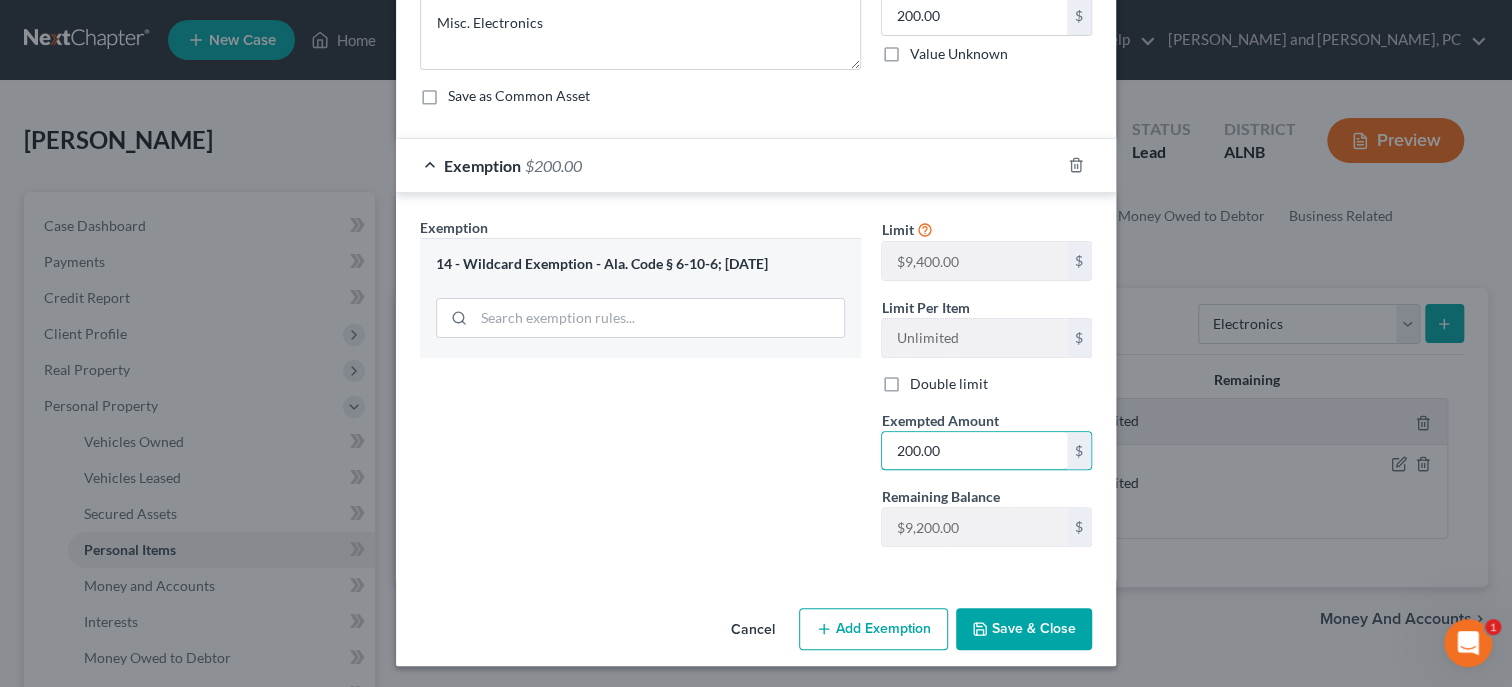 type on "200.00" 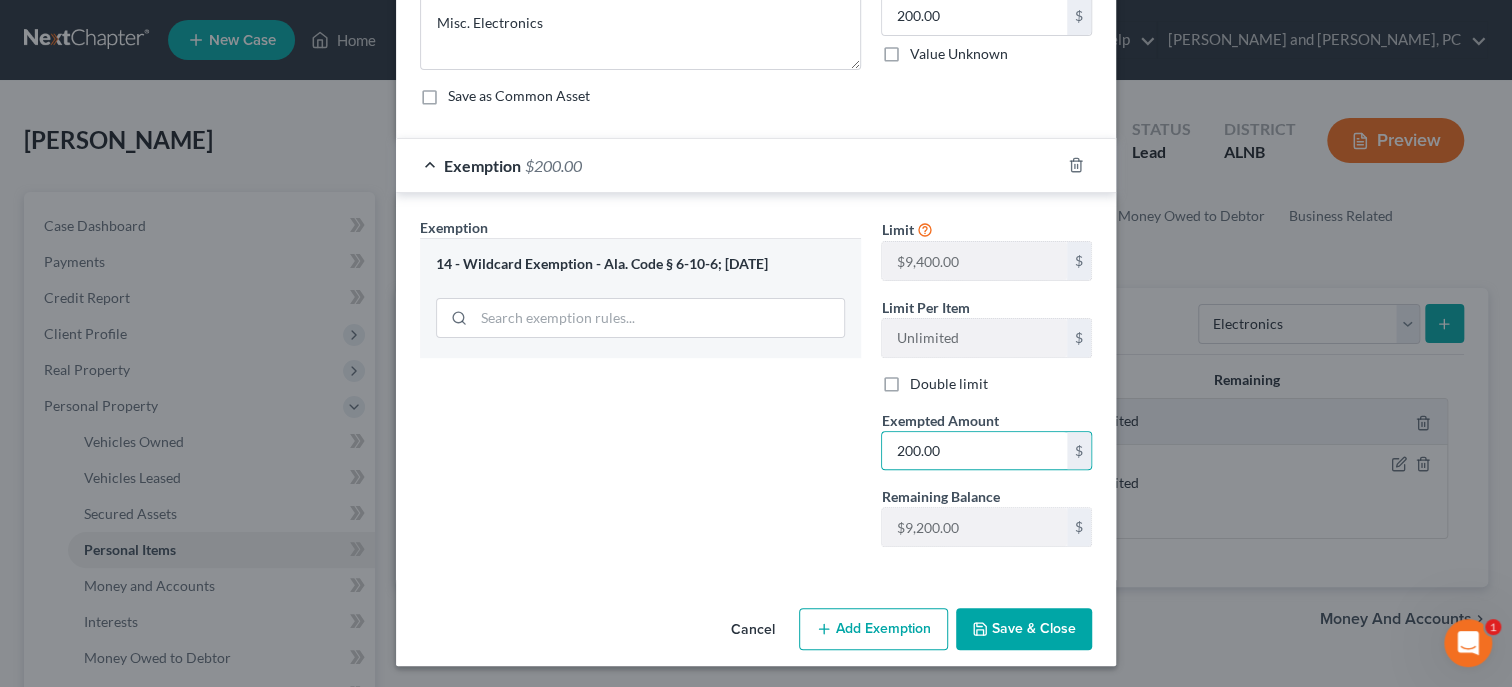 click 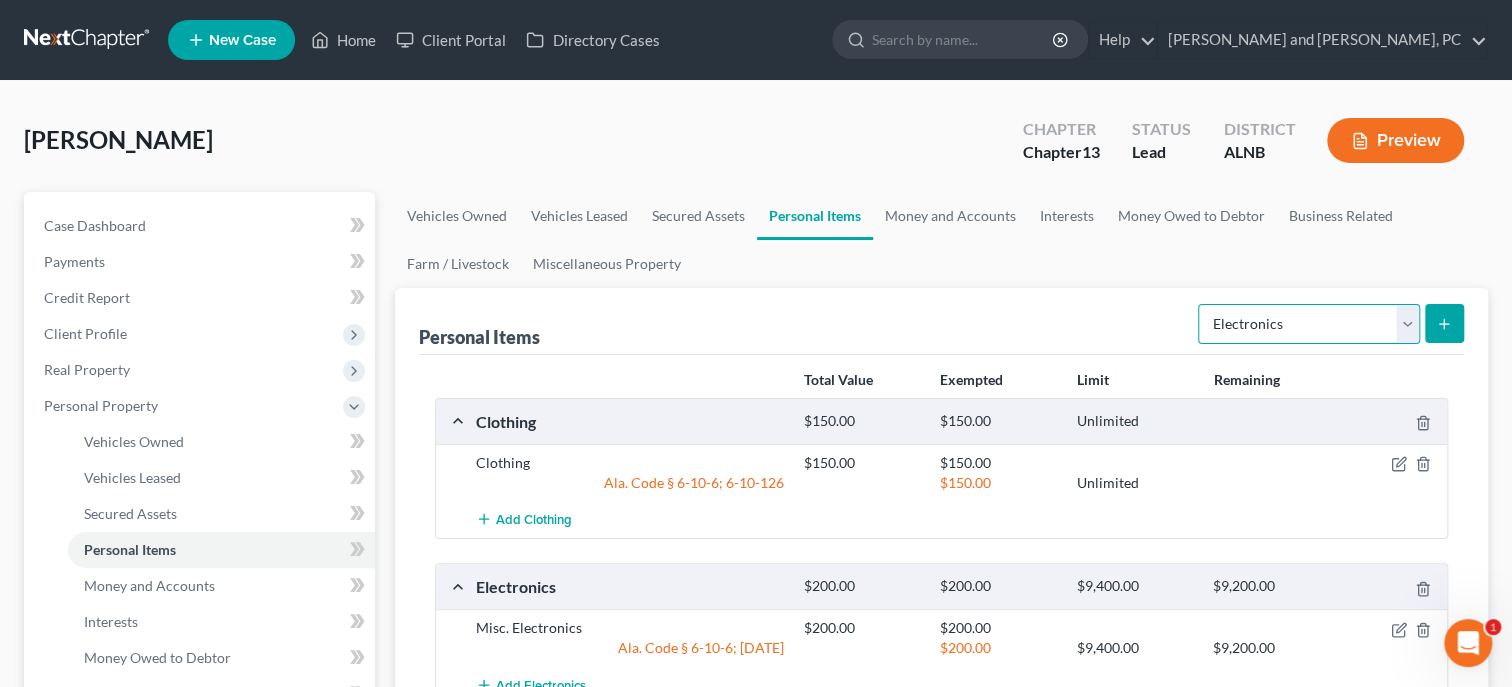 click on "Select Item Type Clothing Collectibles Of Value Electronics Firearms Household Goods Jewelry Other Pet(s) Sports & Hobby Equipment" at bounding box center [1309, 324] 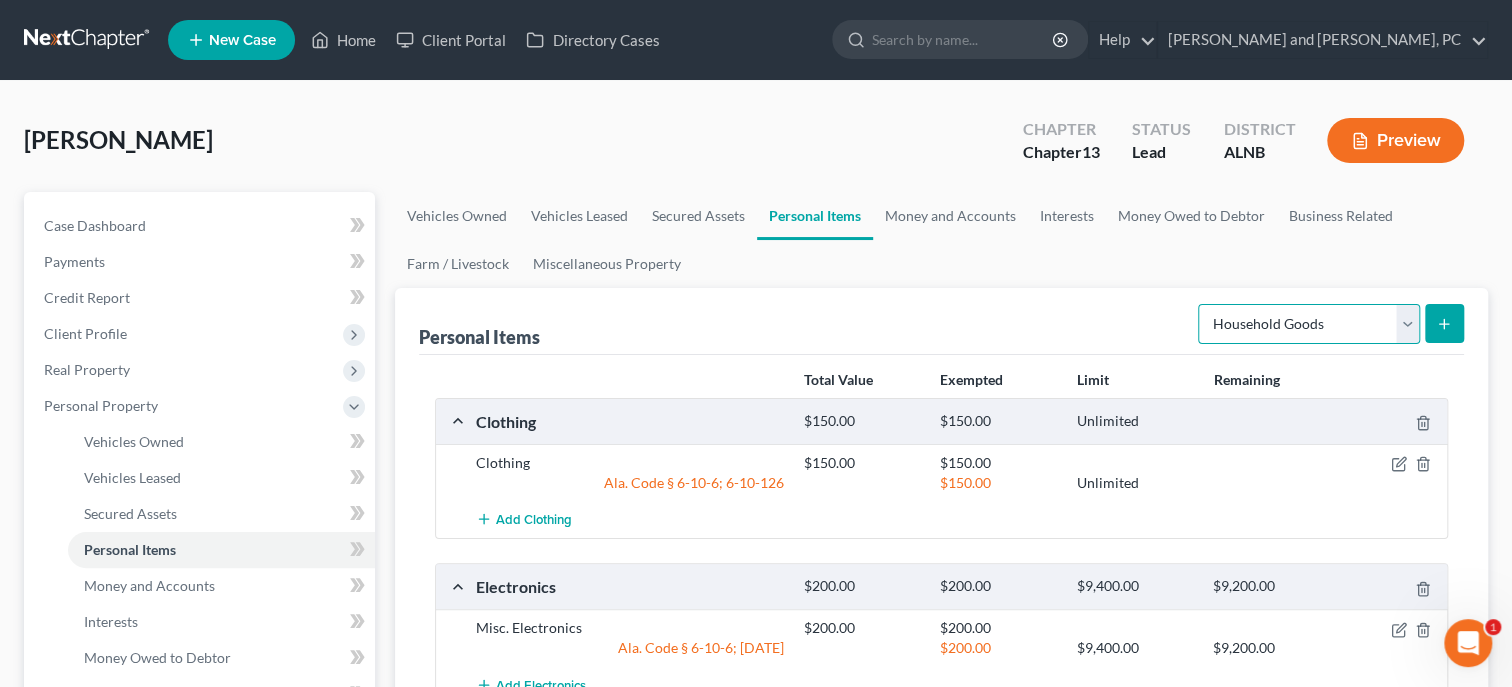 click on "Household Goods" at bounding box center [0, 0] 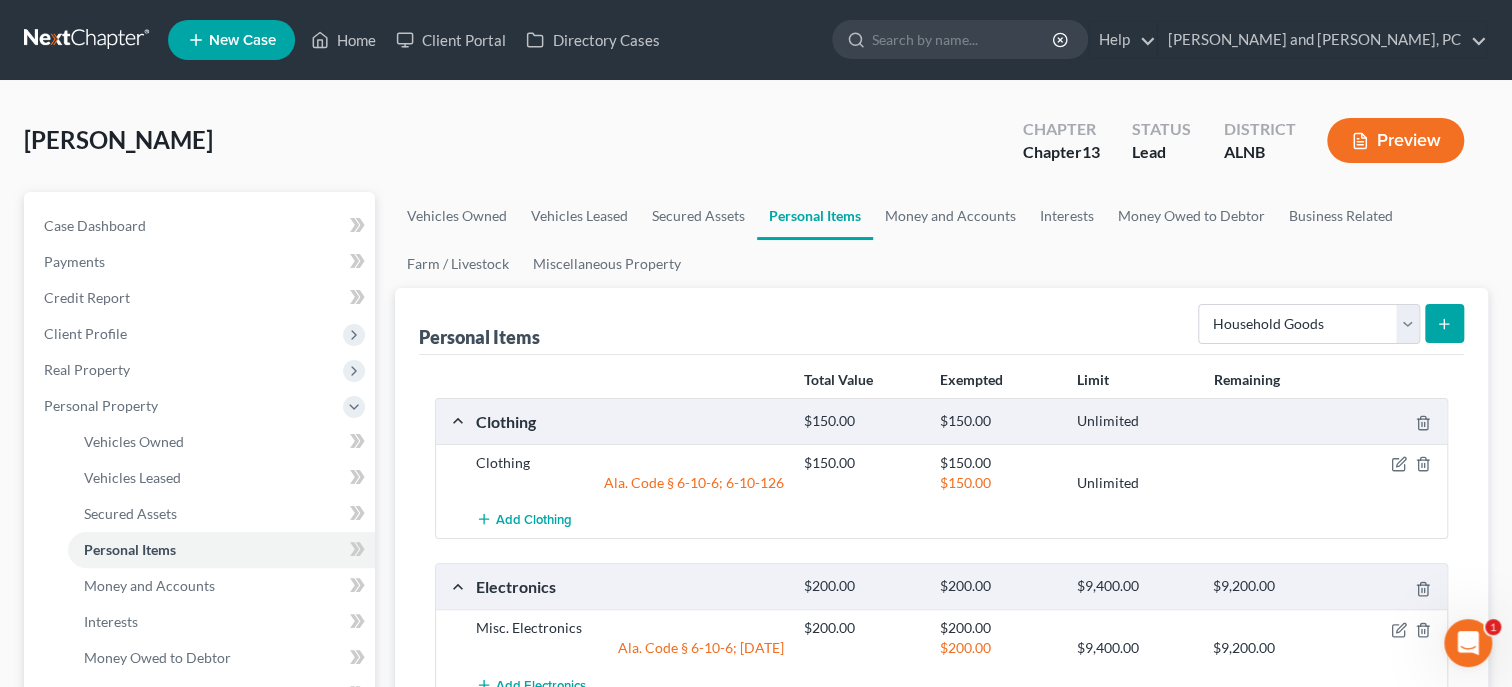 click at bounding box center (1444, 323) 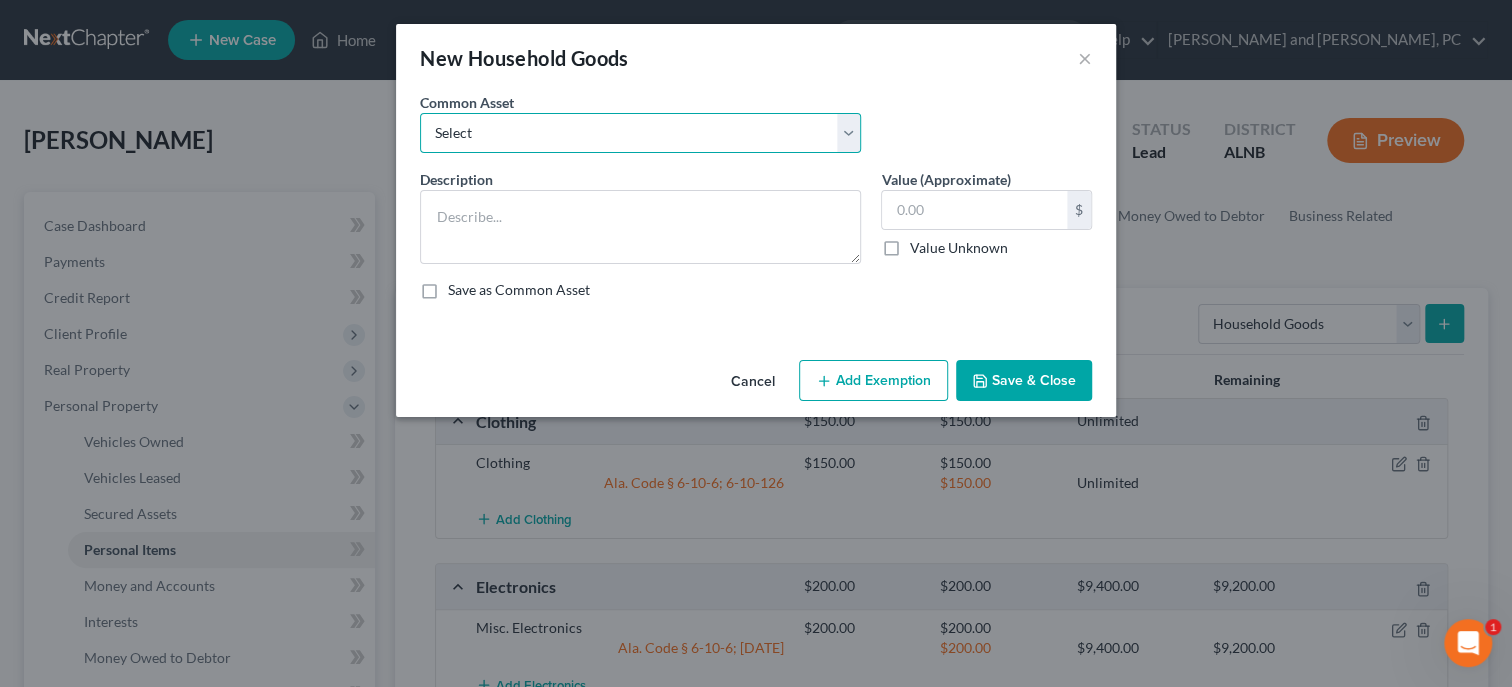 click on "Select Household Goods and Furnishings Household Goods and Furnishings" at bounding box center [640, 133] 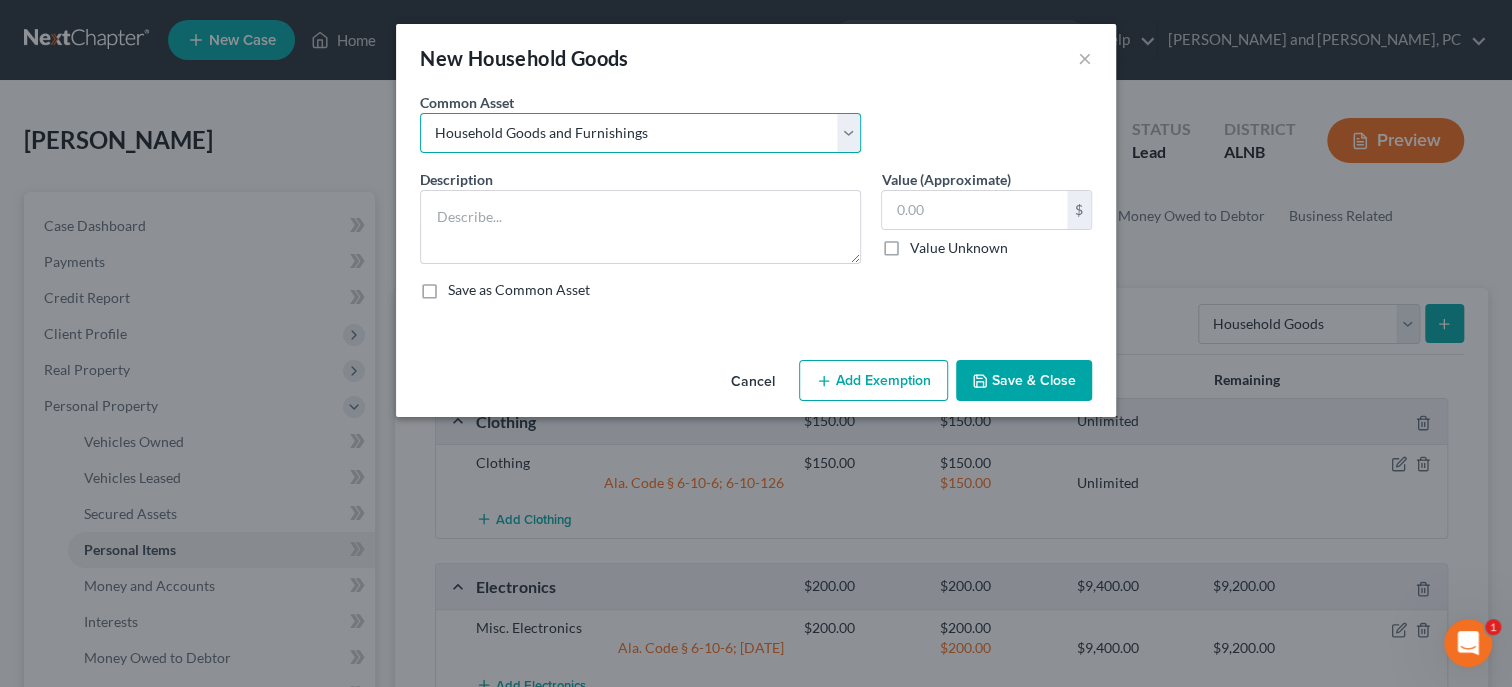 click on "Household Goods and Furnishings" at bounding box center (0, 0) 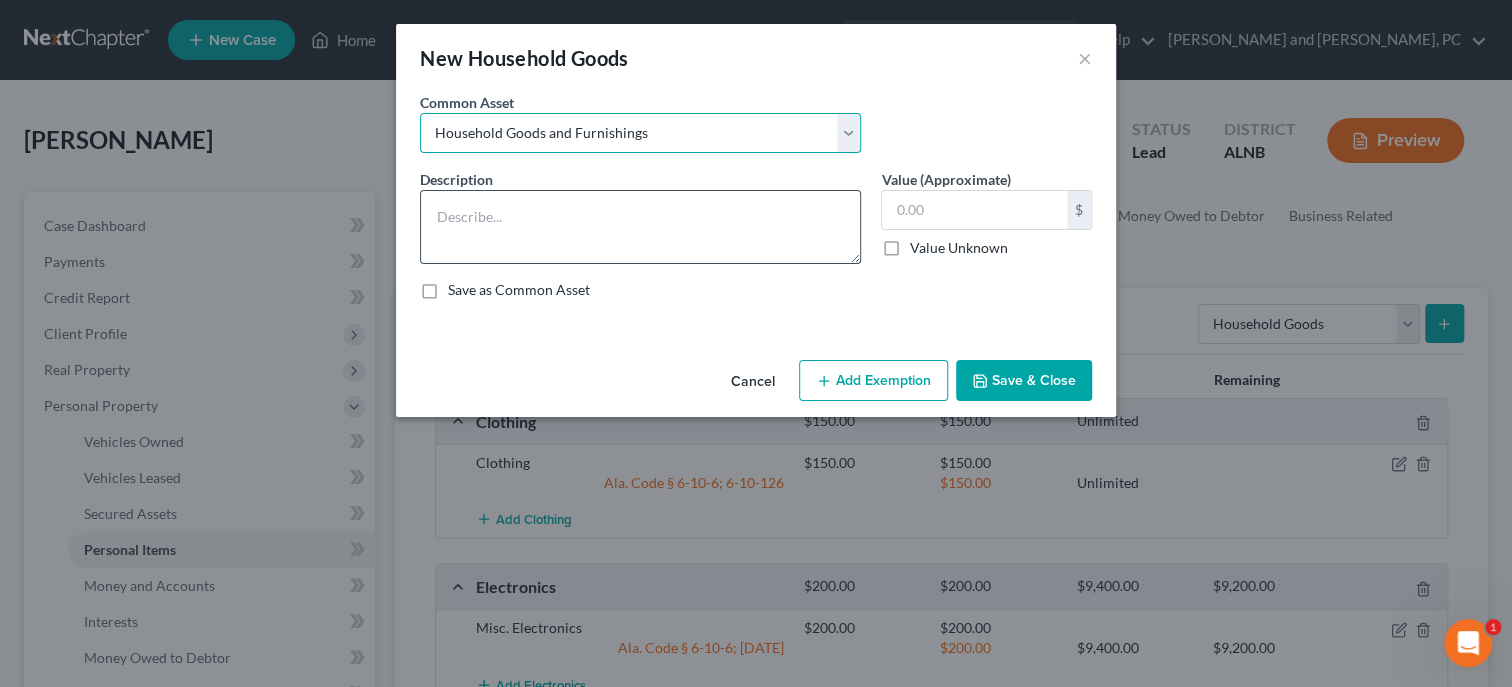 type on "Household Goods and Furnishings" 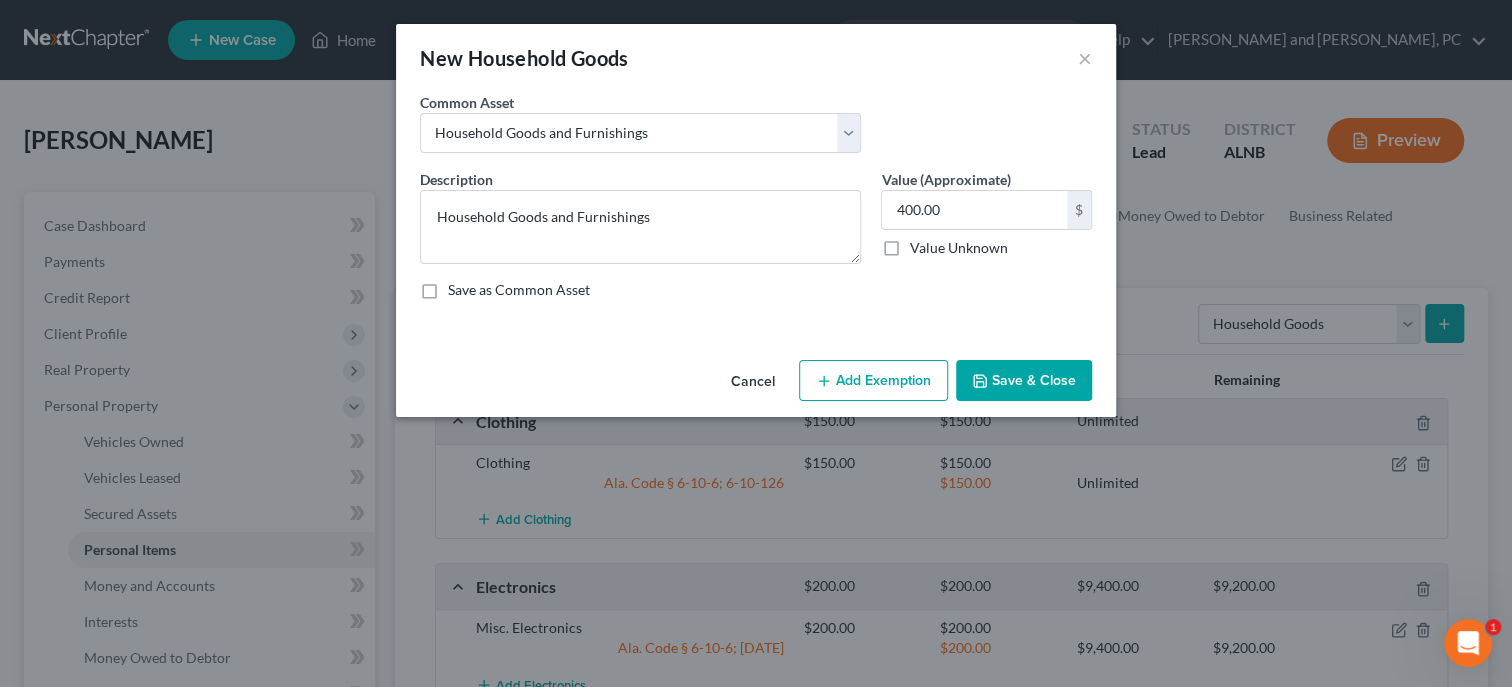 click on "Add Exemption" at bounding box center (873, 381) 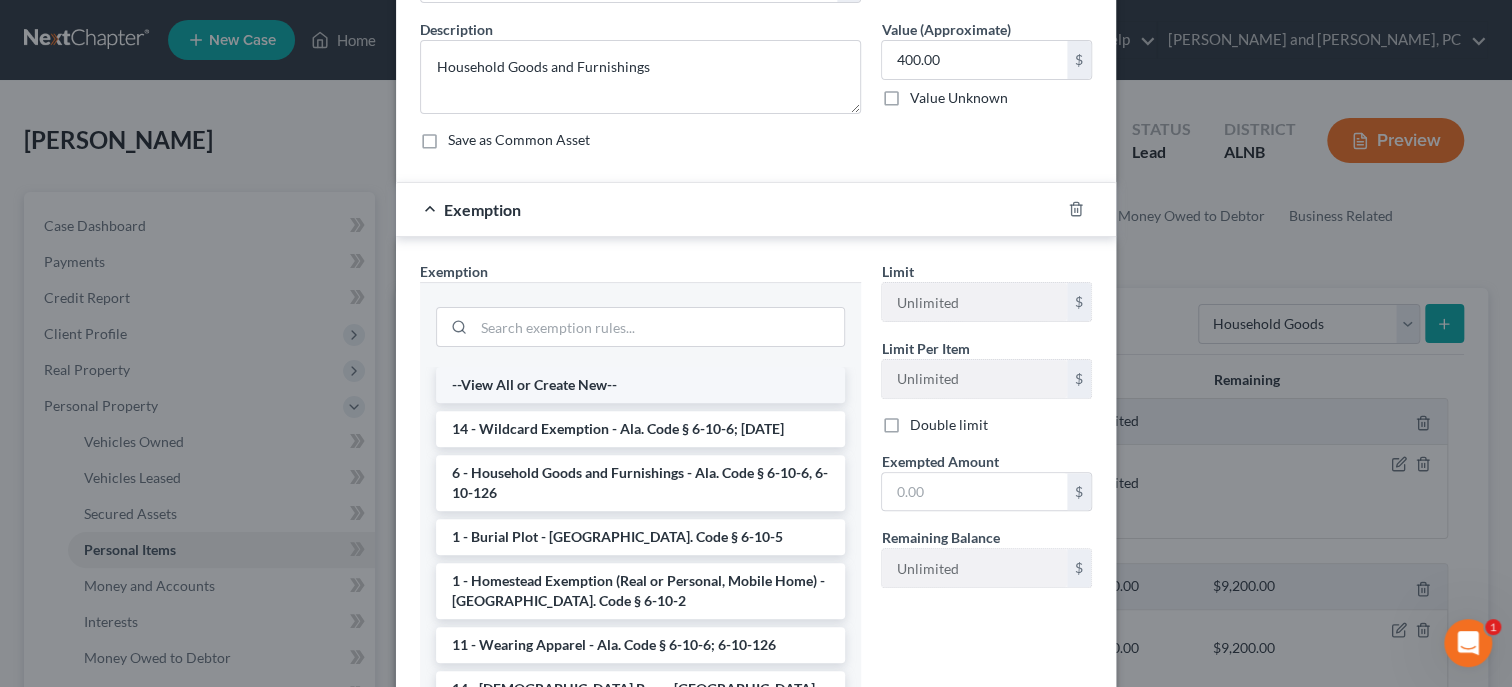 scroll, scrollTop: 206, scrollLeft: 0, axis: vertical 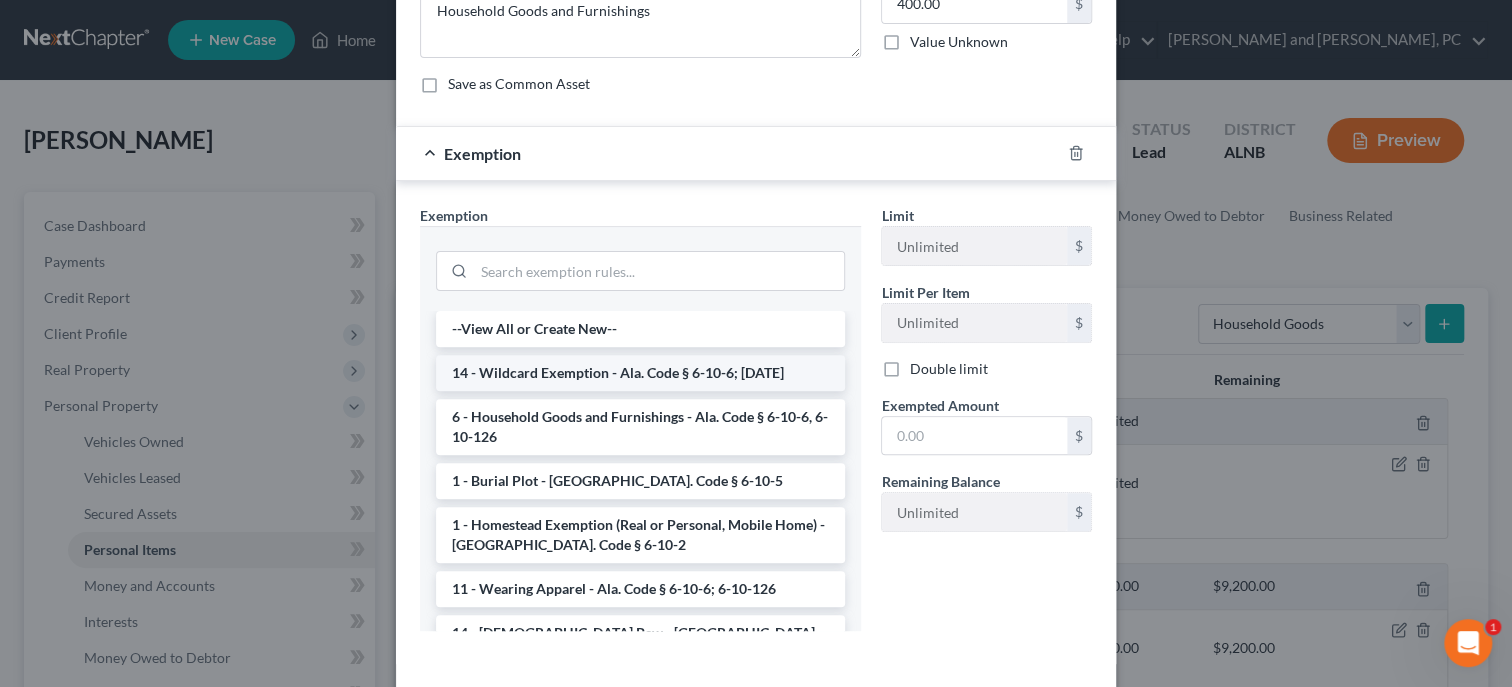 click on "14 - Wildcard Exemption - Ala. Code § 6-10-6; 6-10-12" at bounding box center [640, 373] 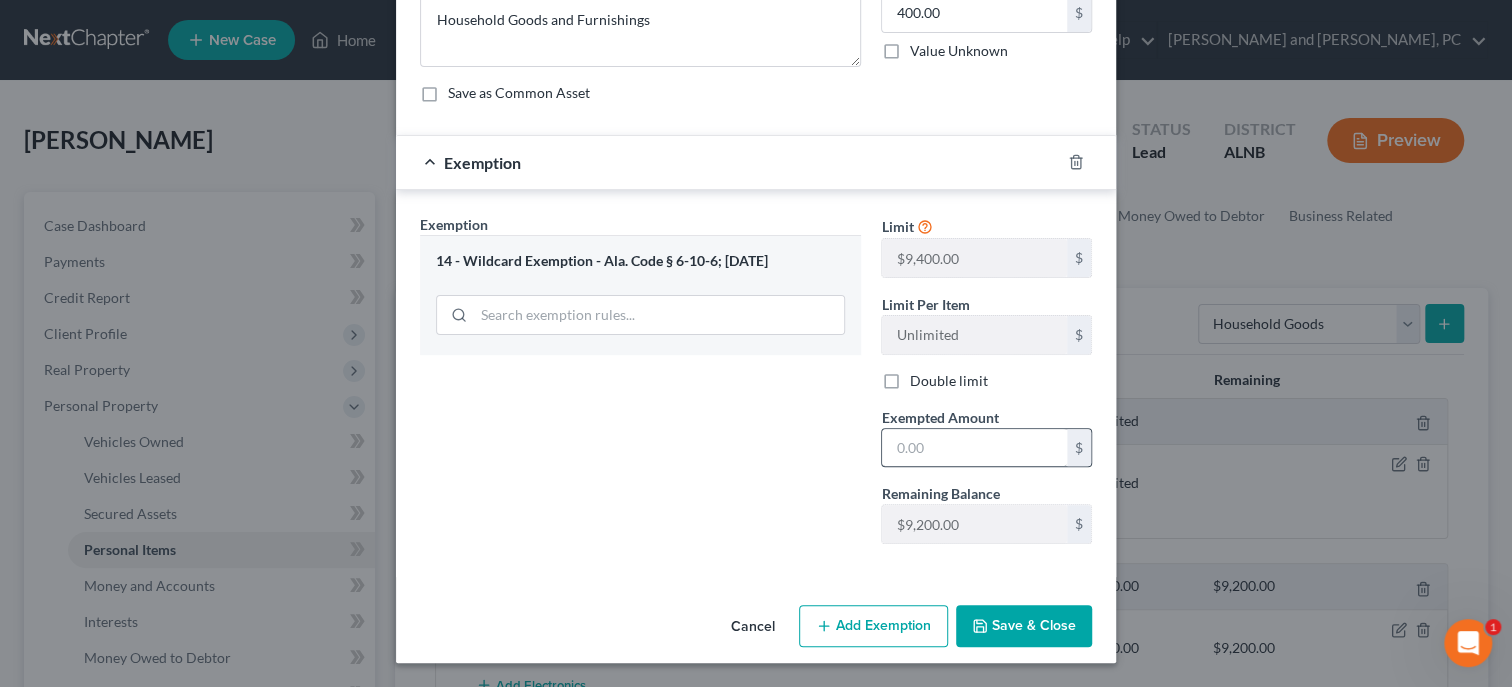 scroll, scrollTop: 194, scrollLeft: 0, axis: vertical 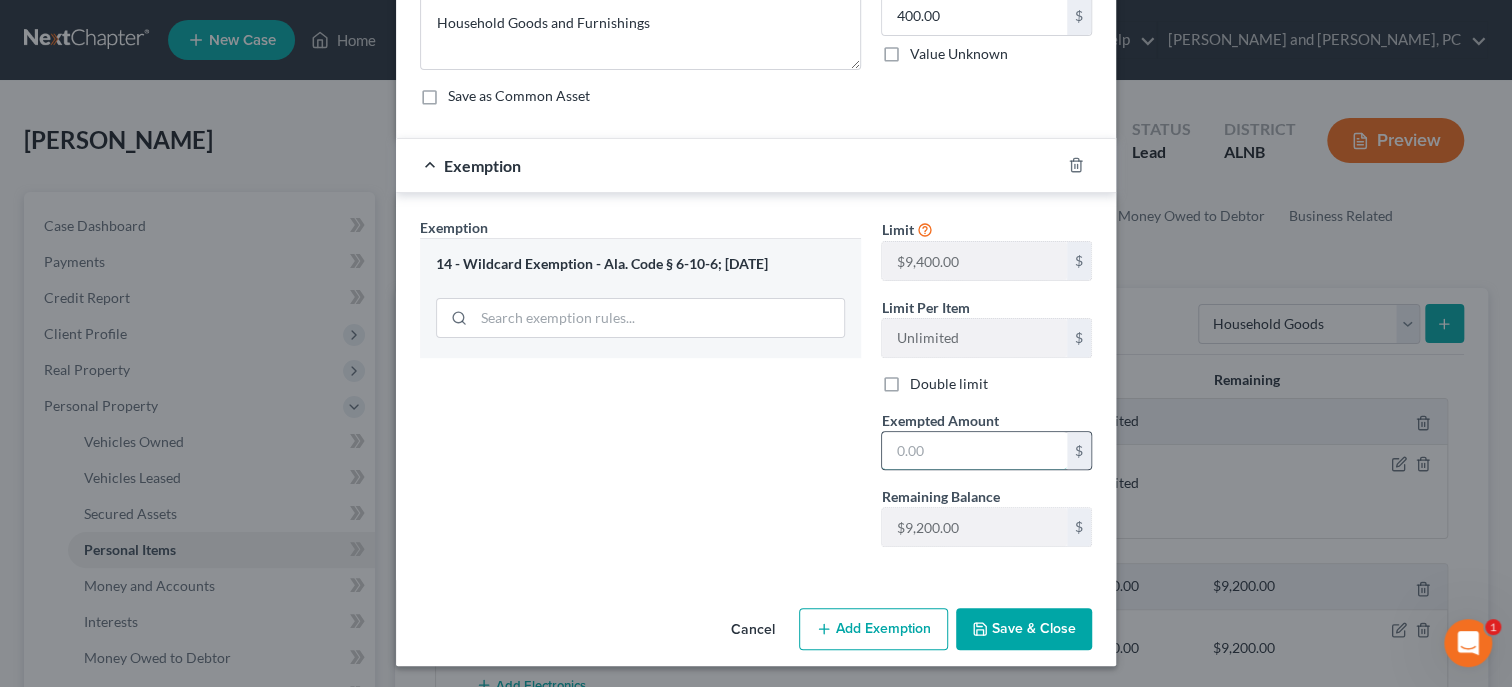 click at bounding box center (974, 451) 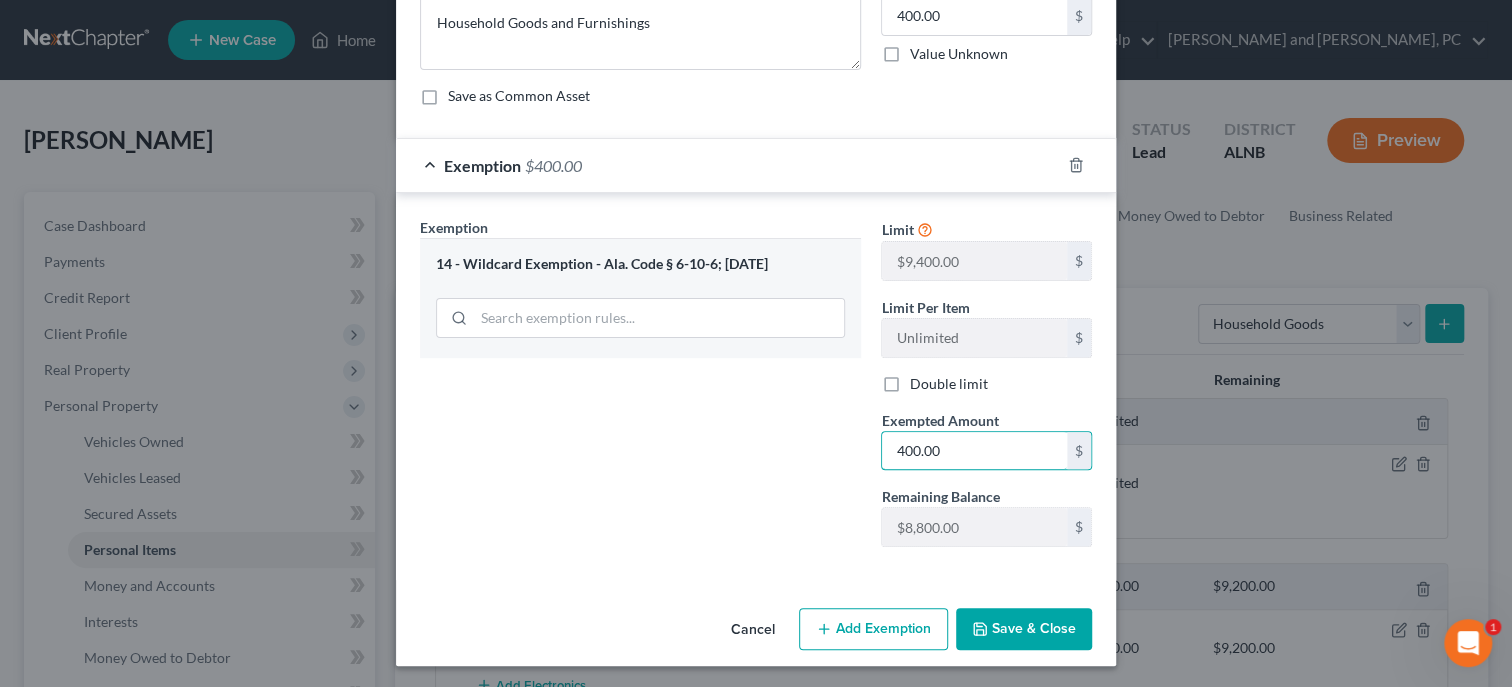type on "400.00" 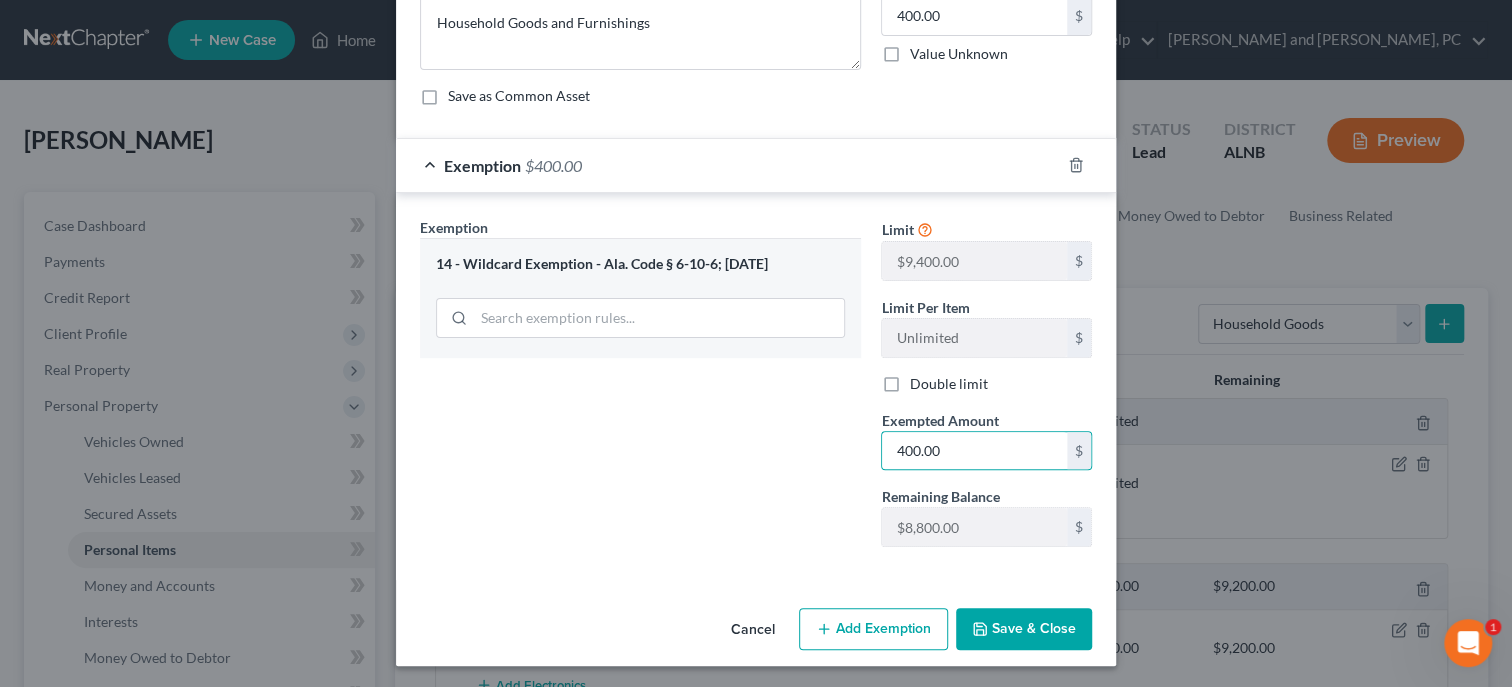 click on "Save & Close" at bounding box center [1024, 629] 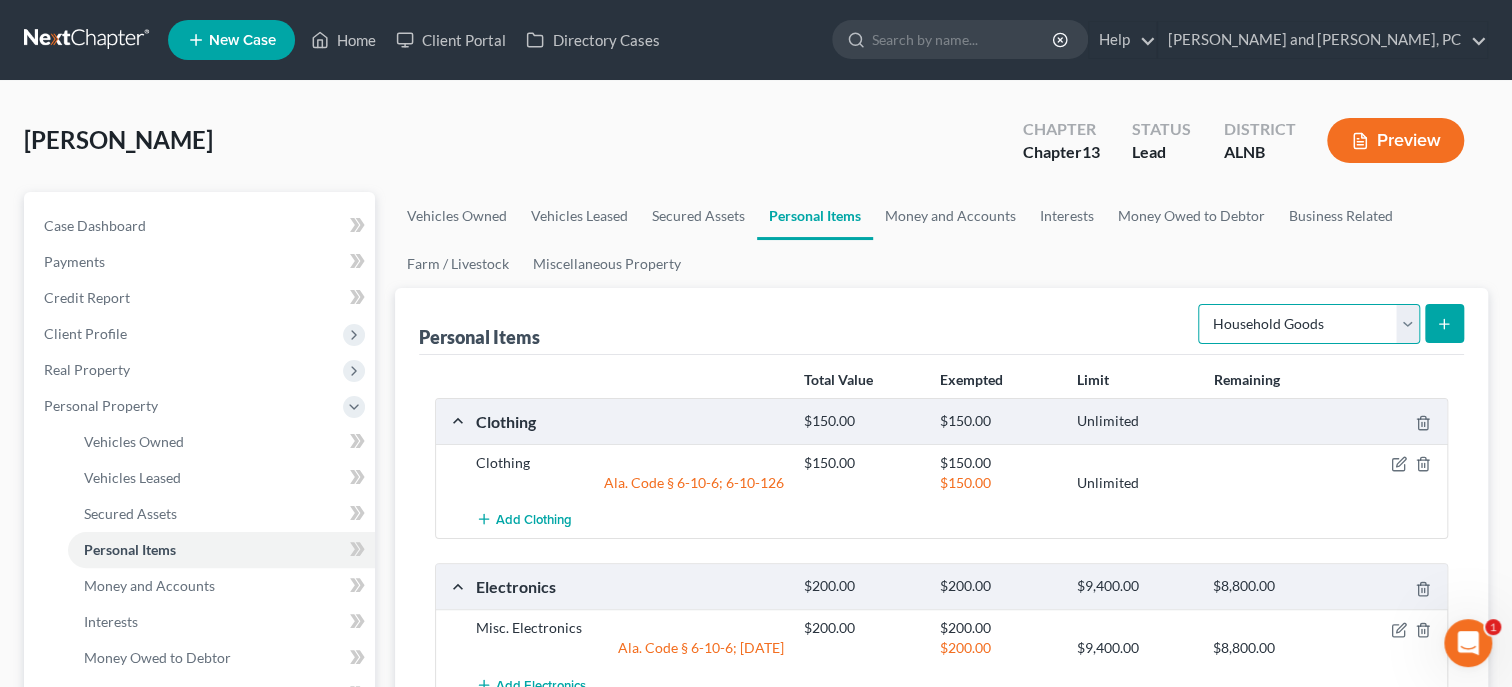 click on "Select Item Type Clothing Collectibles Of Value Electronics Firearms Household Goods Jewelry Other Pet(s) Sports & Hobby Equipment" at bounding box center [1309, 324] 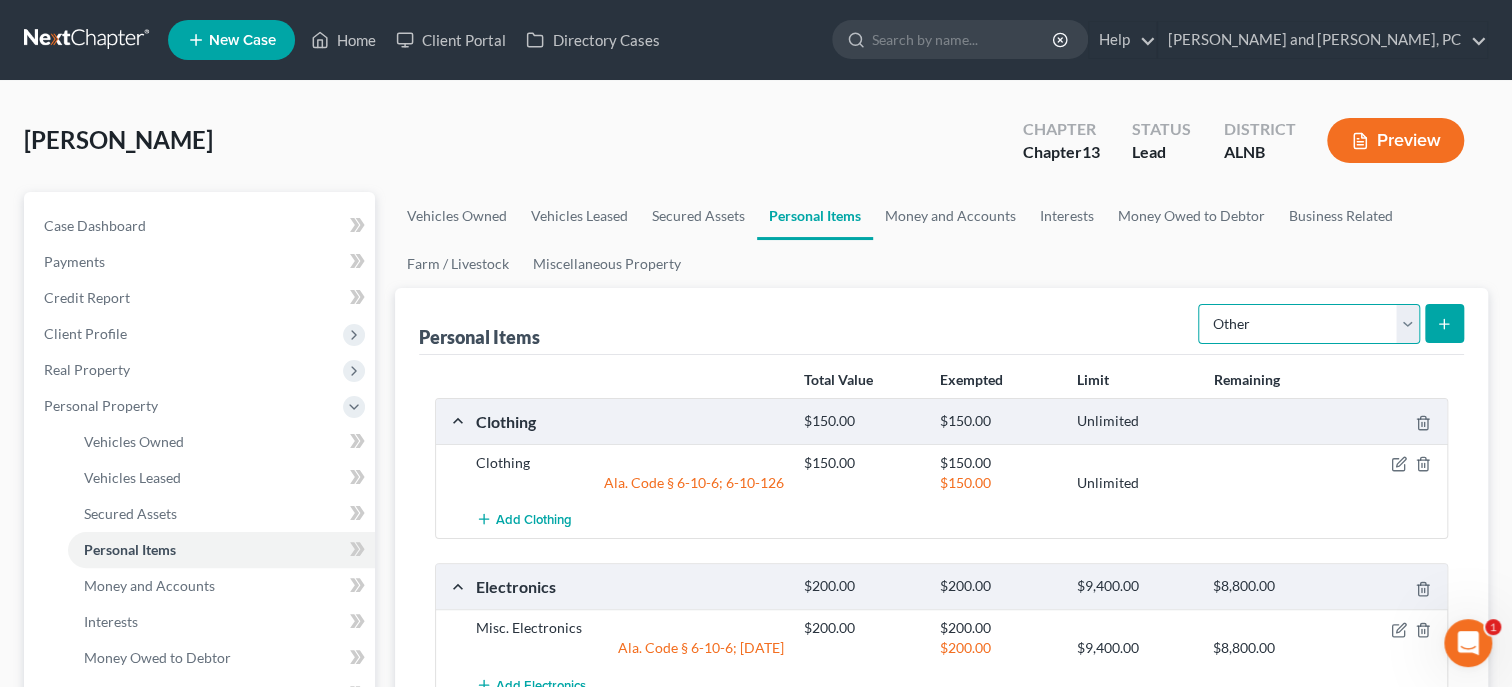 click on "Other" at bounding box center [0, 0] 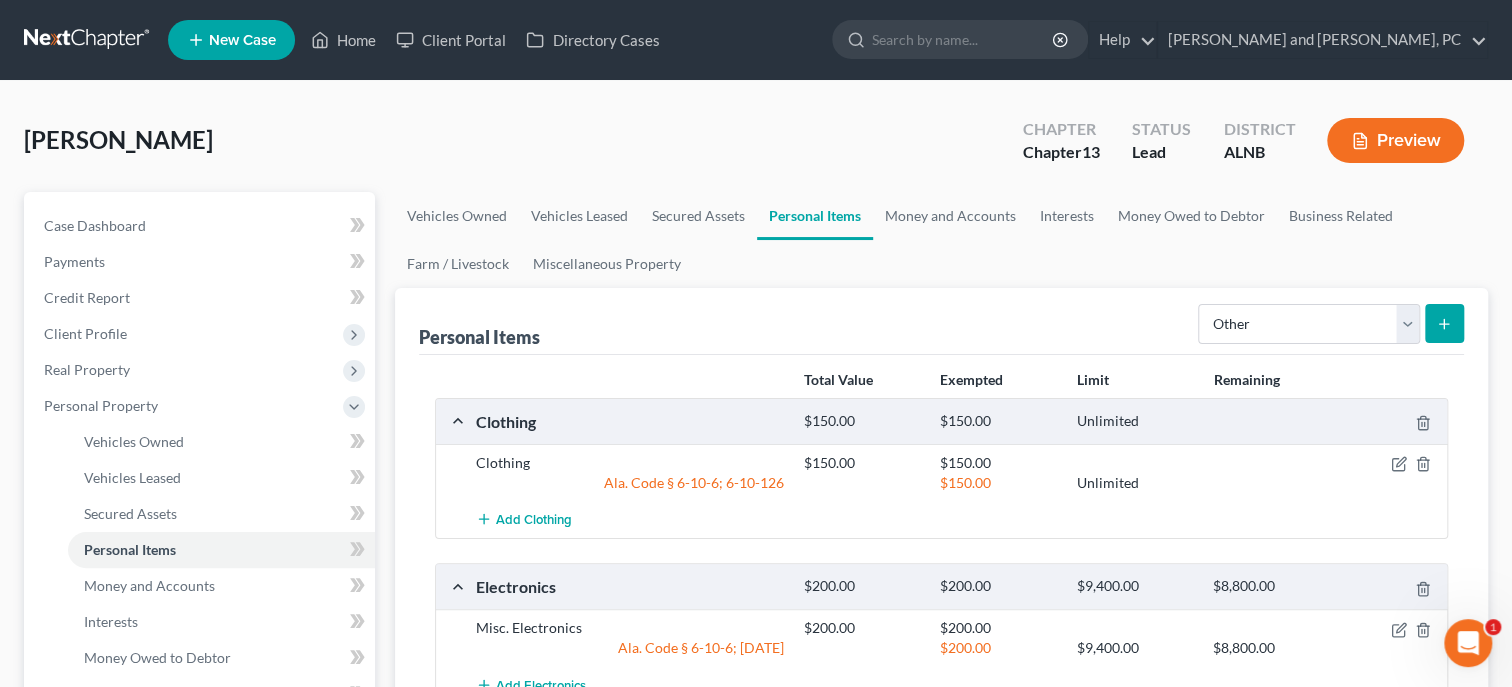 click 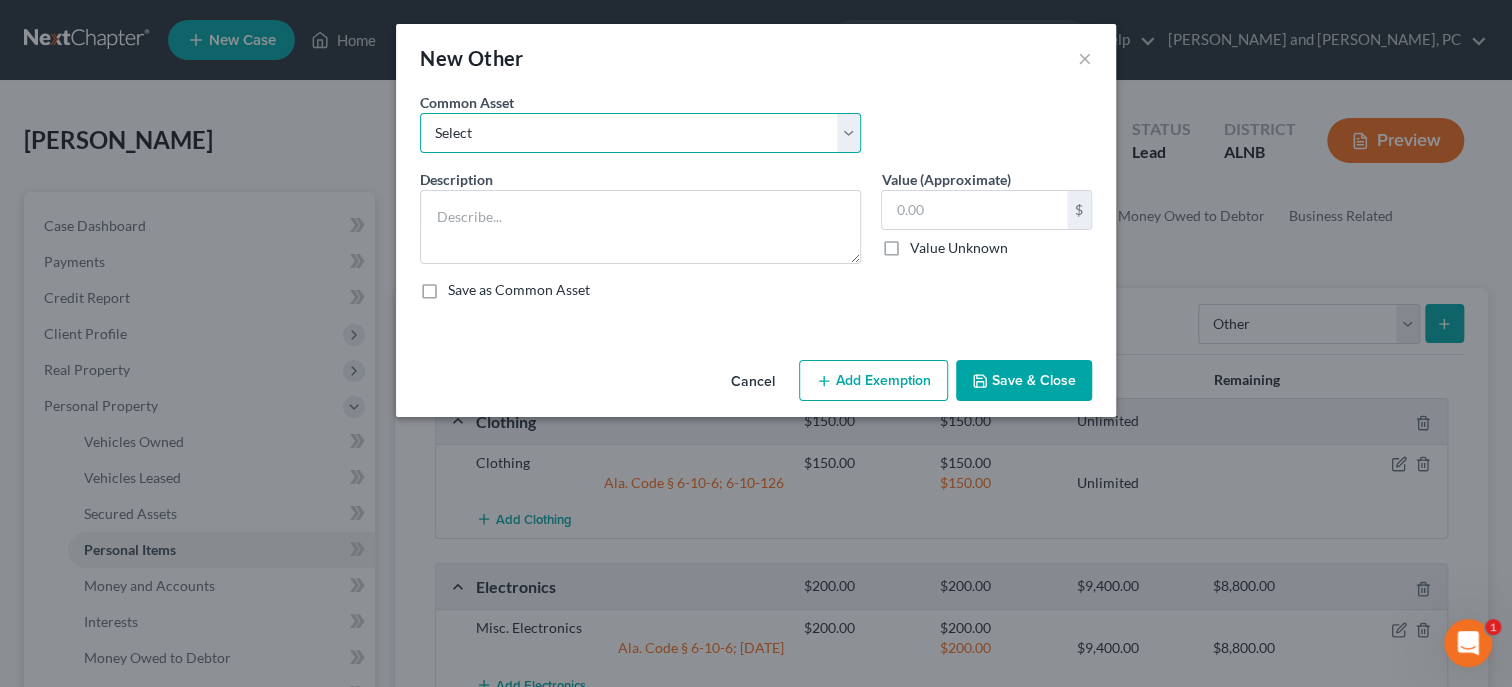select on "0" 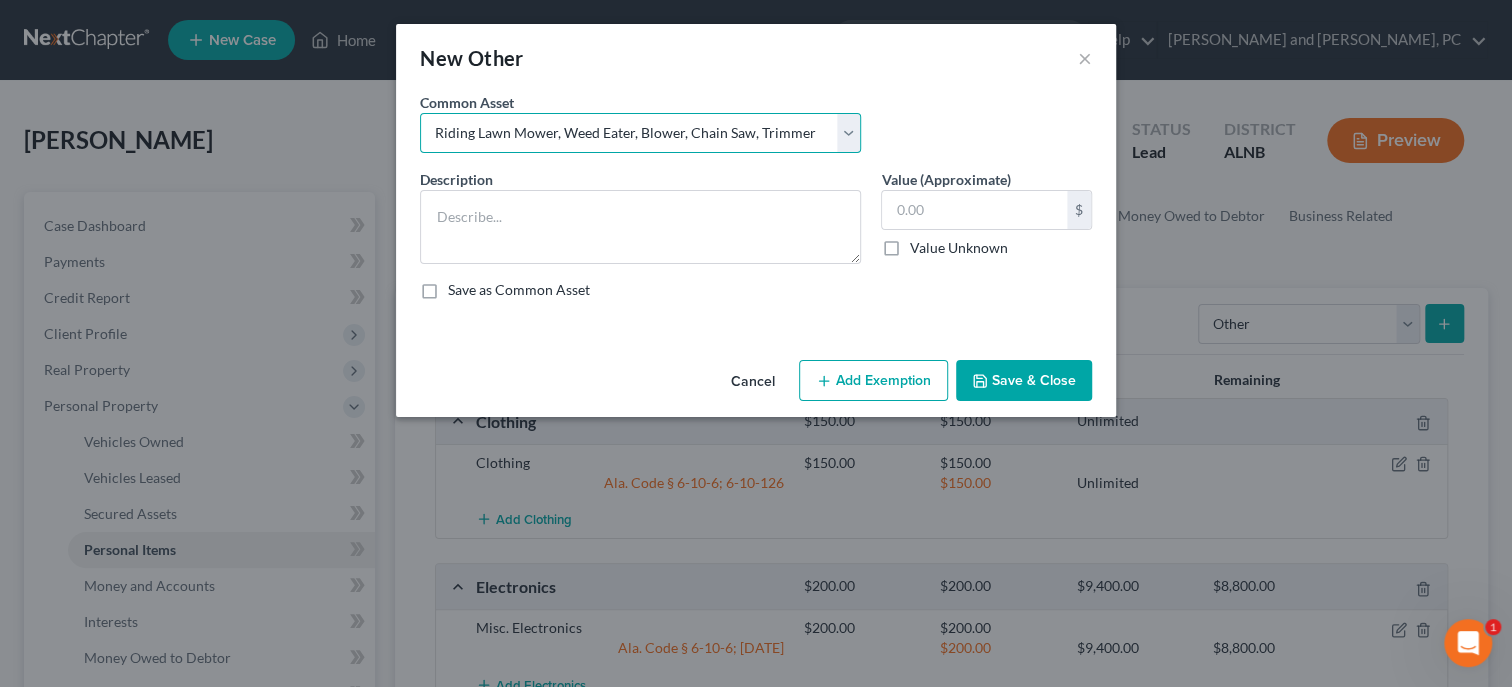 click on "Riding Lawn Mower, Weed Eater, Blower, Chain Saw, Trimmer" at bounding box center [0, 0] 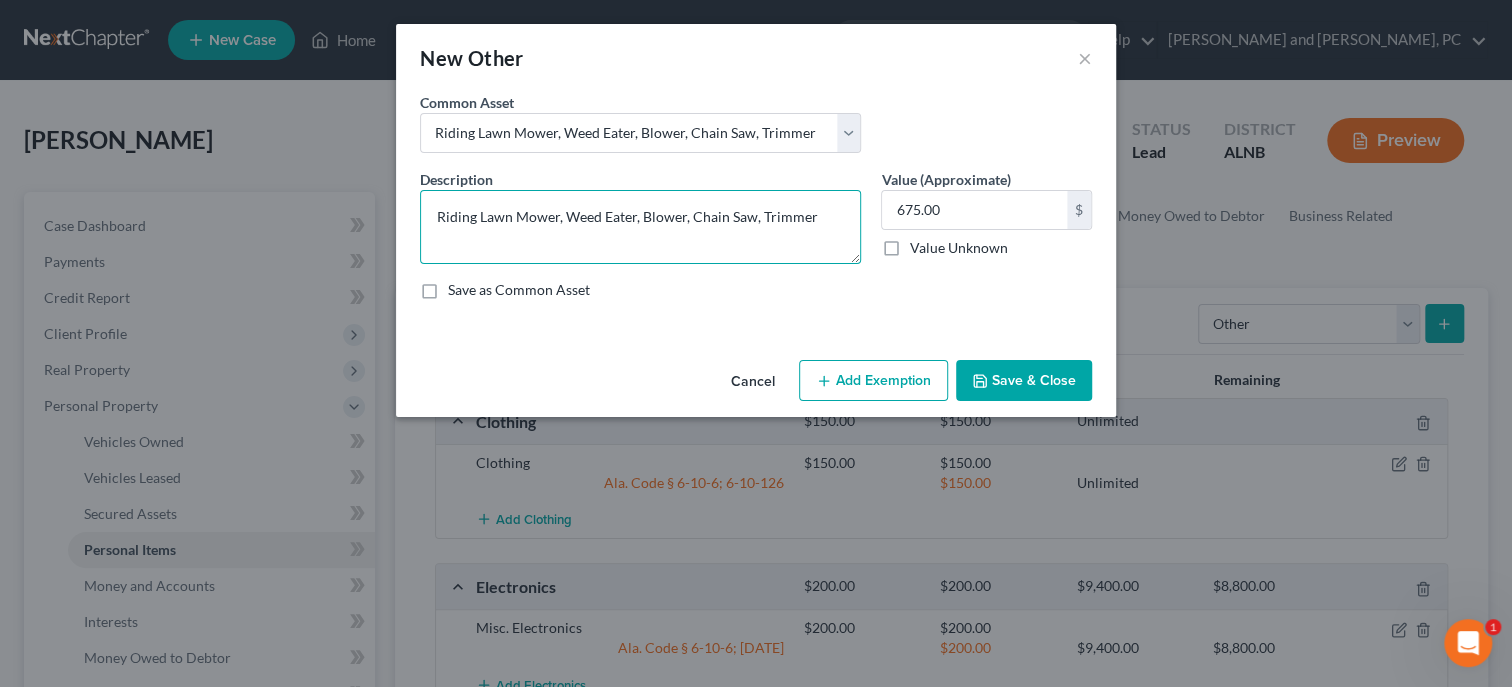 click on "Riding Lawn Mower, Weed Eater, Blower, Chain Saw, Trimmer" at bounding box center [640, 227] 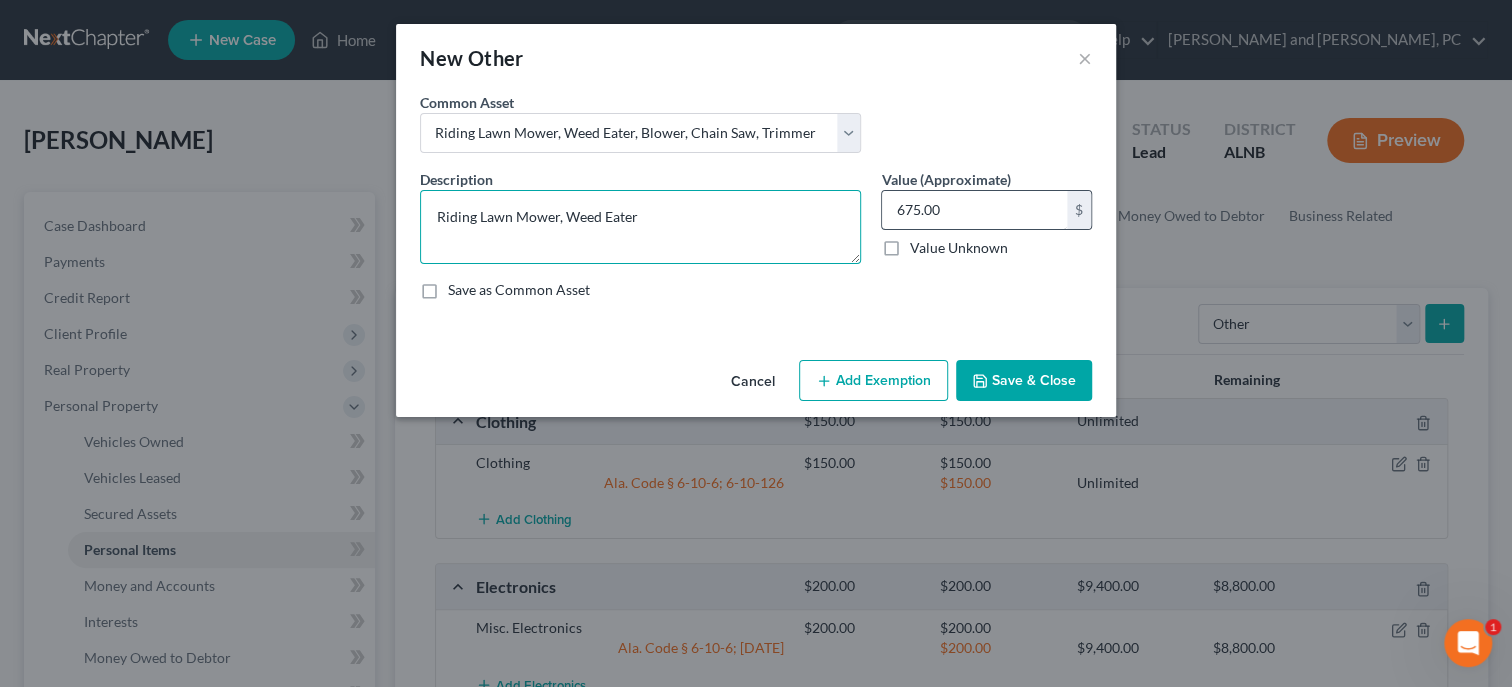 type on "Riding Lawn Mower, Weed Eater" 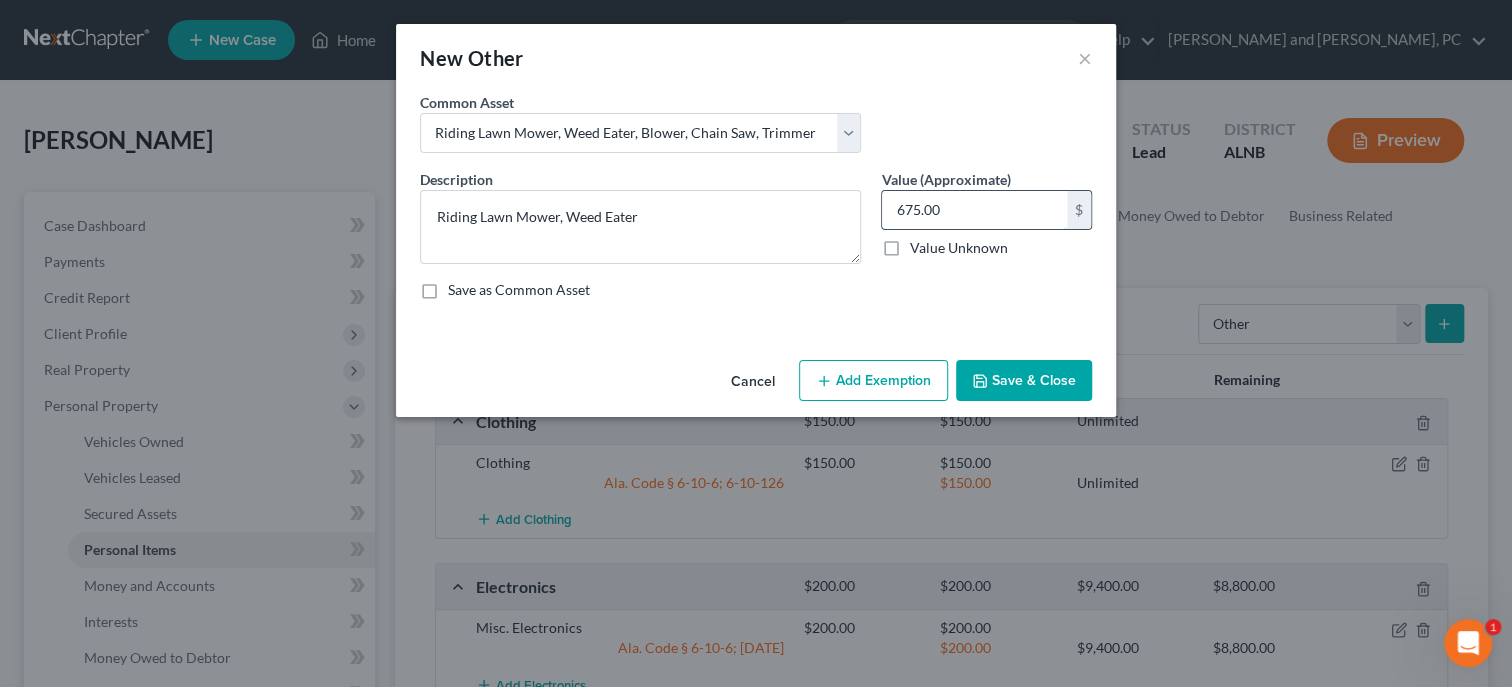 click on "675.00" at bounding box center [974, 210] 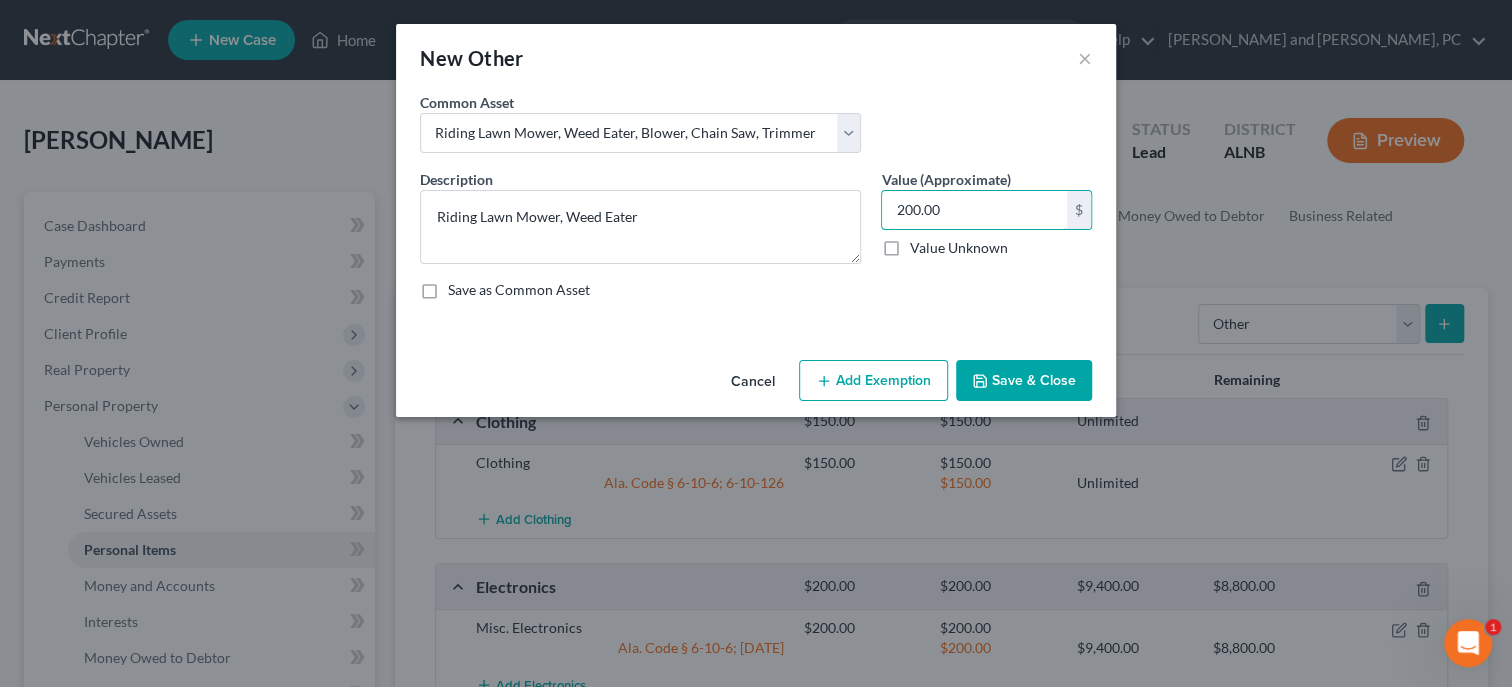 type on "200.00" 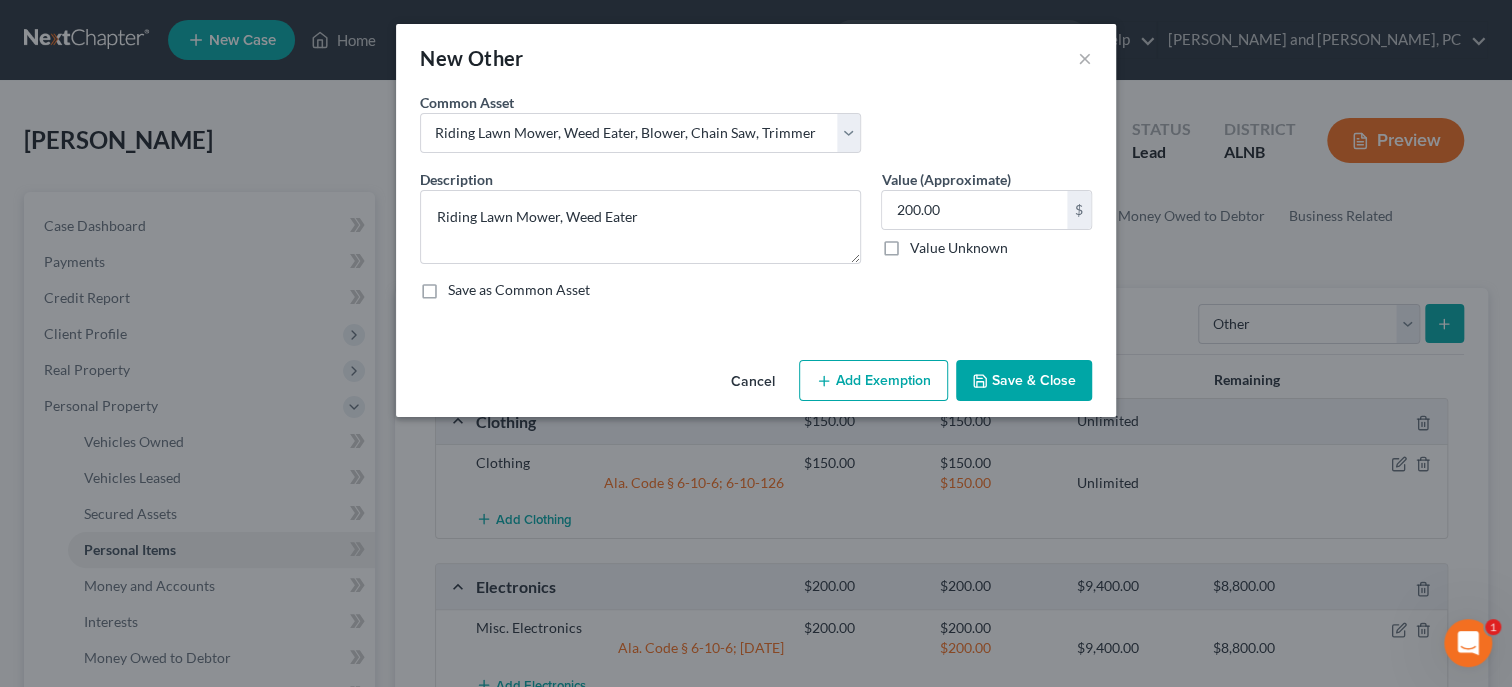 click on "Add Exemption" at bounding box center (873, 381) 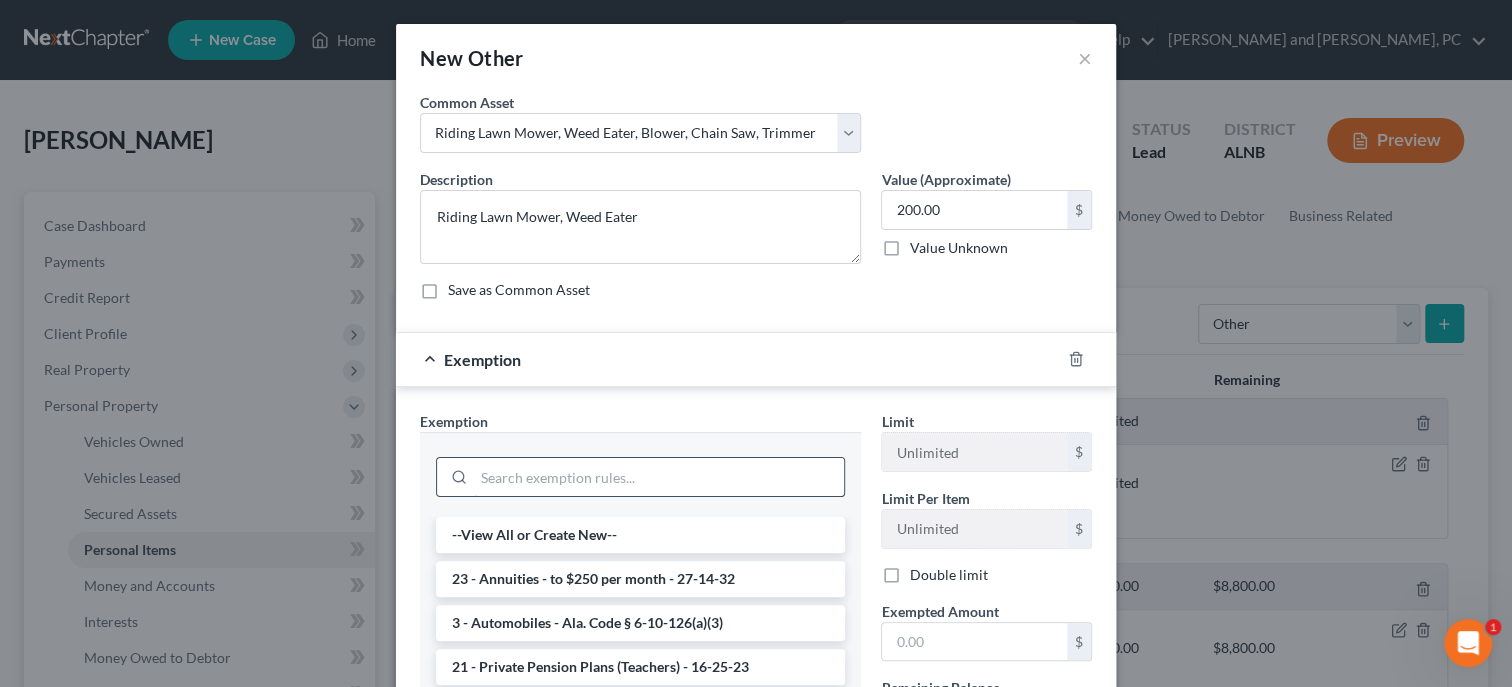 click at bounding box center [659, 477] 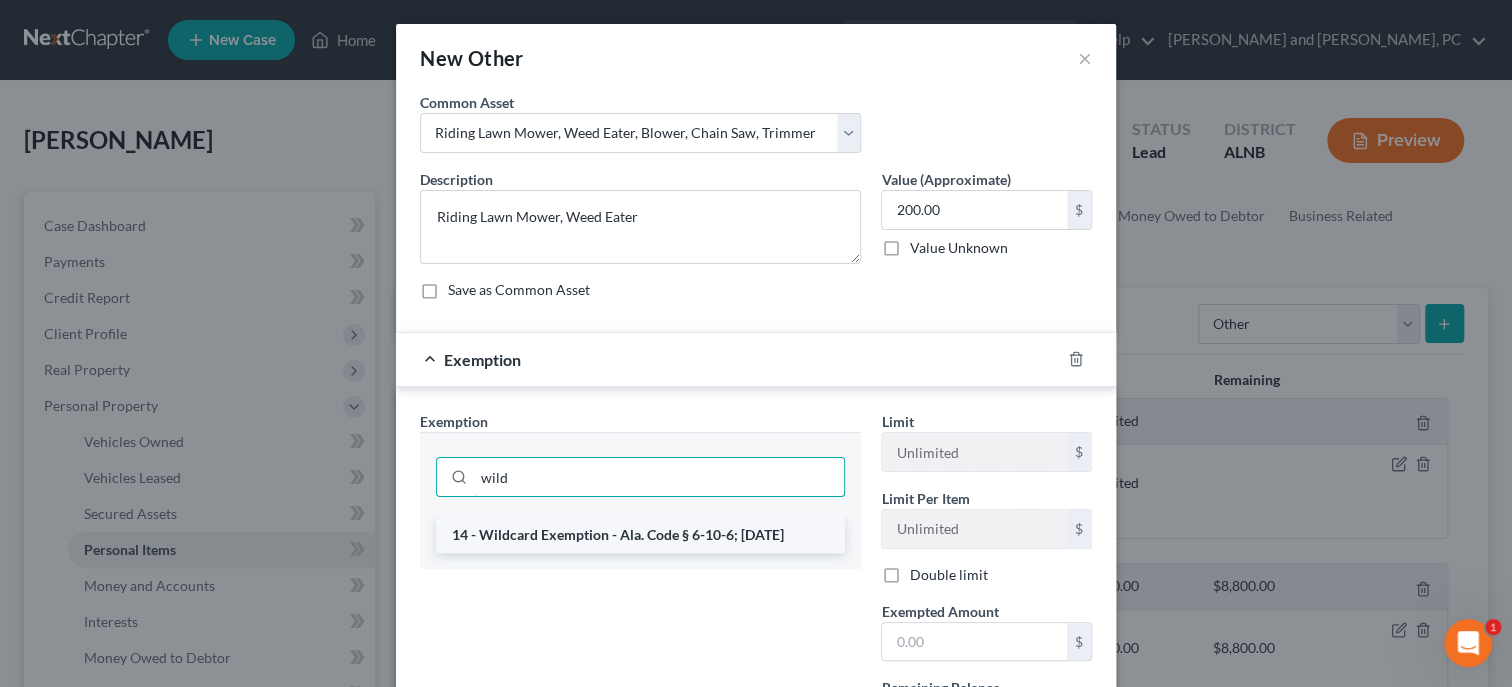 type on "wild" 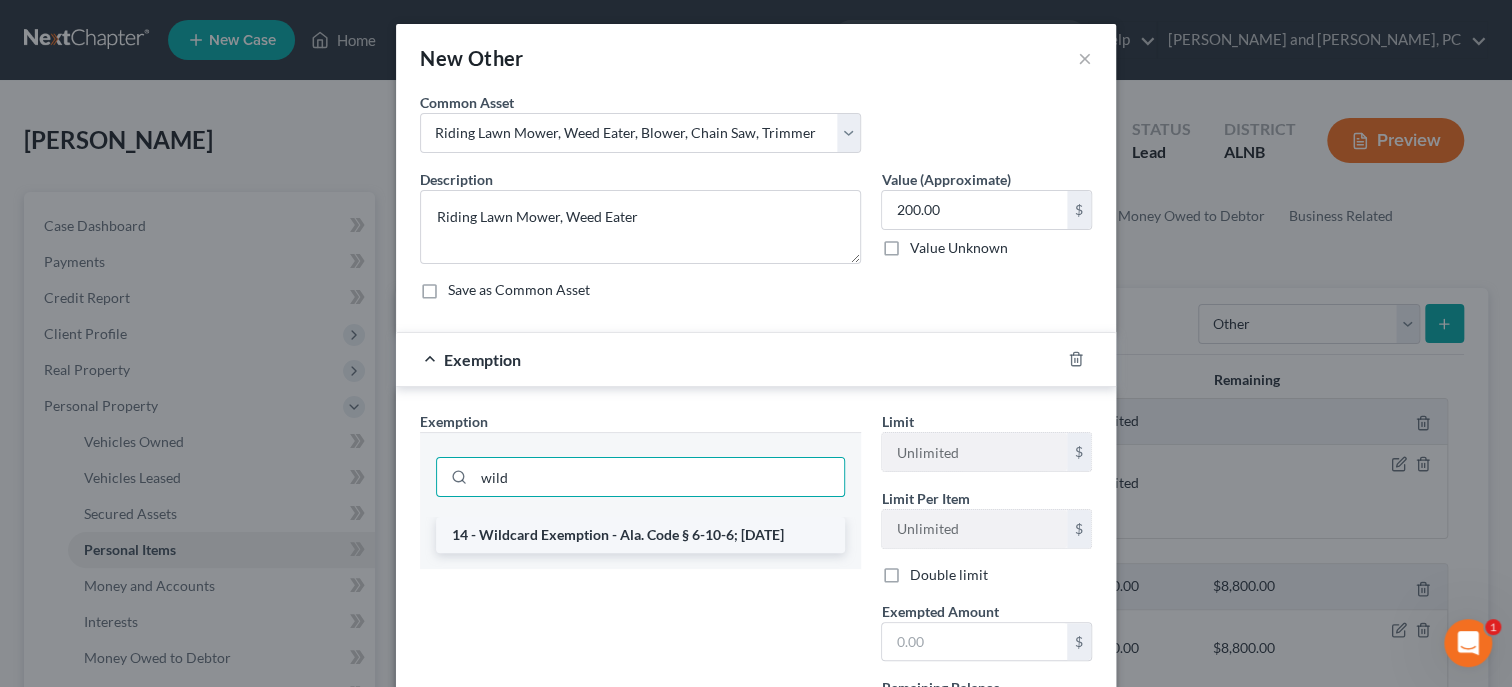 click on "14 - Wildcard Exemption - Ala. Code § 6-10-6; 6-10-12" at bounding box center [640, 535] 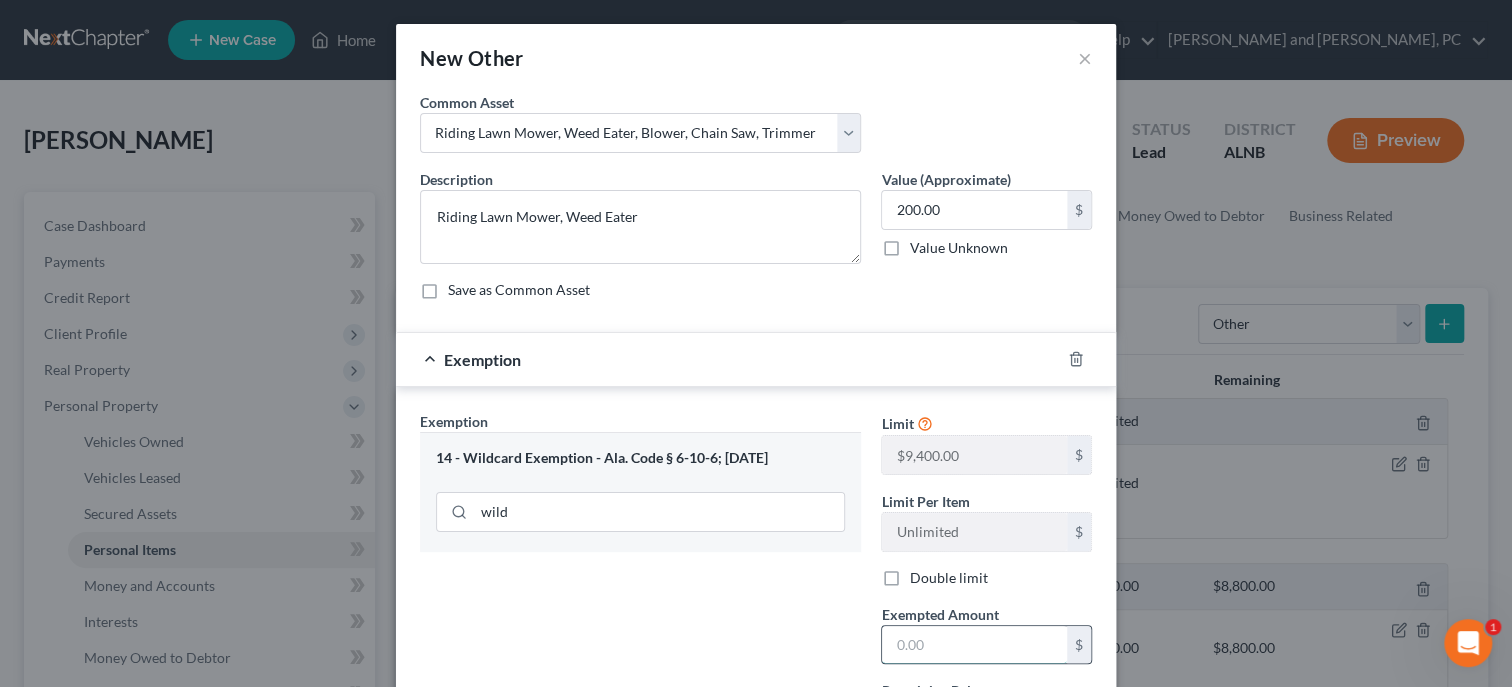 click at bounding box center (974, 645) 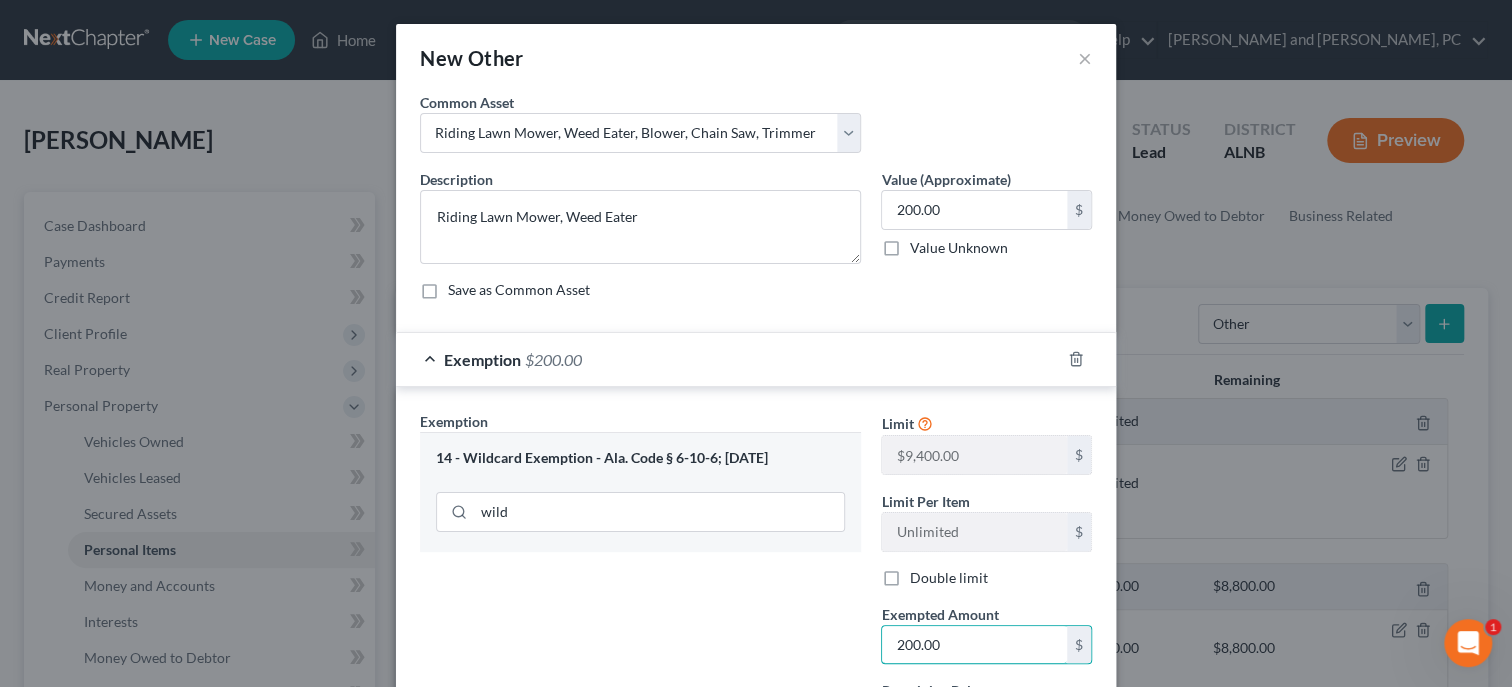 type on "200.00" 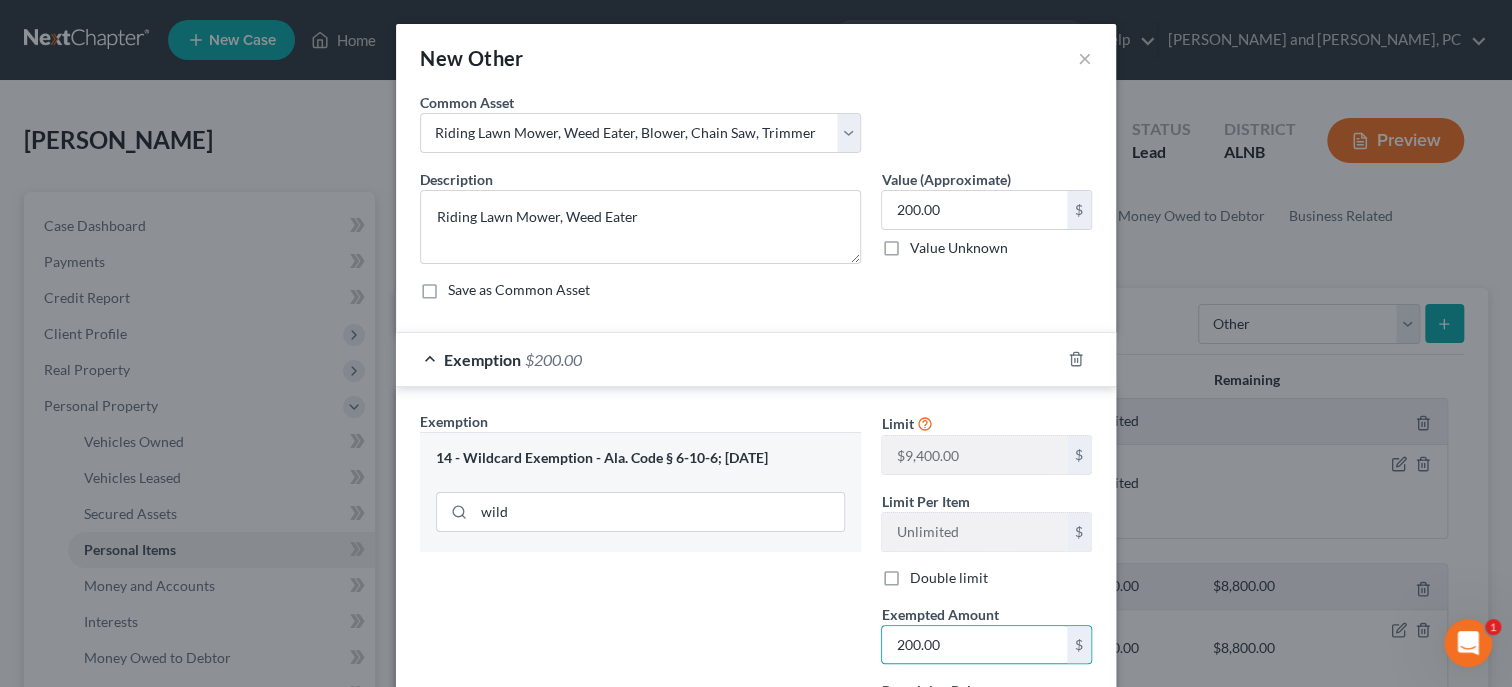 click on "Exemption Set must be selected for CA.
Exemption
*
14 - Wildcard Exemption - Ala. Code § 6-10-6; 6-10-12         wild" at bounding box center (640, 584) 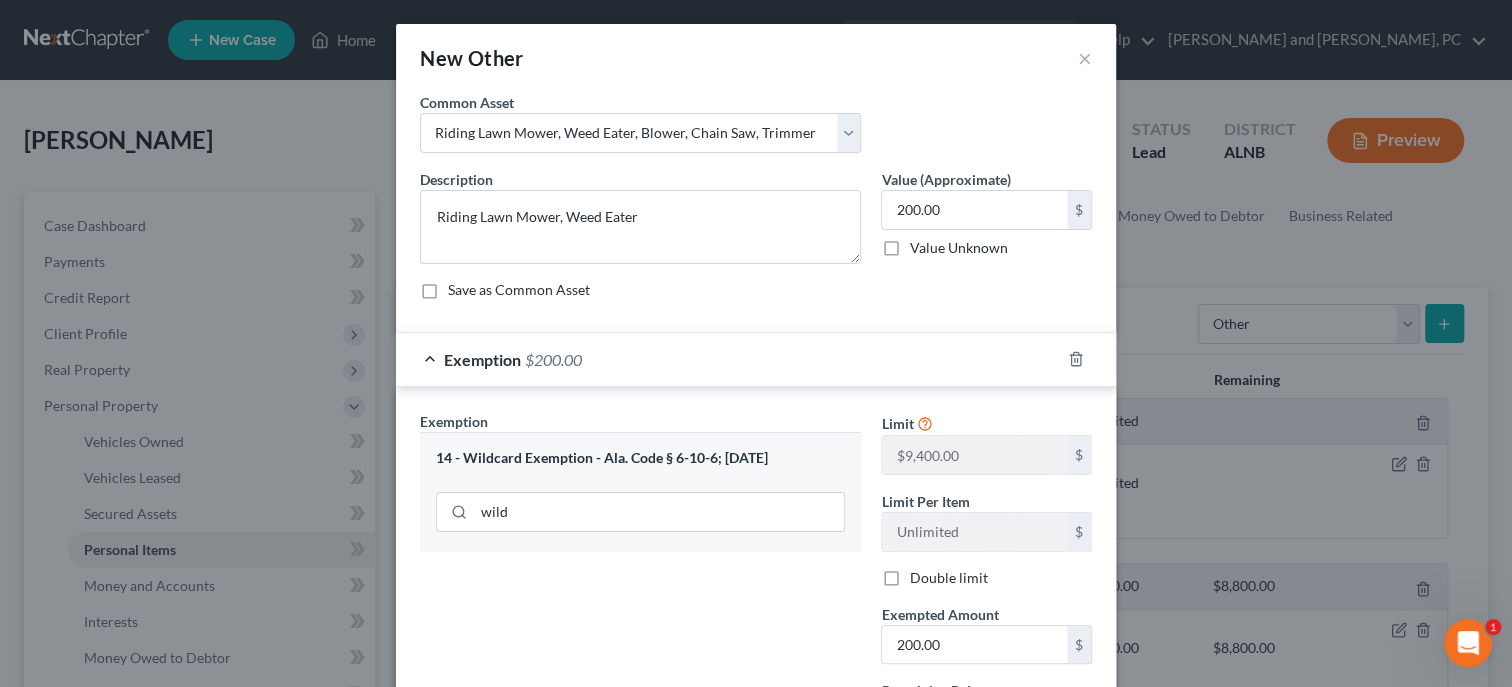 scroll, scrollTop: 194, scrollLeft: 0, axis: vertical 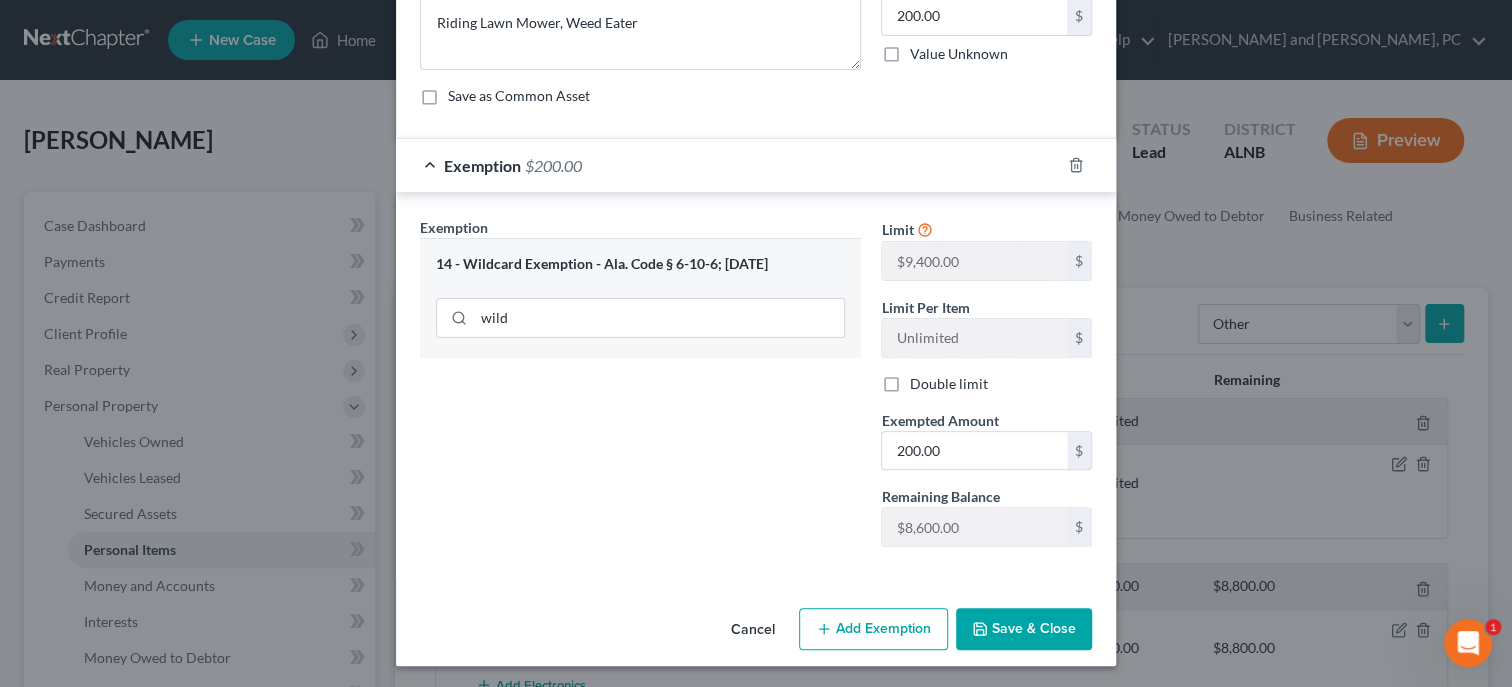 click on "Save & Close" at bounding box center [1024, 629] 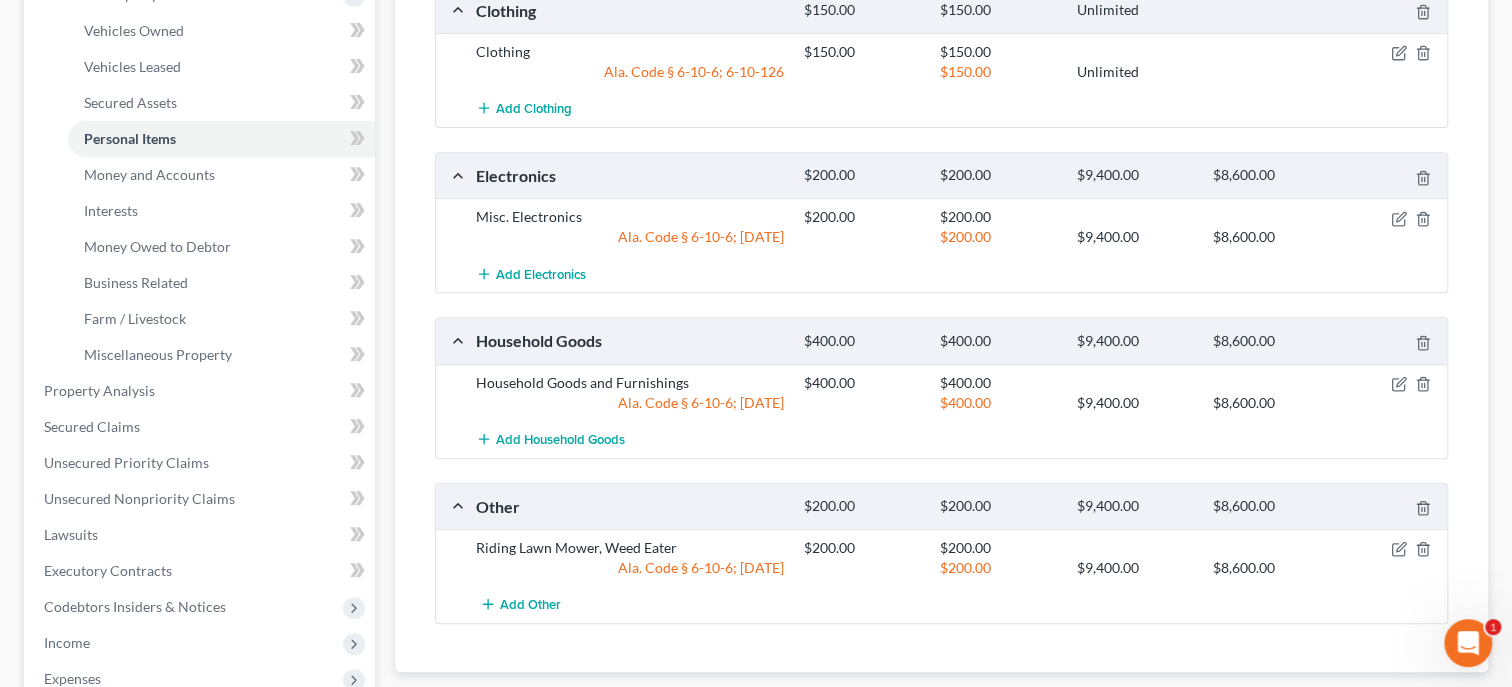 scroll, scrollTop: 0, scrollLeft: 0, axis: both 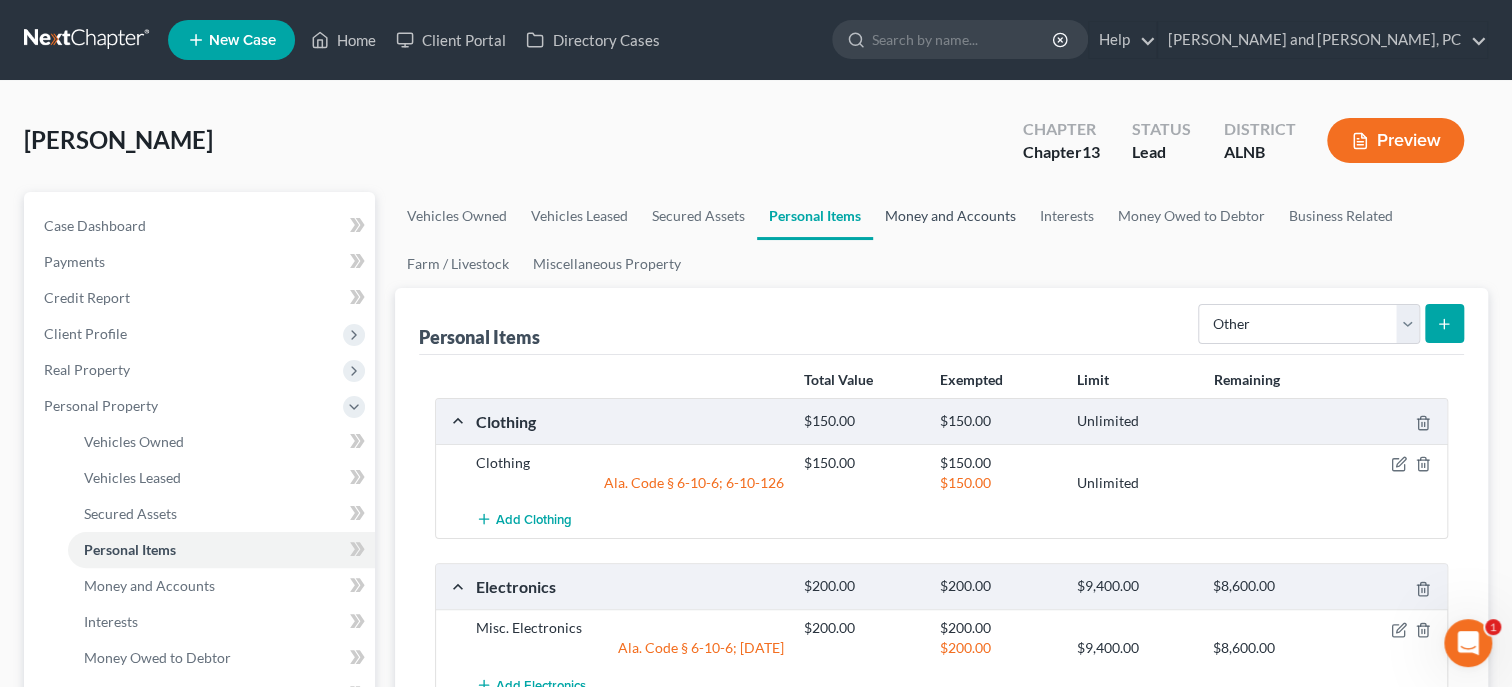click on "Money and Accounts" at bounding box center [950, 216] 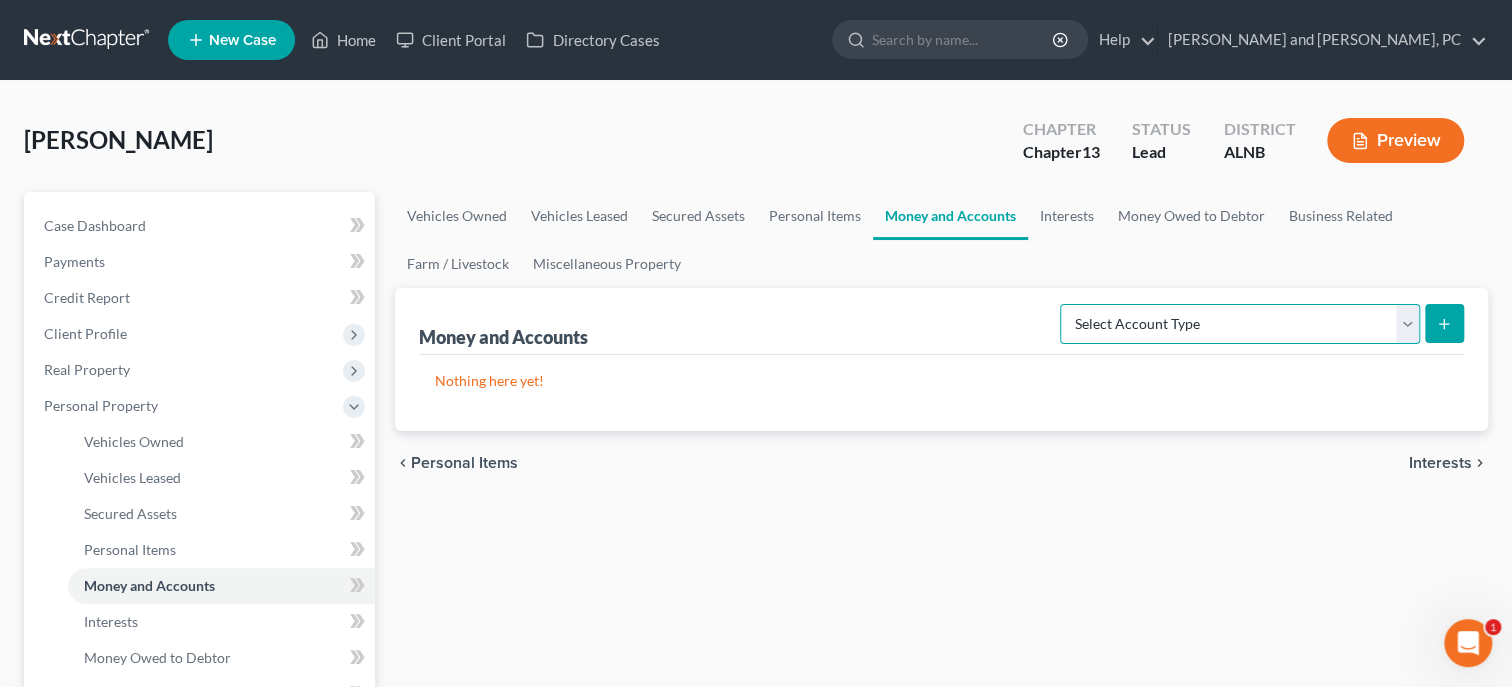 click on "Select Account Type Brokerage Cash on Hand Certificates of Deposit Checking Account Money Market Other (Credit Union, Health Savings Account, etc) Safe Deposit Box Savings Account Security Deposits or Prepayments" at bounding box center (1240, 324) 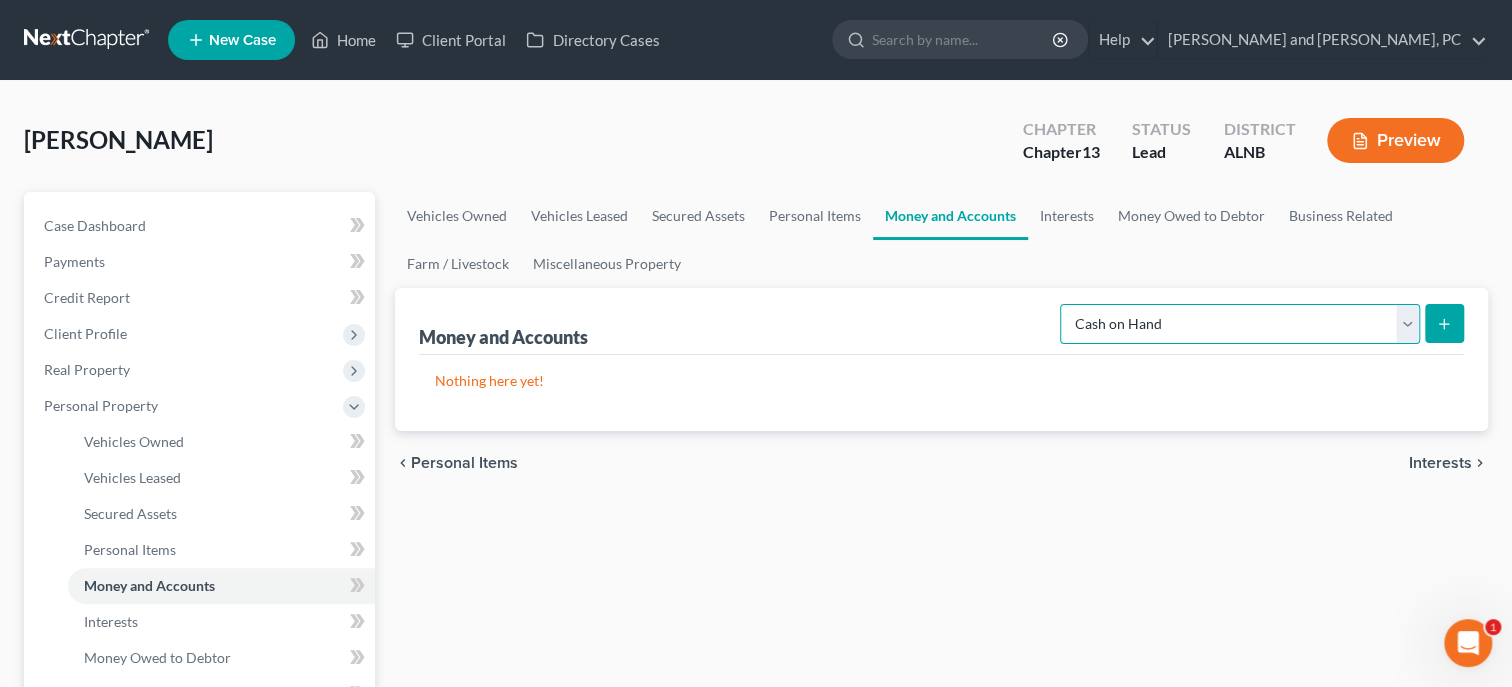 click on "Cash on Hand" at bounding box center [0, 0] 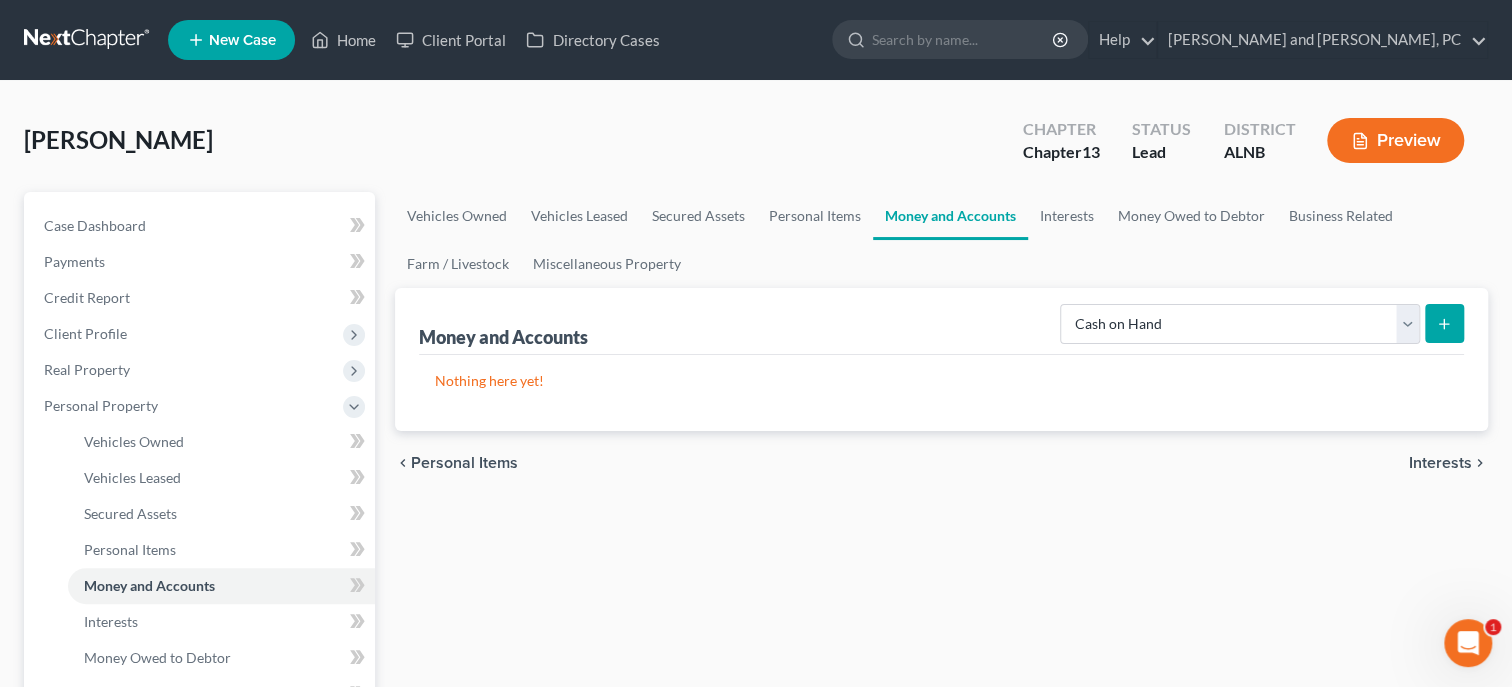 click at bounding box center (1444, 323) 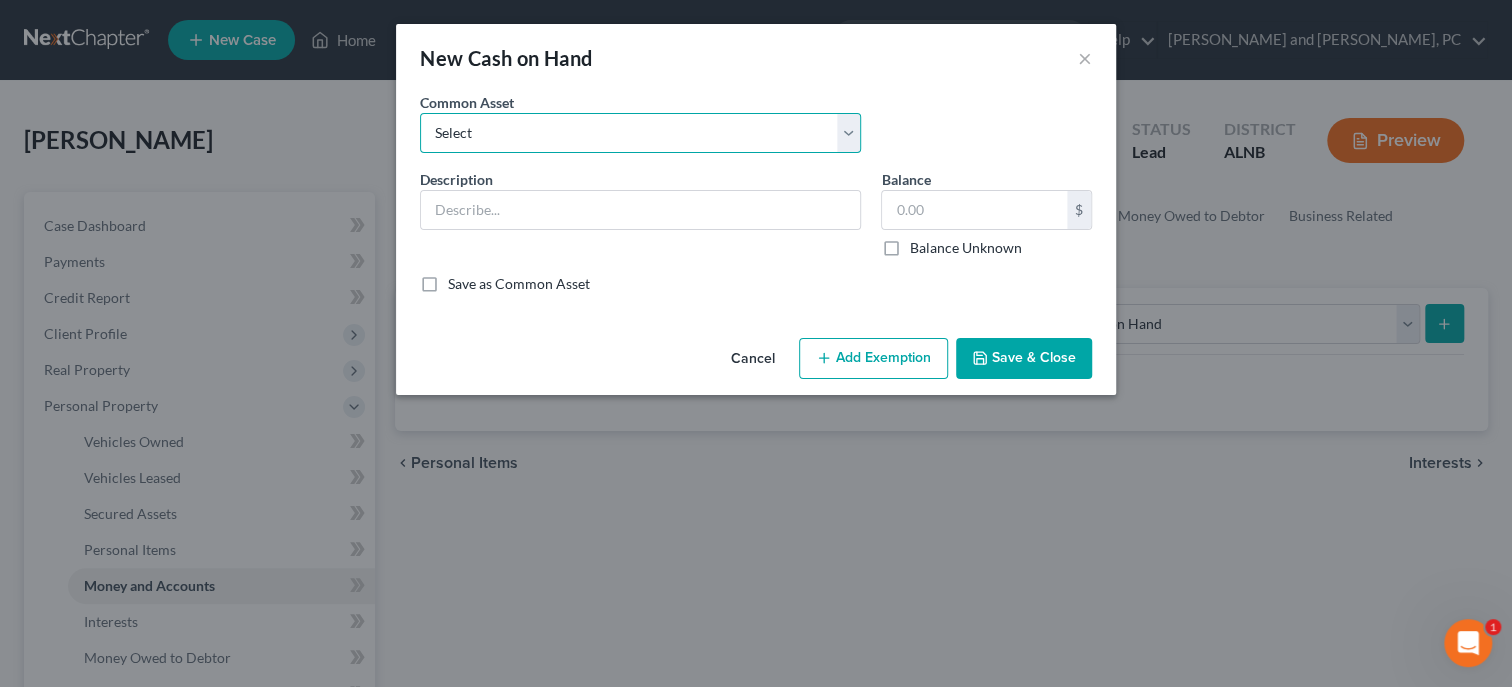 click on "Select Cash In Hand" at bounding box center [640, 133] 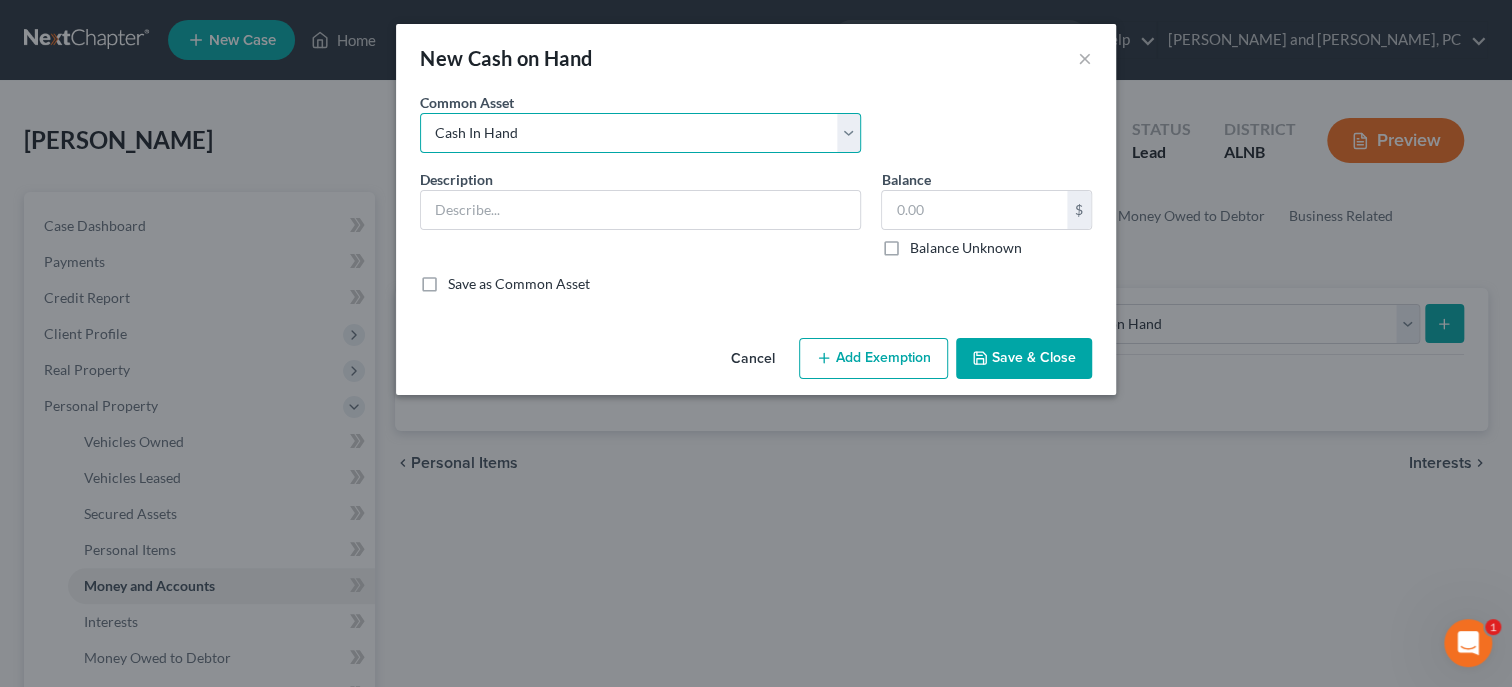 click on "Cash In Hand" at bounding box center [0, 0] 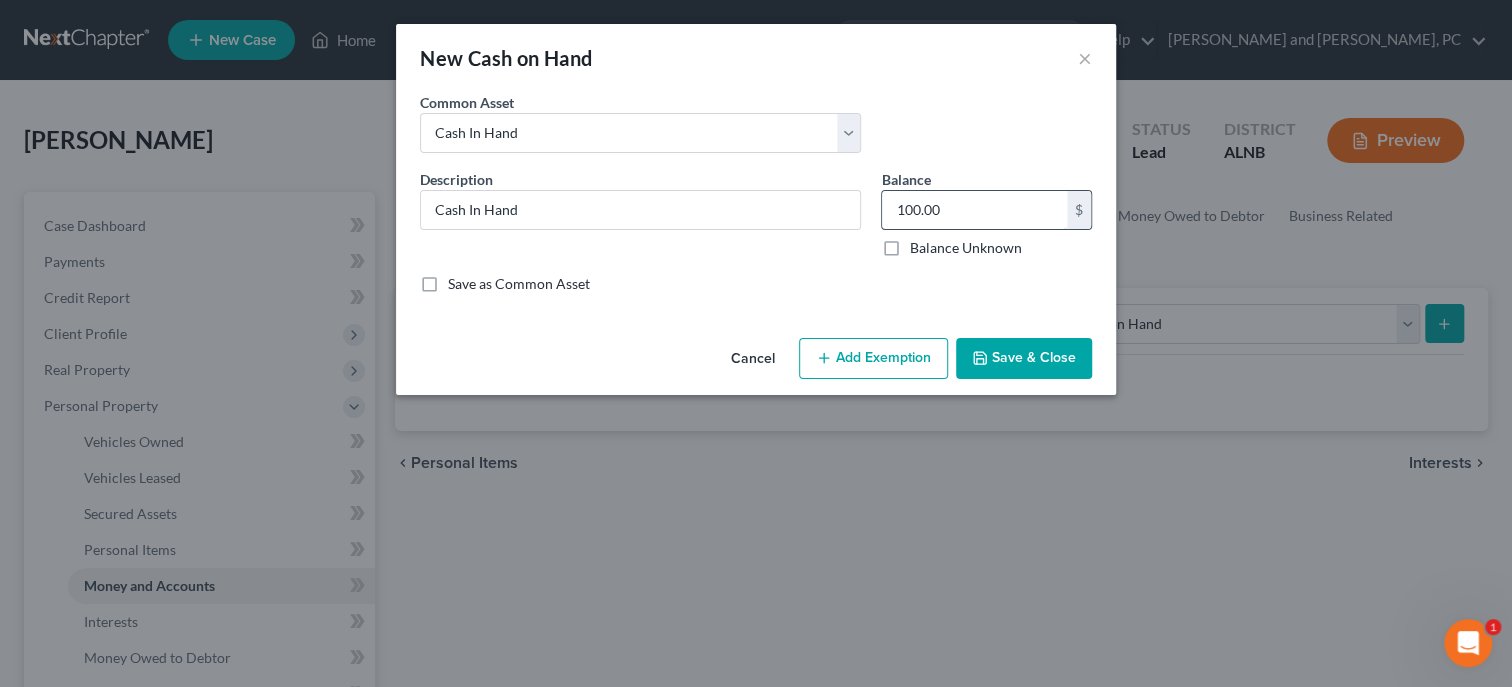 click on "100.00" at bounding box center (974, 210) 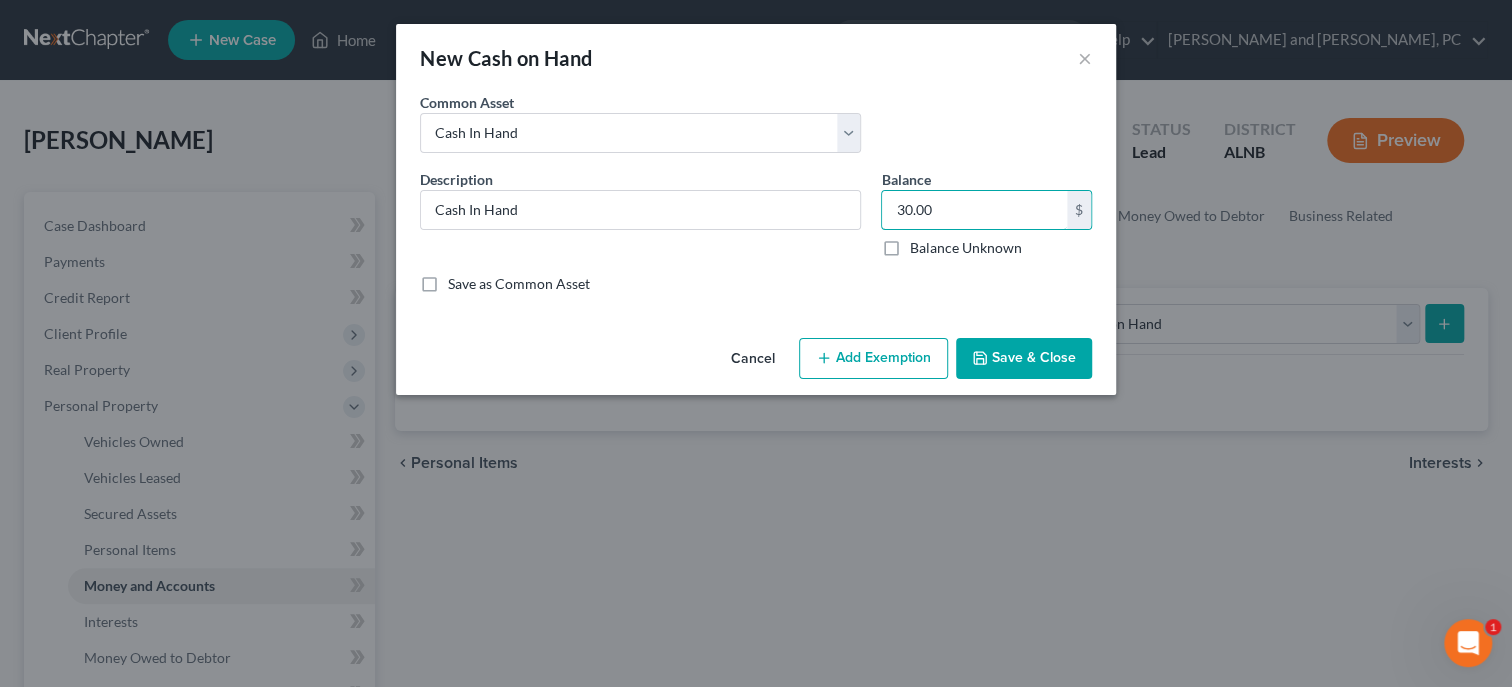 type on "30.00" 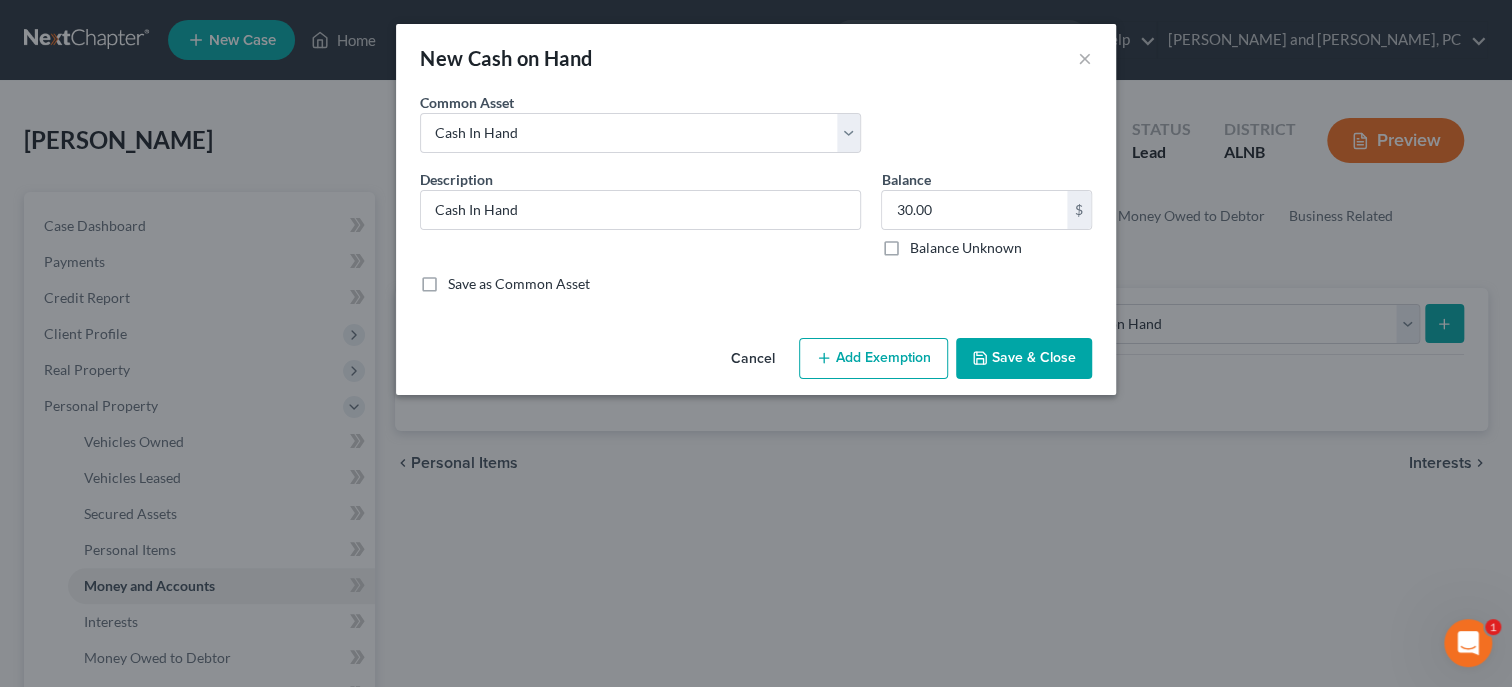 click on "Cancel Add Exemption Save & Close" at bounding box center [756, 363] 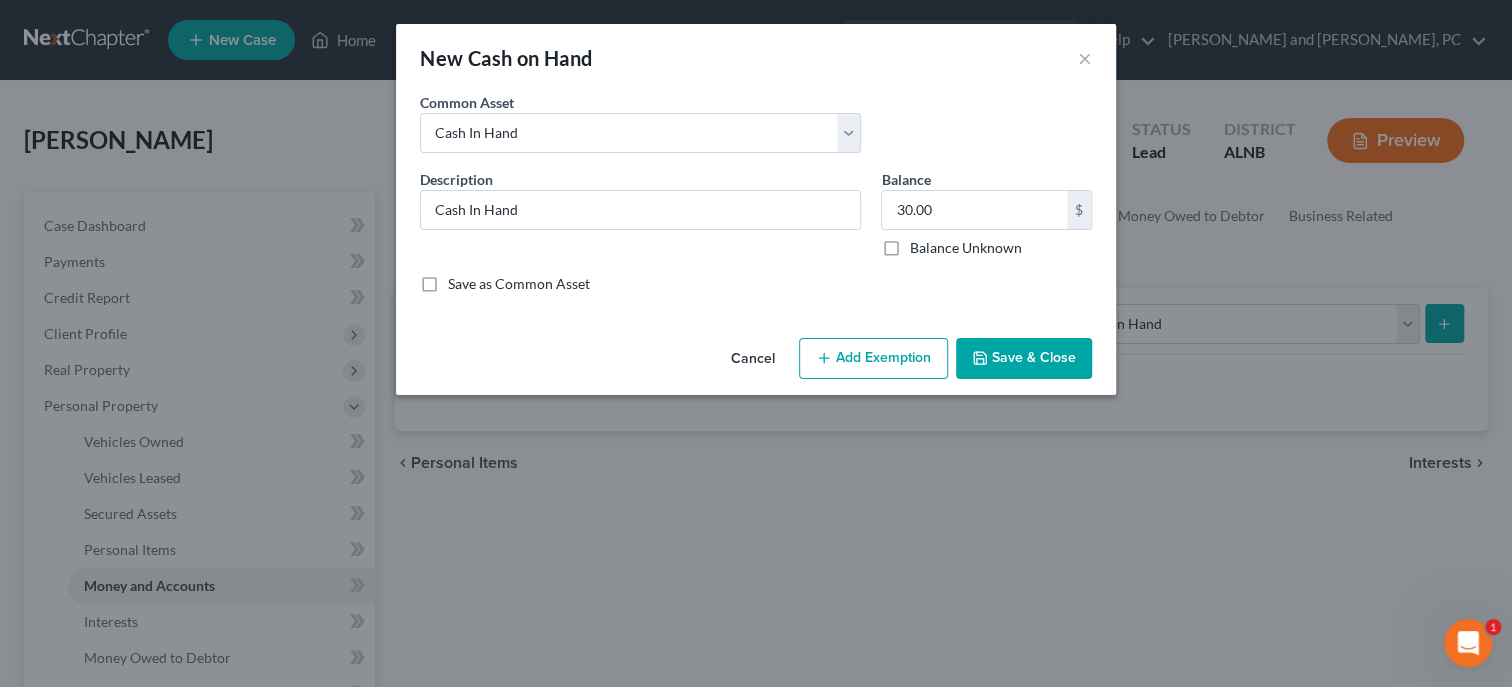 click on "Add Exemption" at bounding box center (873, 359) 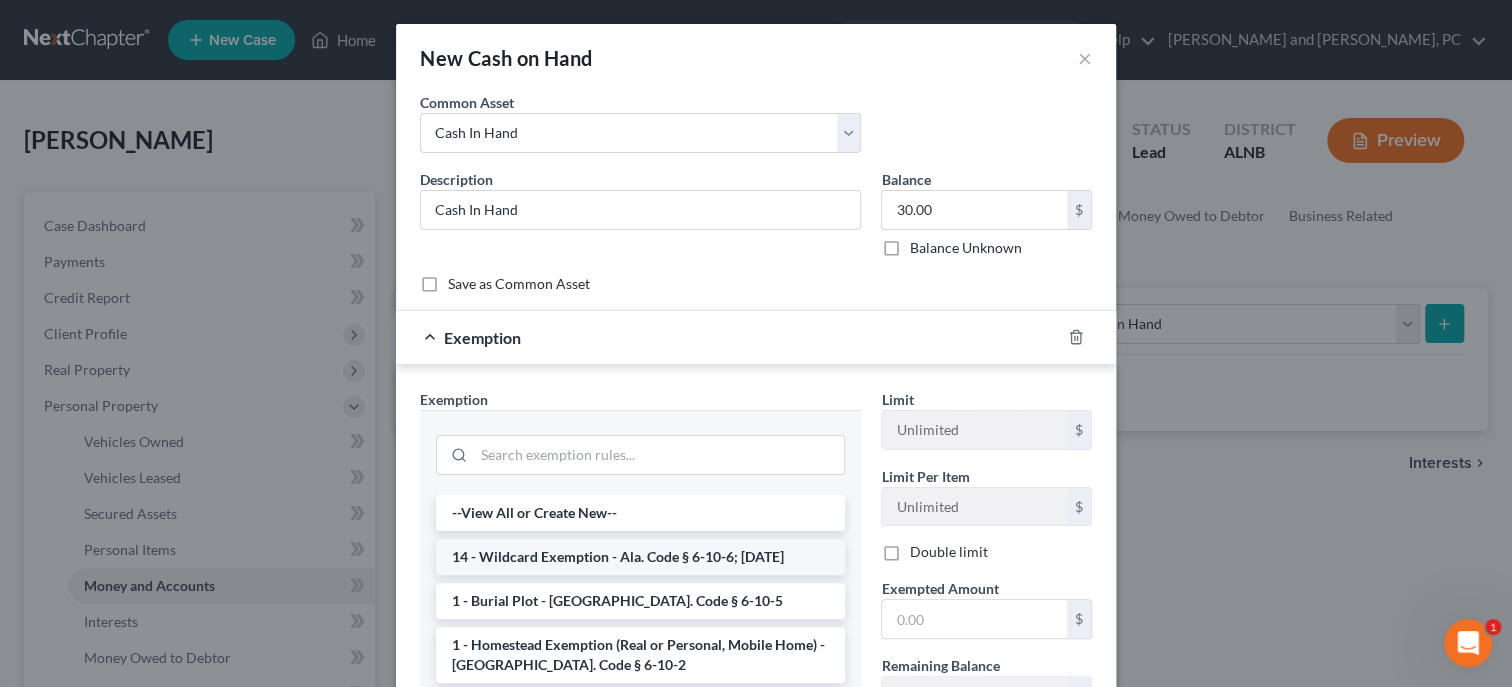 click on "14 - Wildcard Exemption - Ala. Code § 6-10-6; 6-10-12" at bounding box center (640, 557) 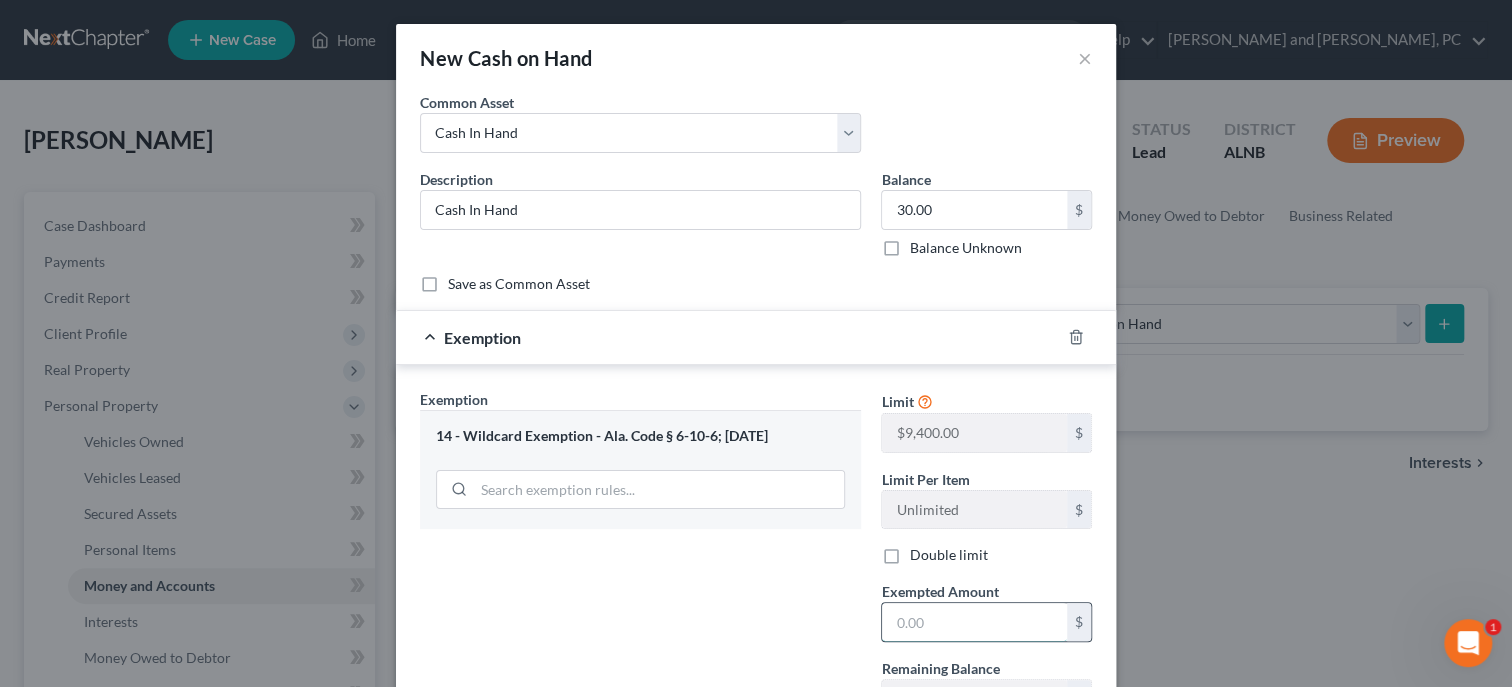 click at bounding box center (974, 622) 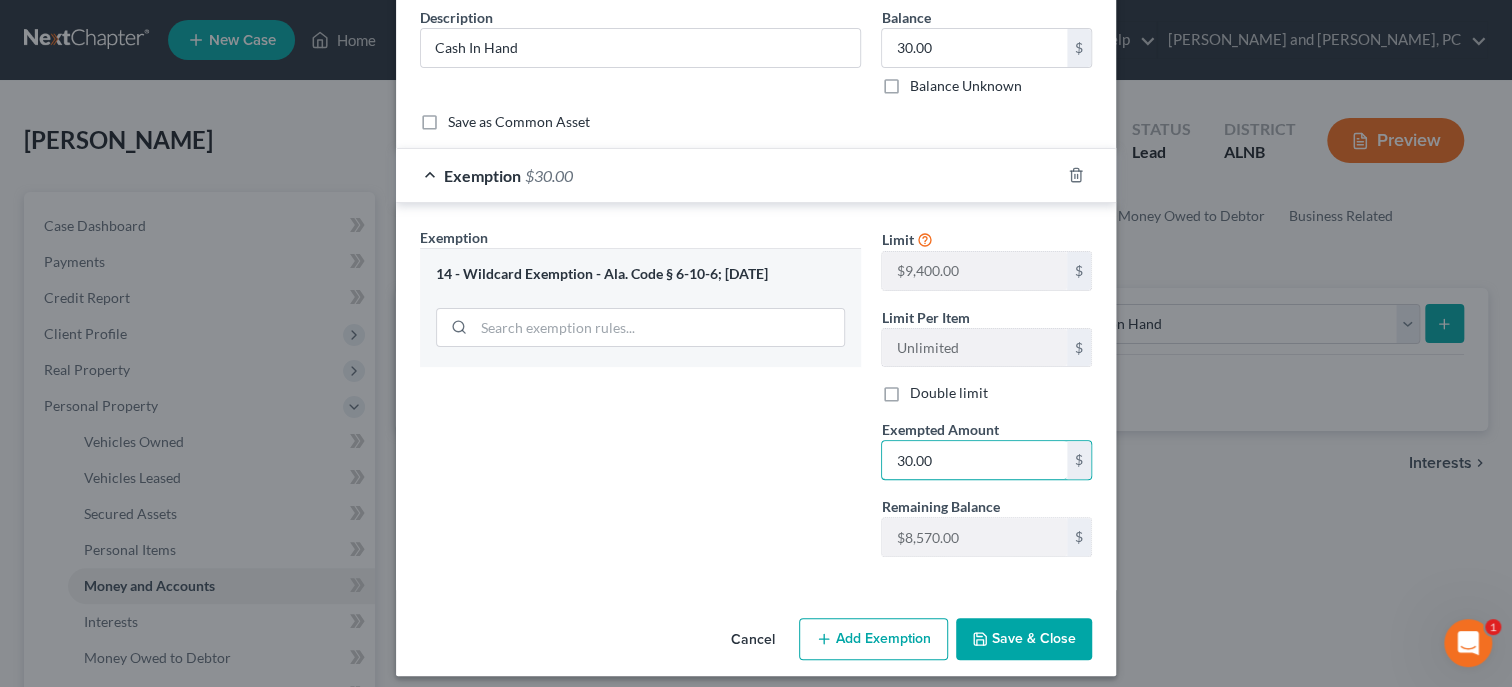 scroll, scrollTop: 172, scrollLeft: 0, axis: vertical 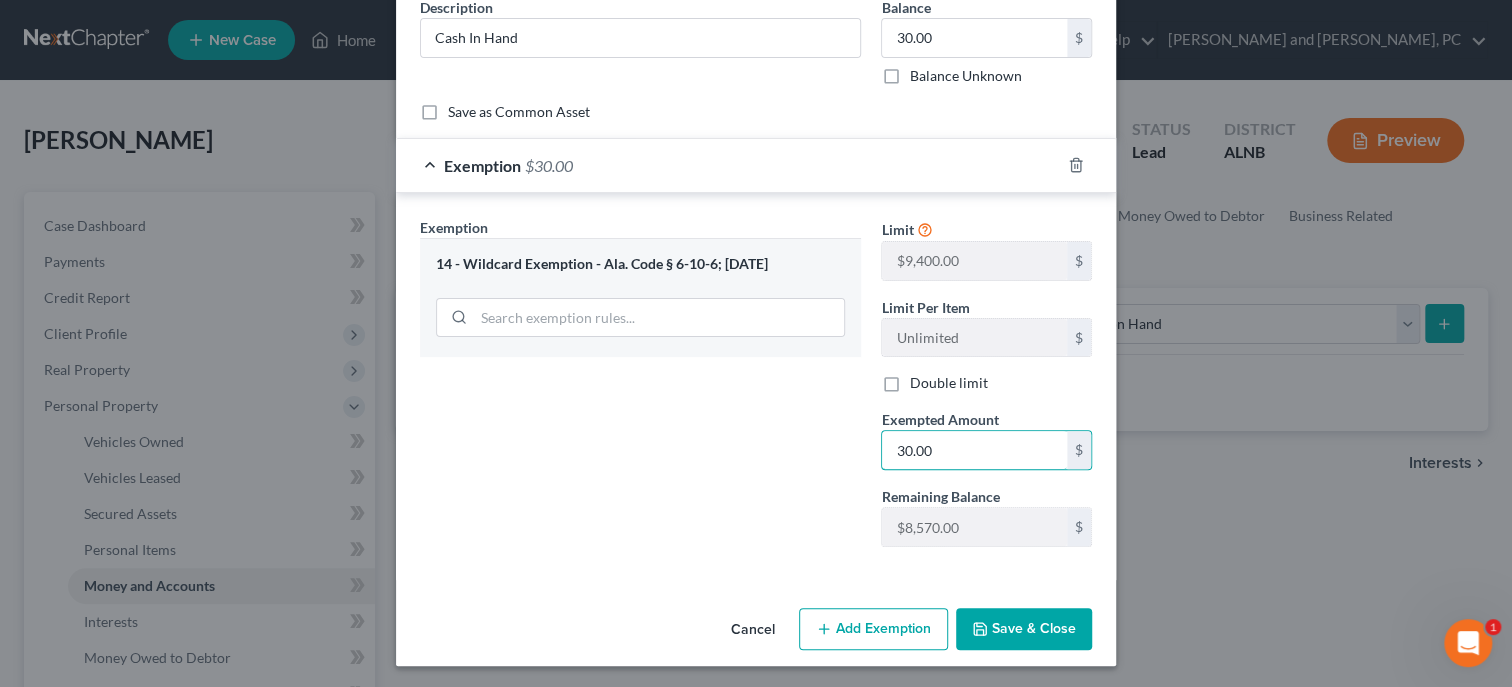 type on "30.00" 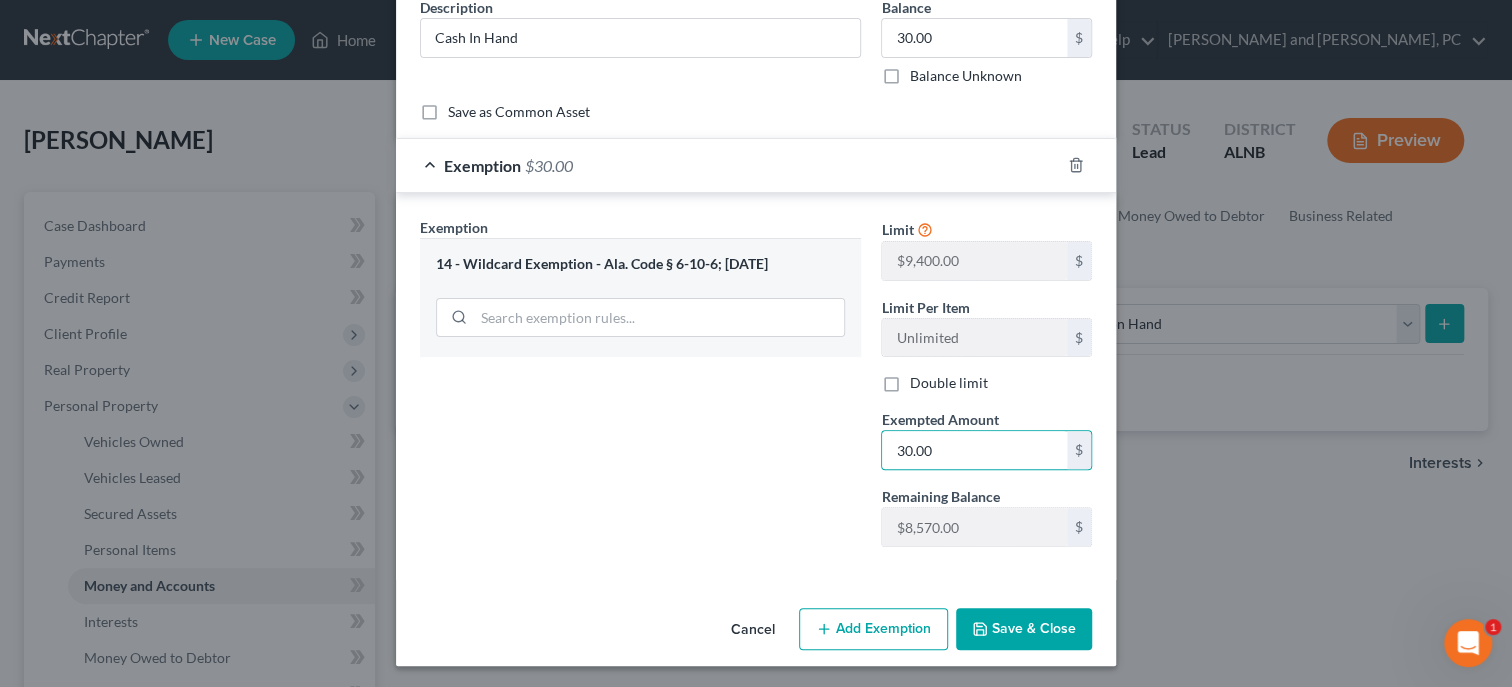click on "Cancel Add Exemption Save & Close" at bounding box center [756, 633] 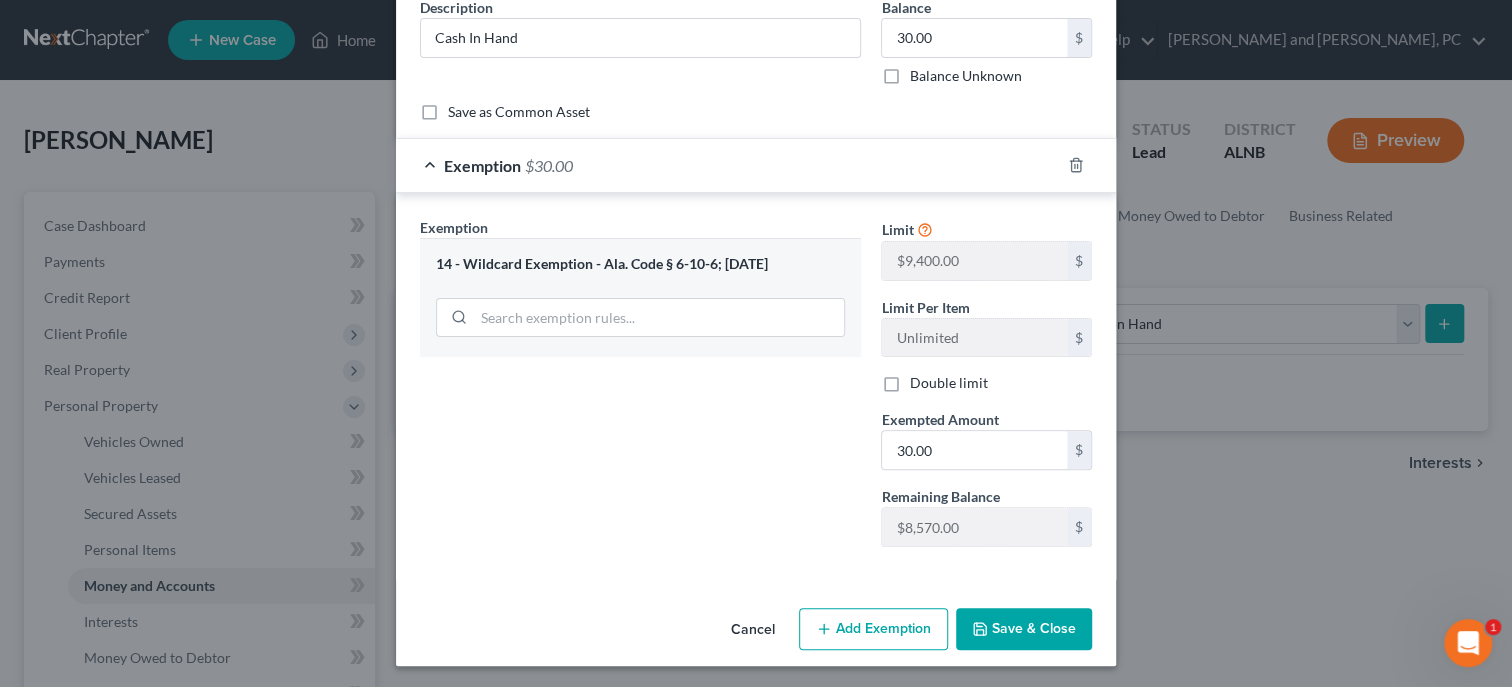 click on "Save & Close" at bounding box center [1024, 629] 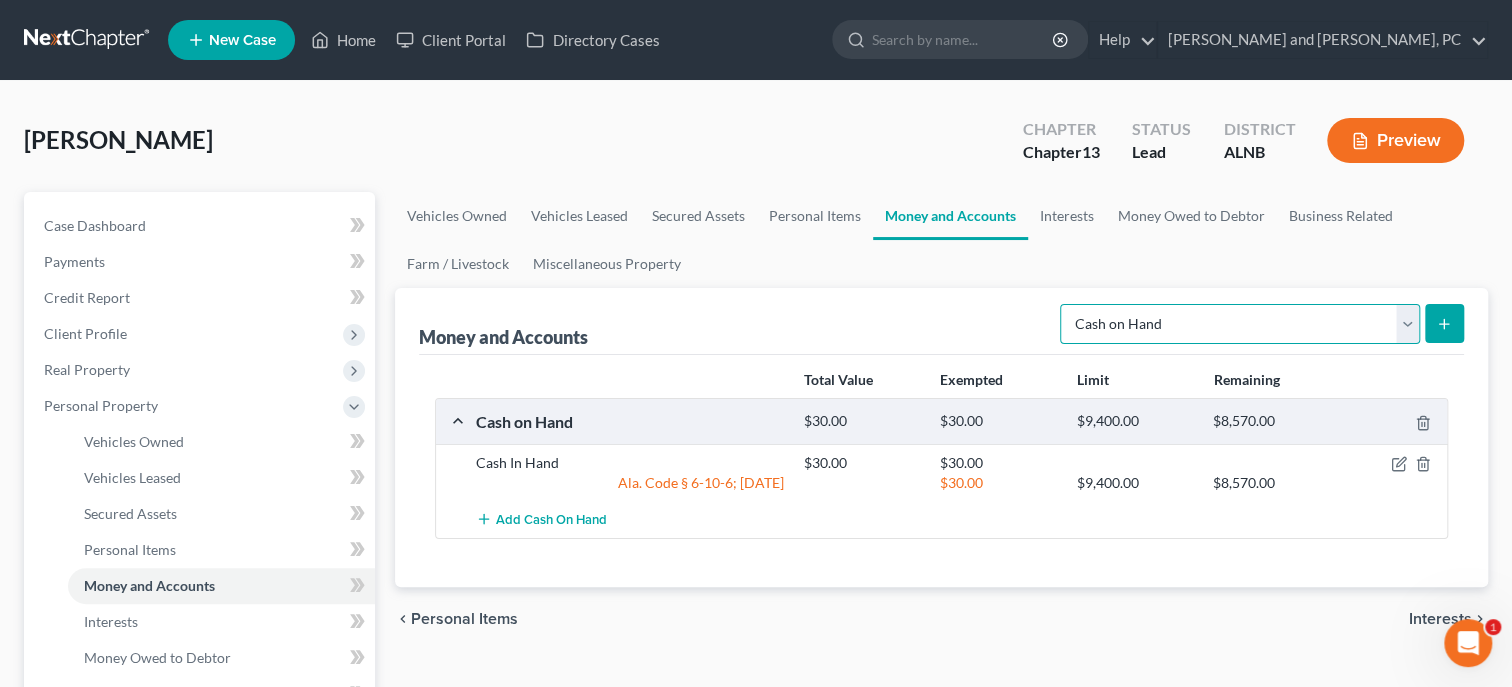select on "checking" 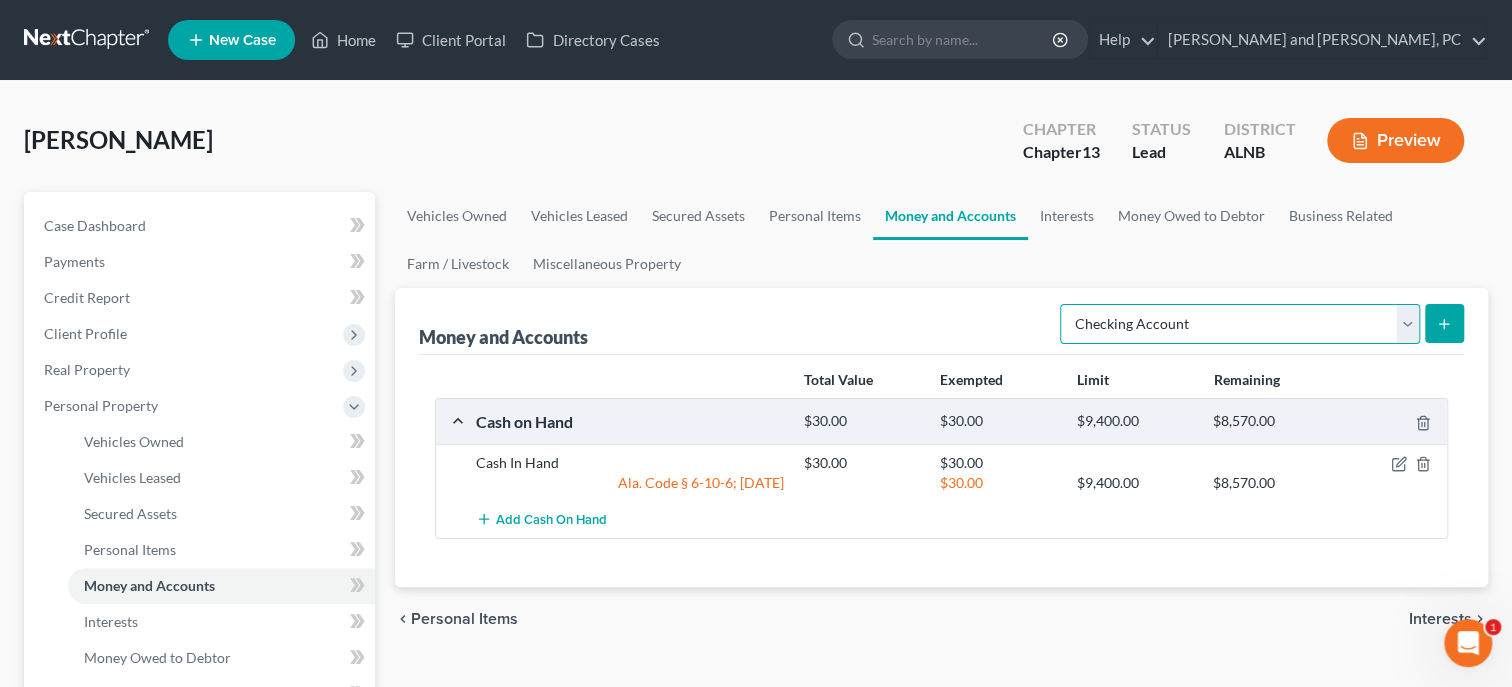 click on "Checking Account" at bounding box center [0, 0] 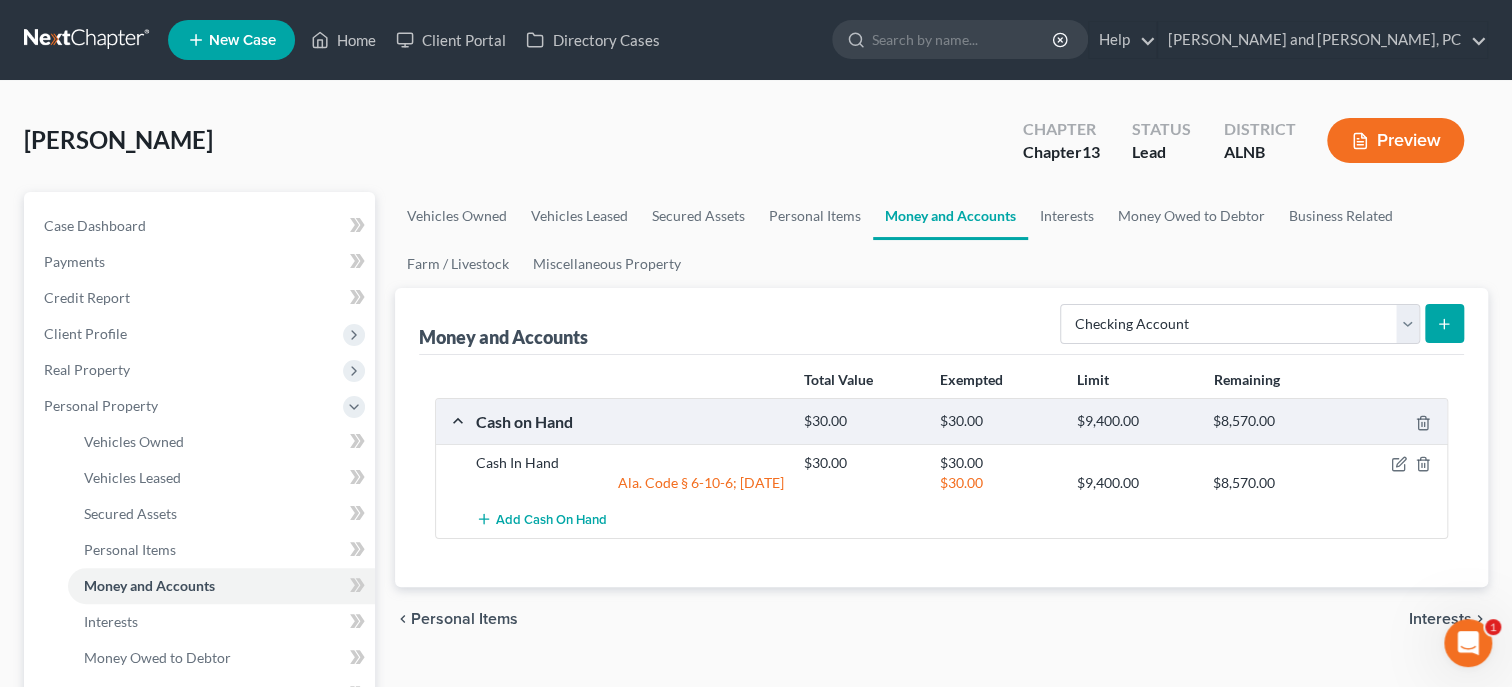 click 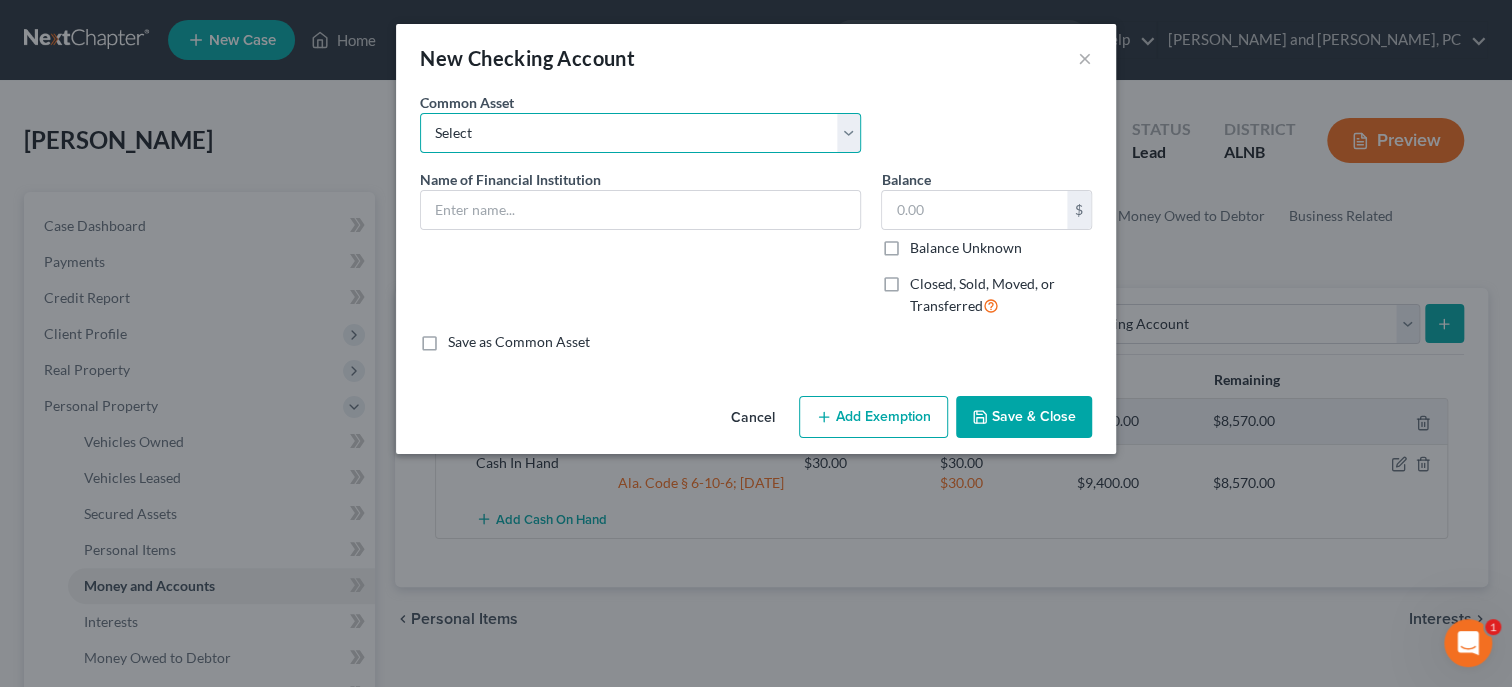 click on "Select Tower Community Bank  Noble Bank Cadence Bank River Bank and Trust Wells Fargo Family Savings Credit Union Exchange Bank Regions Bank Navy Federal Credit Union Metro Bank Union State Bank Chime Winsouth Credit Union Family Security Credit Union Chase First Bank of Boaz Hometown Bank First State Bank PNC Bank Emblem Credit Union AOD Credit Union Cash App Venmo Charles Schwaab Capital One Bank" at bounding box center (640, 133) 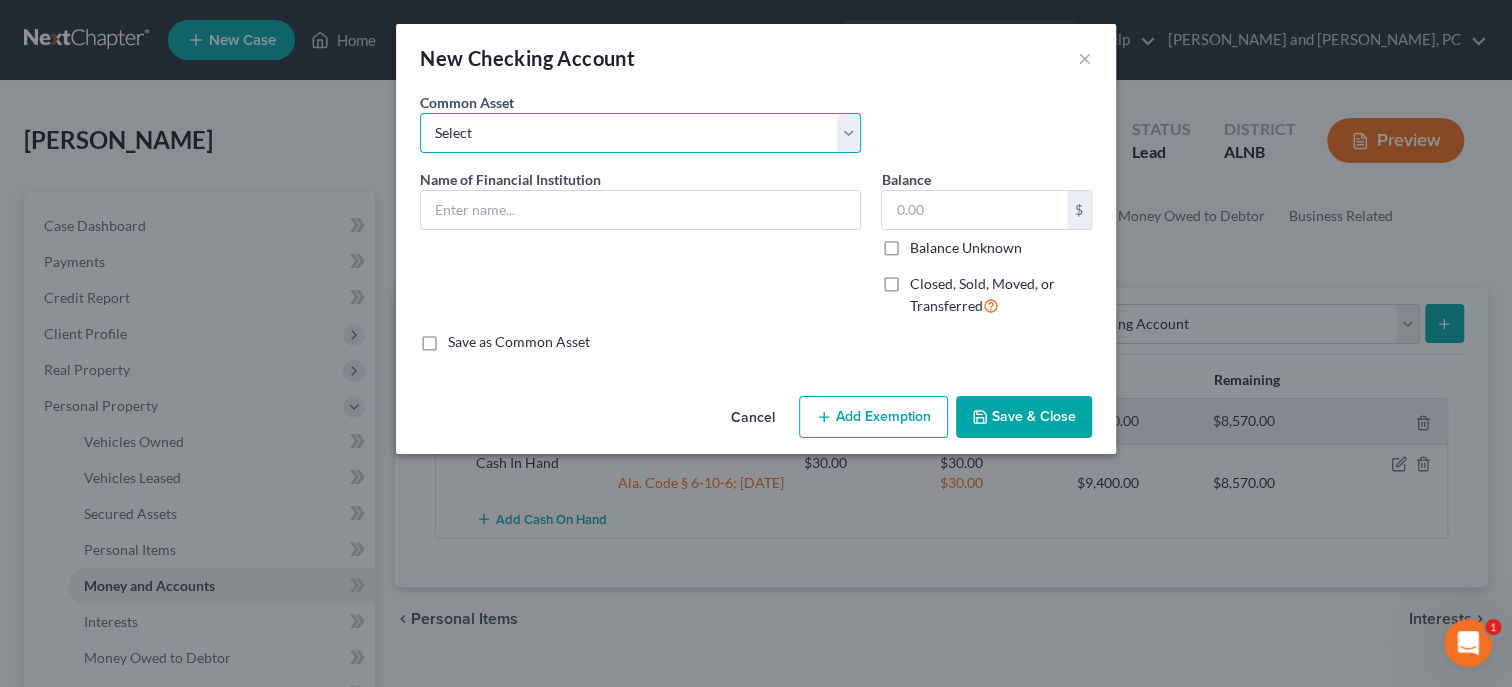select on "7" 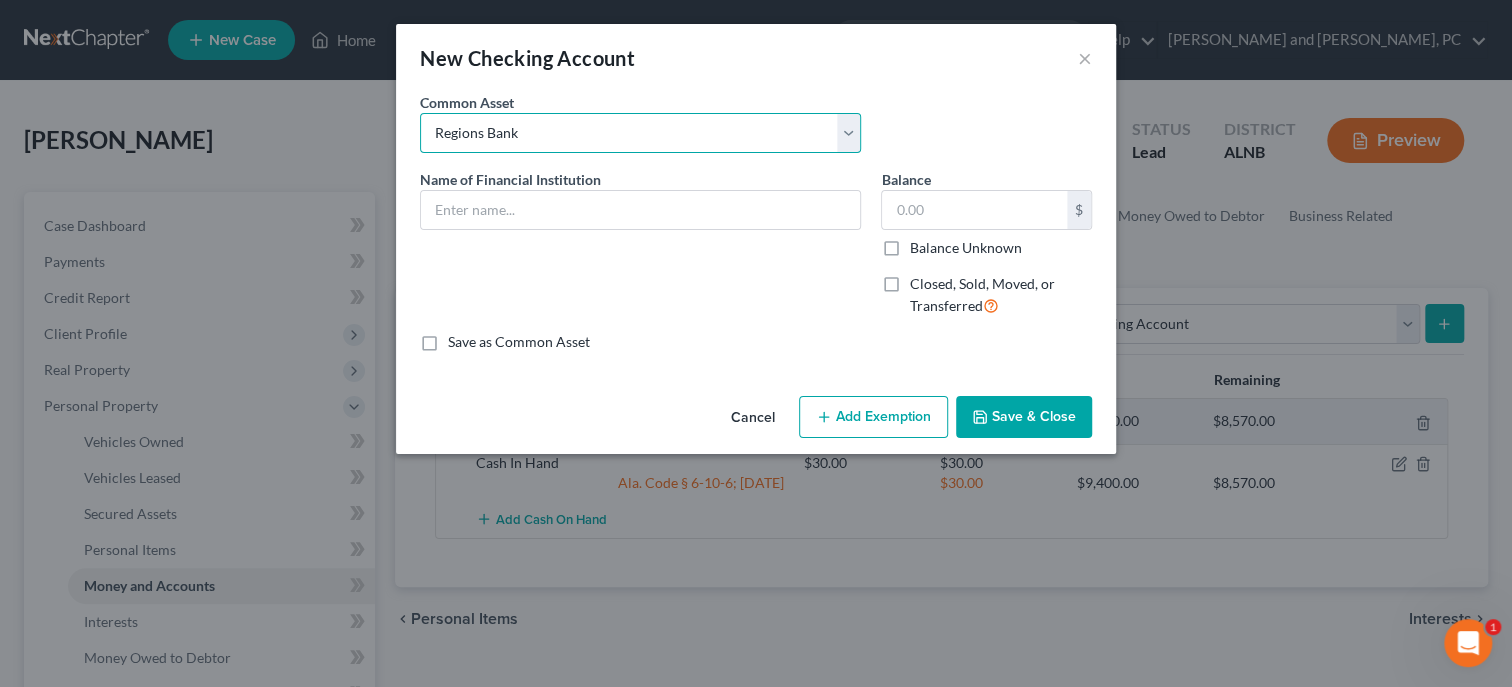 click on "Regions Bank" at bounding box center [0, 0] 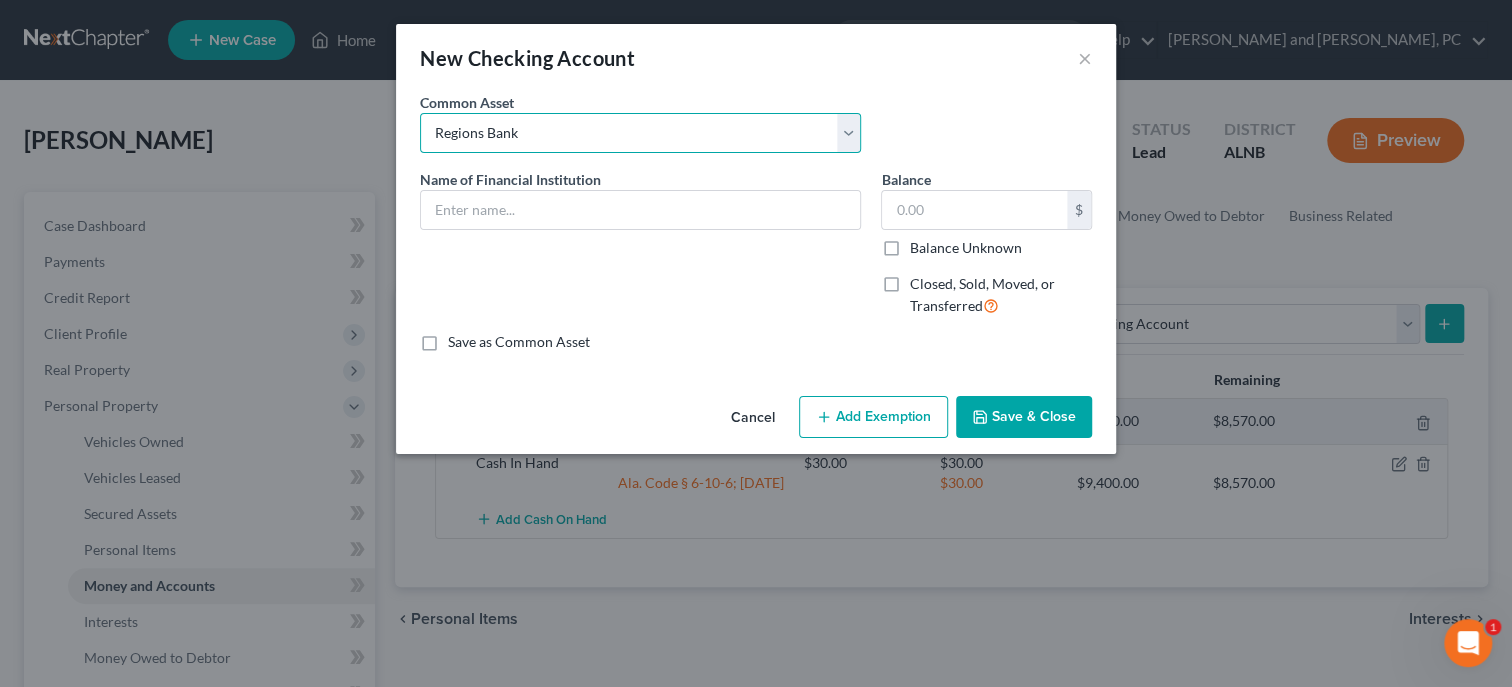 type on "Regions Bank" 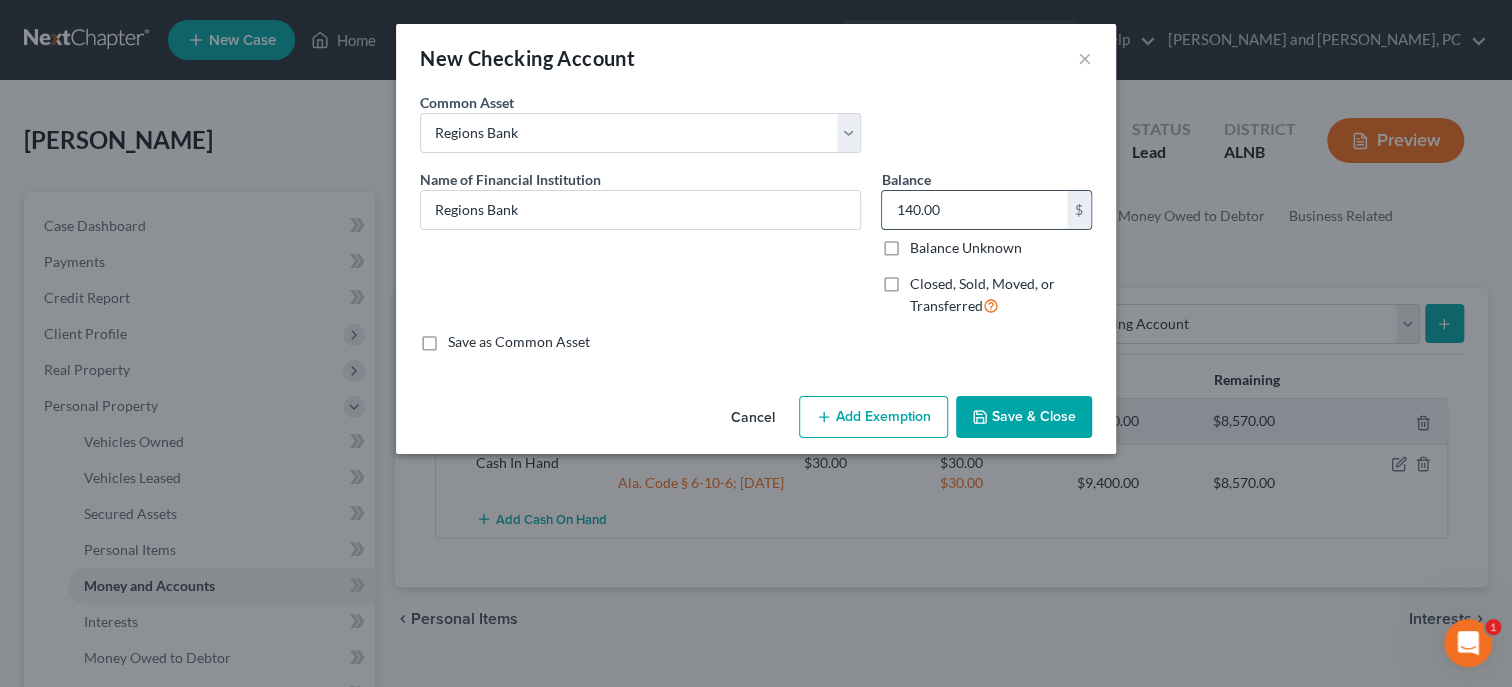click on "140.00" at bounding box center (974, 210) 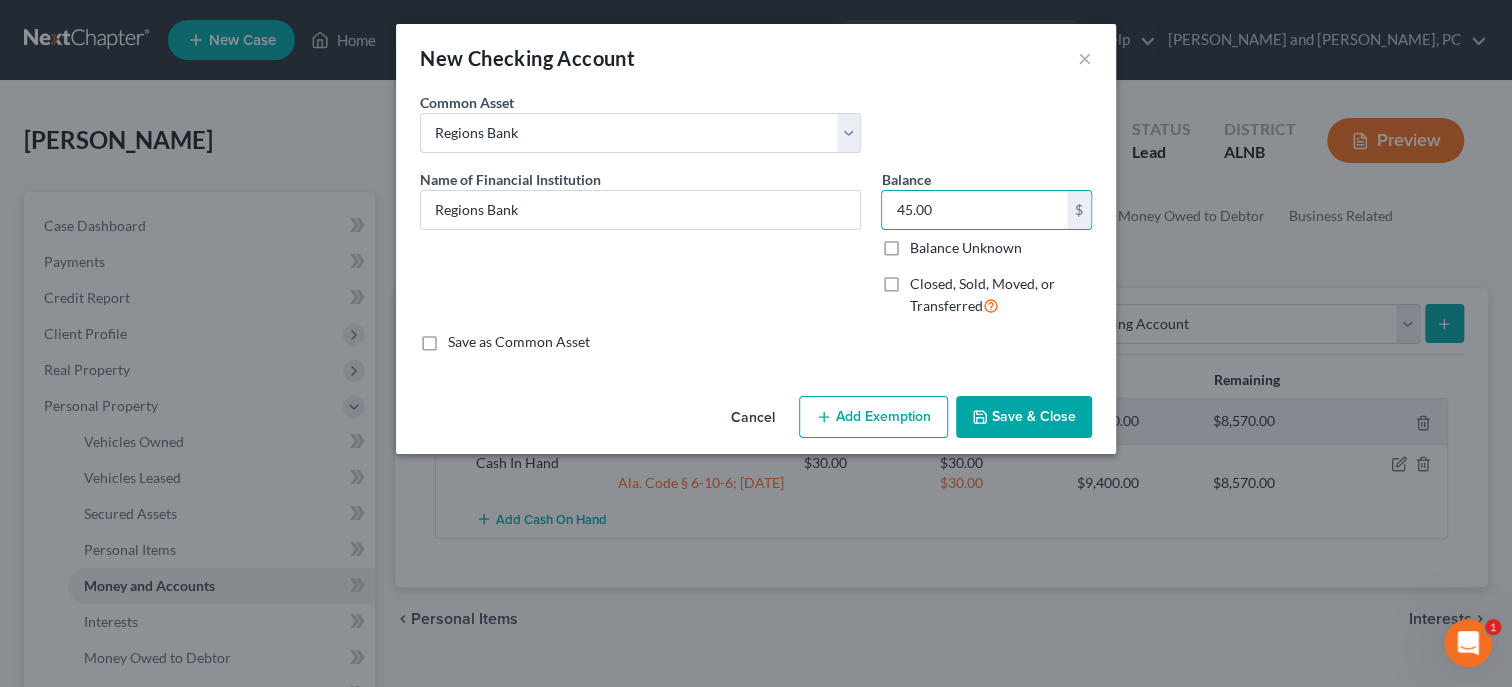 type on "45.00" 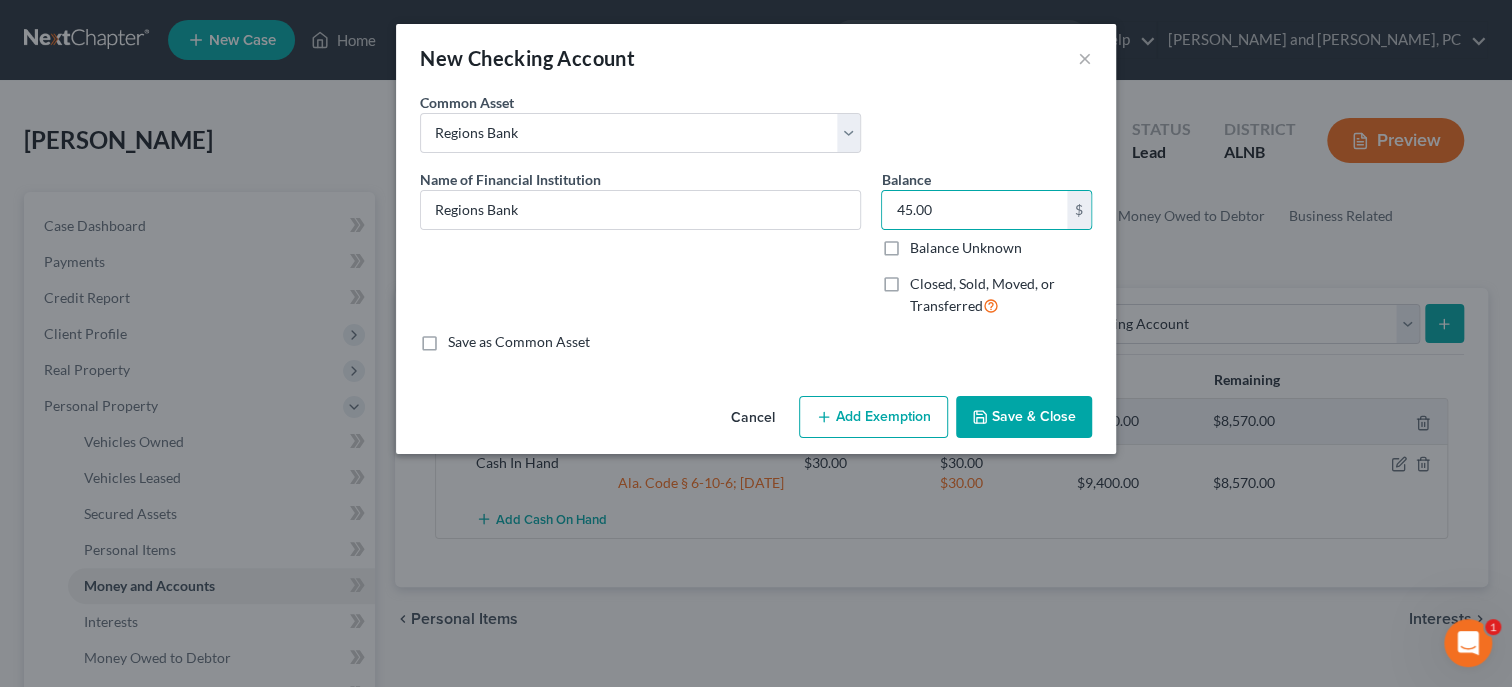 click on "Add Exemption" at bounding box center [873, 417] 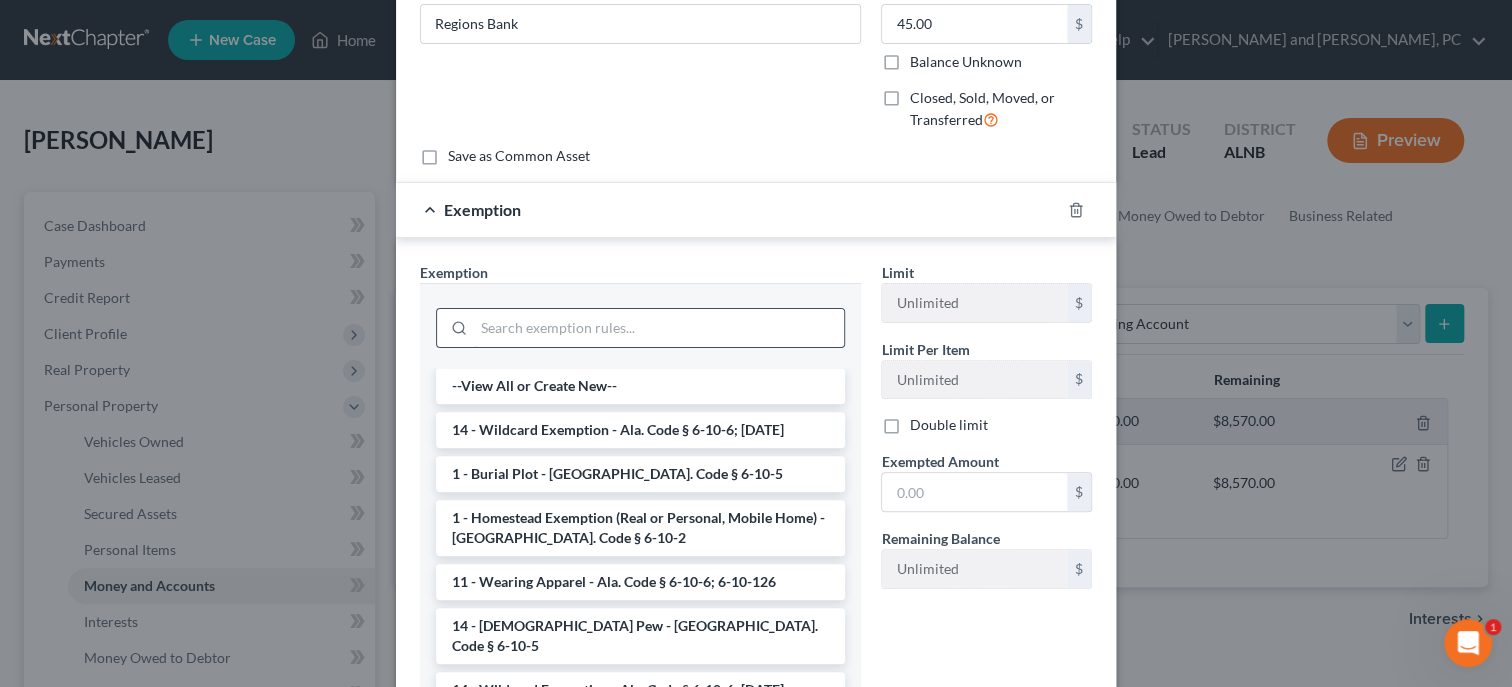 scroll, scrollTop: 206, scrollLeft: 0, axis: vertical 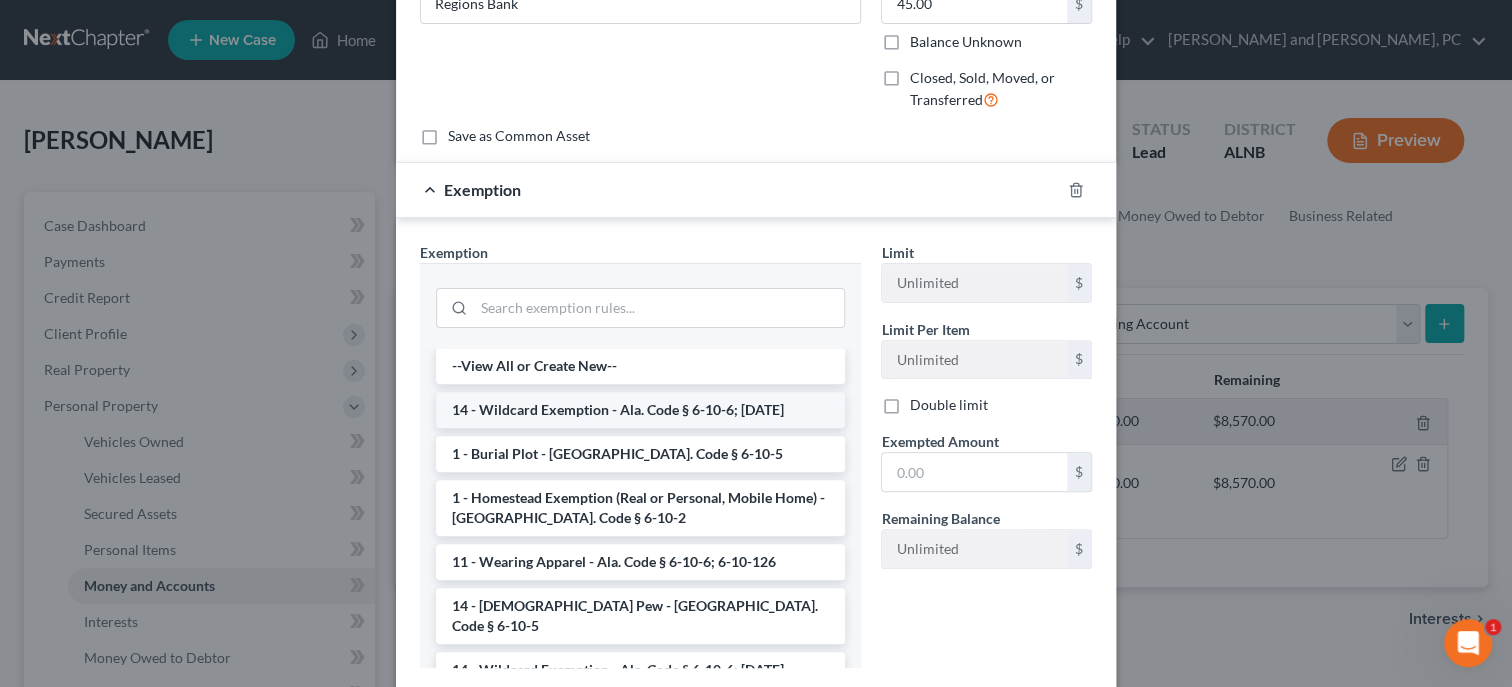 click on "14 - Wildcard Exemption - Ala. Code § 6-10-6; 6-10-12" at bounding box center [640, 410] 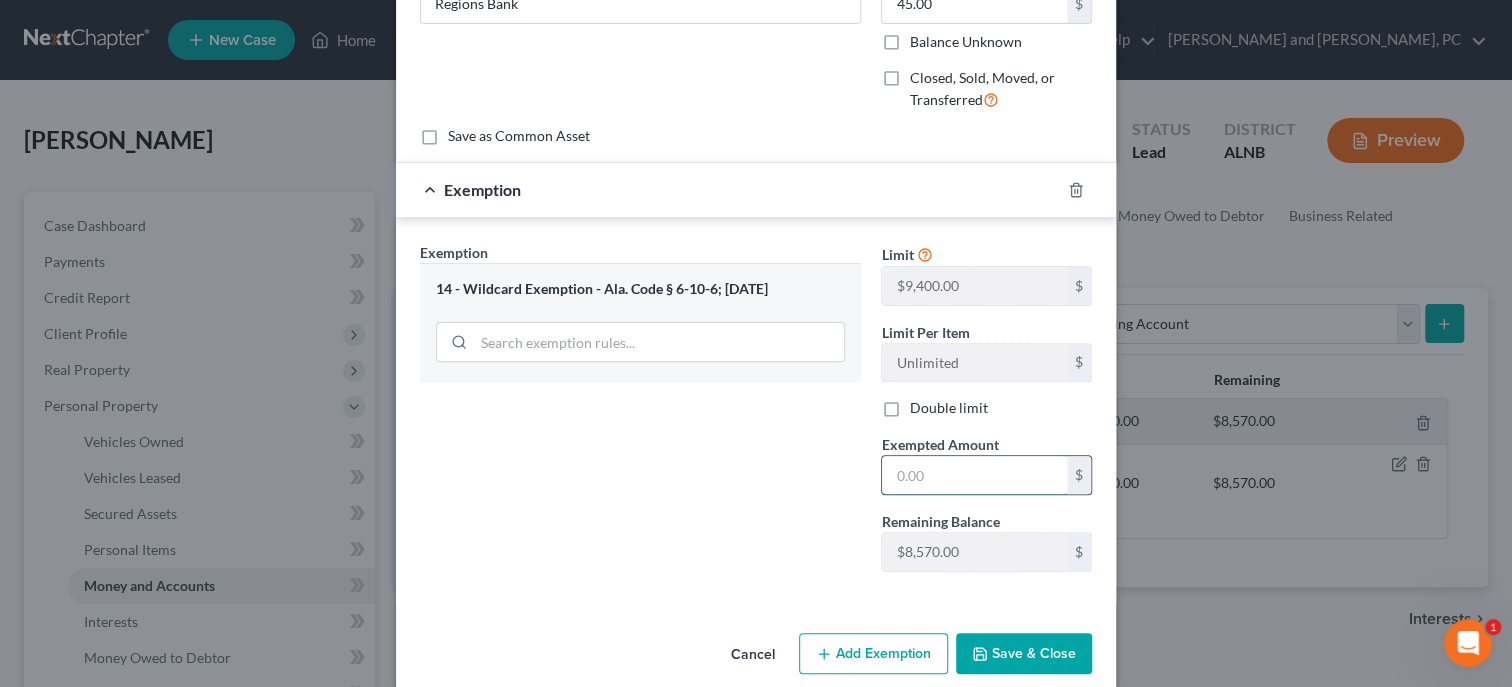 click at bounding box center (974, 475) 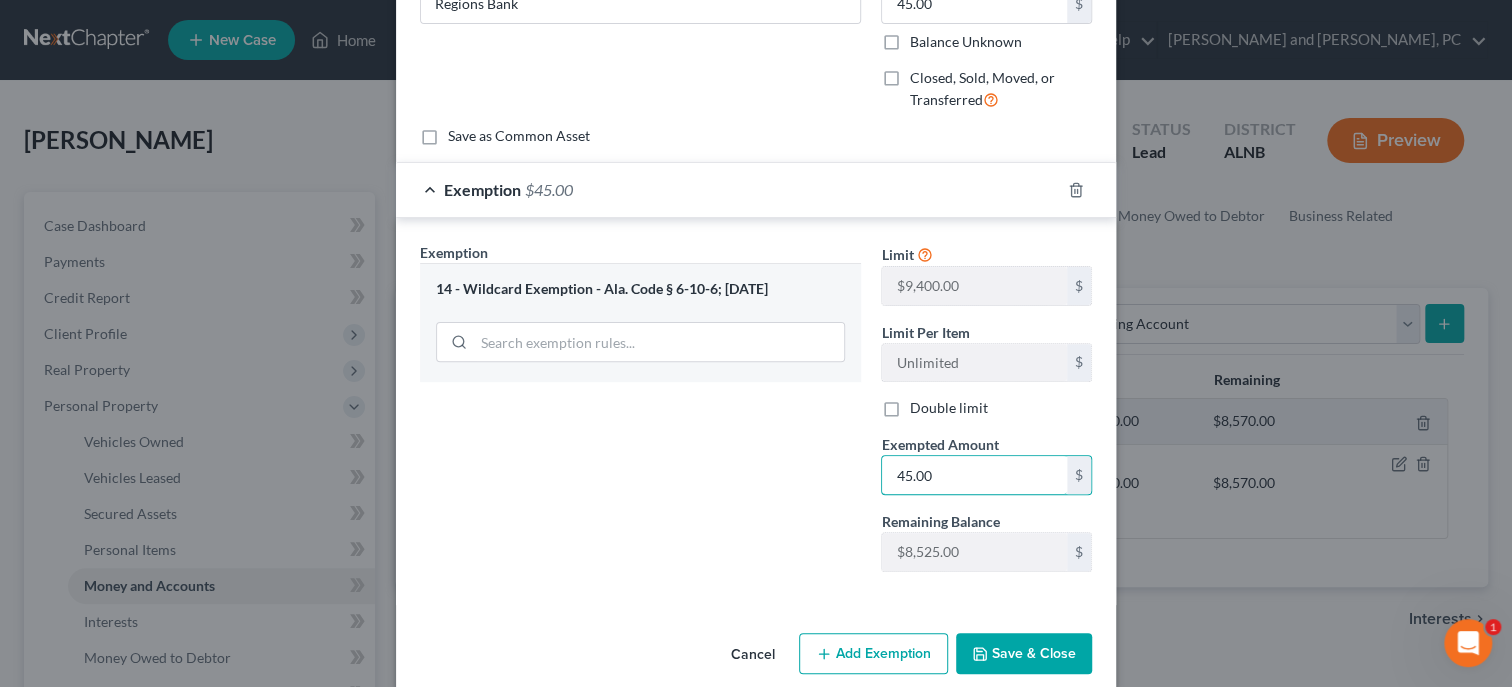 type on "45.00" 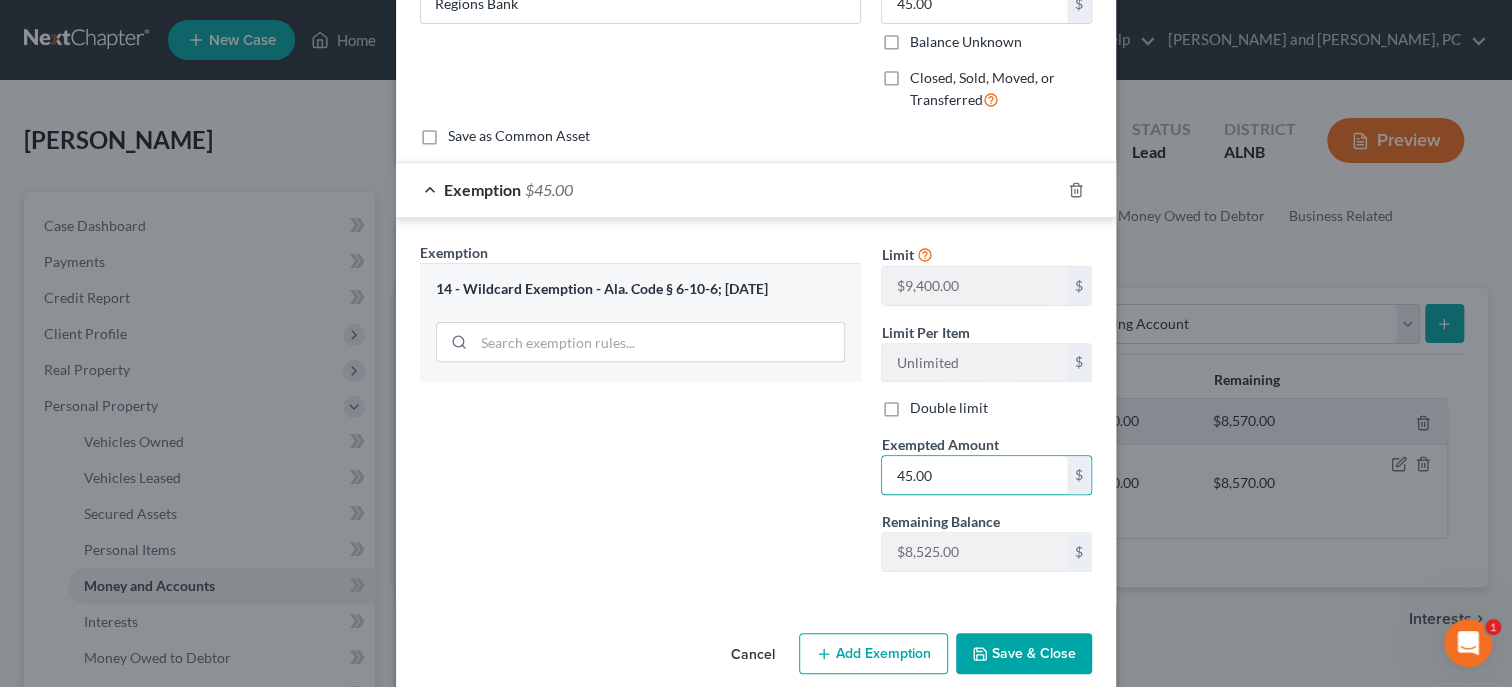 click on "Save & Close" at bounding box center (1024, 654) 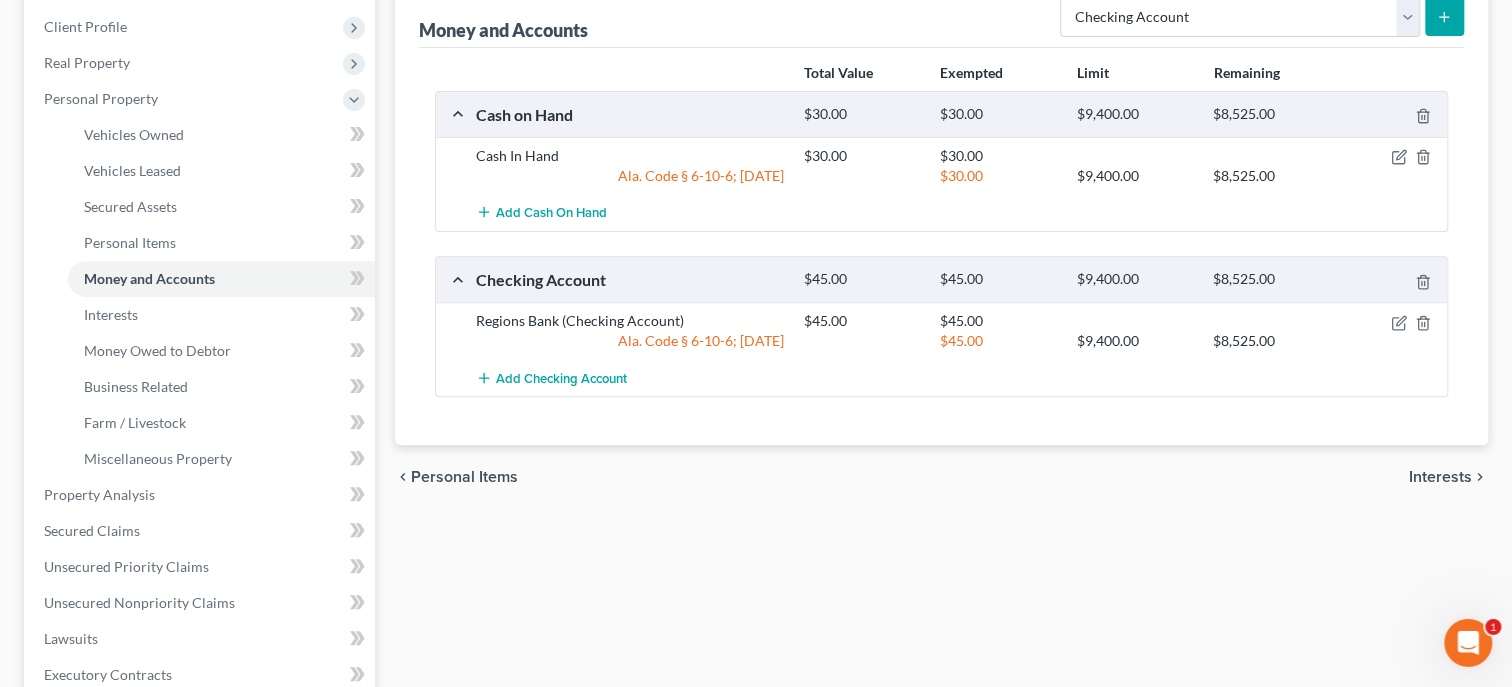 scroll, scrollTop: 308, scrollLeft: 0, axis: vertical 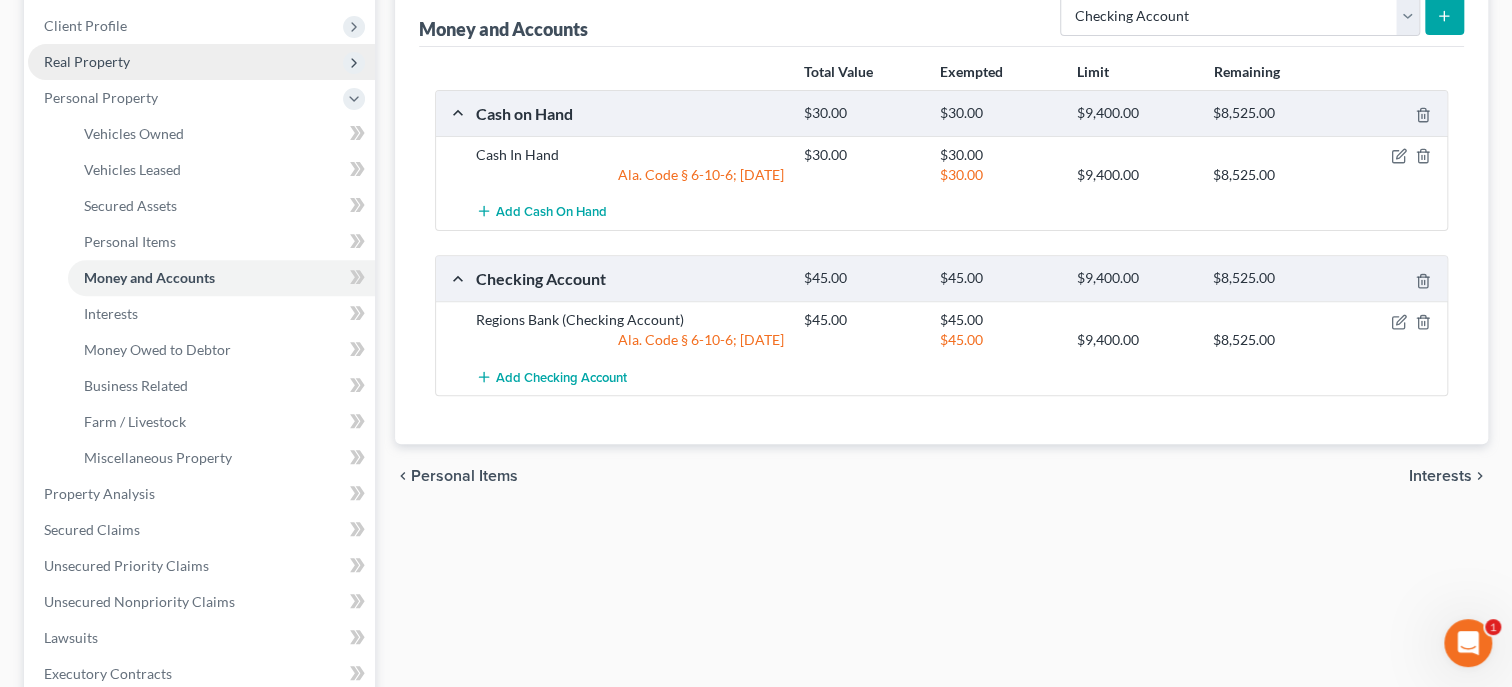 click on "Real Property" at bounding box center [87, 61] 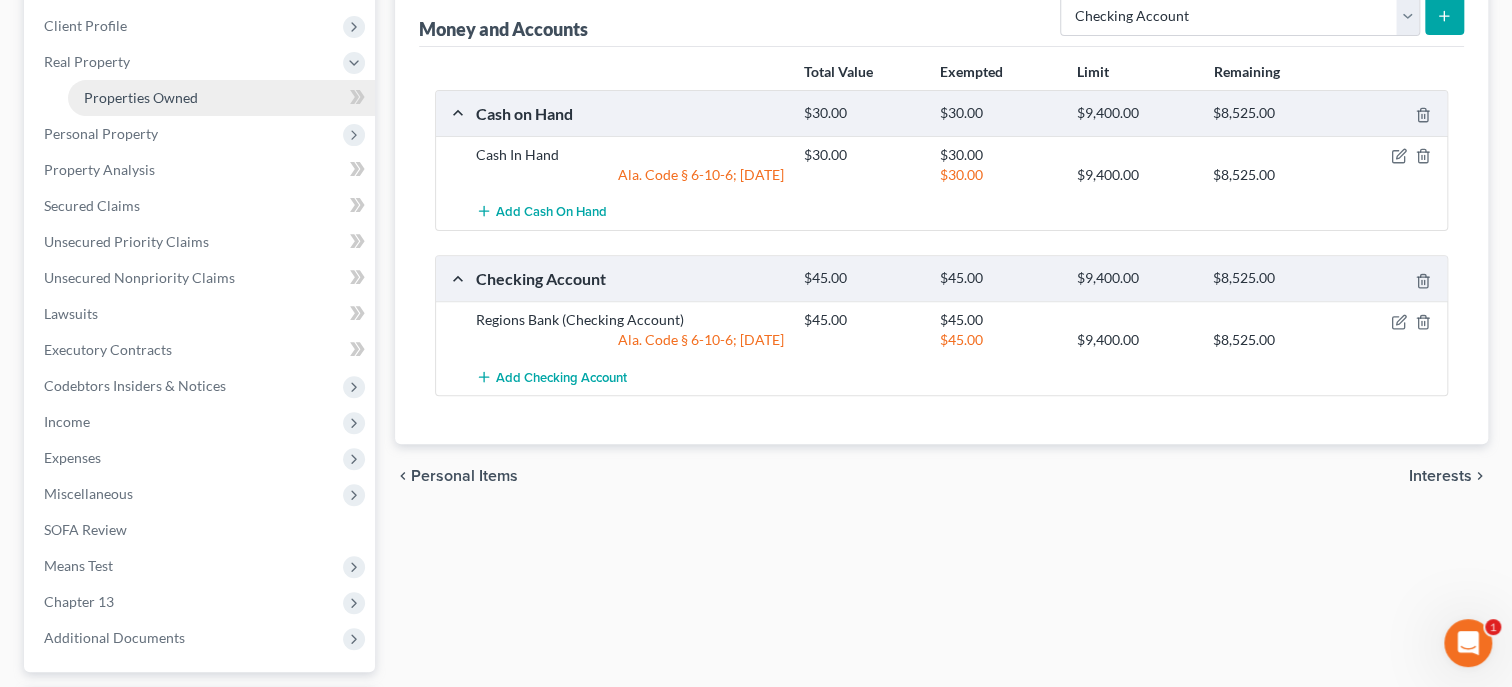 click on "Properties Owned" at bounding box center [141, 97] 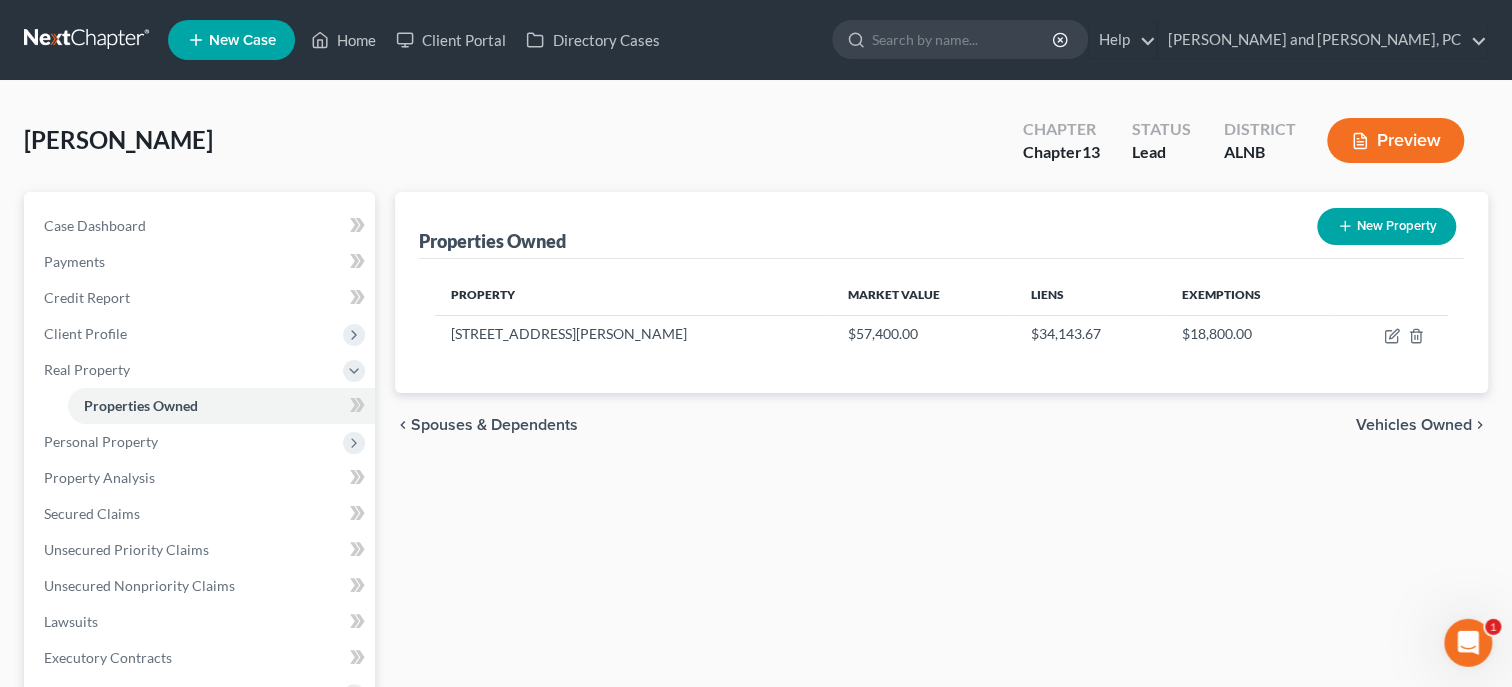 scroll, scrollTop: 0, scrollLeft: 0, axis: both 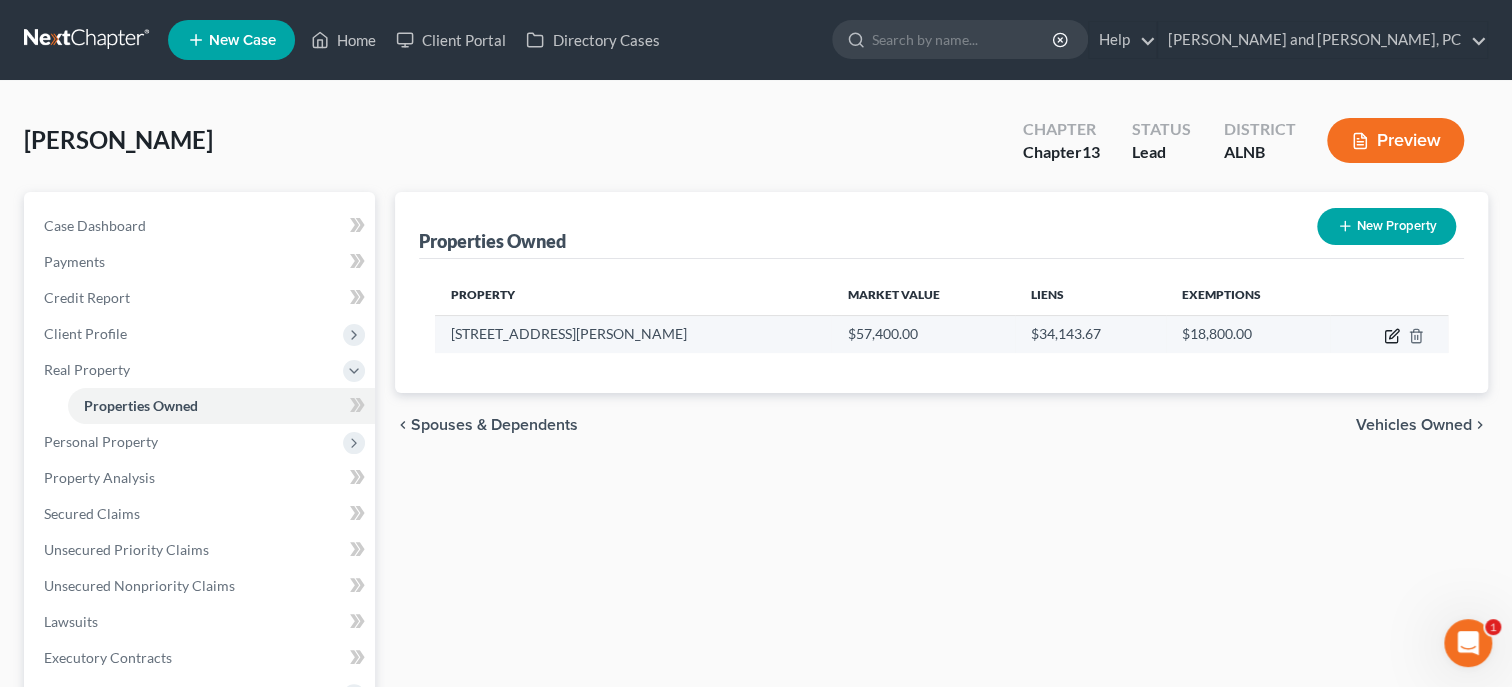 click 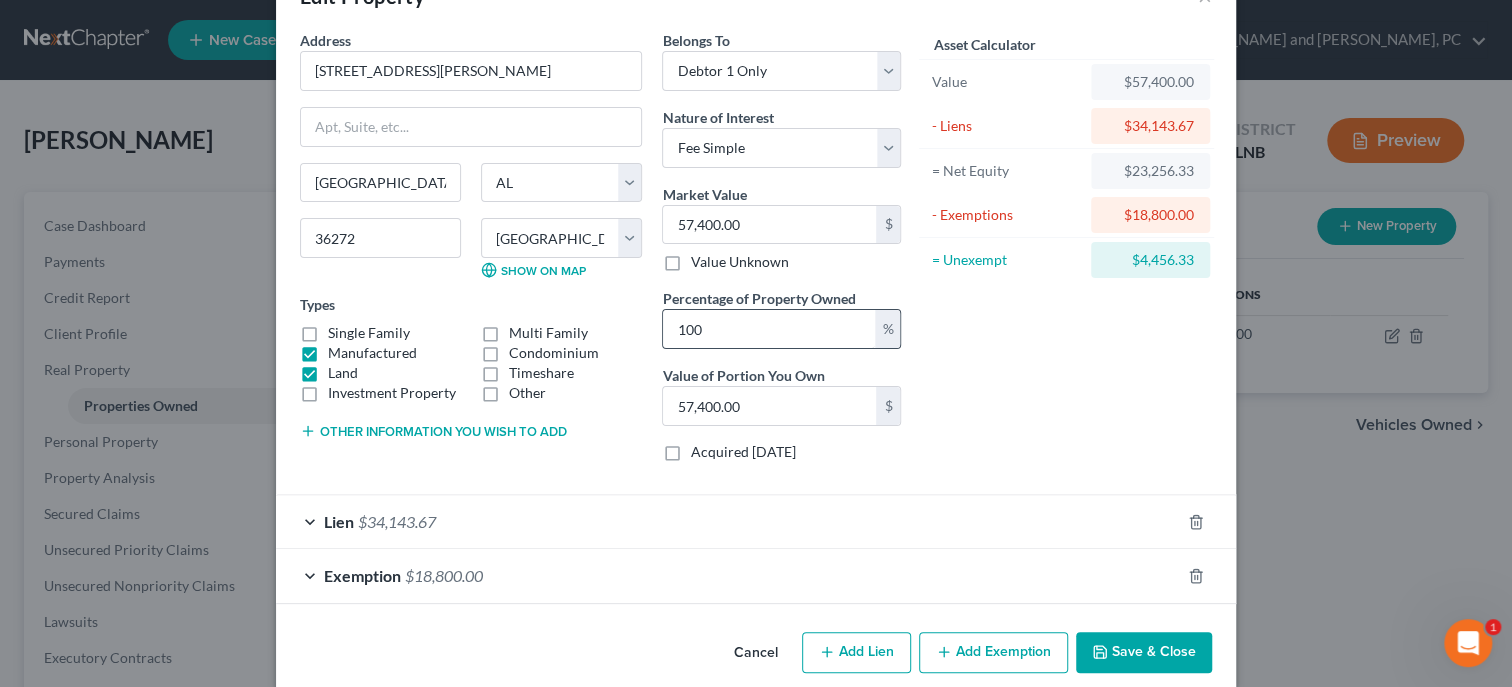 scroll, scrollTop: 86, scrollLeft: 0, axis: vertical 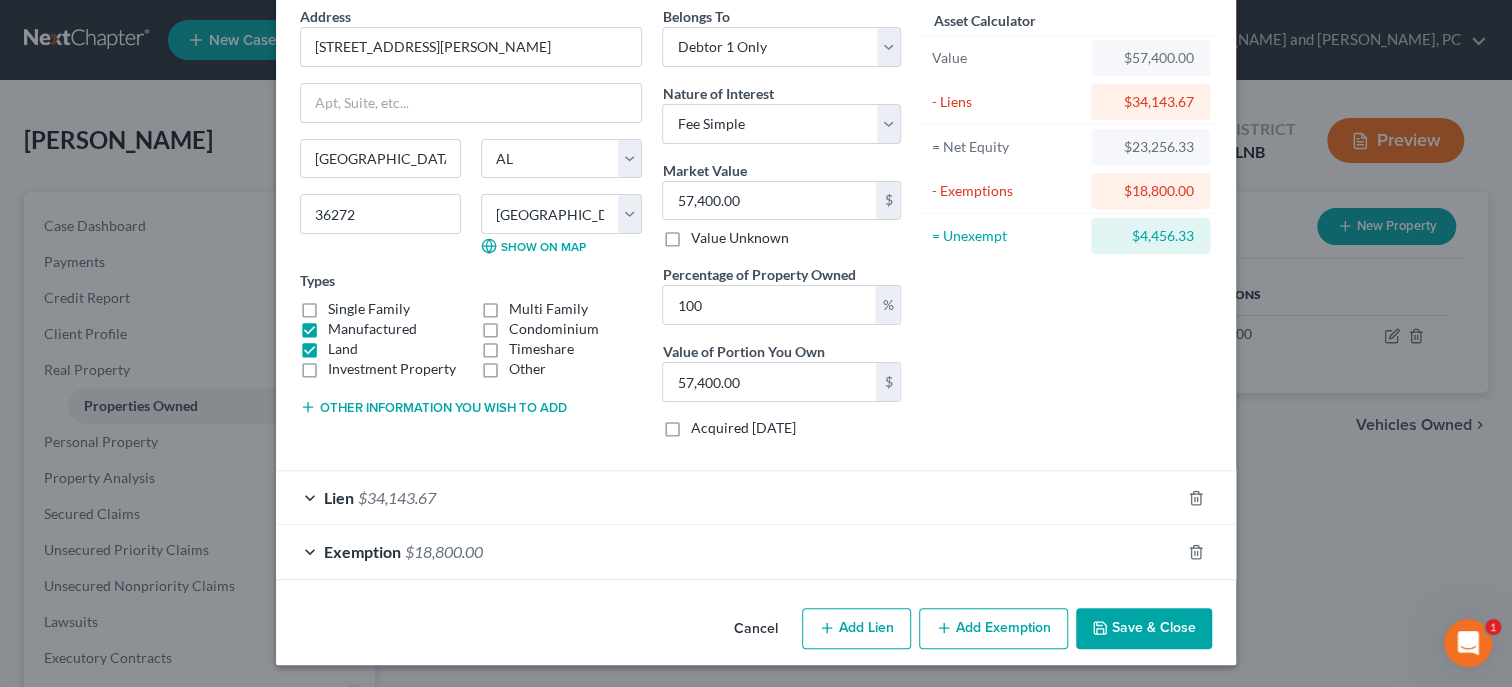 click on "Lien $34,143.67" at bounding box center (728, 497) 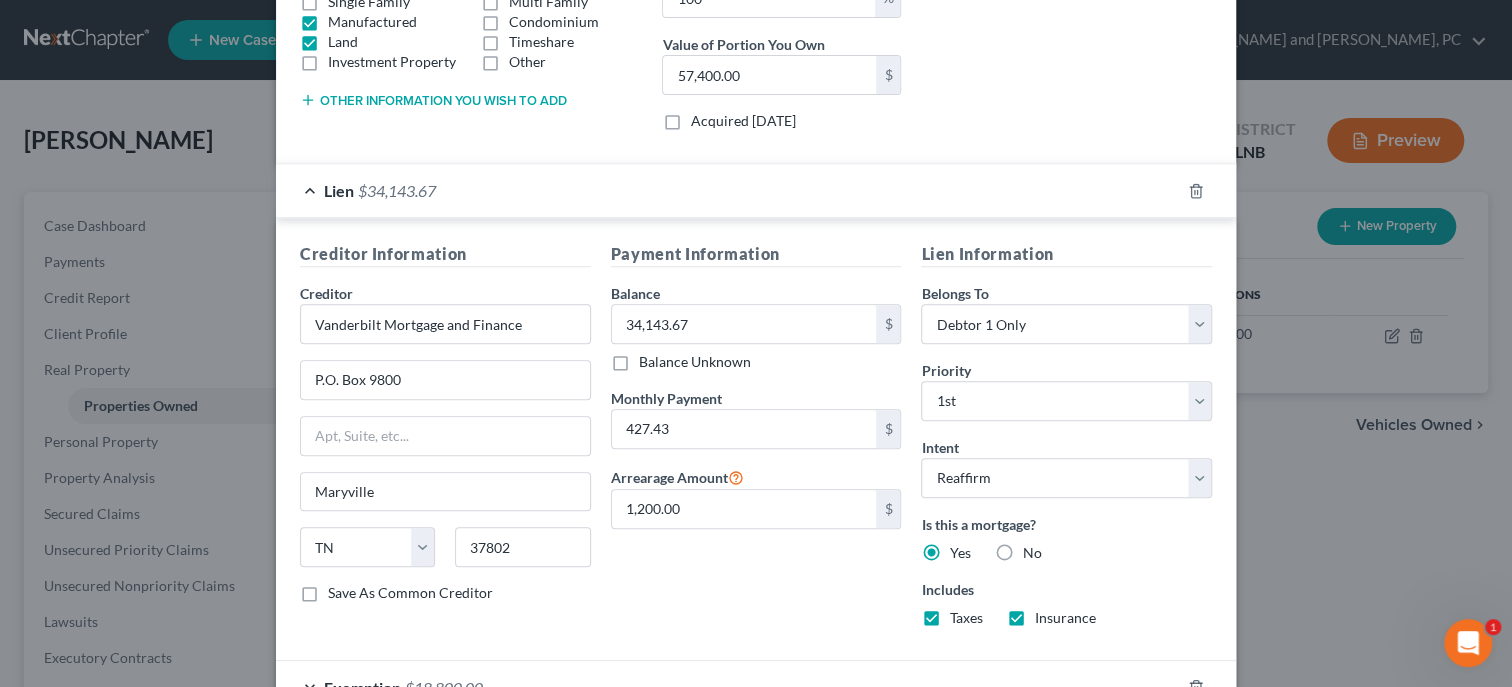 scroll, scrollTop: 394, scrollLeft: 0, axis: vertical 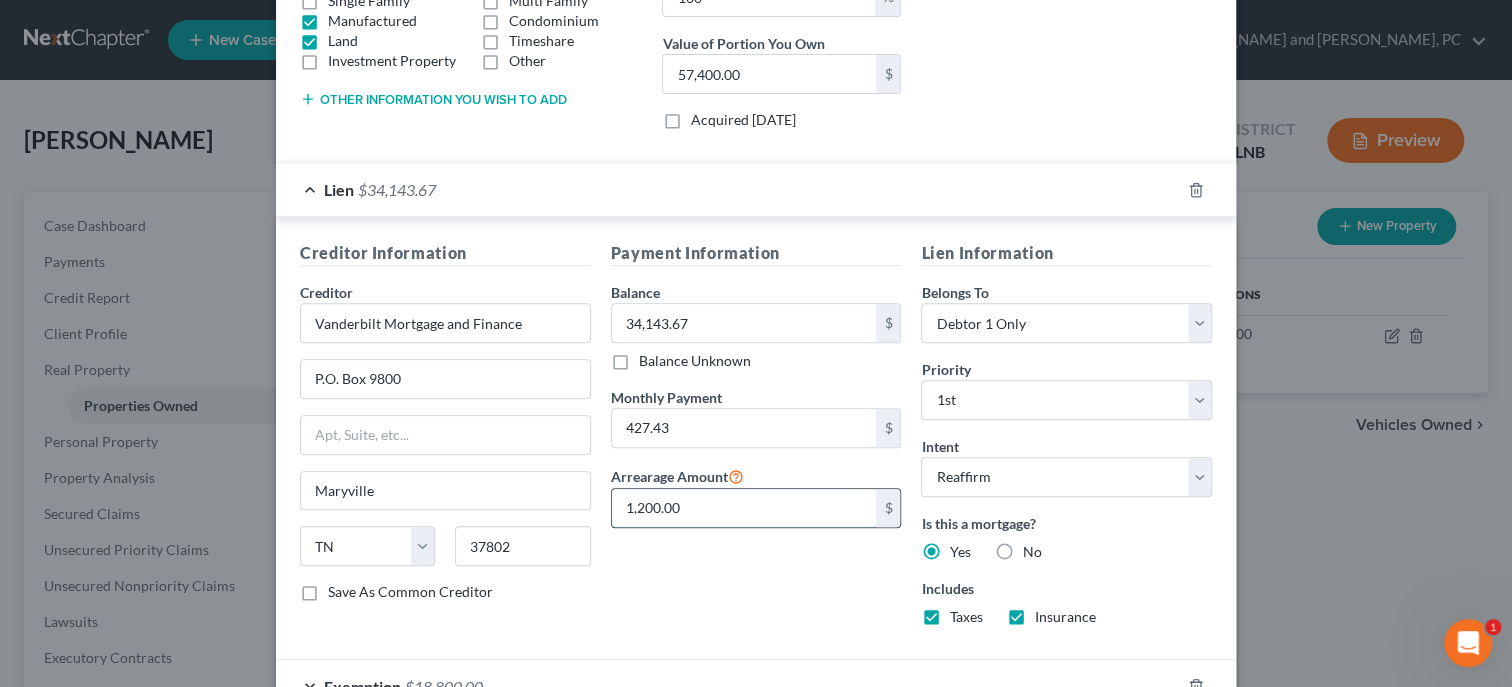 click on "1,200.00" at bounding box center [744, 508] 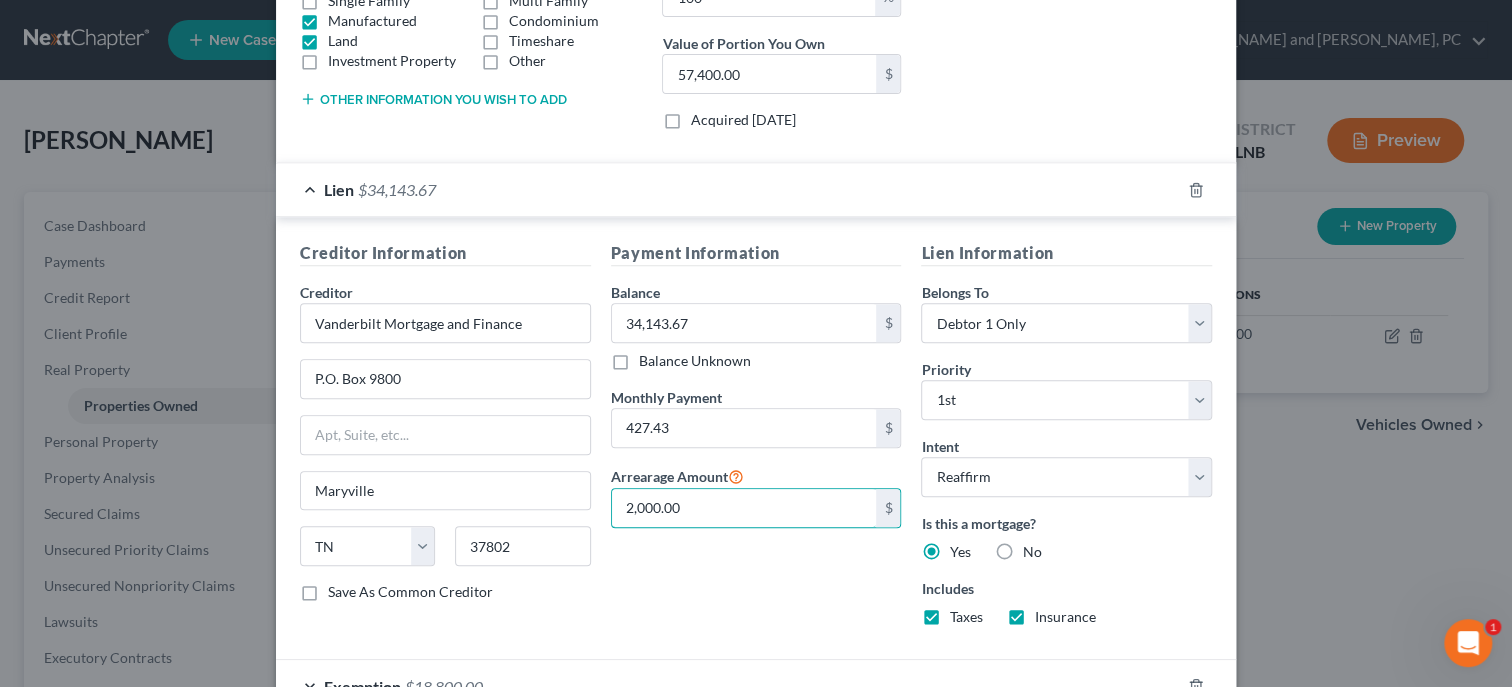 type on "2,000.00" 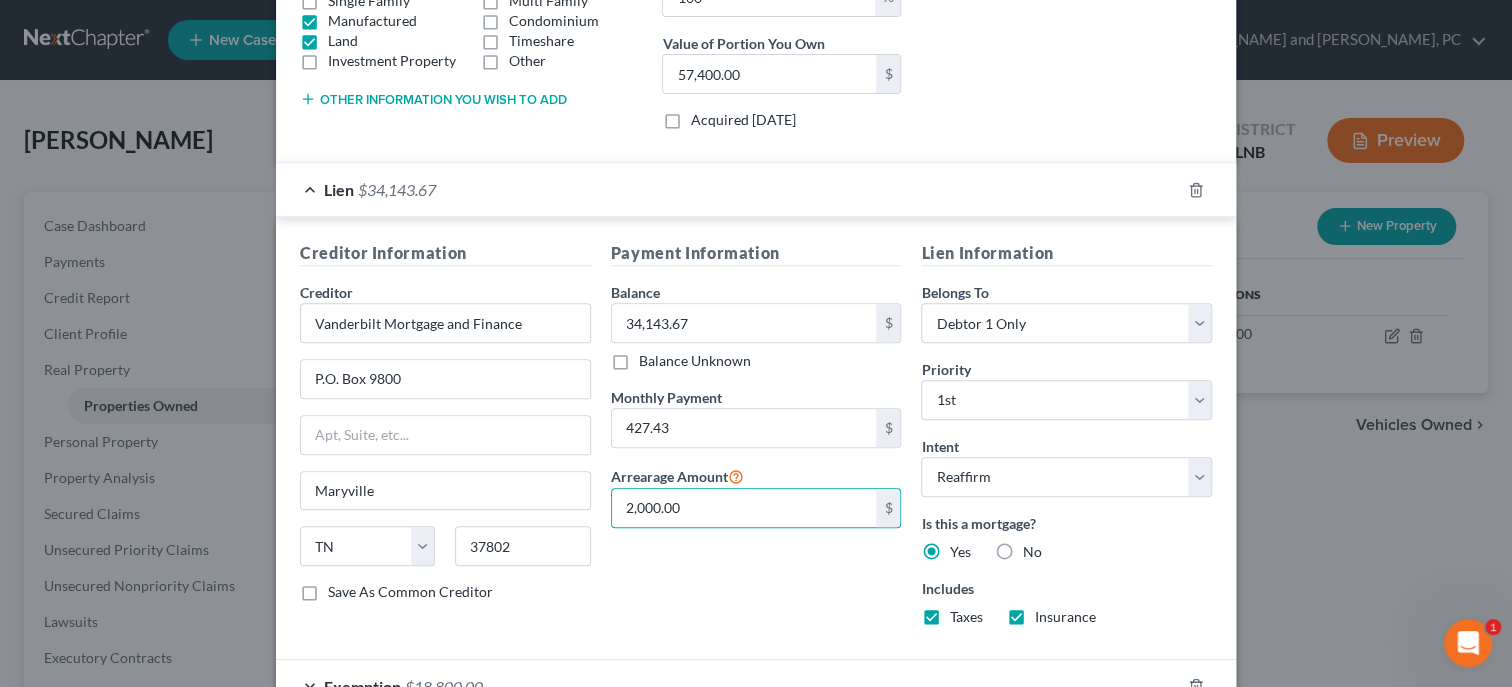 click on "Payment Information Balance
34,143.67 $
Balance Unknown
Balance Undetermined
34,143.67 $
Balance Unknown
Monthly Payment 427.43 $ Arrearage Amount  2,000.00 $" at bounding box center [756, 441] 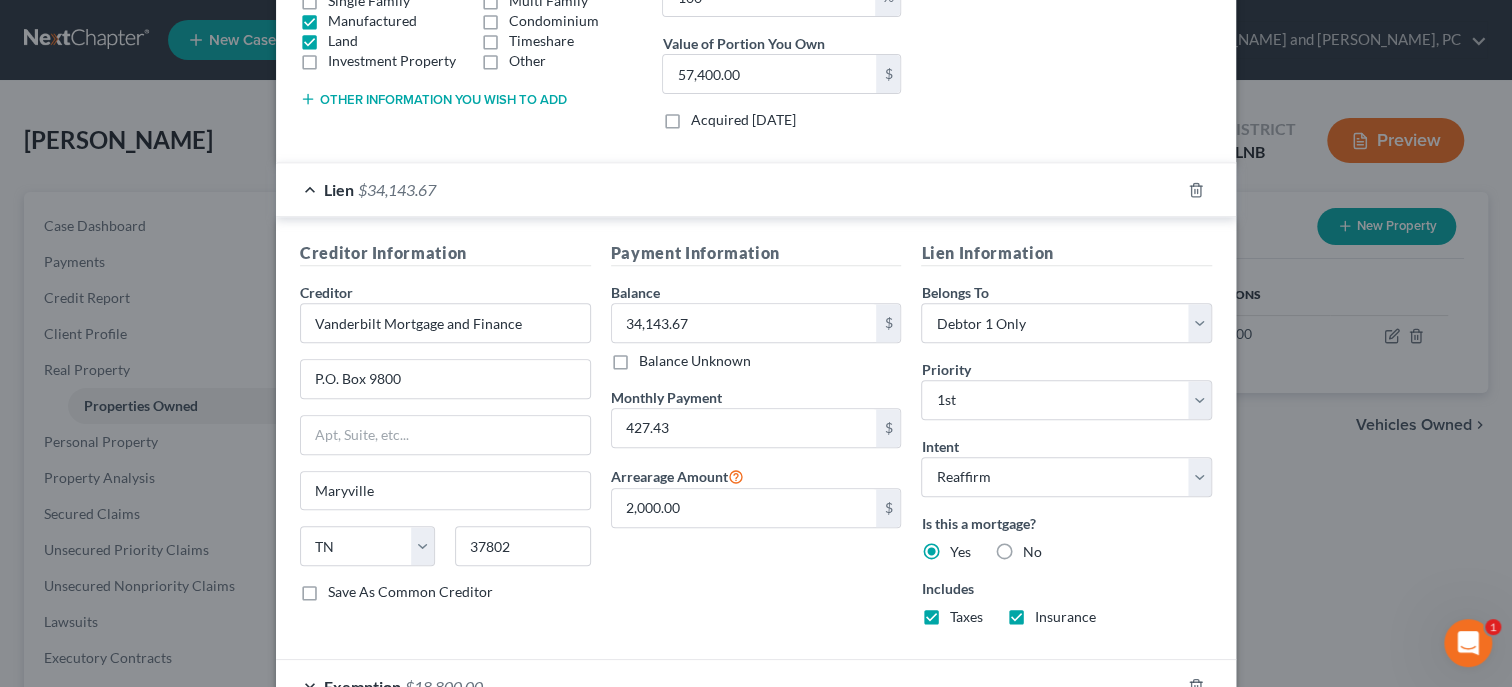 scroll, scrollTop: 527, scrollLeft: 0, axis: vertical 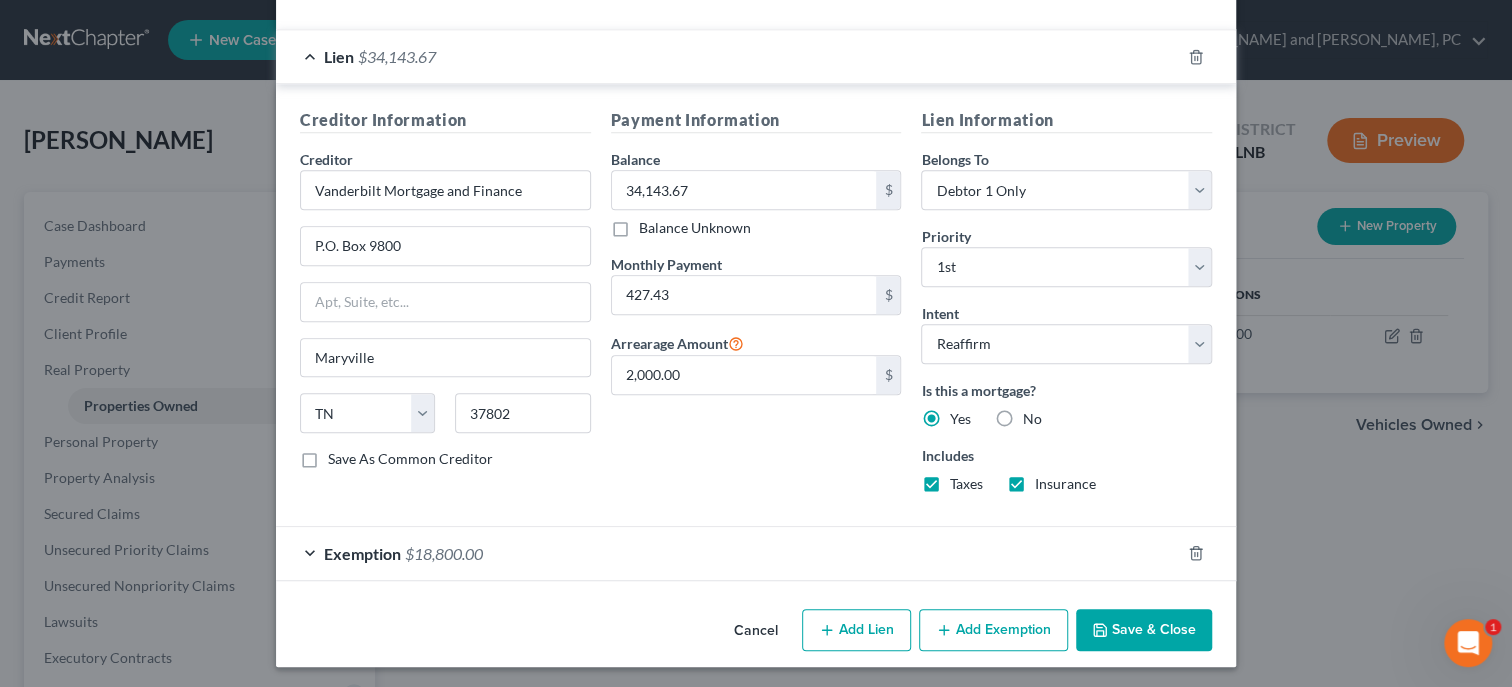 click on "Save & Close" at bounding box center [1144, 630] 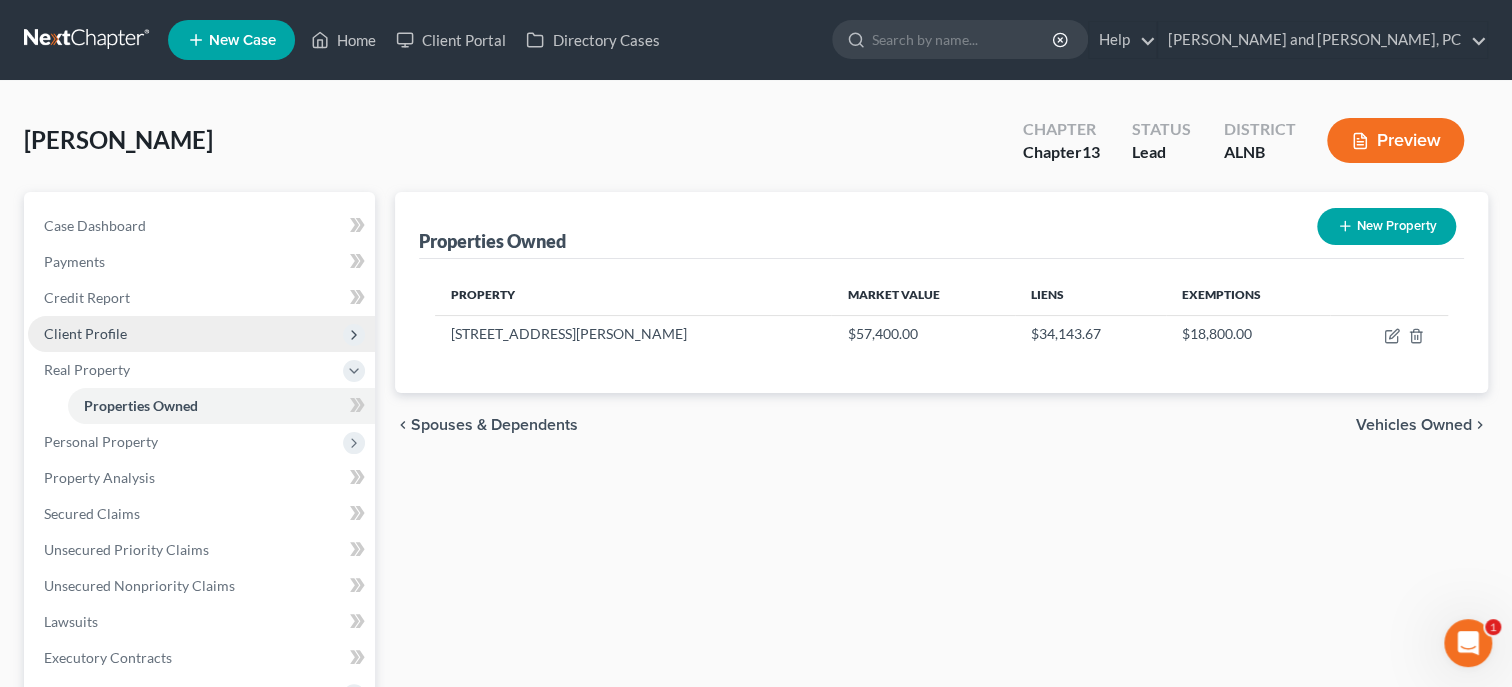 click on "Client Profile" at bounding box center (85, 333) 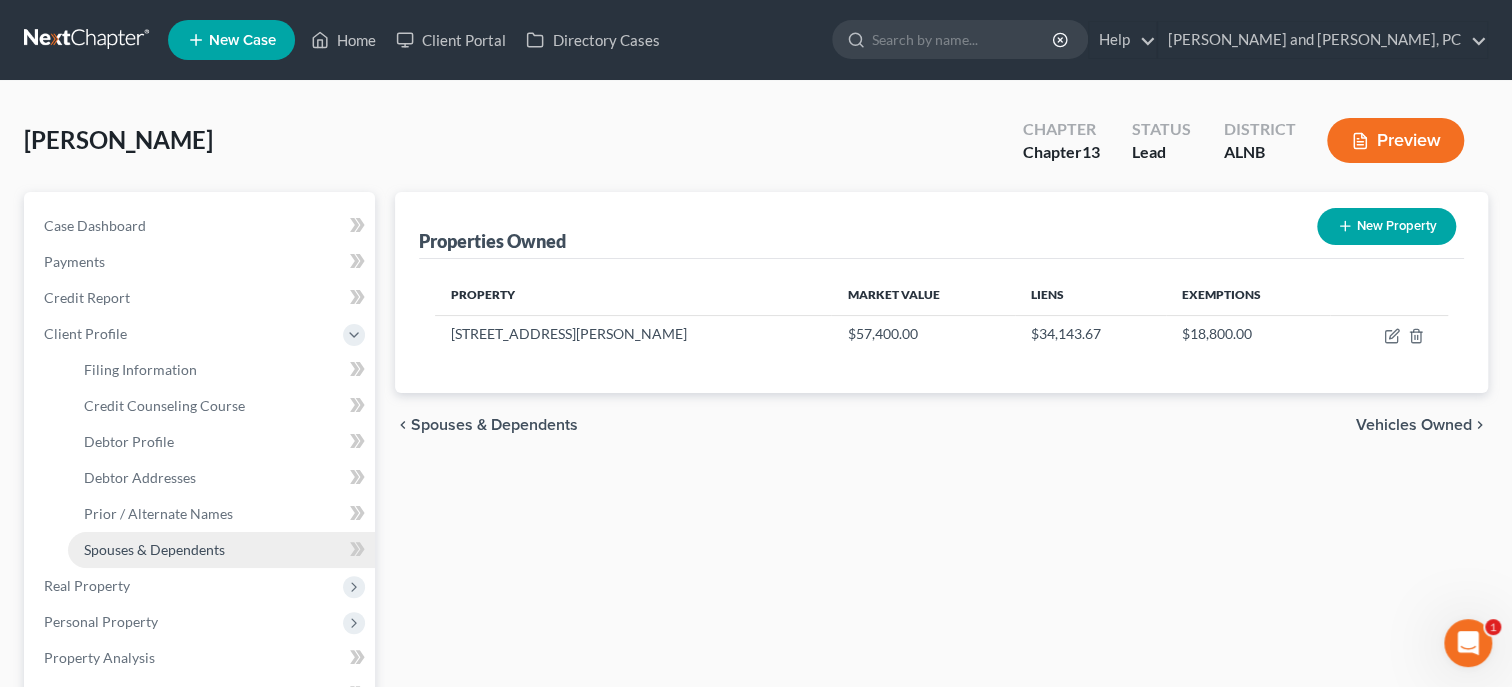 click on "Spouses & Dependents" at bounding box center [154, 549] 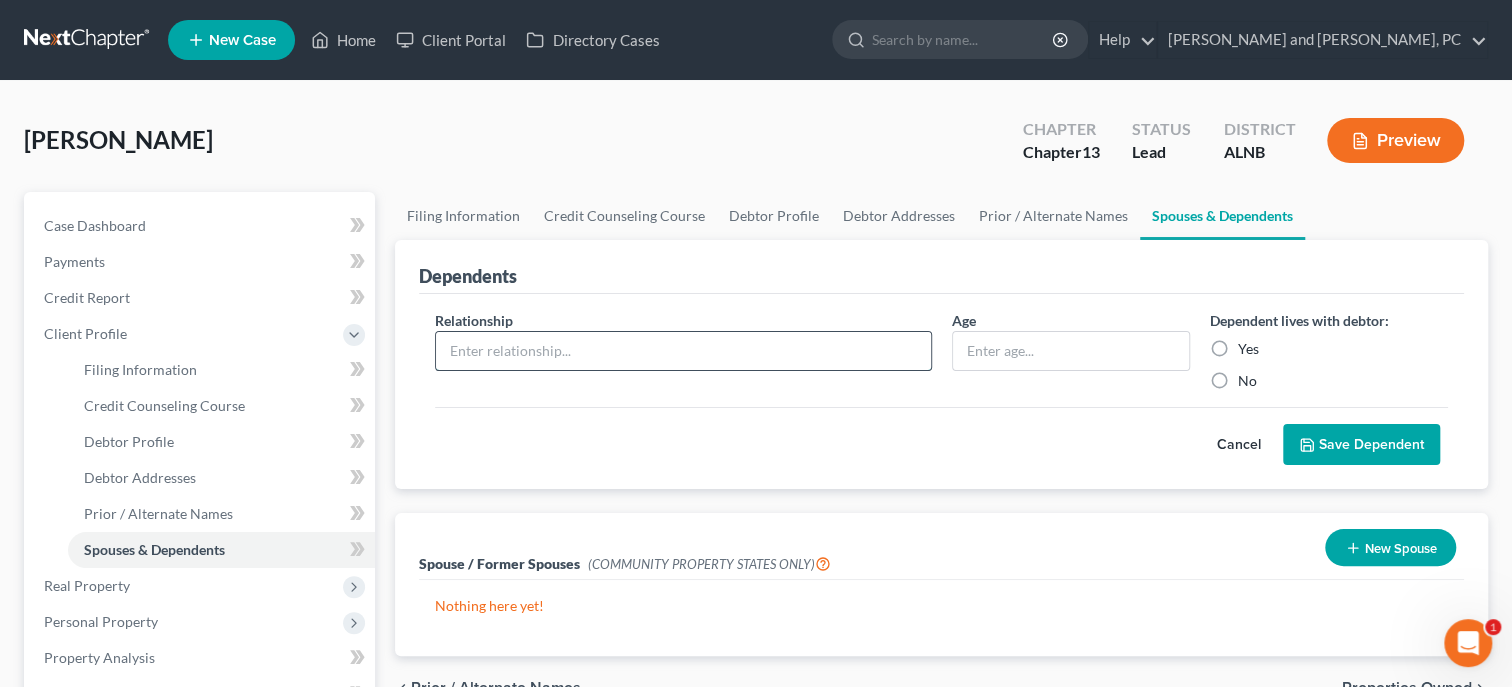 click at bounding box center (683, 351) 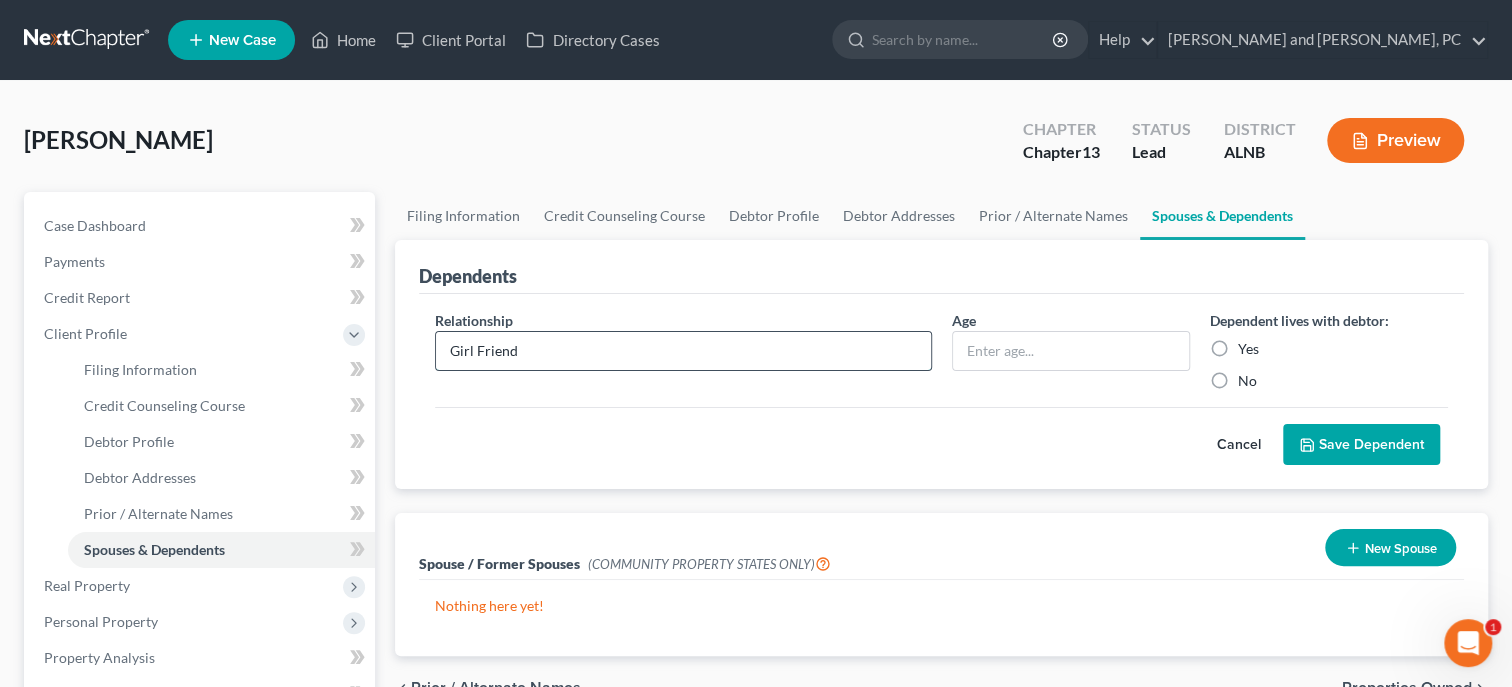 type on "Girl Friend" 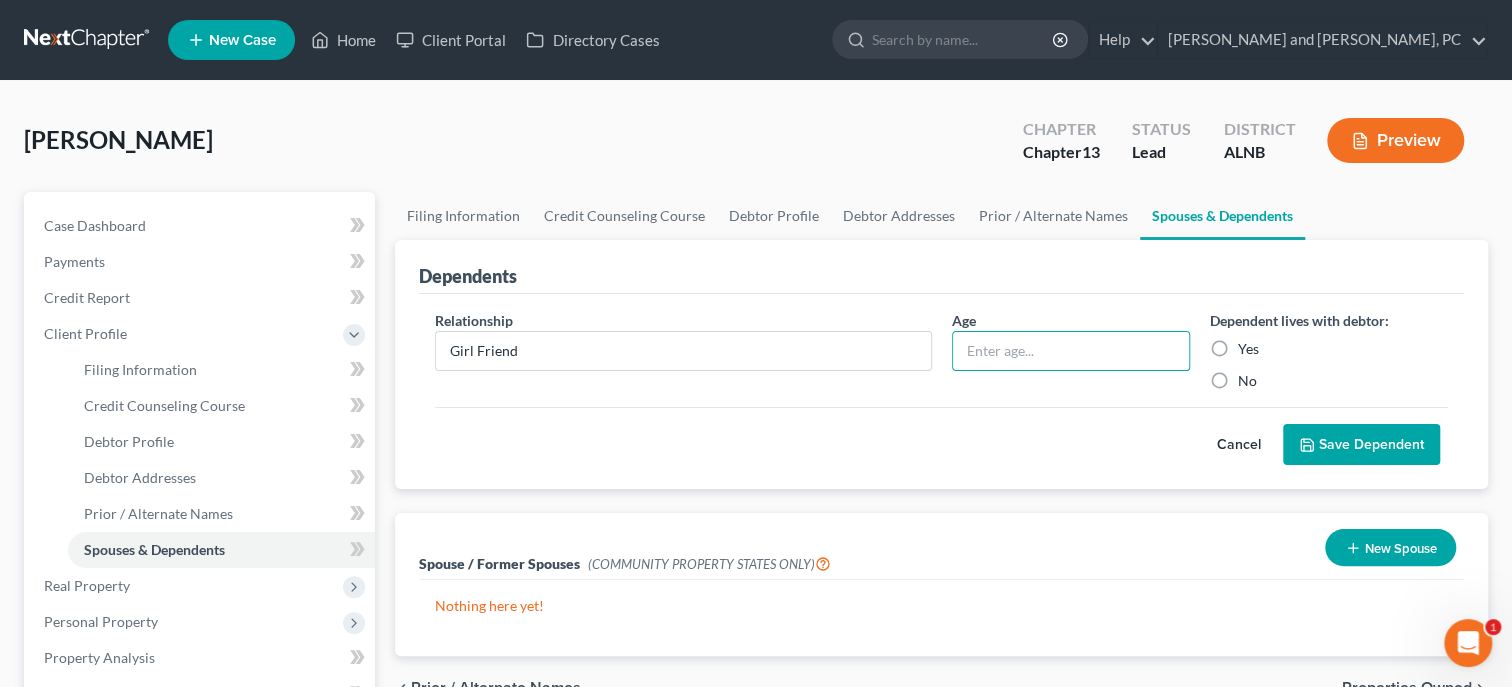 click on "Yes" at bounding box center (1248, 349) 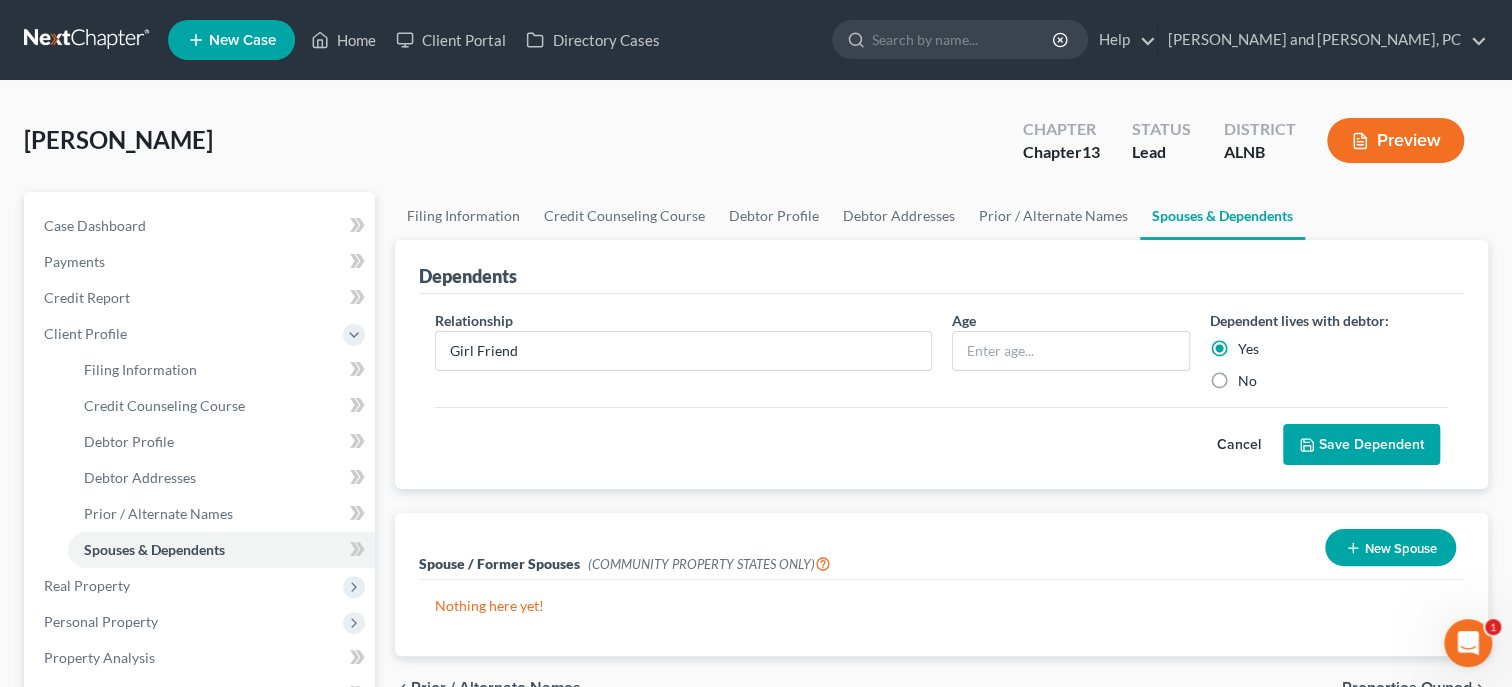 click on "Save Dependent" at bounding box center [1361, 445] 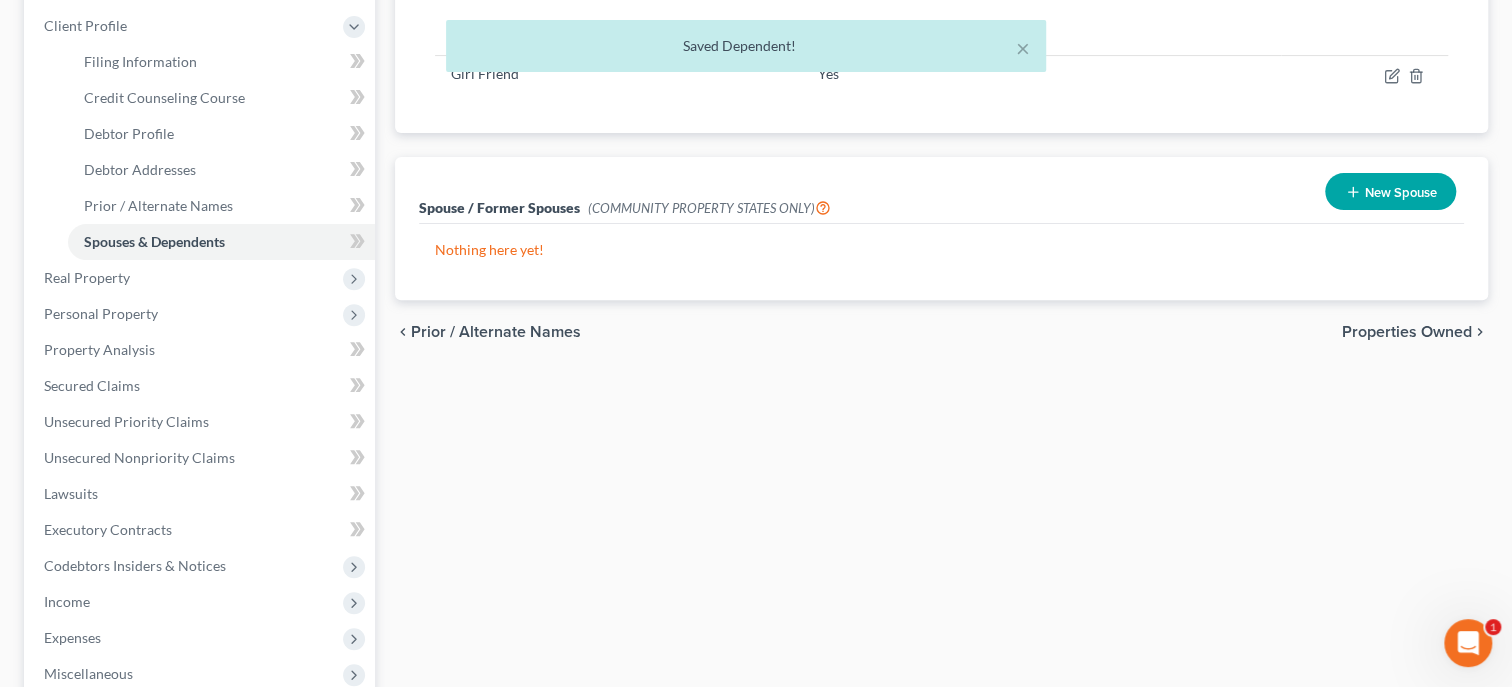 scroll, scrollTop: 411, scrollLeft: 0, axis: vertical 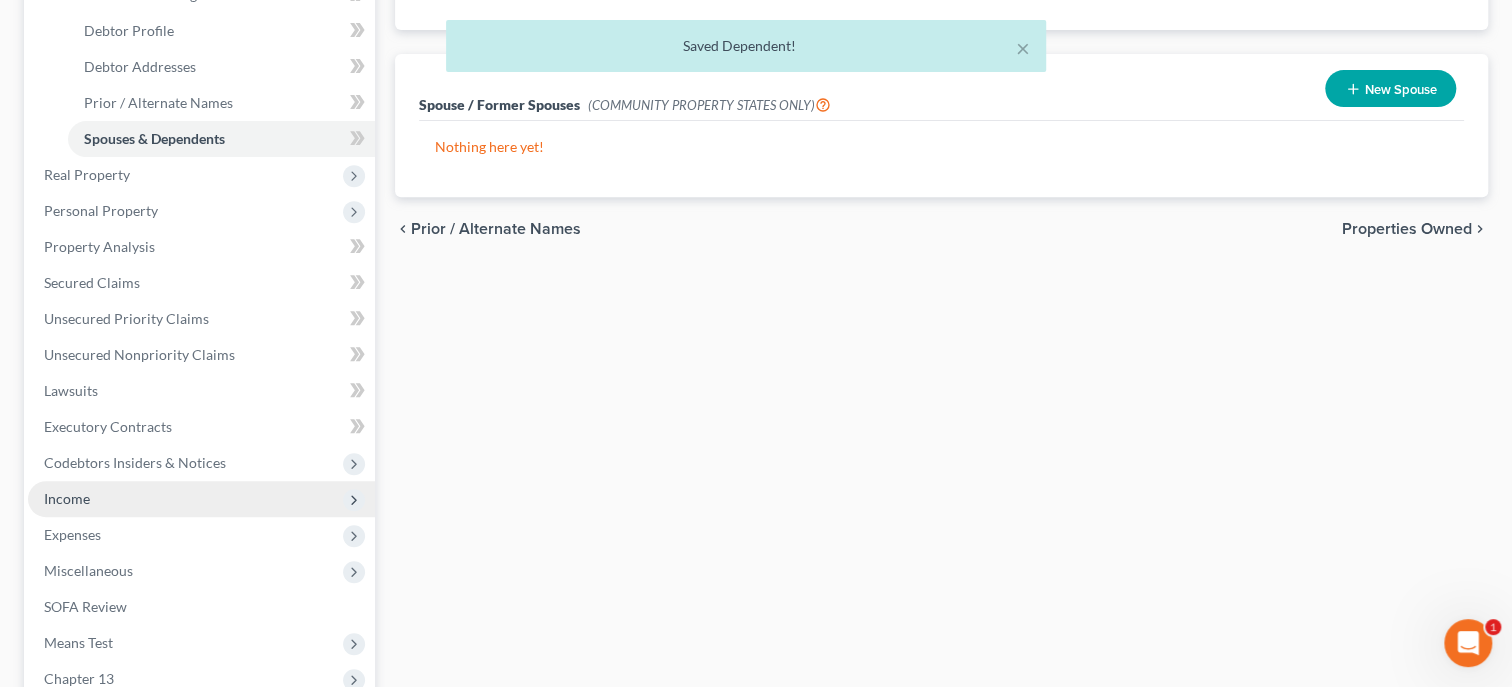 click on "Income" at bounding box center [201, 499] 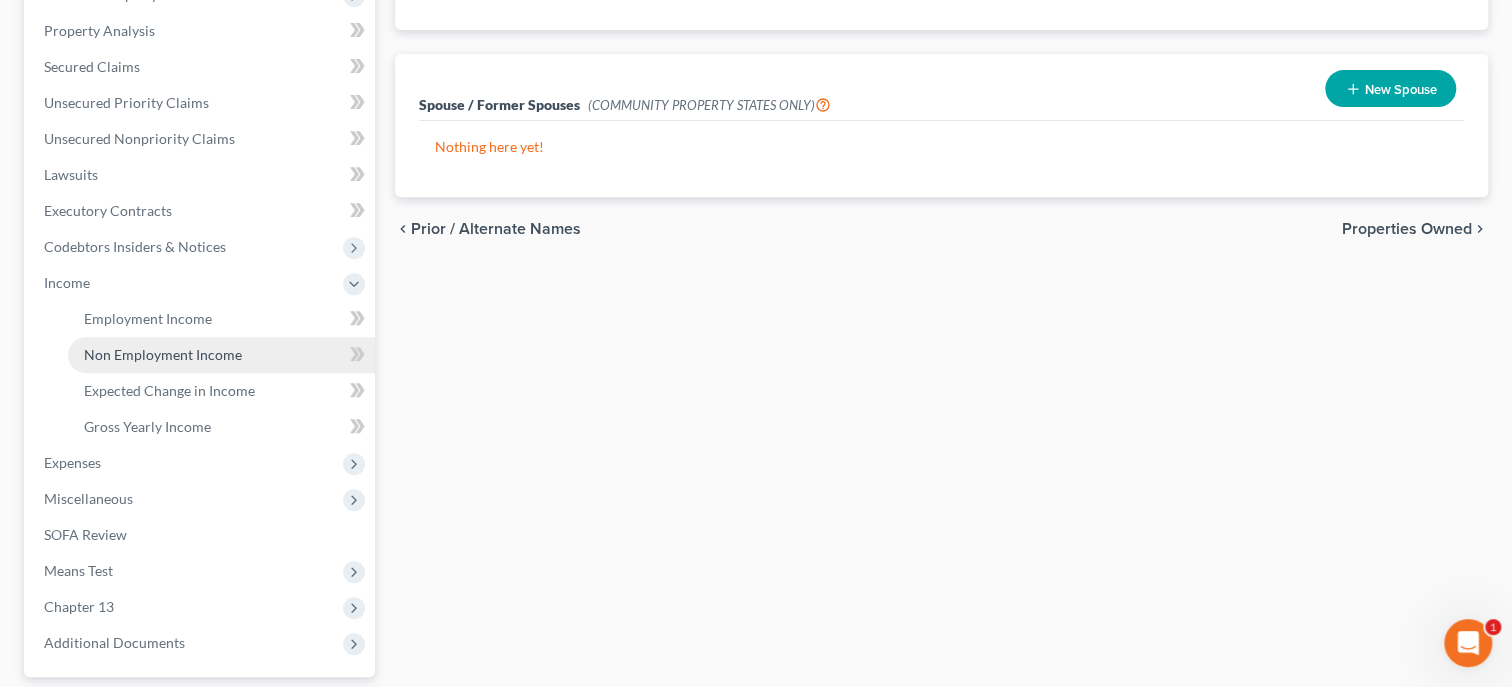 click on "Non Employment Income" at bounding box center [163, 354] 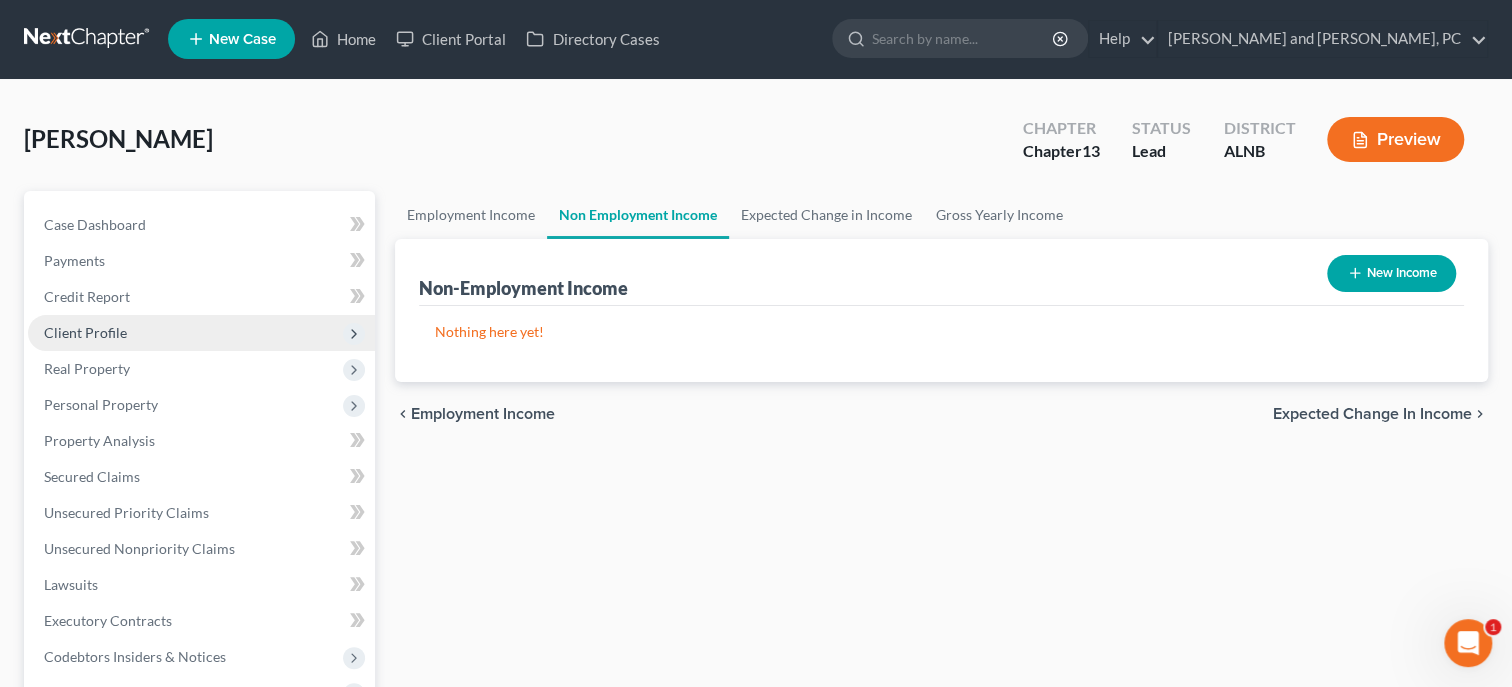 scroll, scrollTop: 0, scrollLeft: 0, axis: both 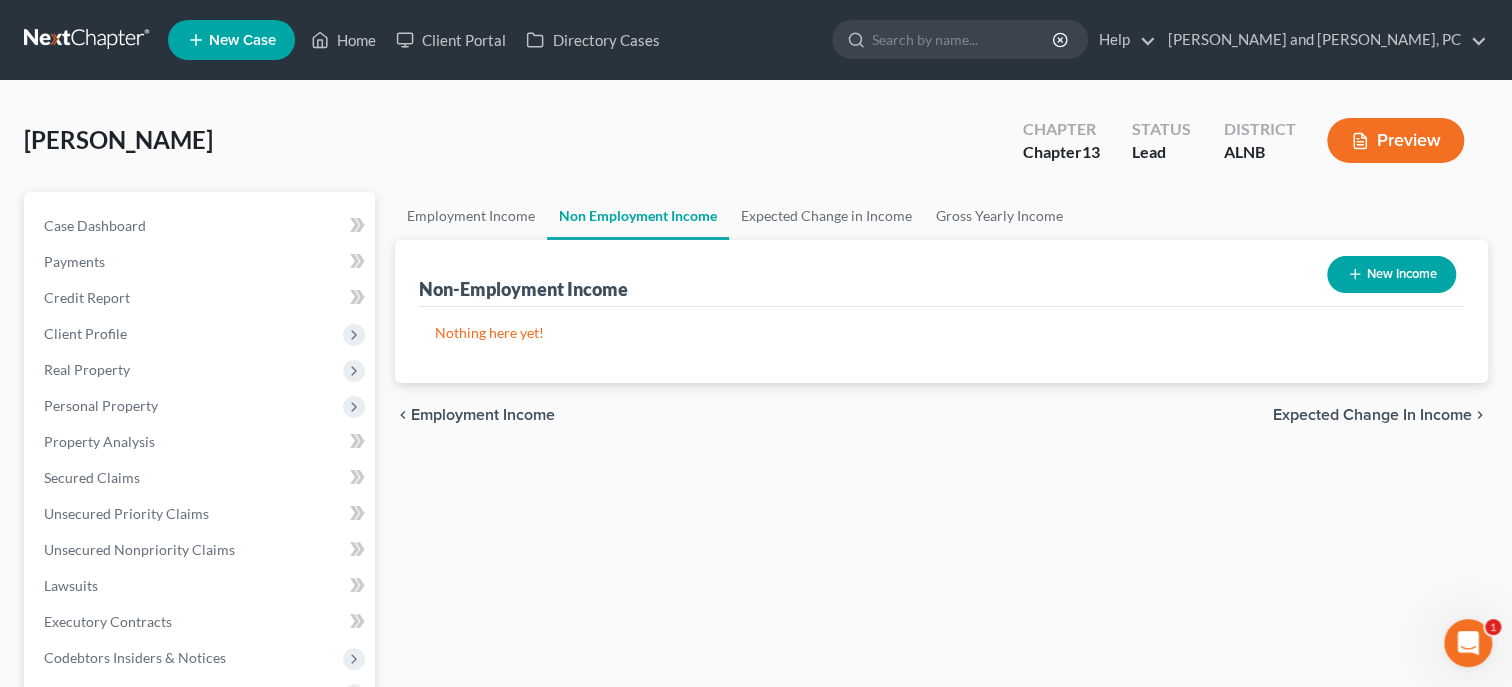 click on "New Income" at bounding box center [1391, 274] 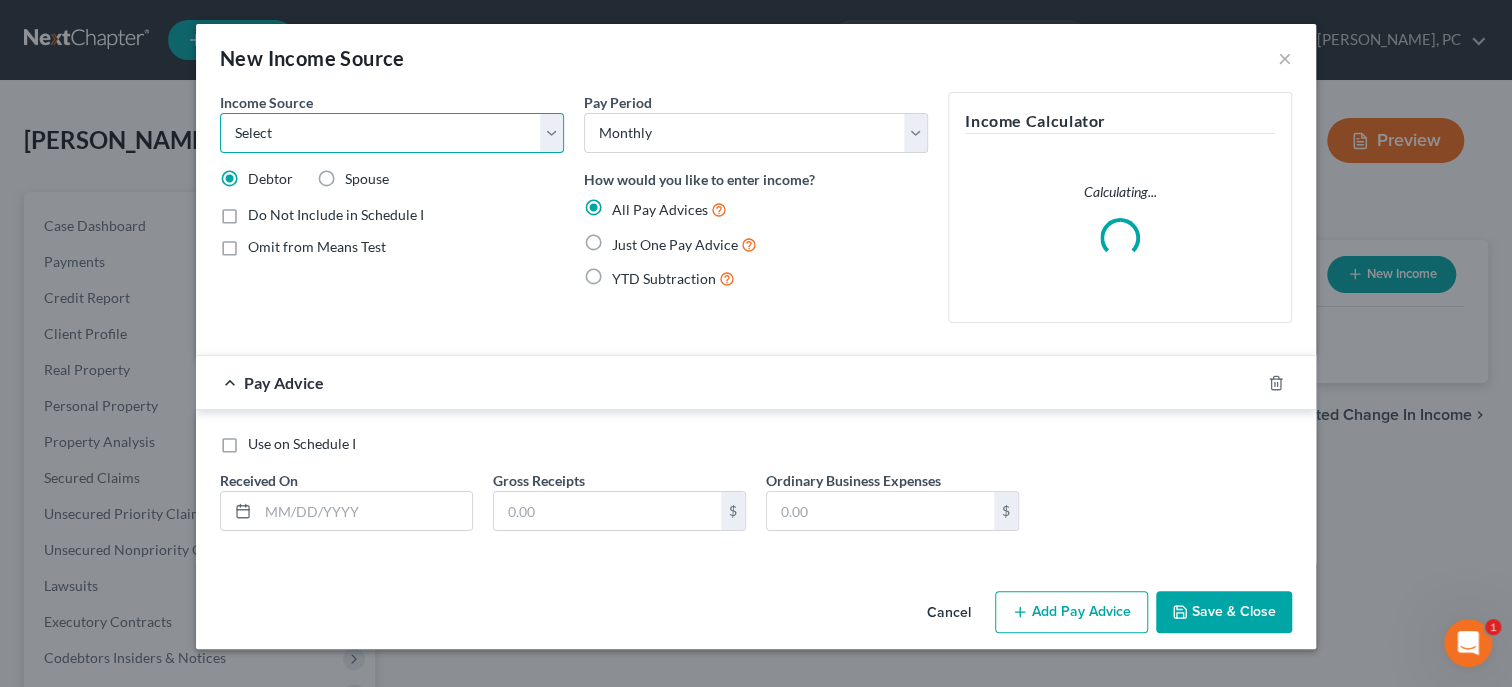 click on "Select Unemployment Disability (from employer) Pension Retirement Social Security / Social Security Disability Other Government Assistance Interests, Dividends or Royalties Child / Family Support Contributions to Household Property / Rental Business, Professional or Farm Alimony / Maintenance Payments Military Disability Benefits Other Monthly Income" at bounding box center (392, 133) 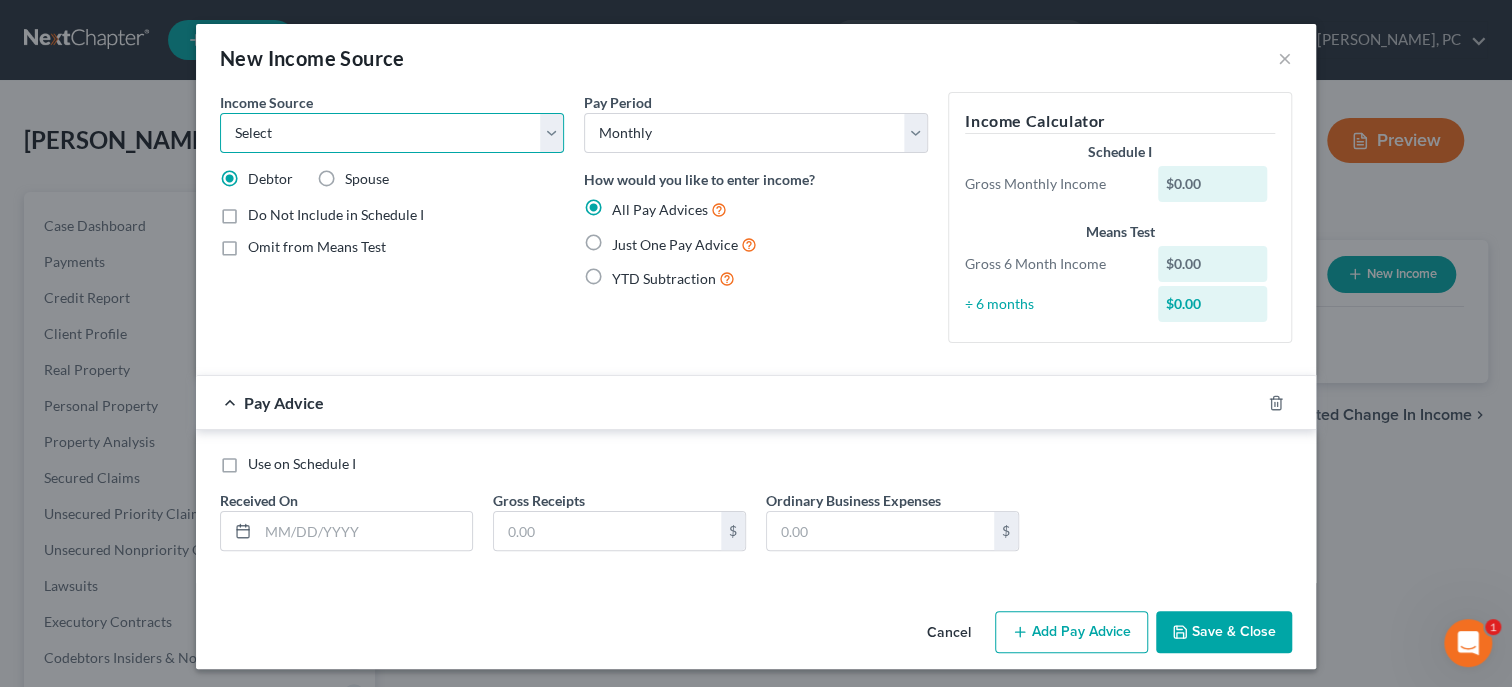select on "4" 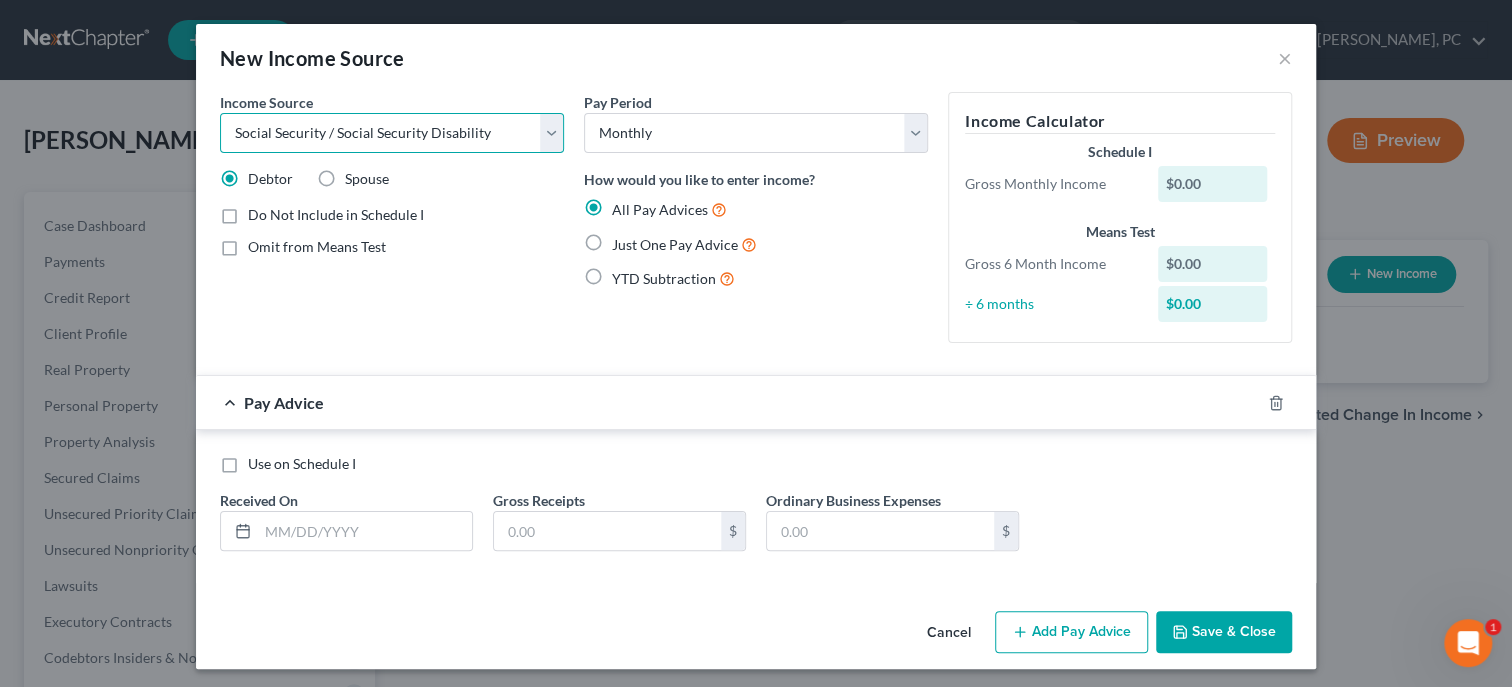click on "Social Security / Social Security Disability" at bounding box center (0, 0) 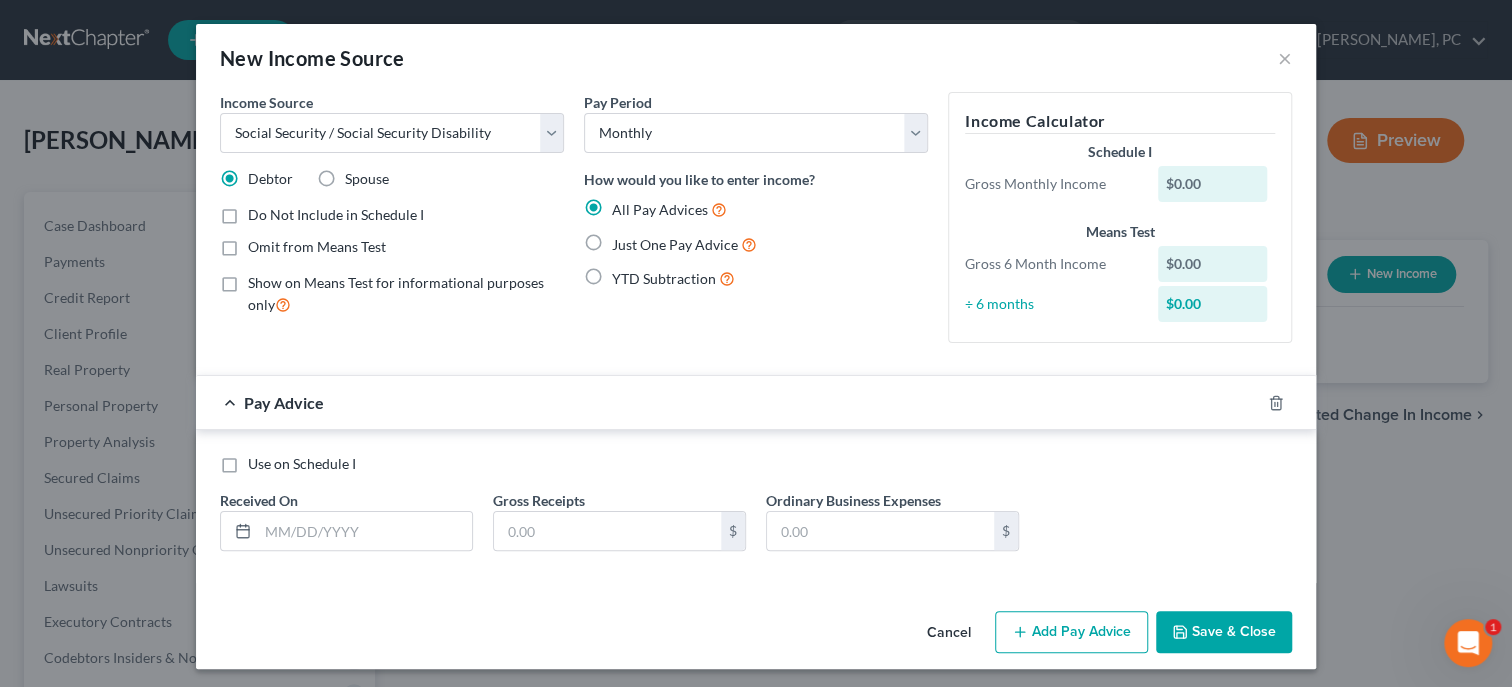 click on "Show on Means Test for informational purposes only" at bounding box center [406, 294] 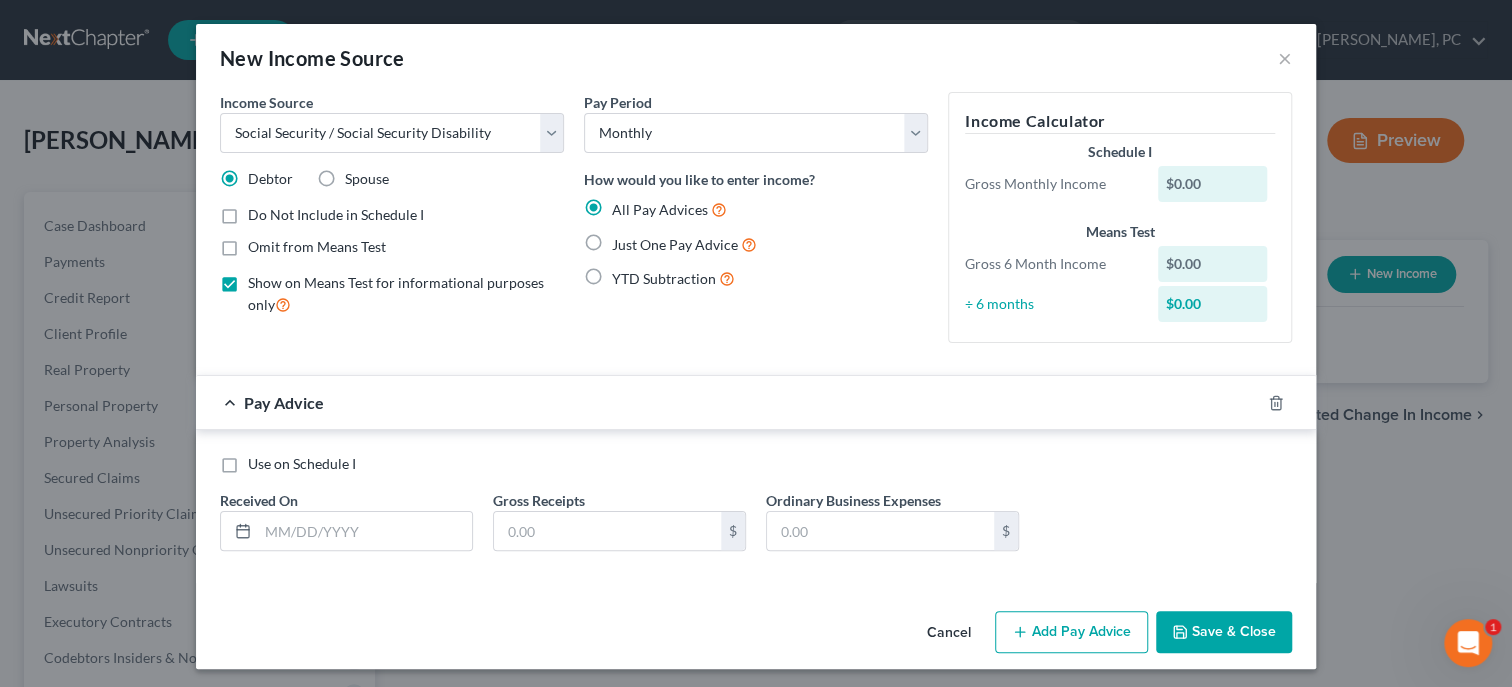 click on "Just One Pay Advice" at bounding box center (684, 244) 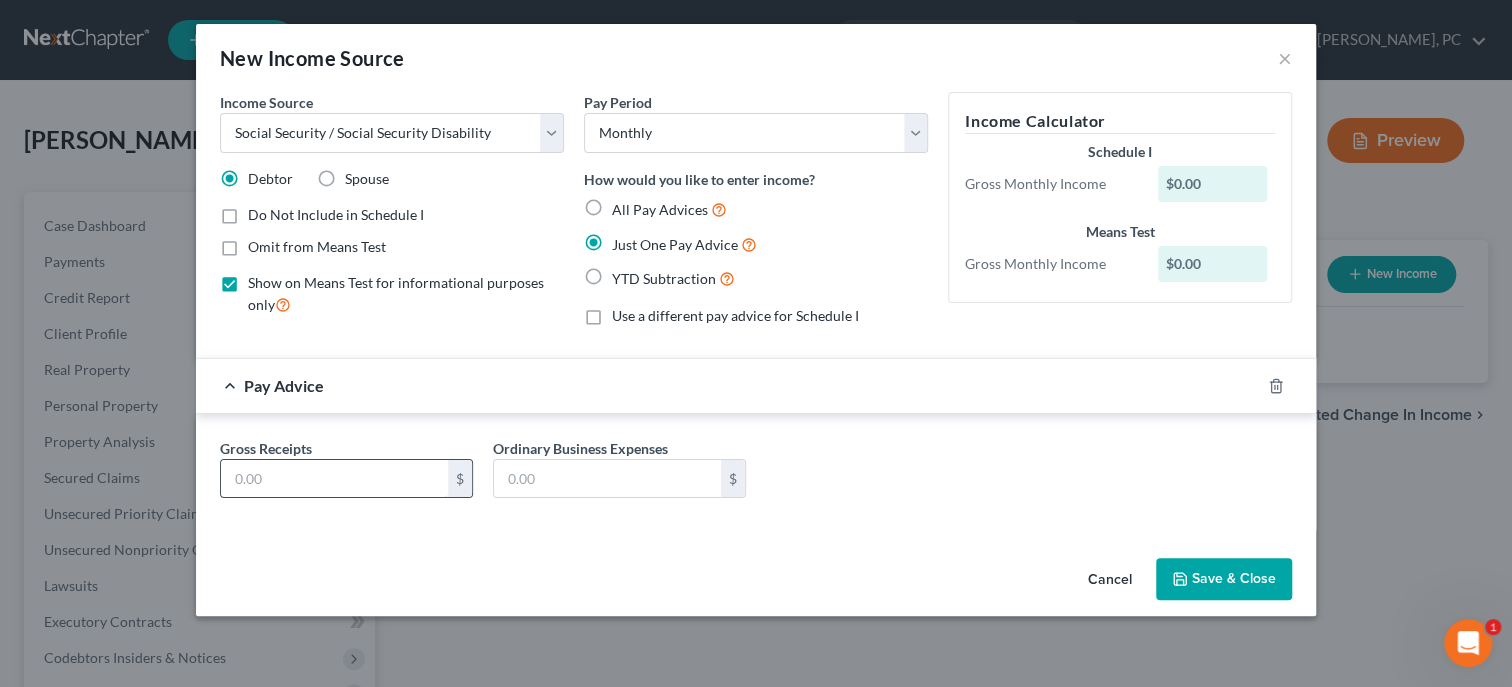 click at bounding box center (334, 479) 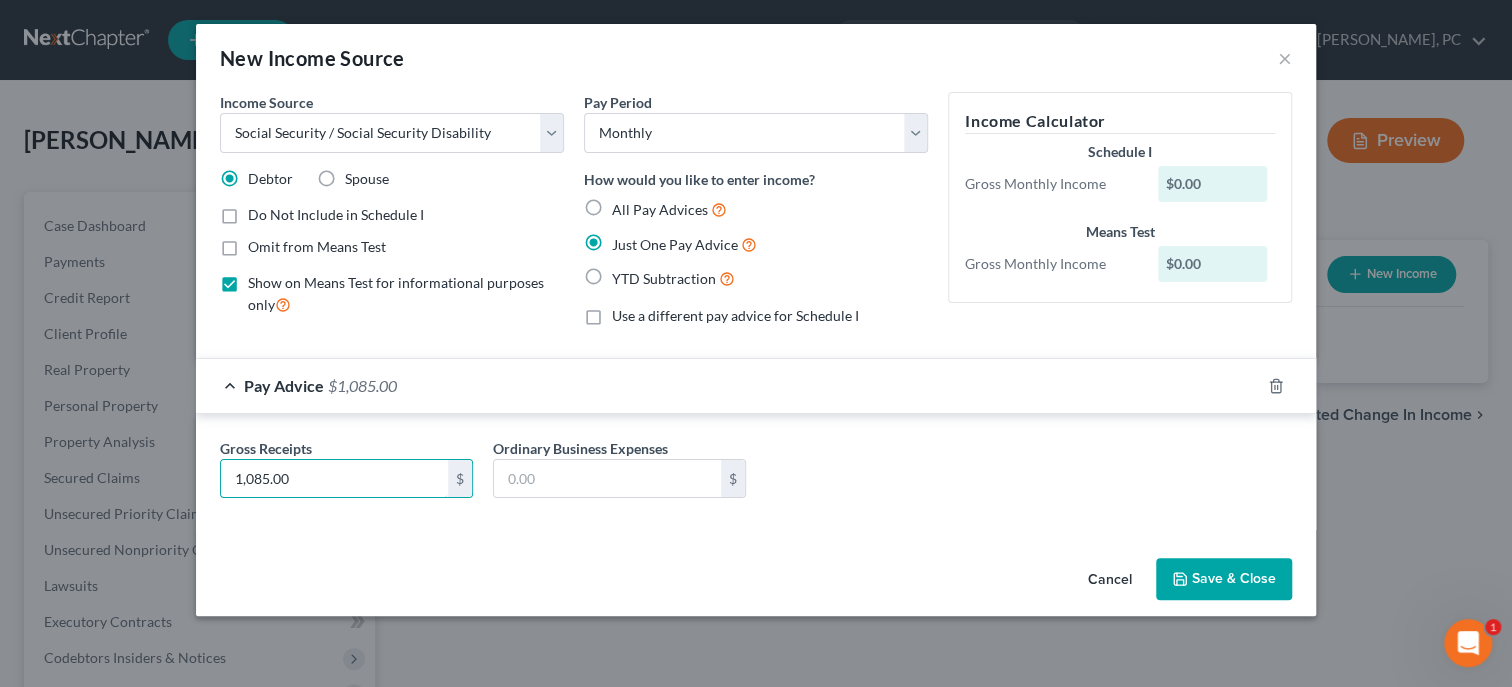 type on "1,085.00" 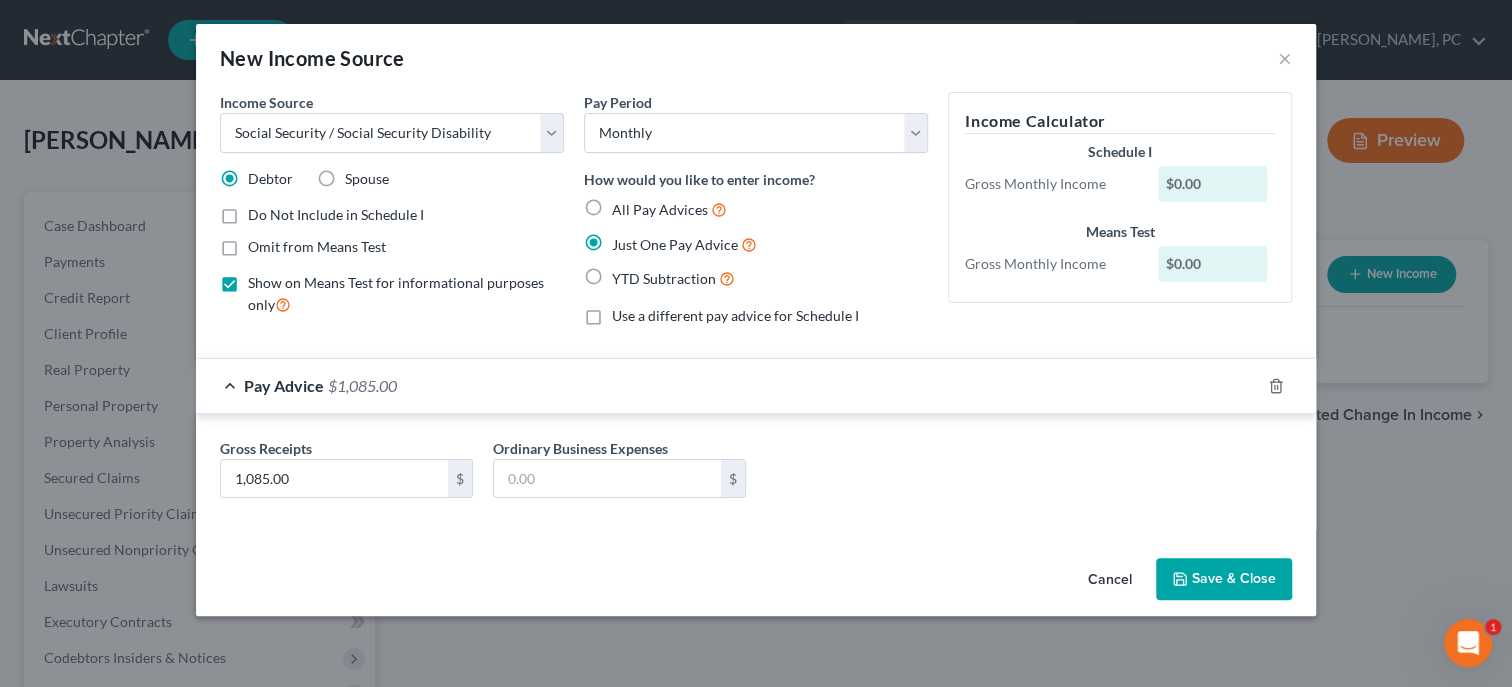 click on "Save & Close" at bounding box center (1224, 579) 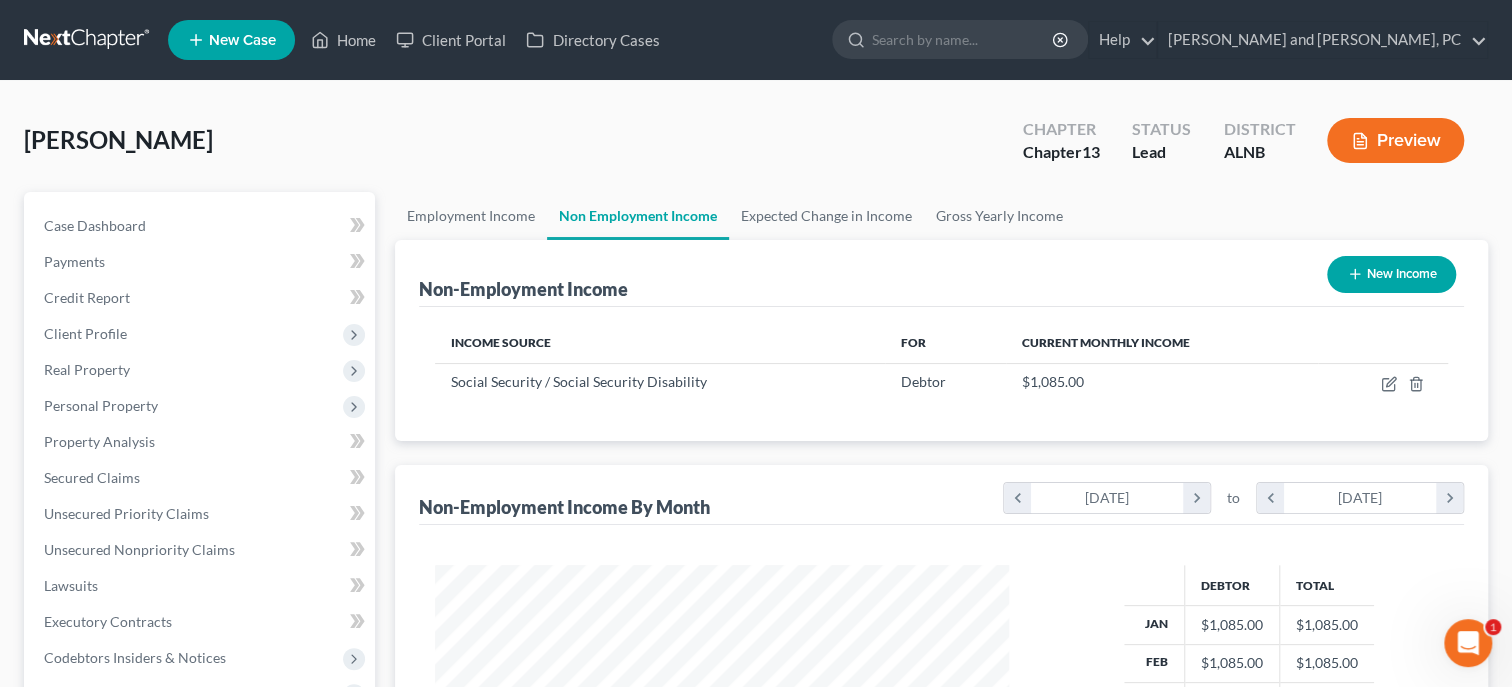 scroll, scrollTop: 999642, scrollLeft: 999386, axis: both 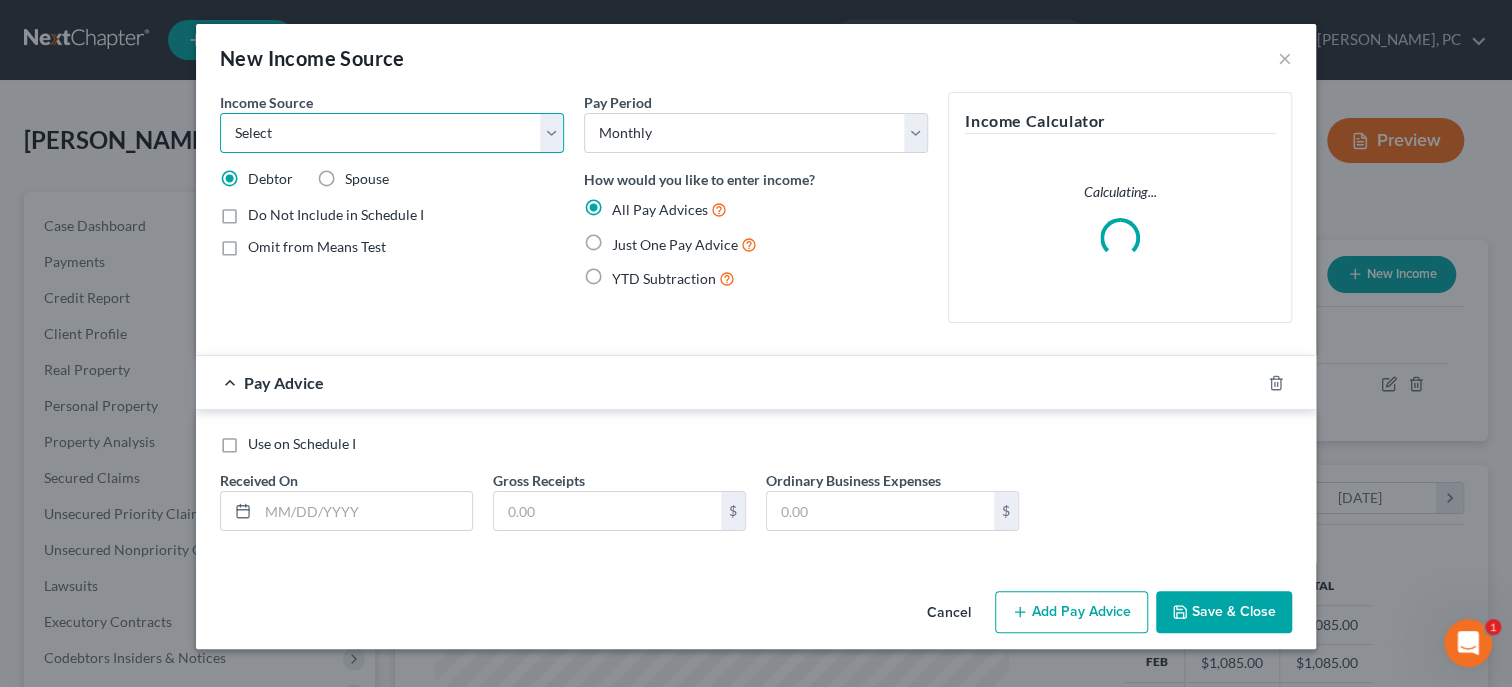 click on "Select Unemployment Disability (from employer) Pension Retirement Social Security / Social Security Disability Other Government Assistance Interests, Dividends or Royalties Child / Family Support Contributions to Household Property / Rental Business, Professional or Farm Alimony / Maintenance Payments Military Disability Benefits Other Monthly Income" at bounding box center (392, 133) 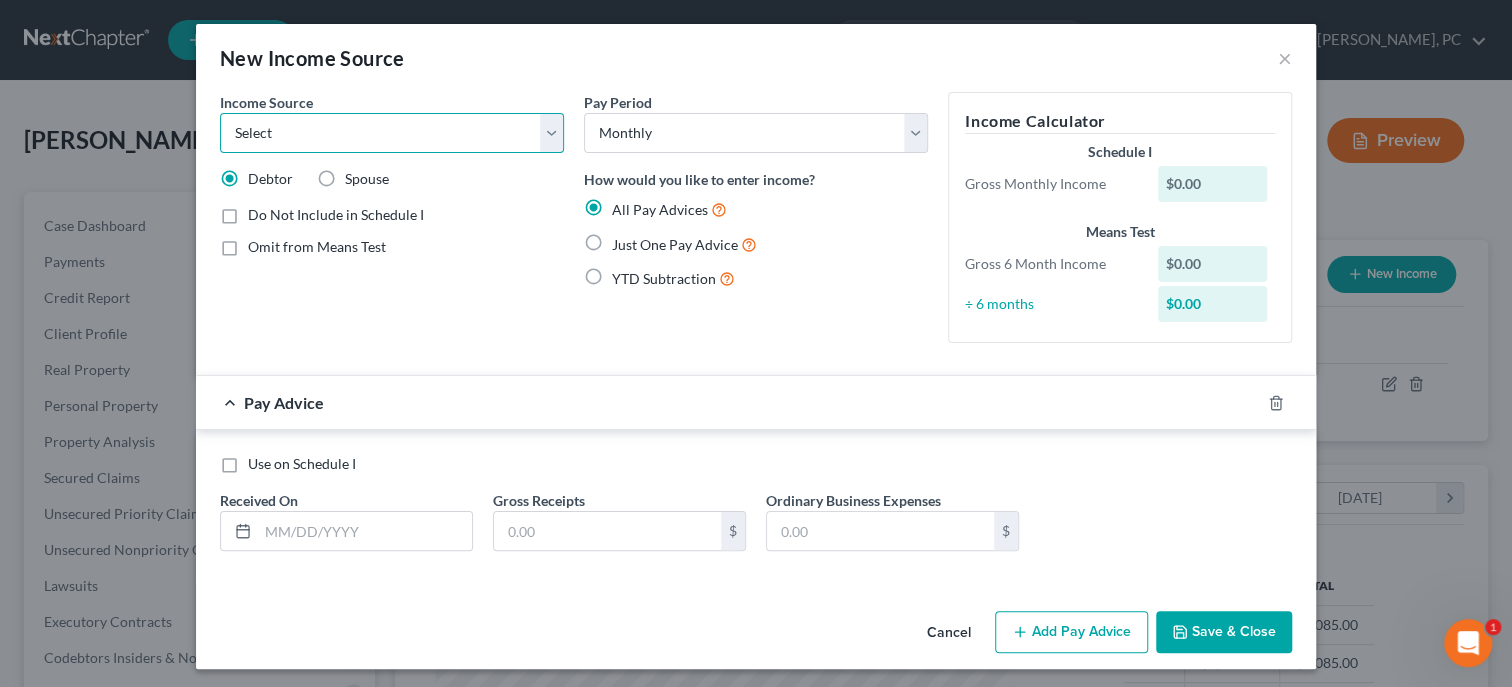 select on "4" 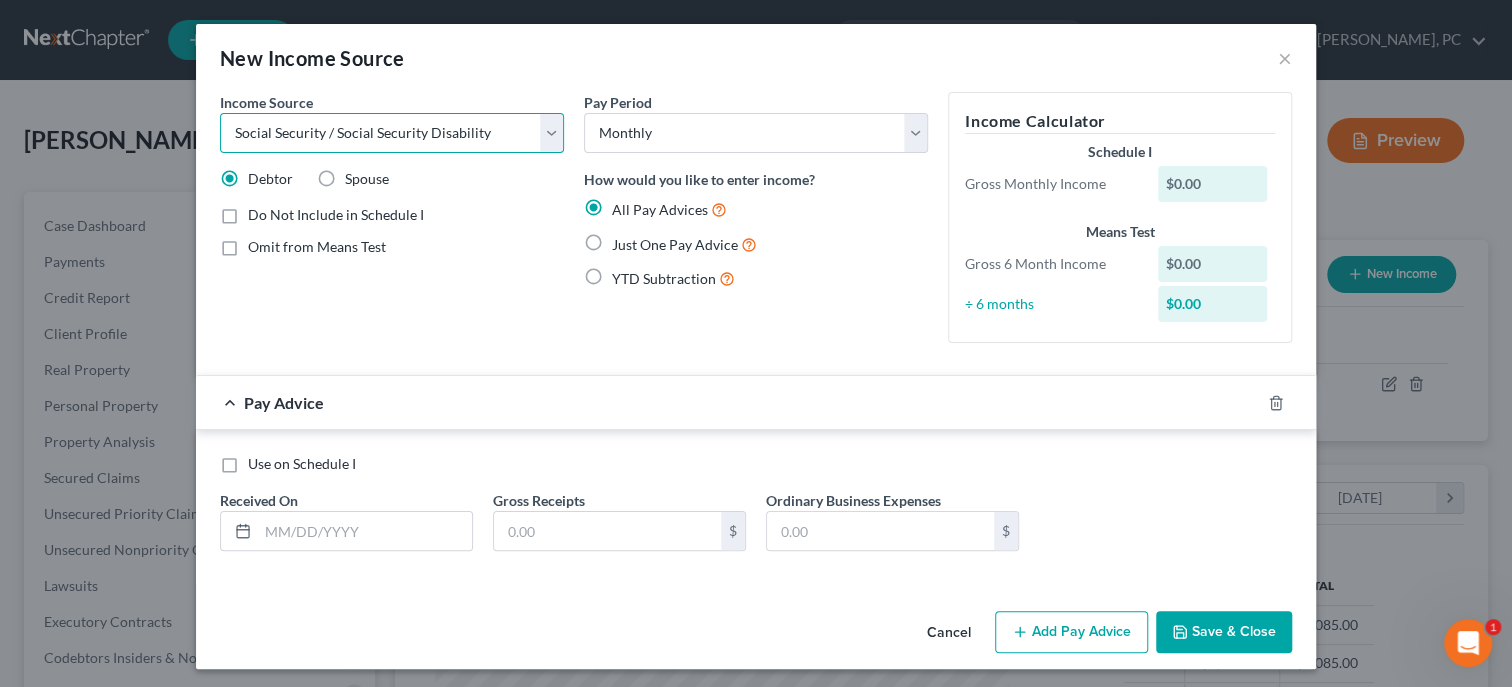click on "Social Security / Social Security Disability" at bounding box center (0, 0) 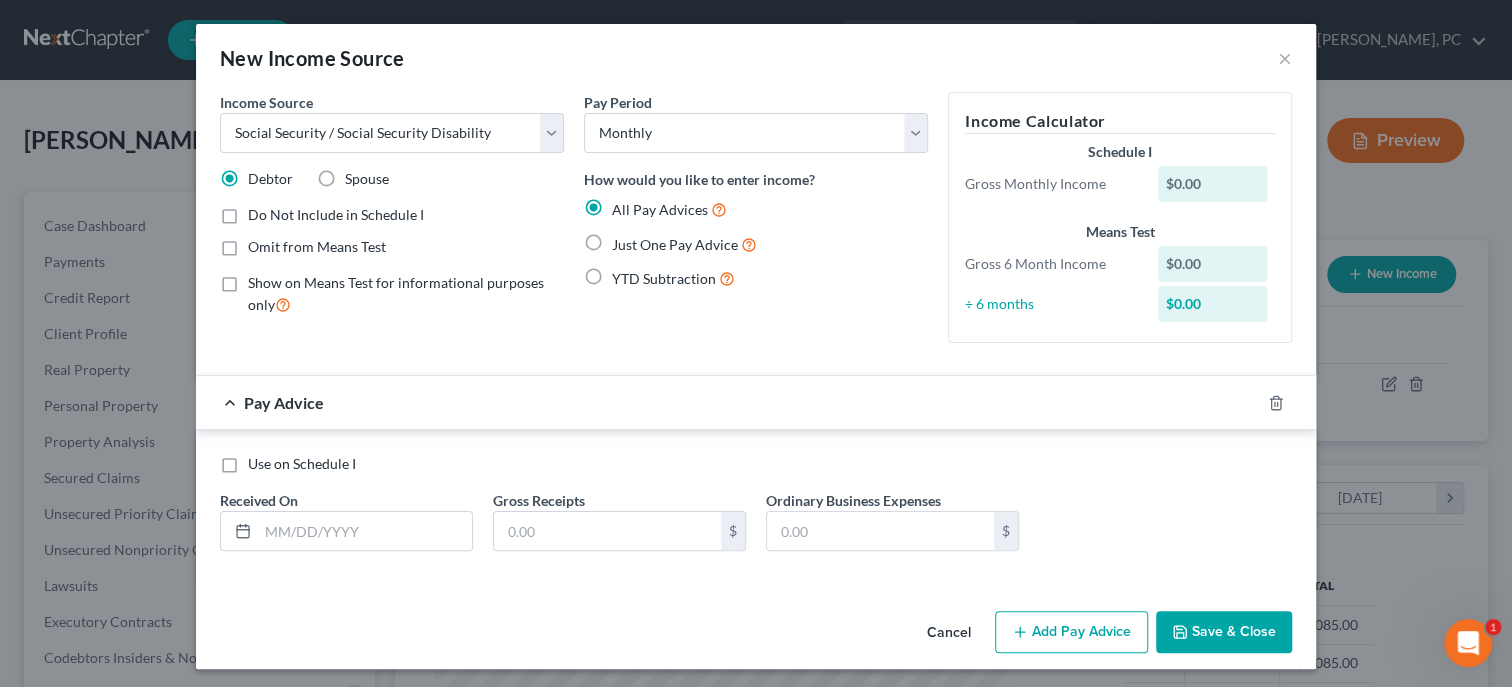 click on "Spouse" at bounding box center (367, 179) 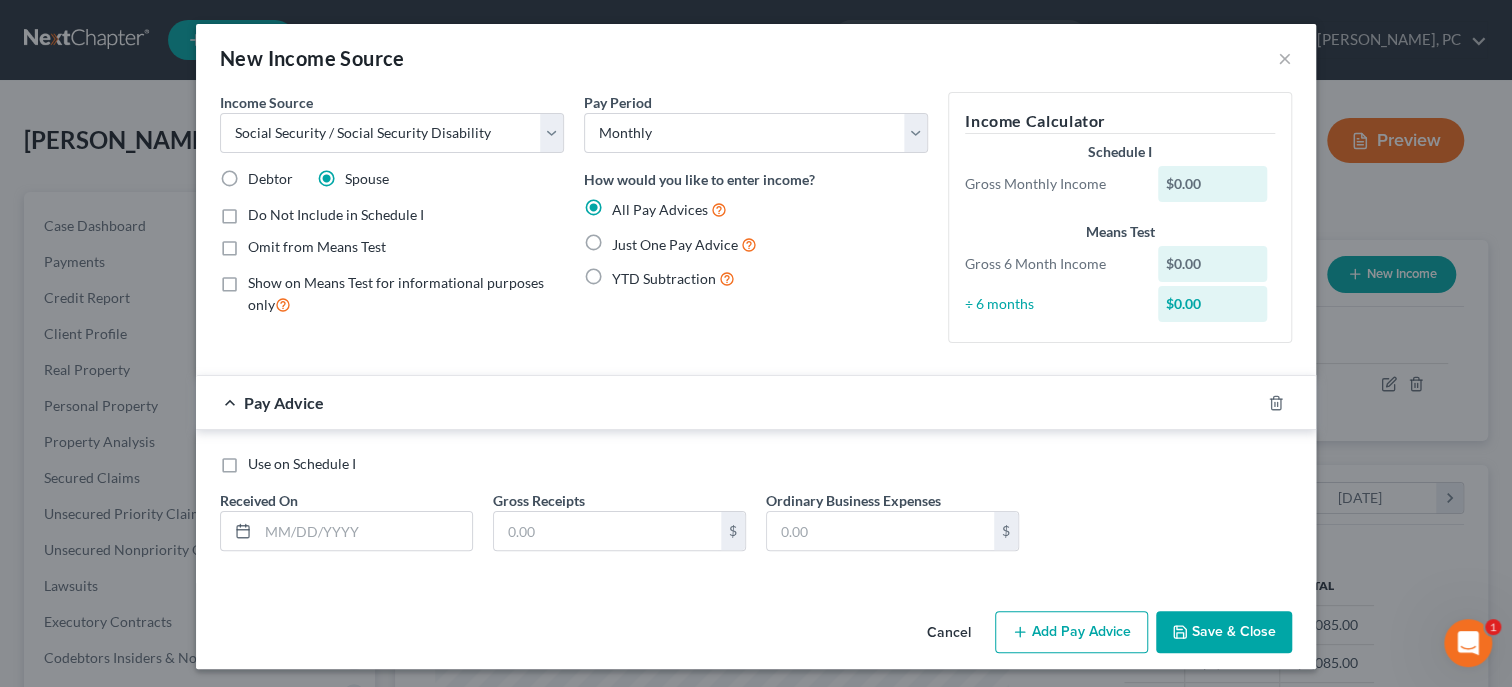 click on "Show on Means Test for informational purposes only" at bounding box center (406, 294) 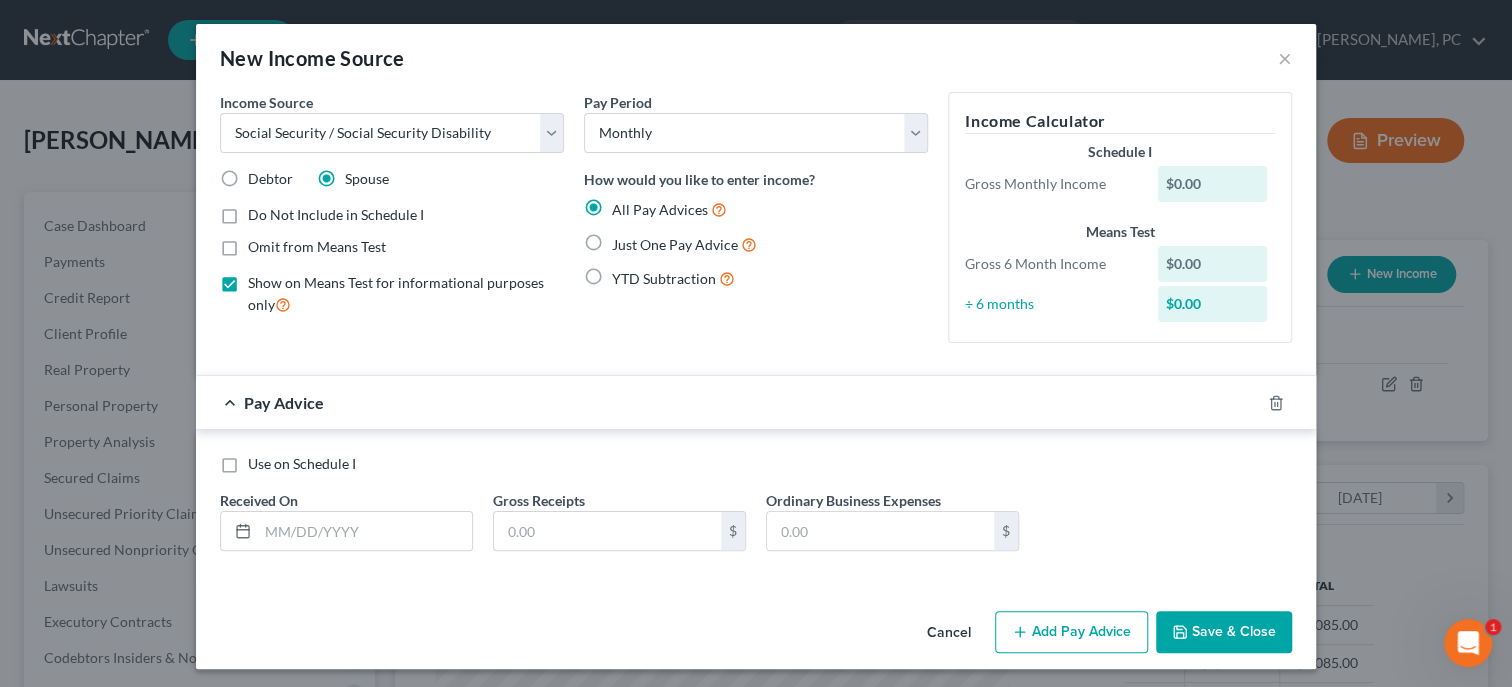 click on "Just One Pay Advice" at bounding box center [675, 244] 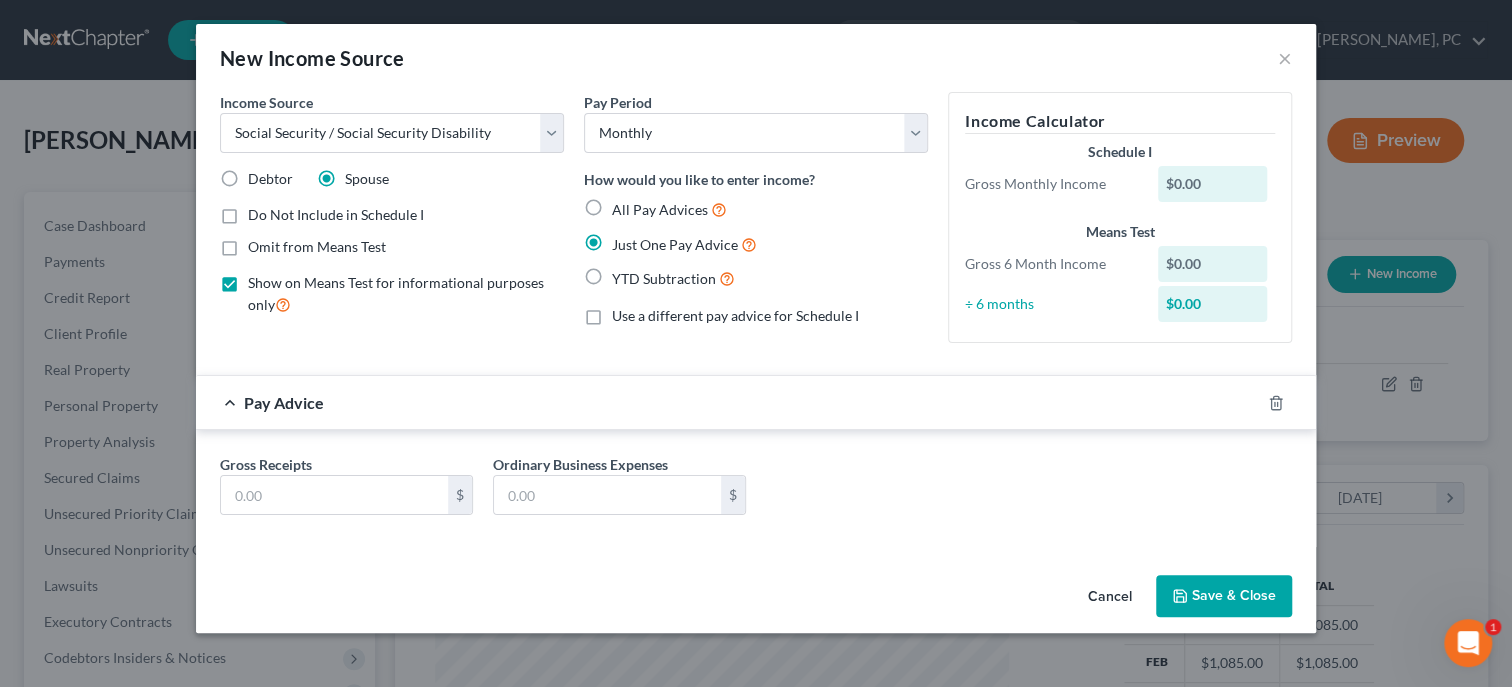click on "Gross Receipts $ Ordinary Business Expenses $" at bounding box center (756, 492) 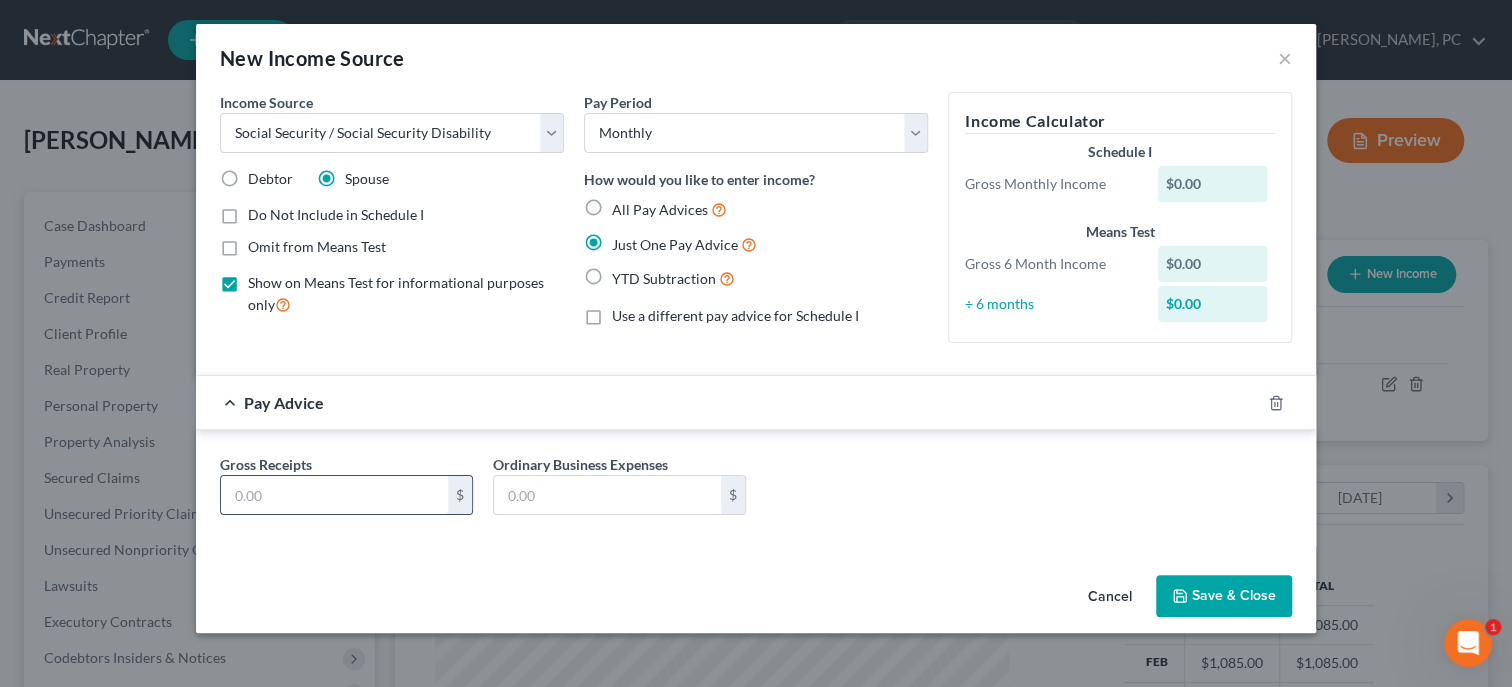 click at bounding box center [334, 495] 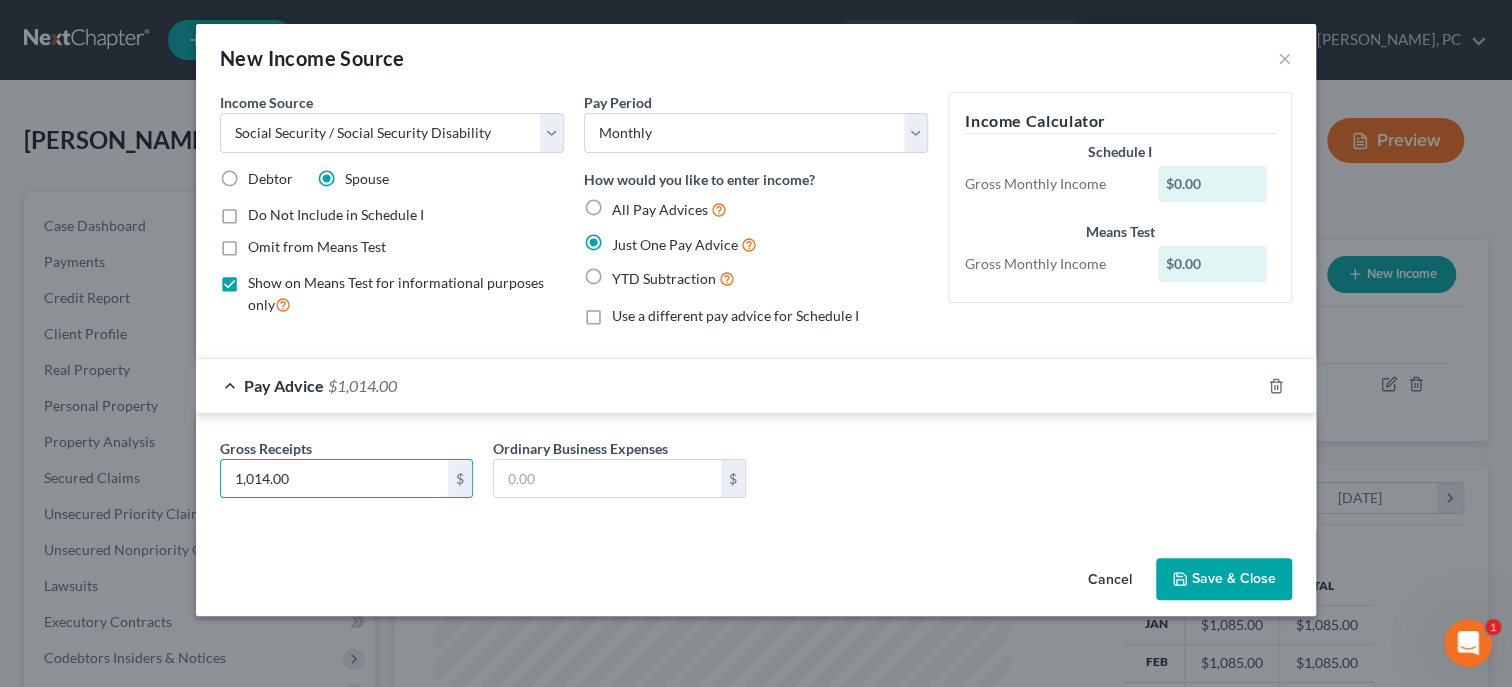 type on "1,014.00" 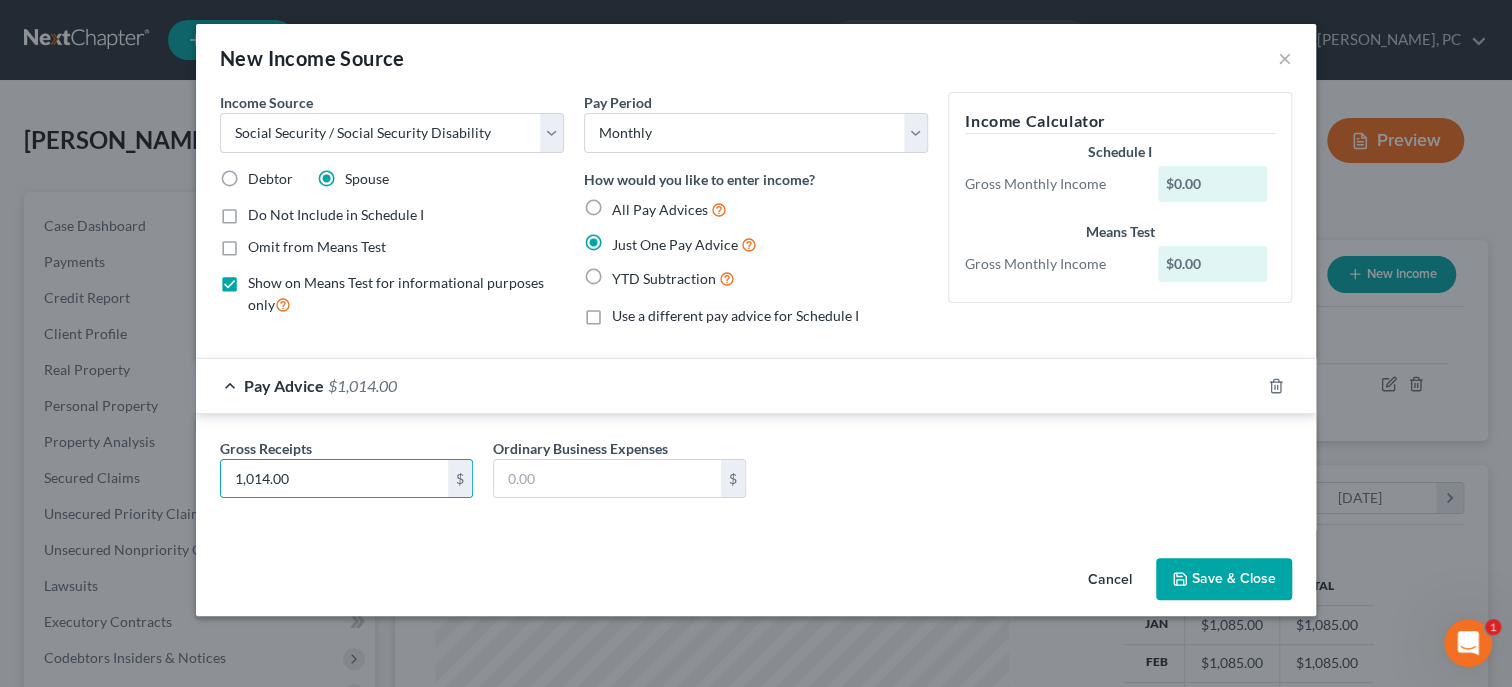 click on "Save & Close" at bounding box center [1224, 579] 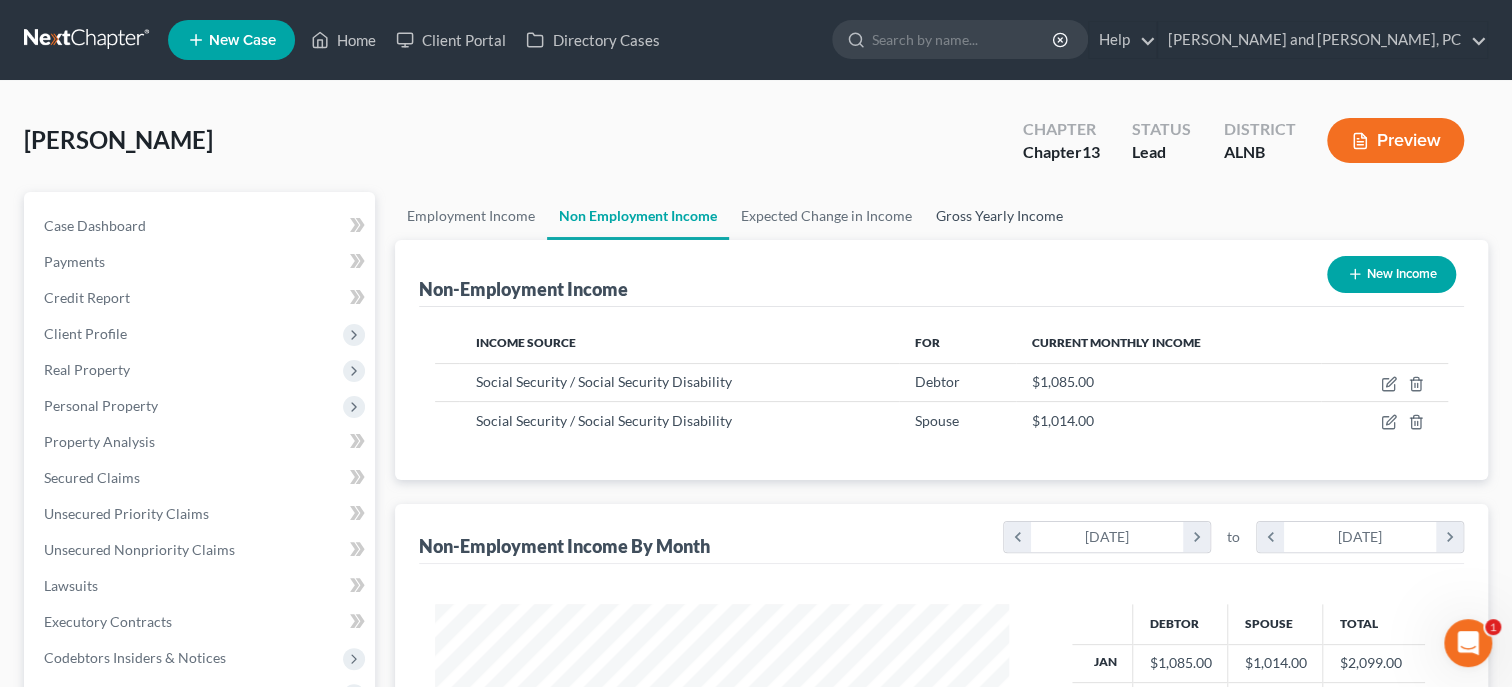 click on "Gross Yearly Income" at bounding box center [999, 216] 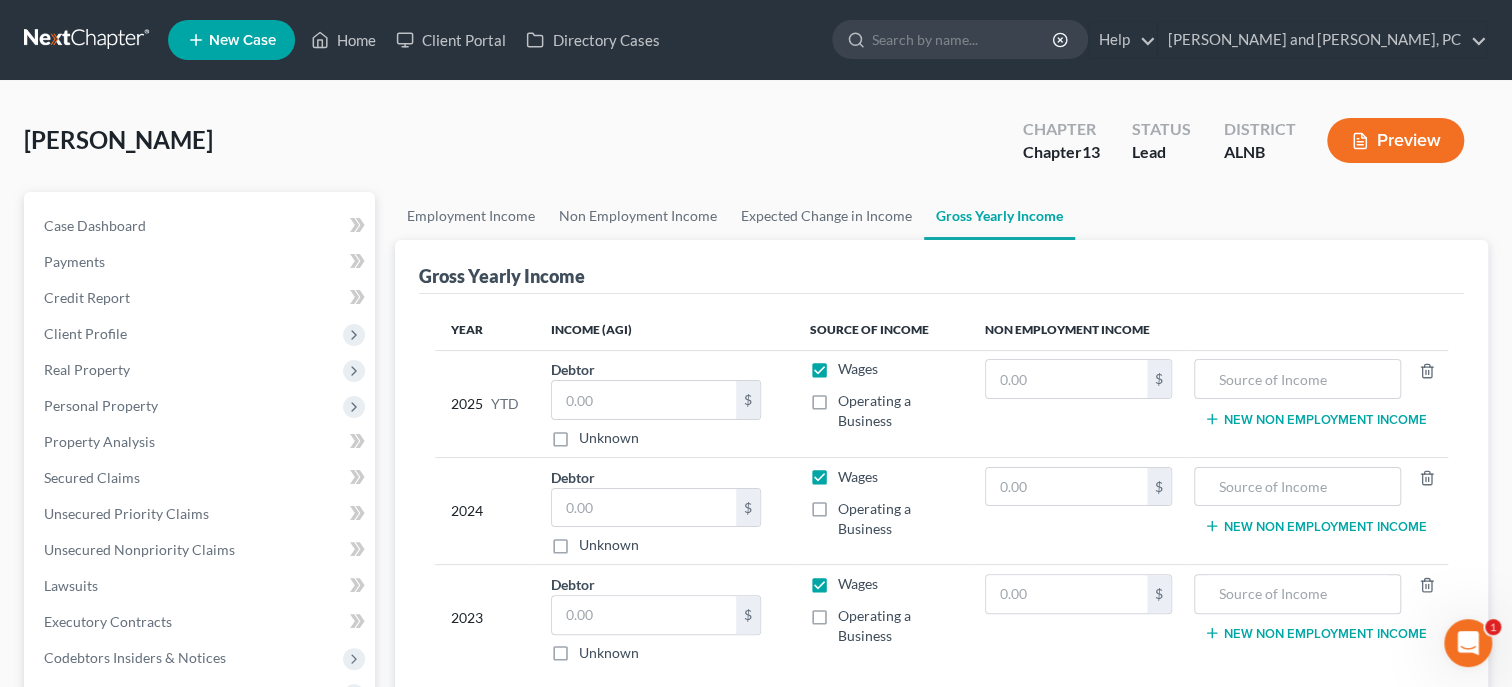 click on "Wages" at bounding box center [858, 369] 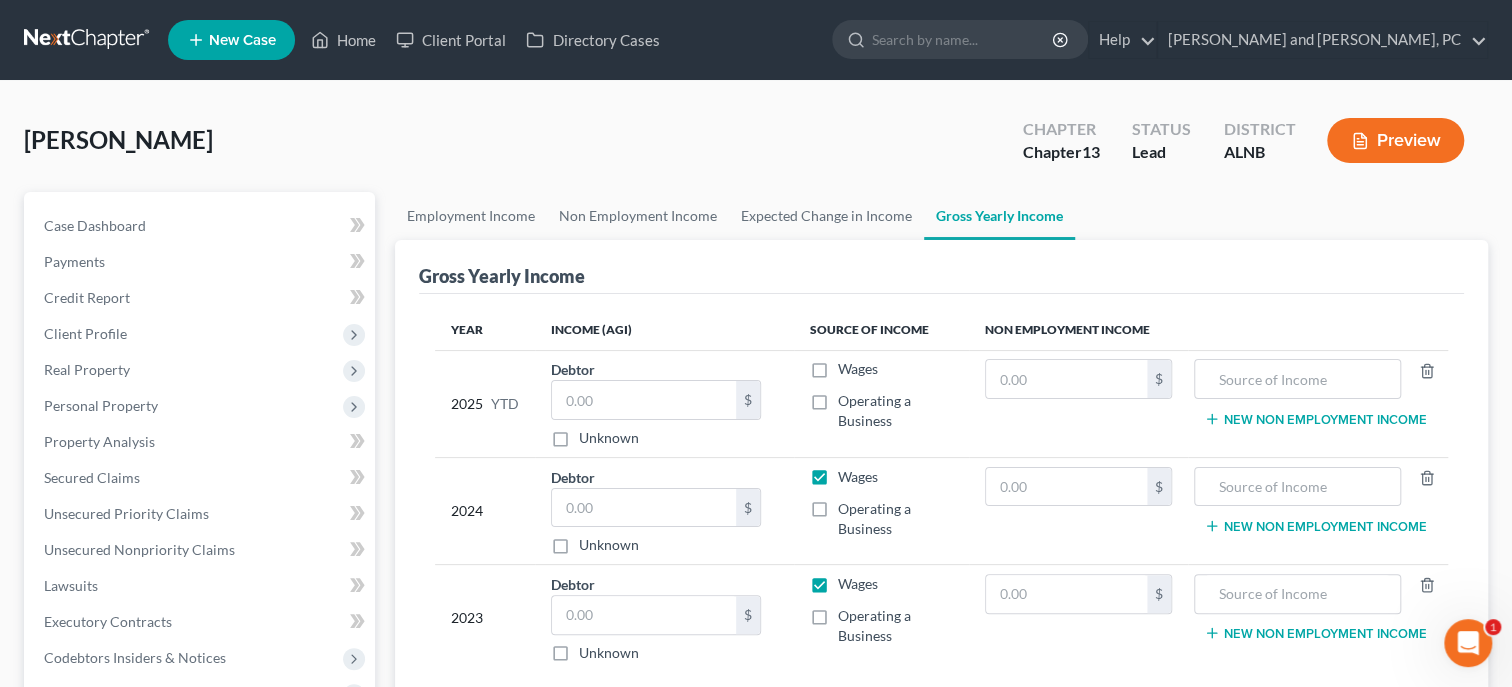 click on "Wages" at bounding box center (858, 477) 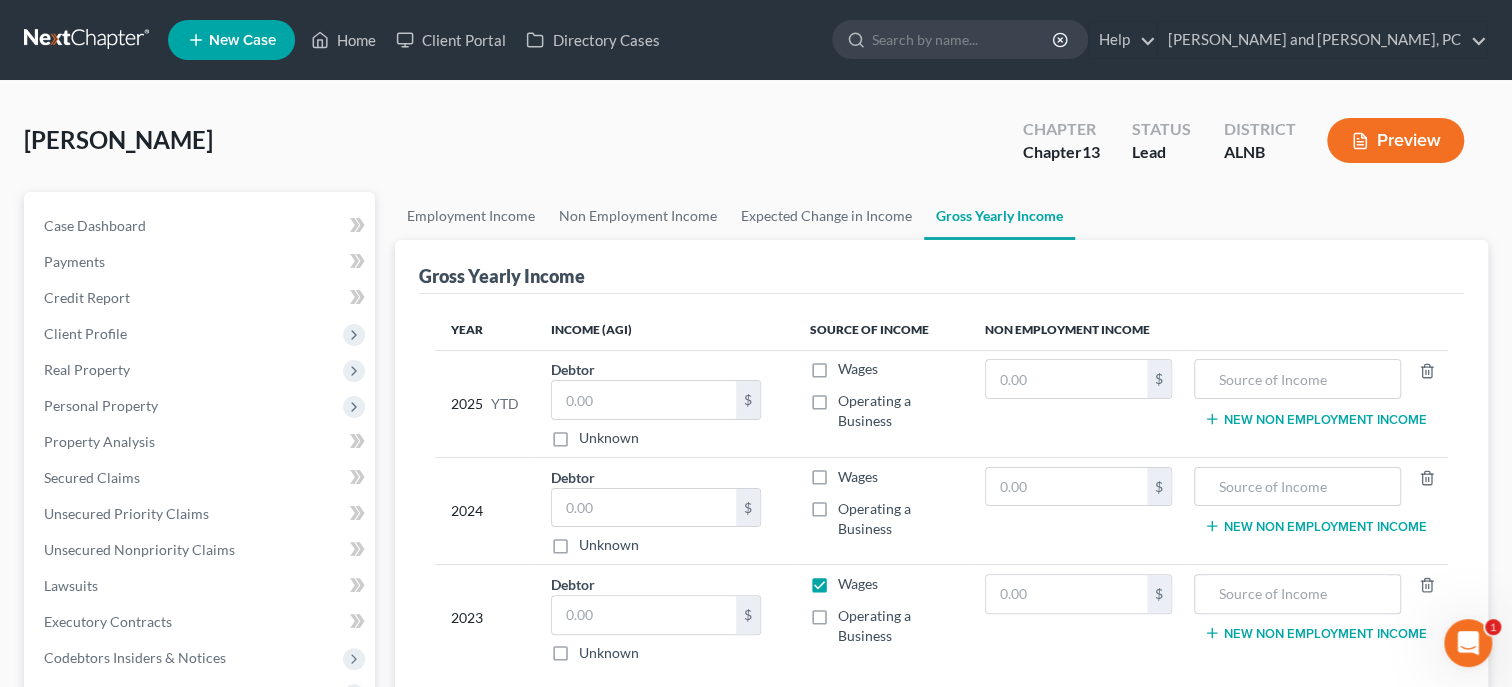 click on "Wages" at bounding box center [858, 584] 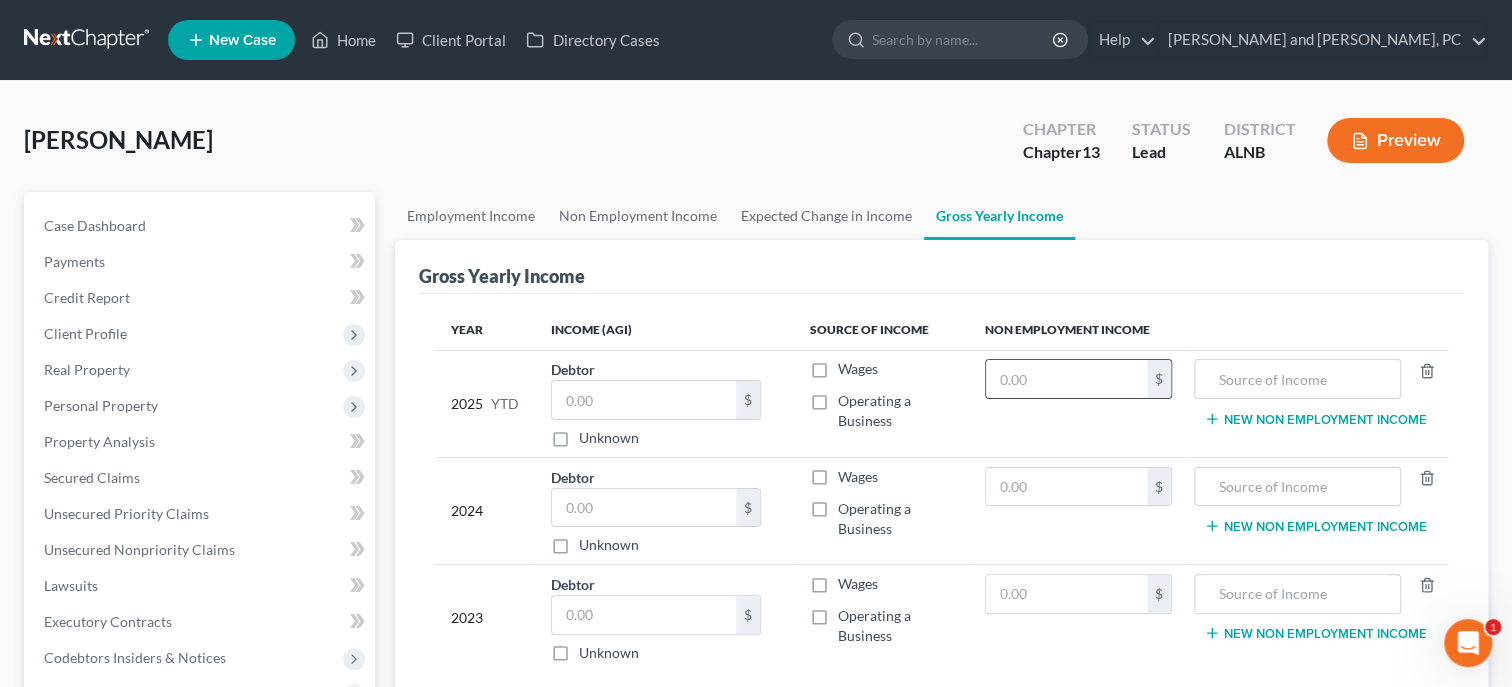 click at bounding box center [1066, 379] 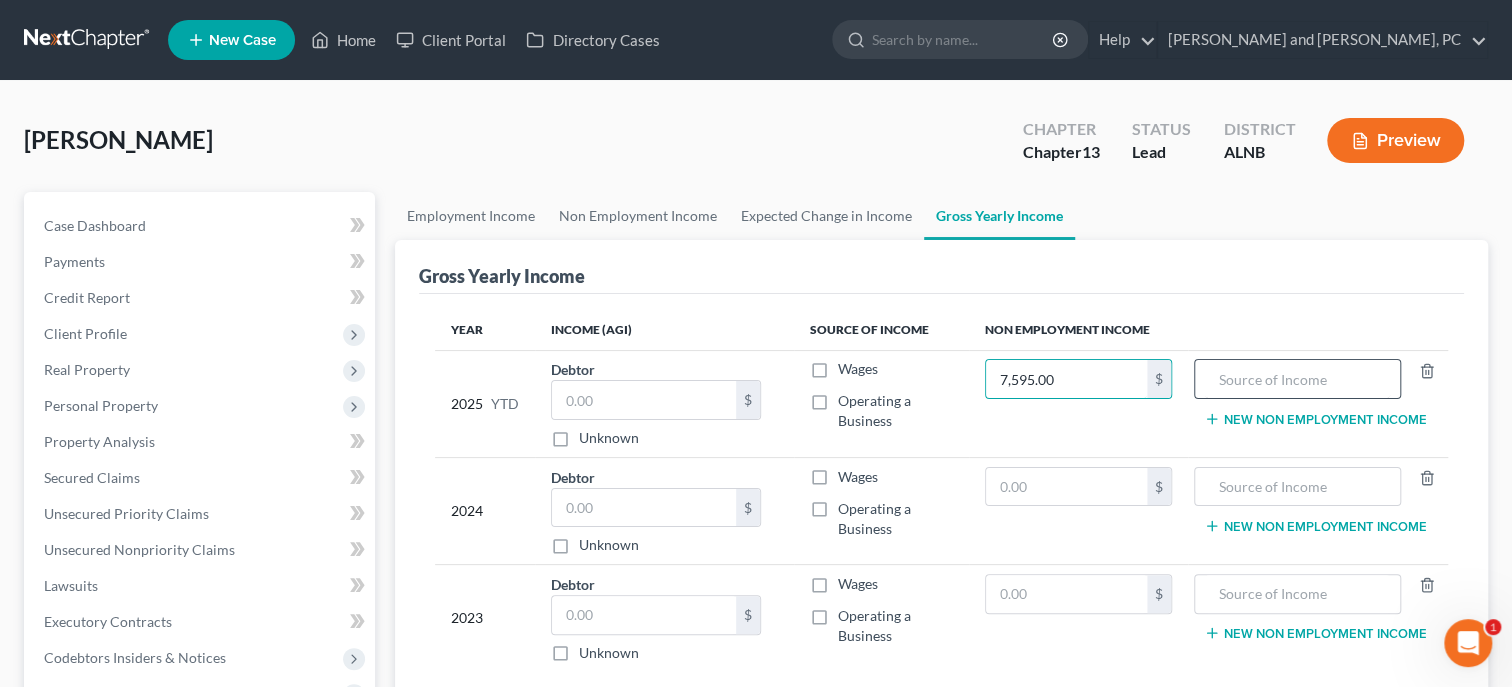 type on "7,595.00" 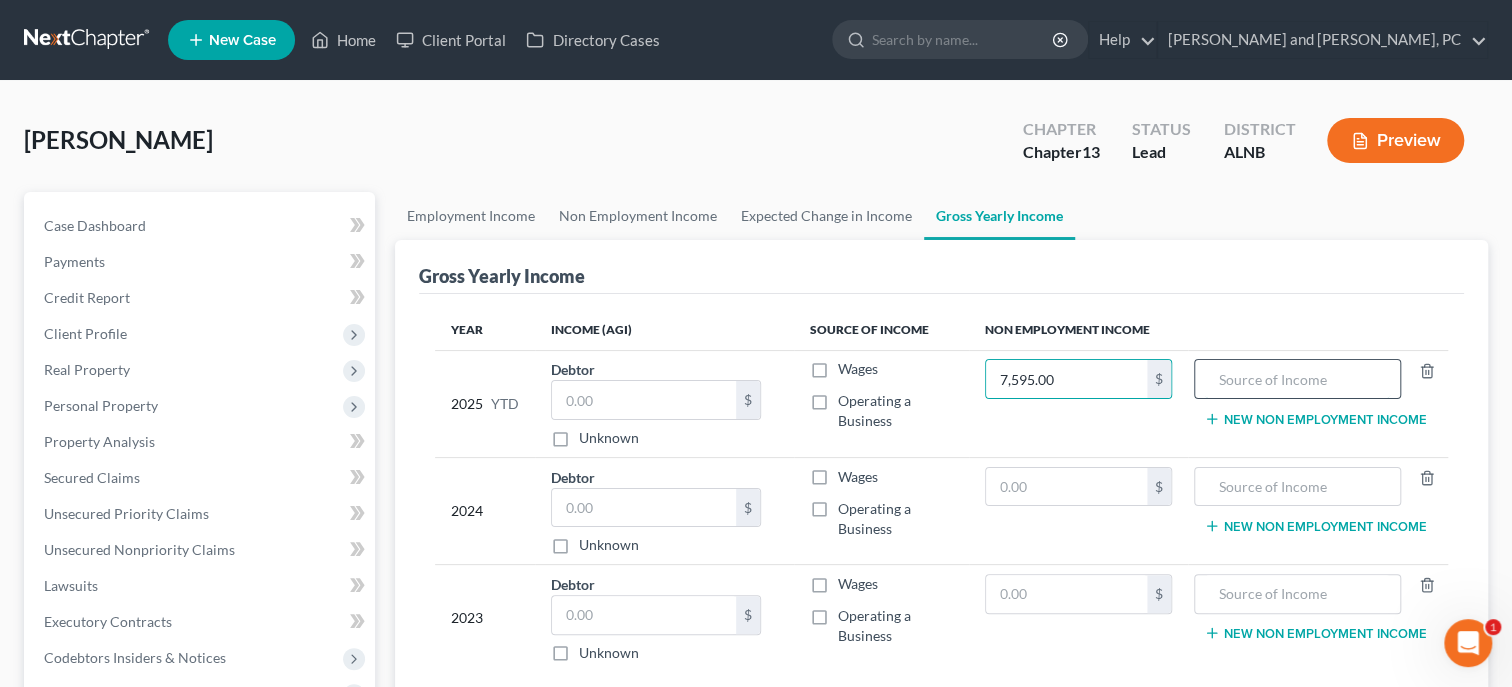 click at bounding box center (1297, 379) 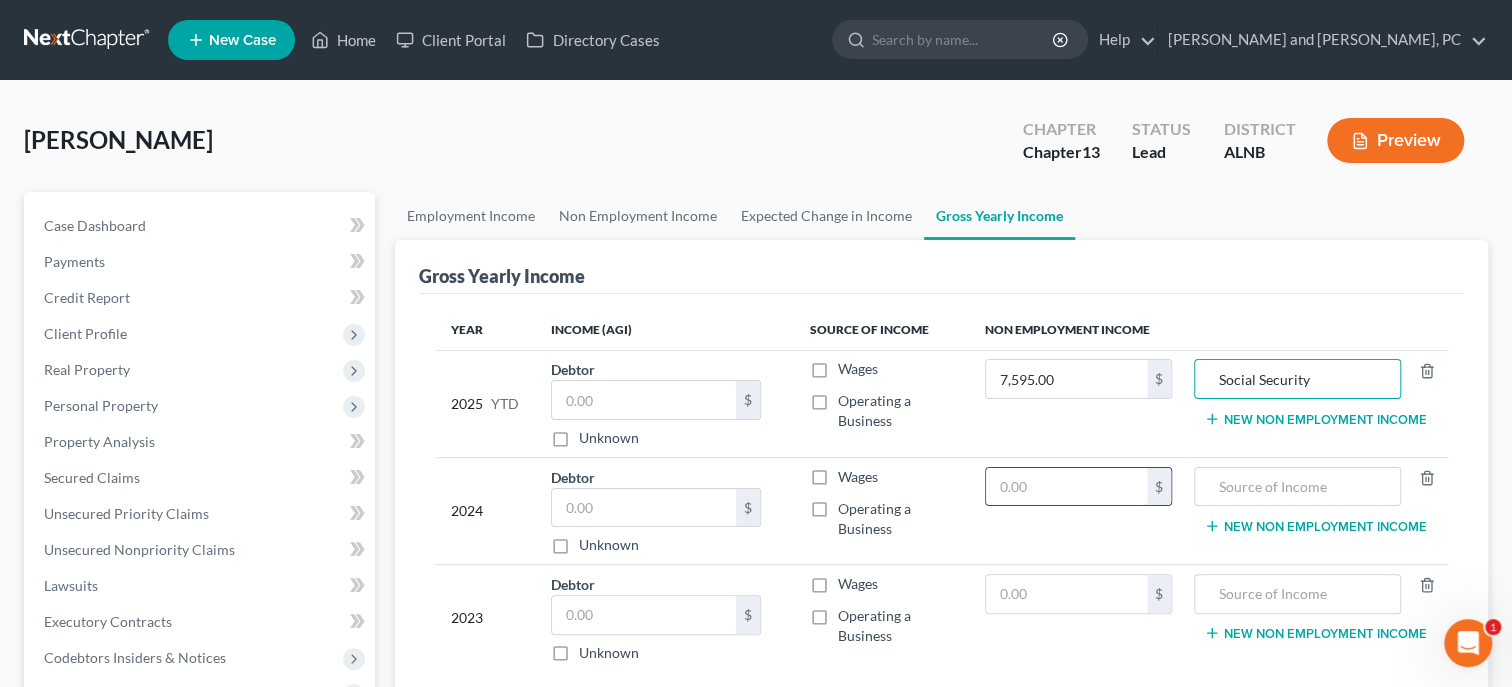 type on "Social Security" 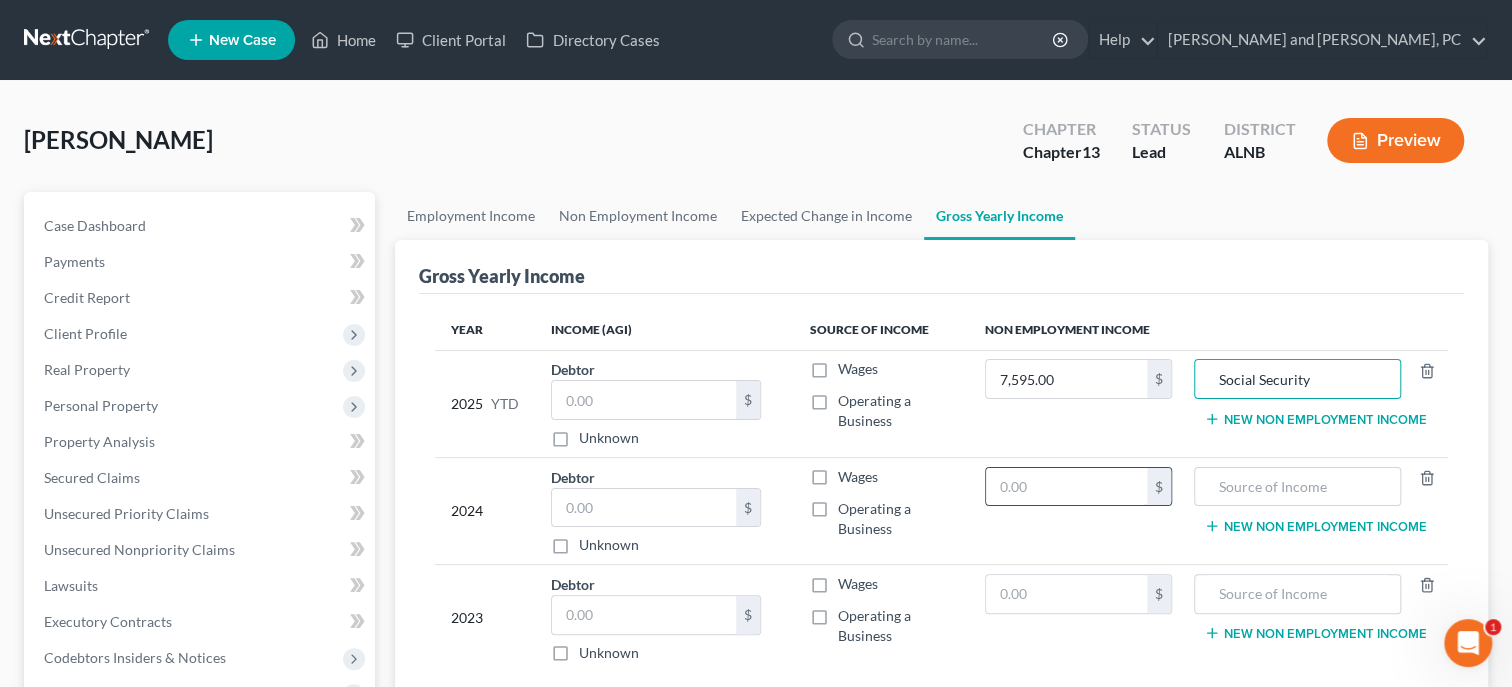 click at bounding box center [1066, 487] 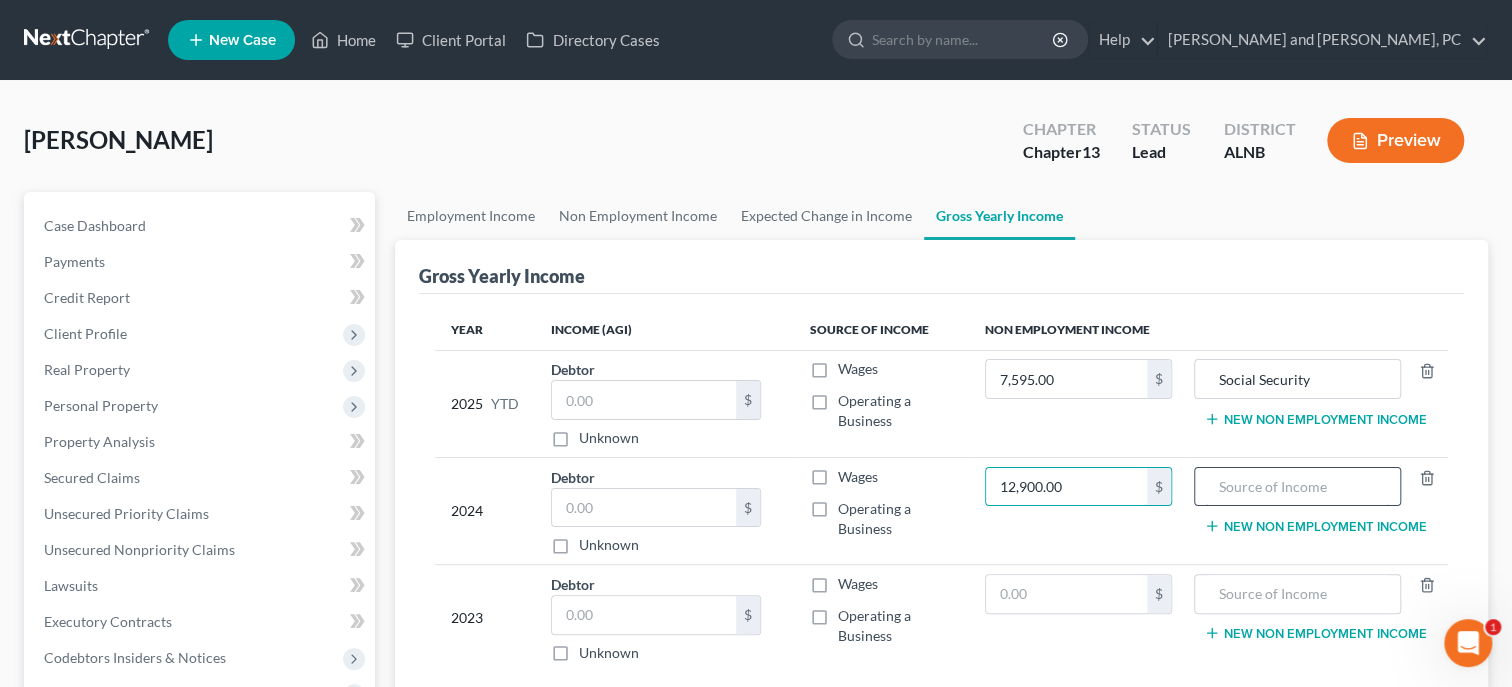 type on "12,900.00" 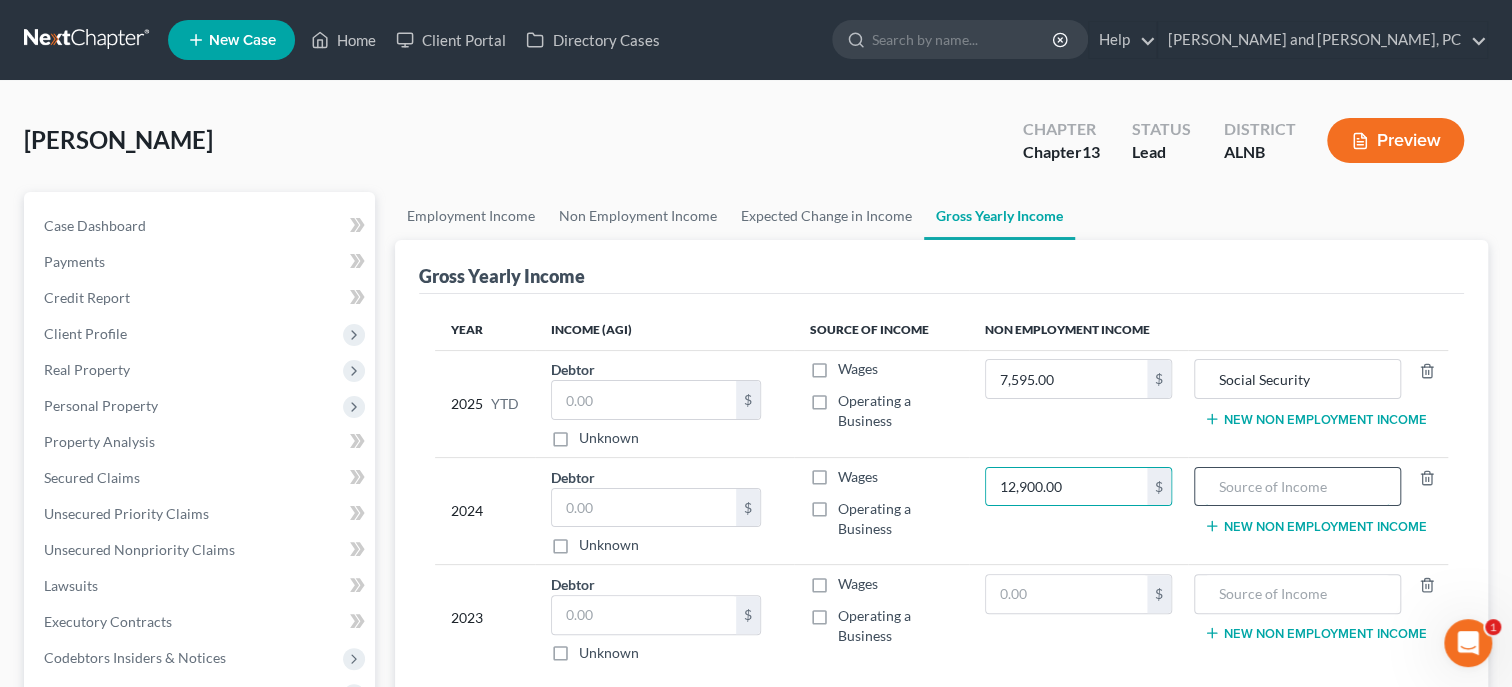 click at bounding box center [1297, 487] 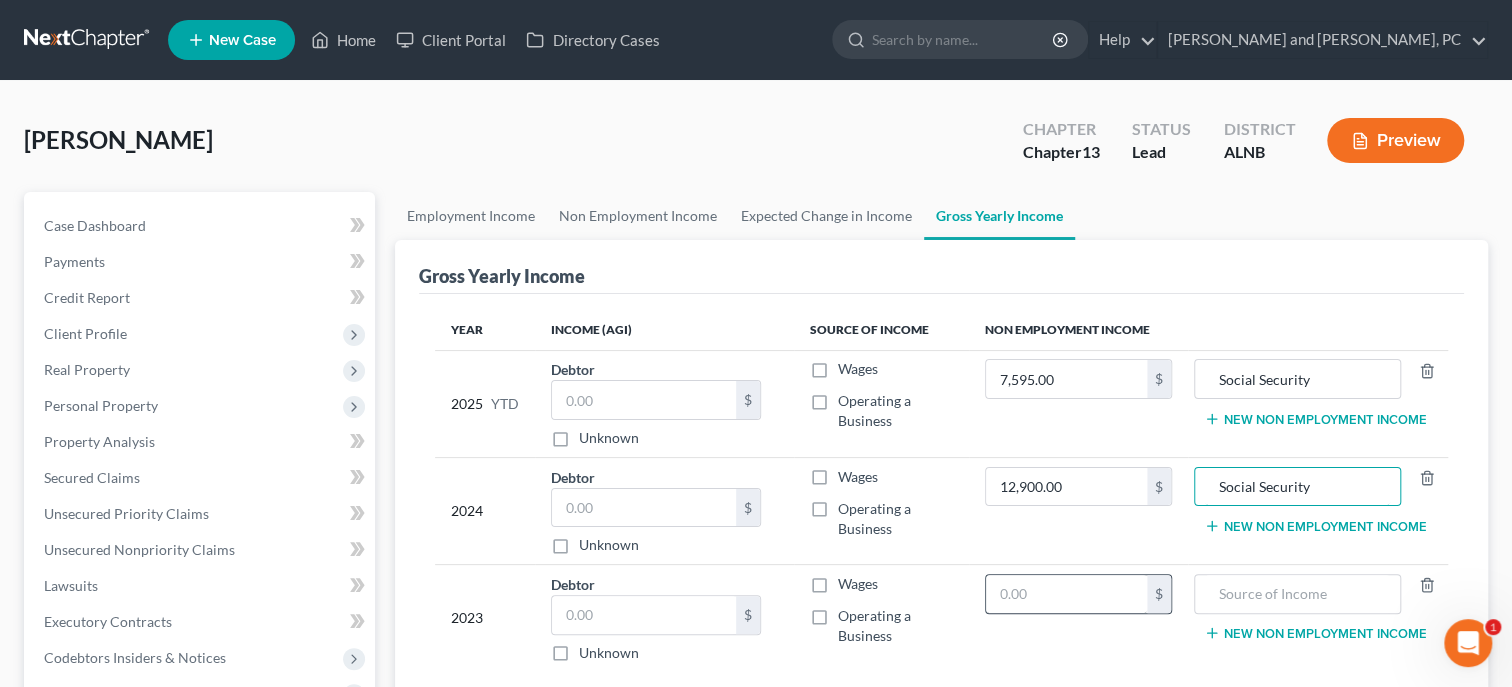 type on "Social Security" 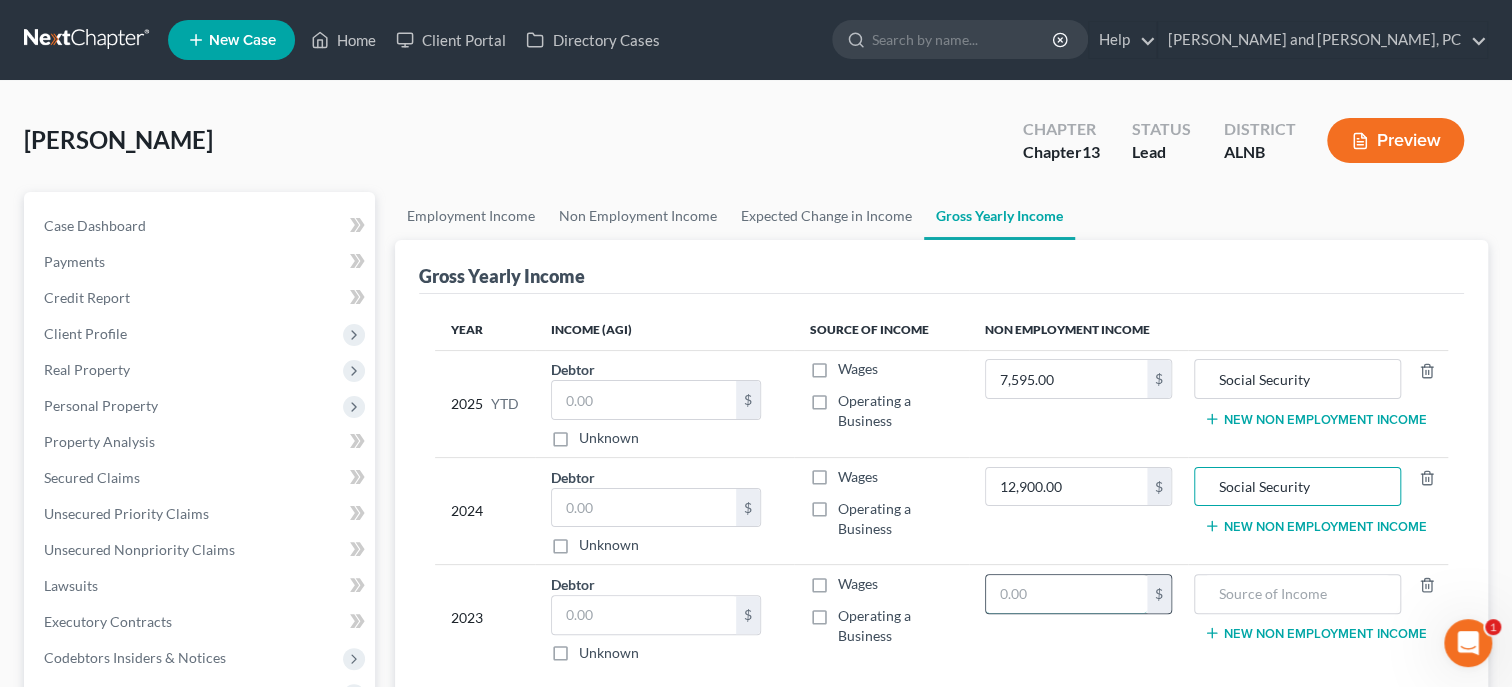 click at bounding box center [1066, 594] 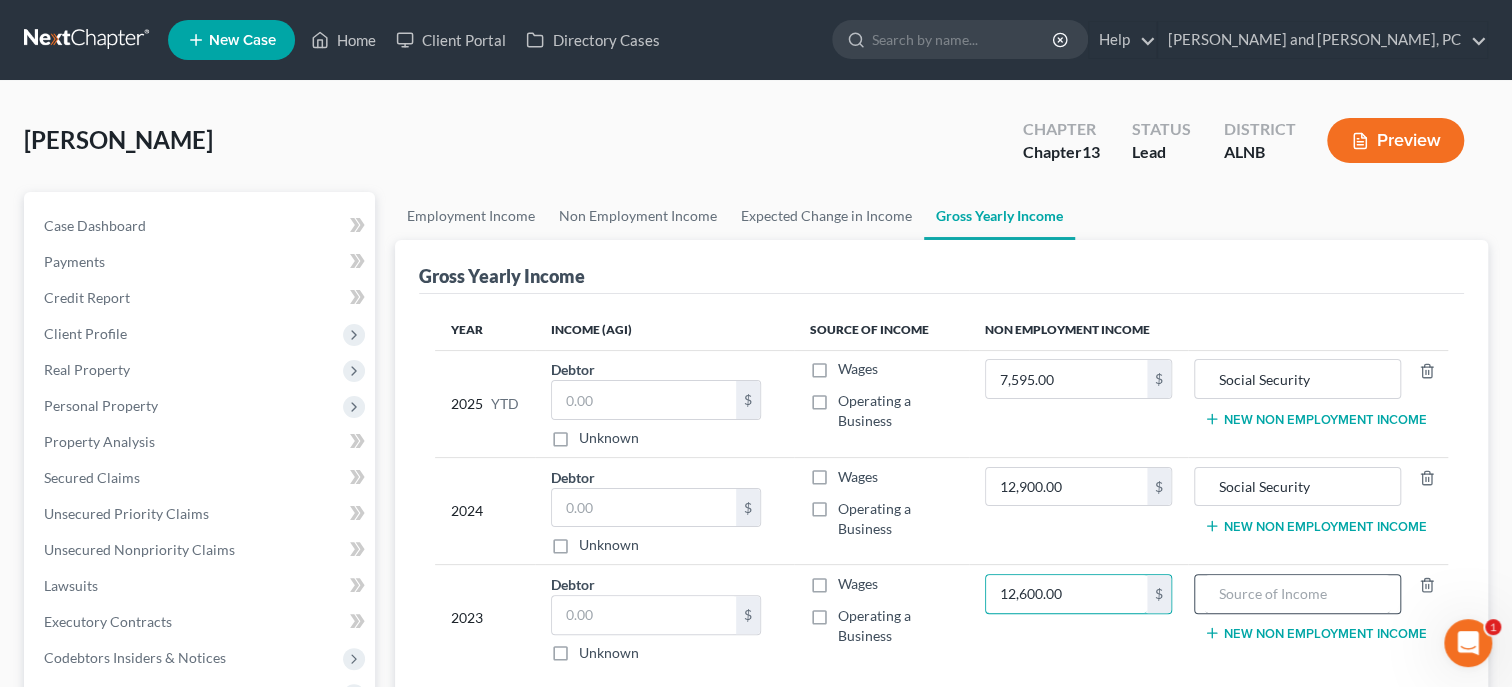 type on "12,600.00" 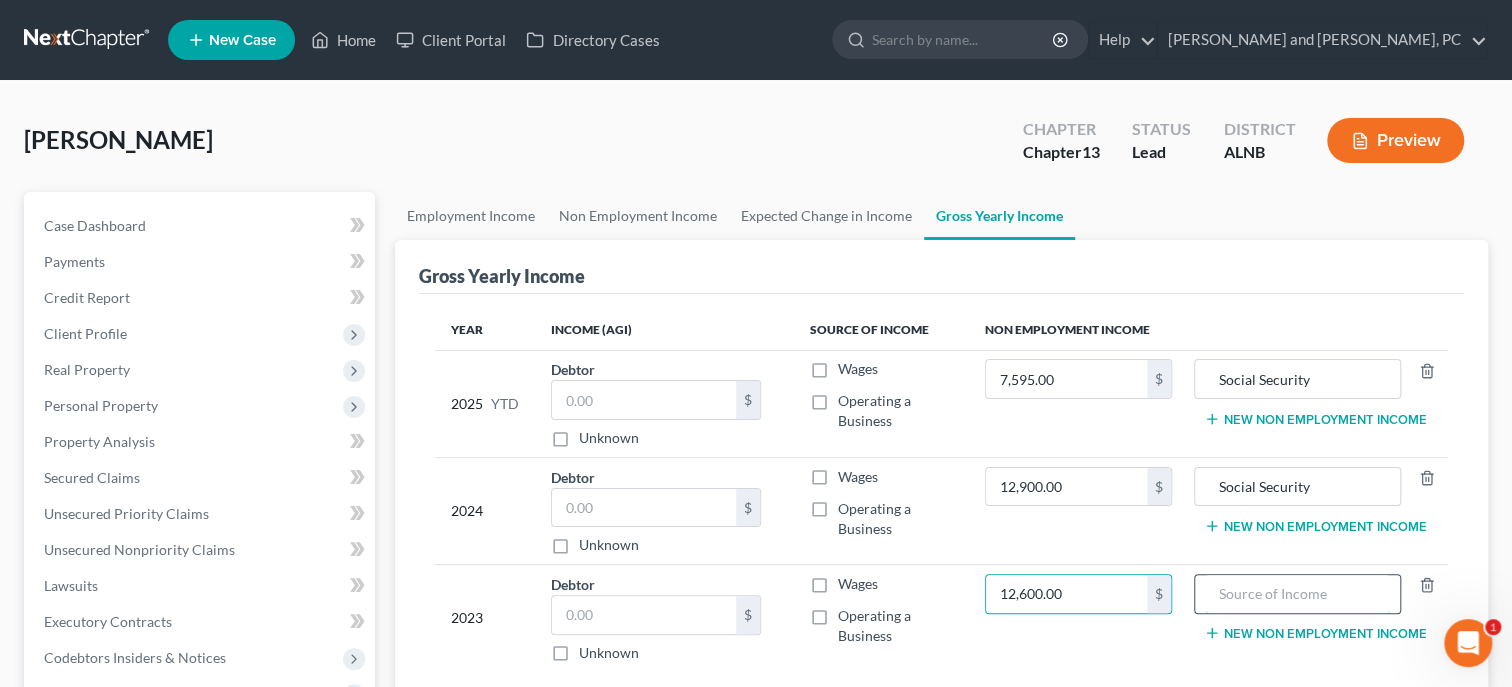 click at bounding box center (1297, 594) 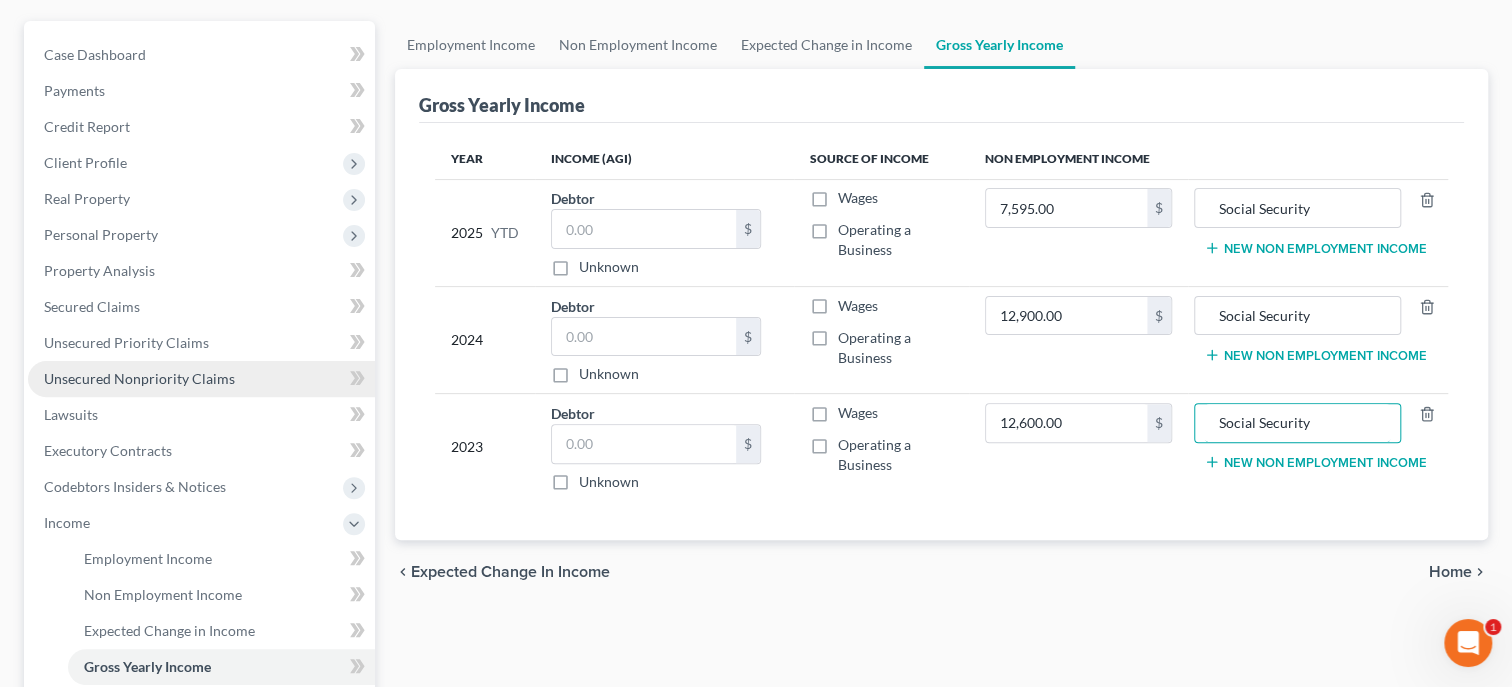 scroll, scrollTop: 308, scrollLeft: 0, axis: vertical 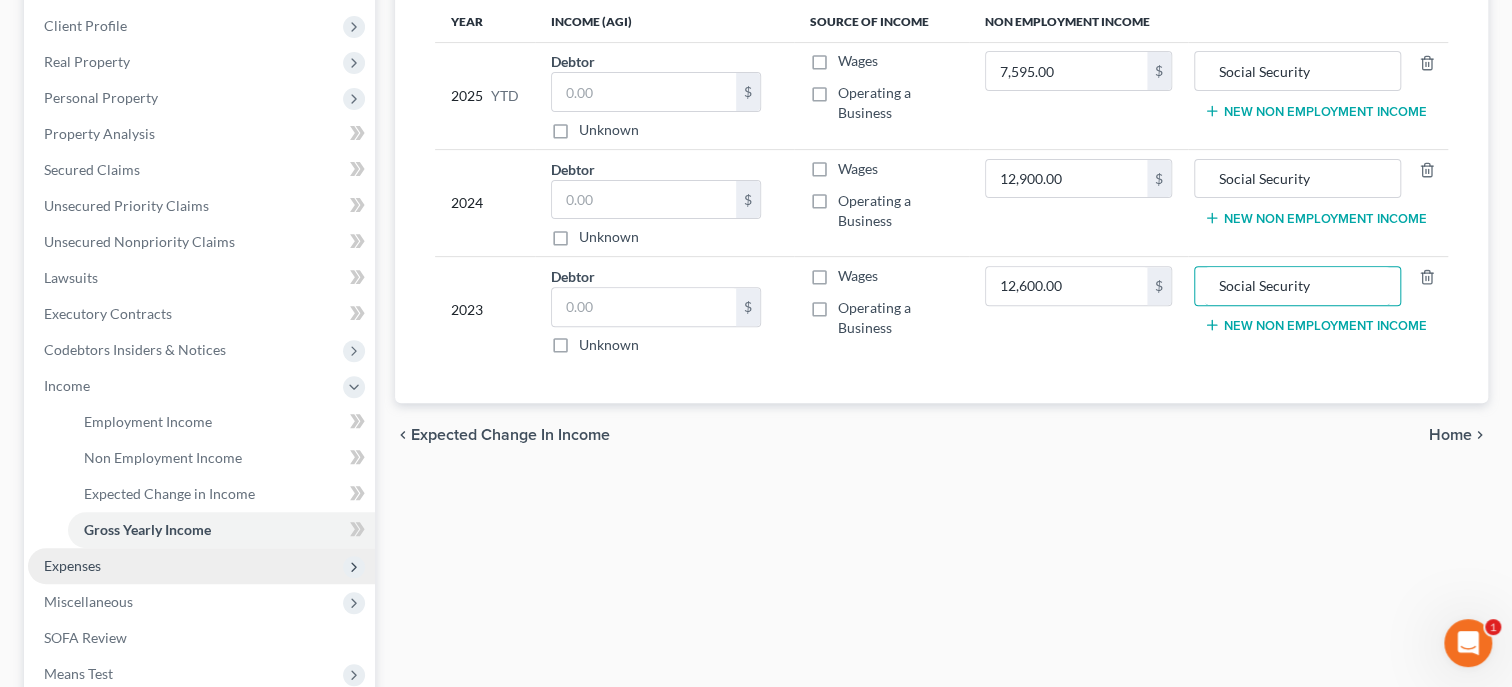 type on "Social Security" 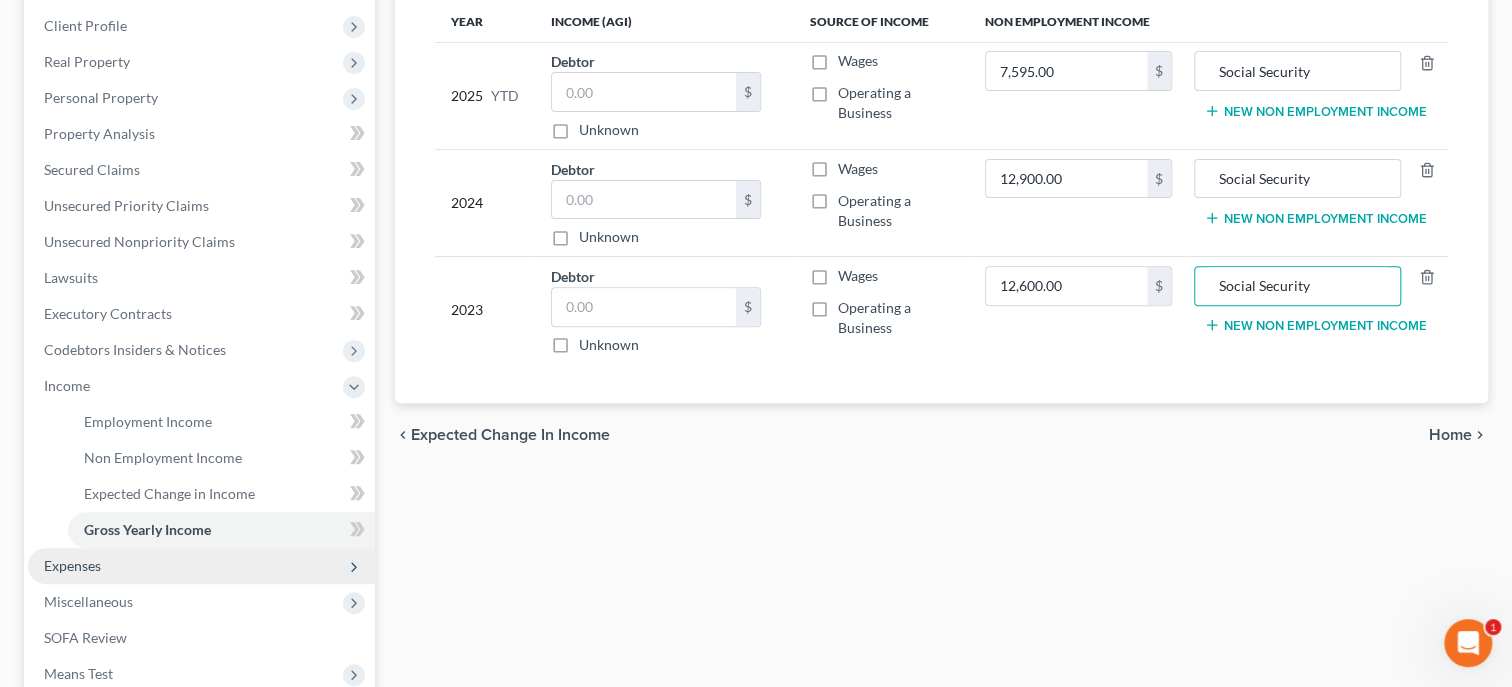 click on "Expenses" at bounding box center (201, 566) 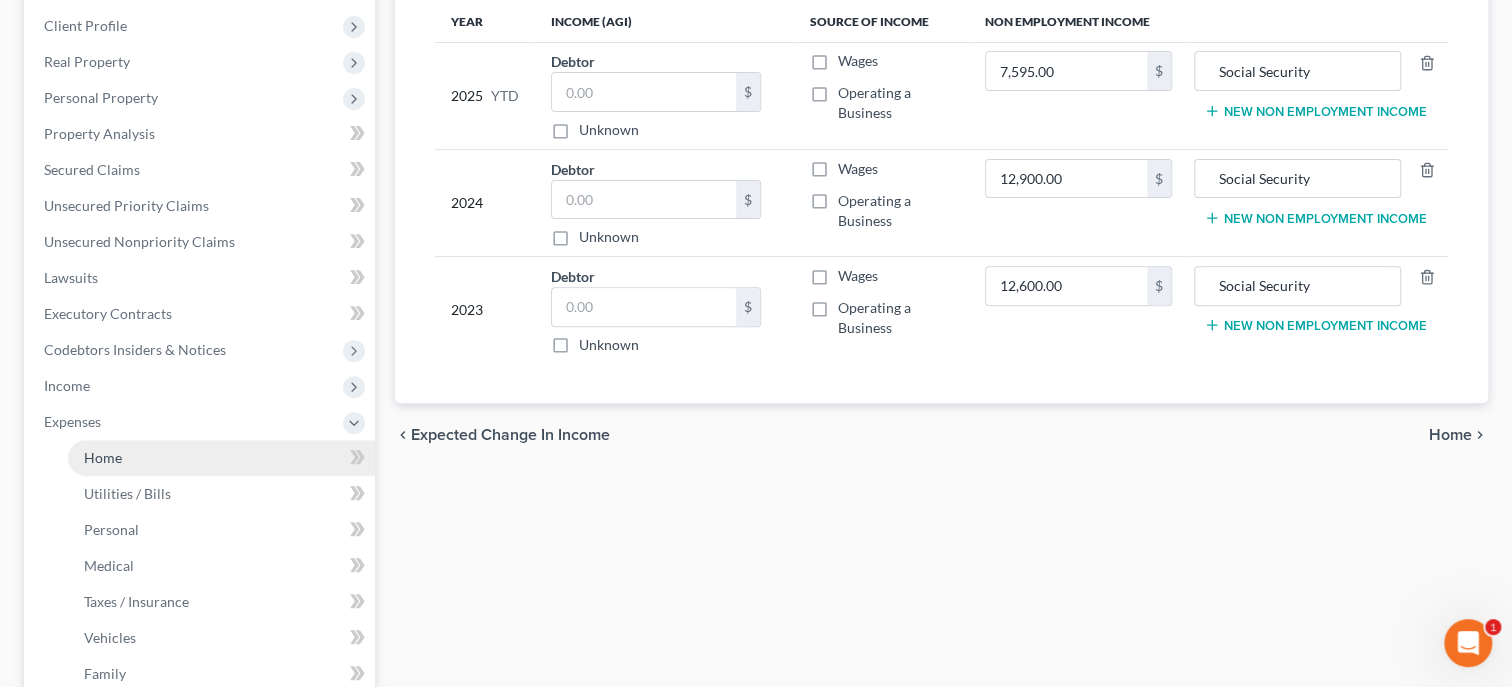 click on "Home" at bounding box center [221, 458] 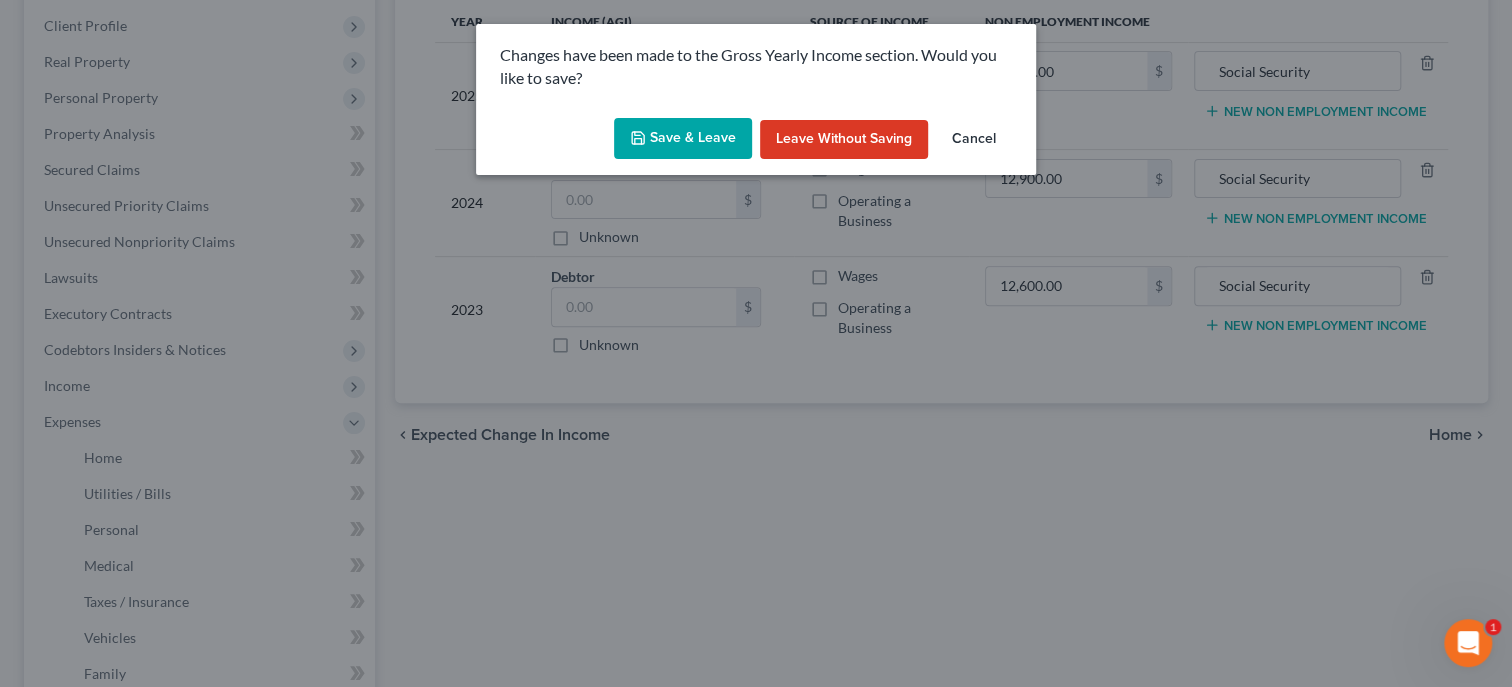 click on "Save & Leave" at bounding box center (683, 139) 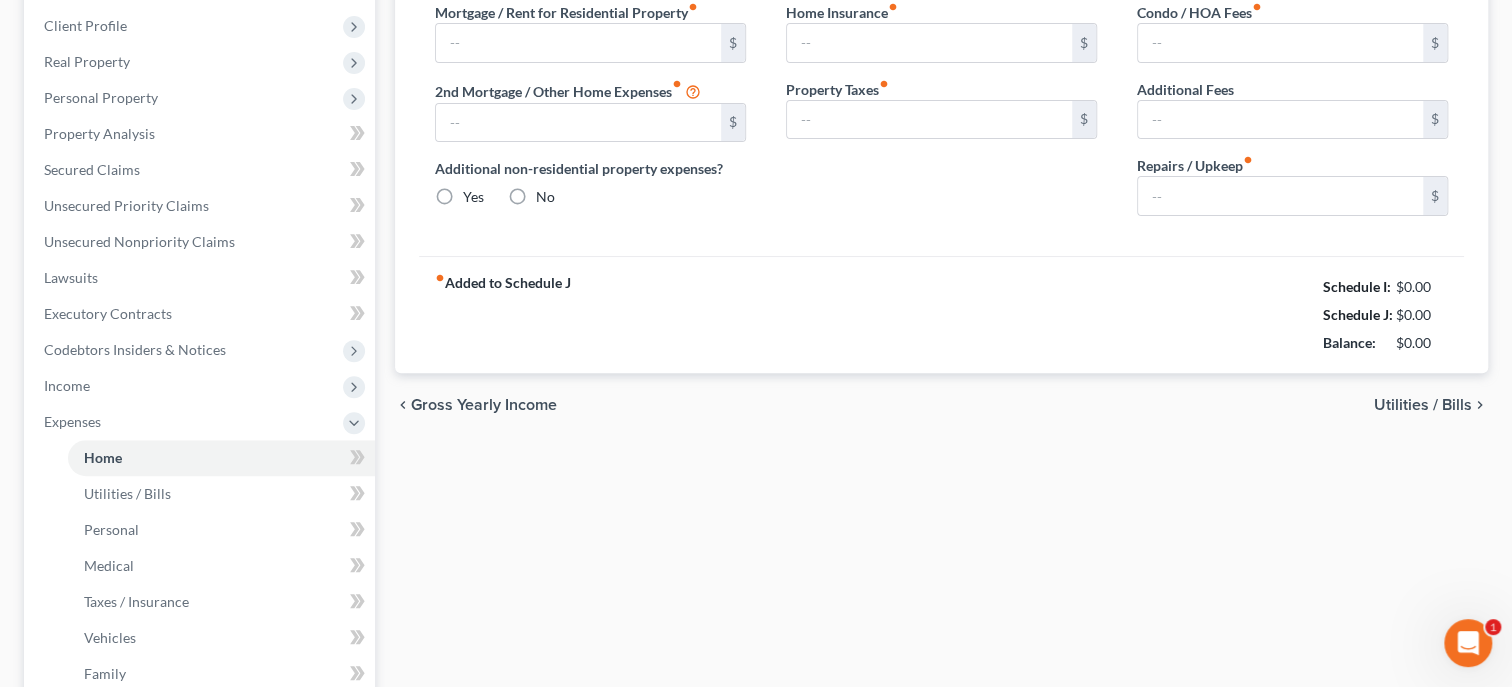 type on "0.00" 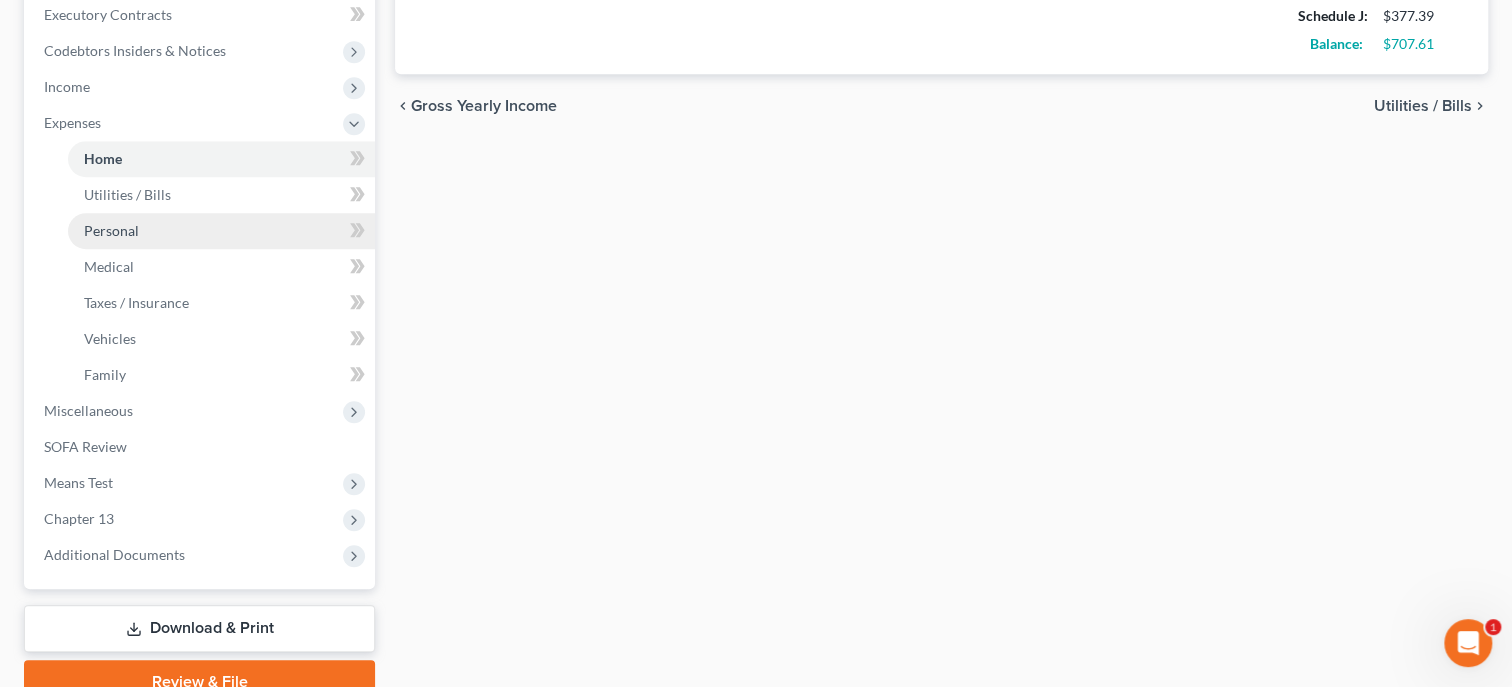 scroll, scrollTop: 697, scrollLeft: 0, axis: vertical 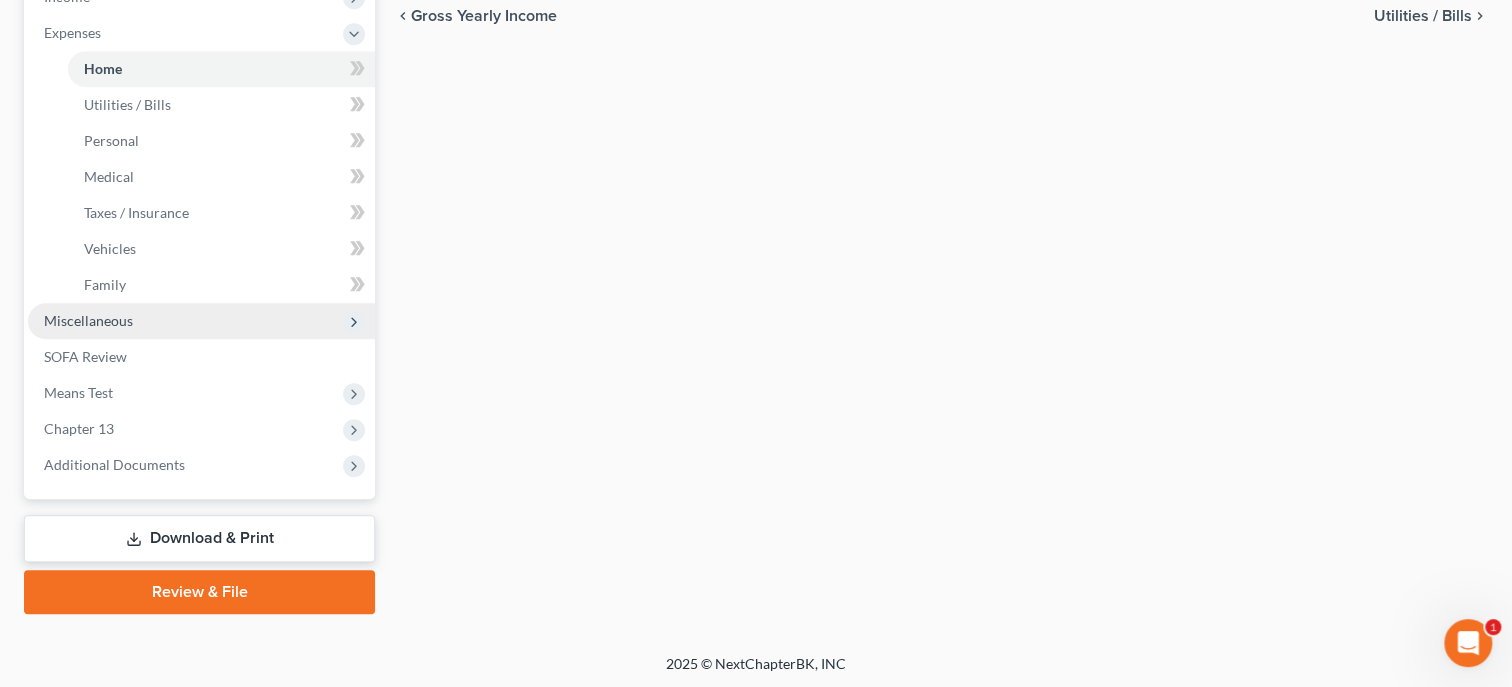 click on "Miscellaneous" at bounding box center [201, 321] 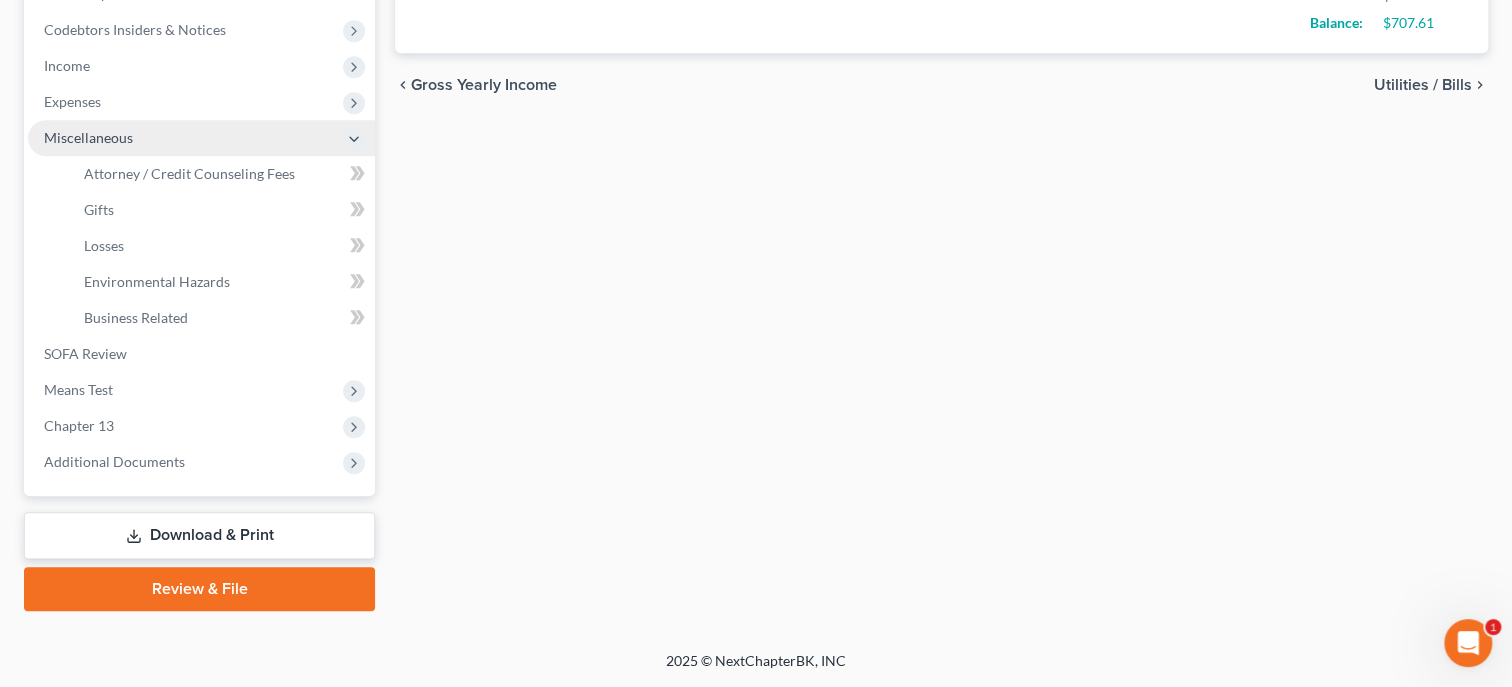 scroll, scrollTop: 625, scrollLeft: 0, axis: vertical 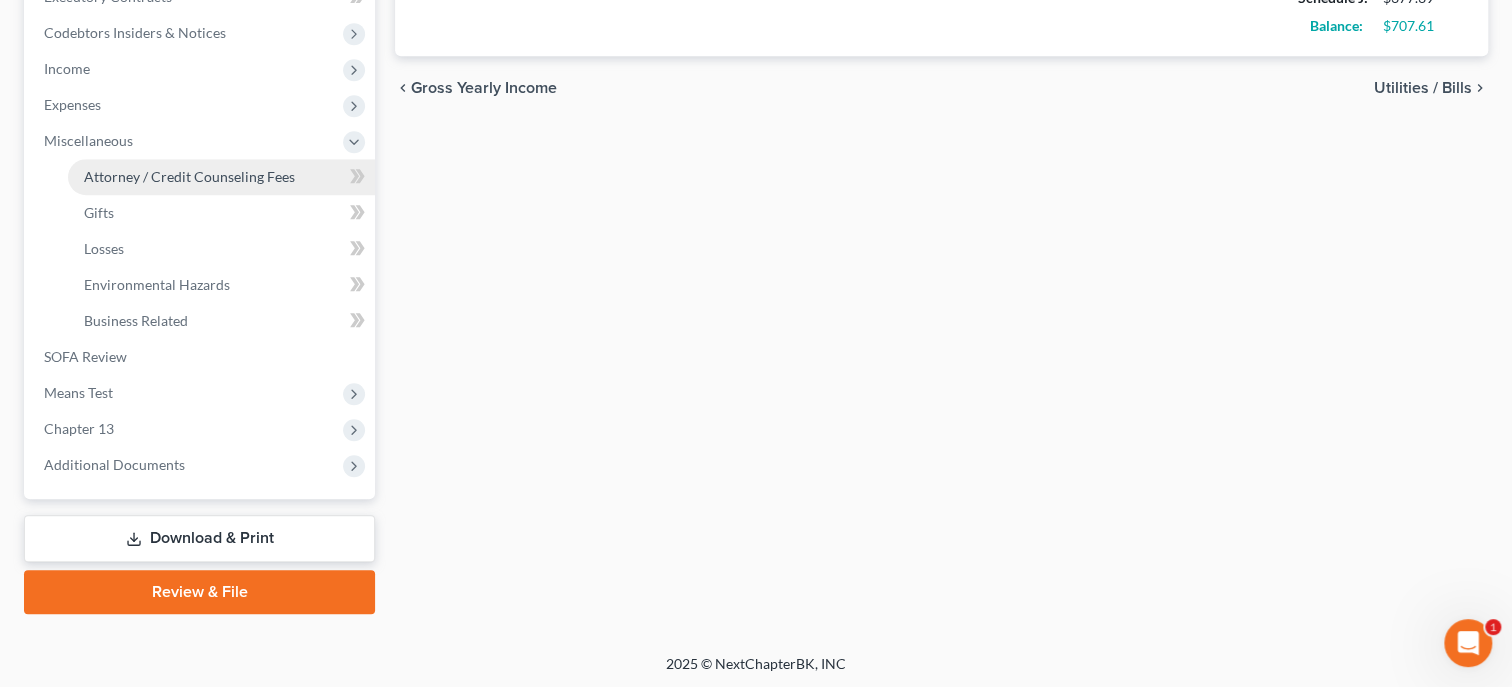 click on "Attorney / Credit Counseling Fees" at bounding box center (221, 177) 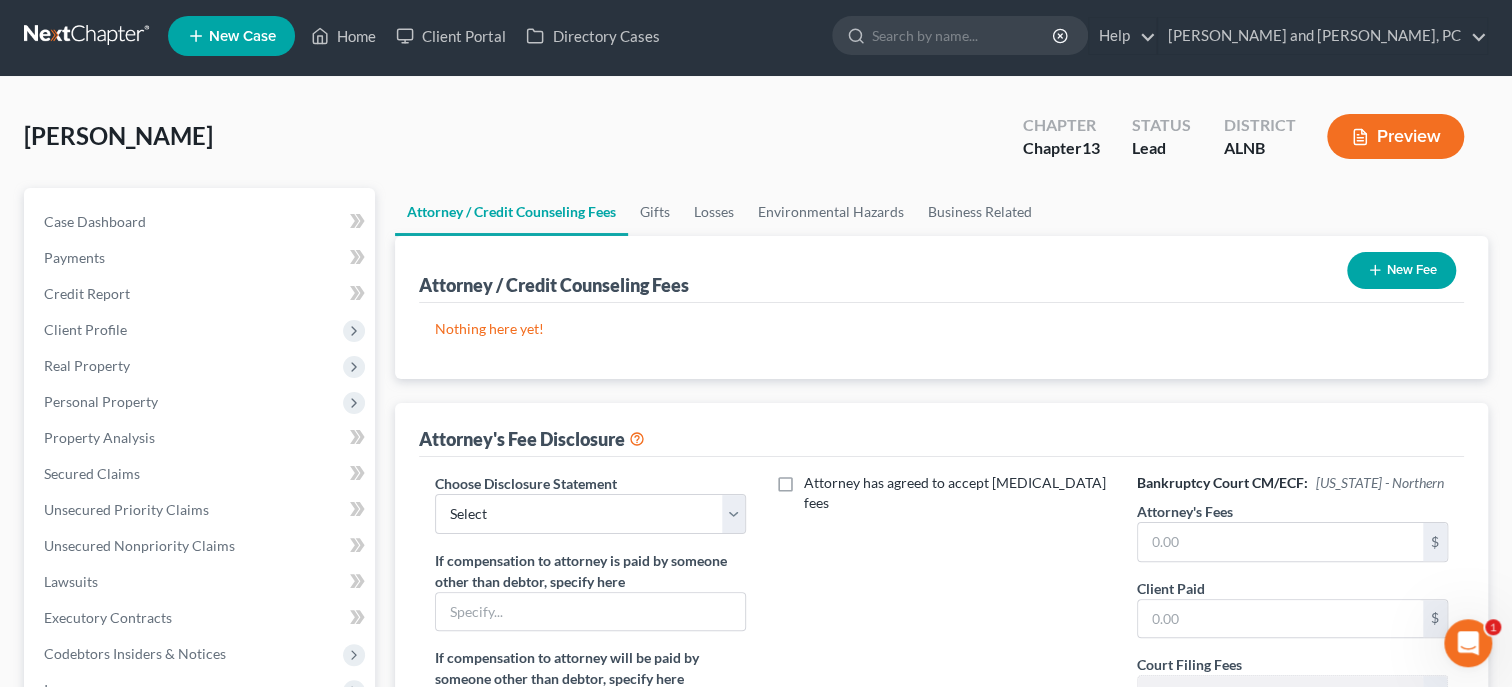scroll, scrollTop: 0, scrollLeft: 0, axis: both 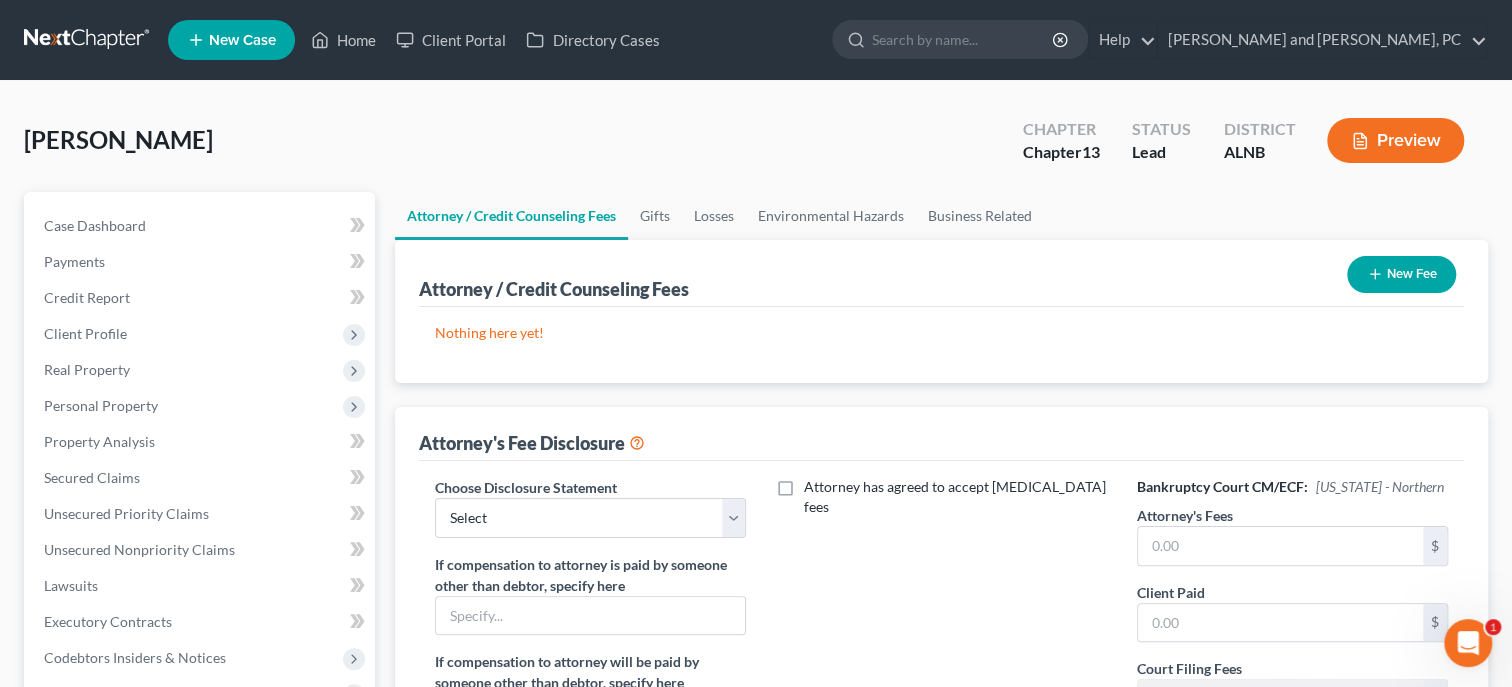 click on "New Fee" at bounding box center (1401, 274) 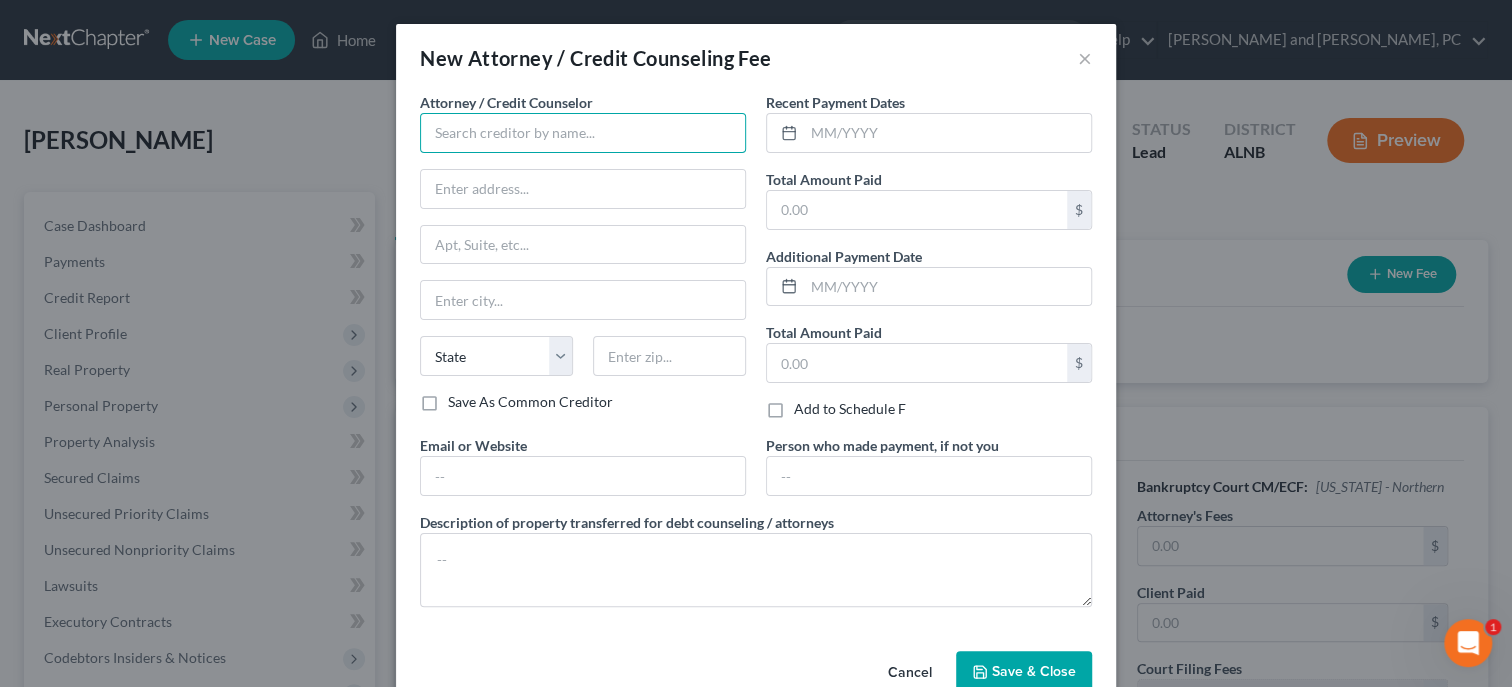 click at bounding box center [583, 133] 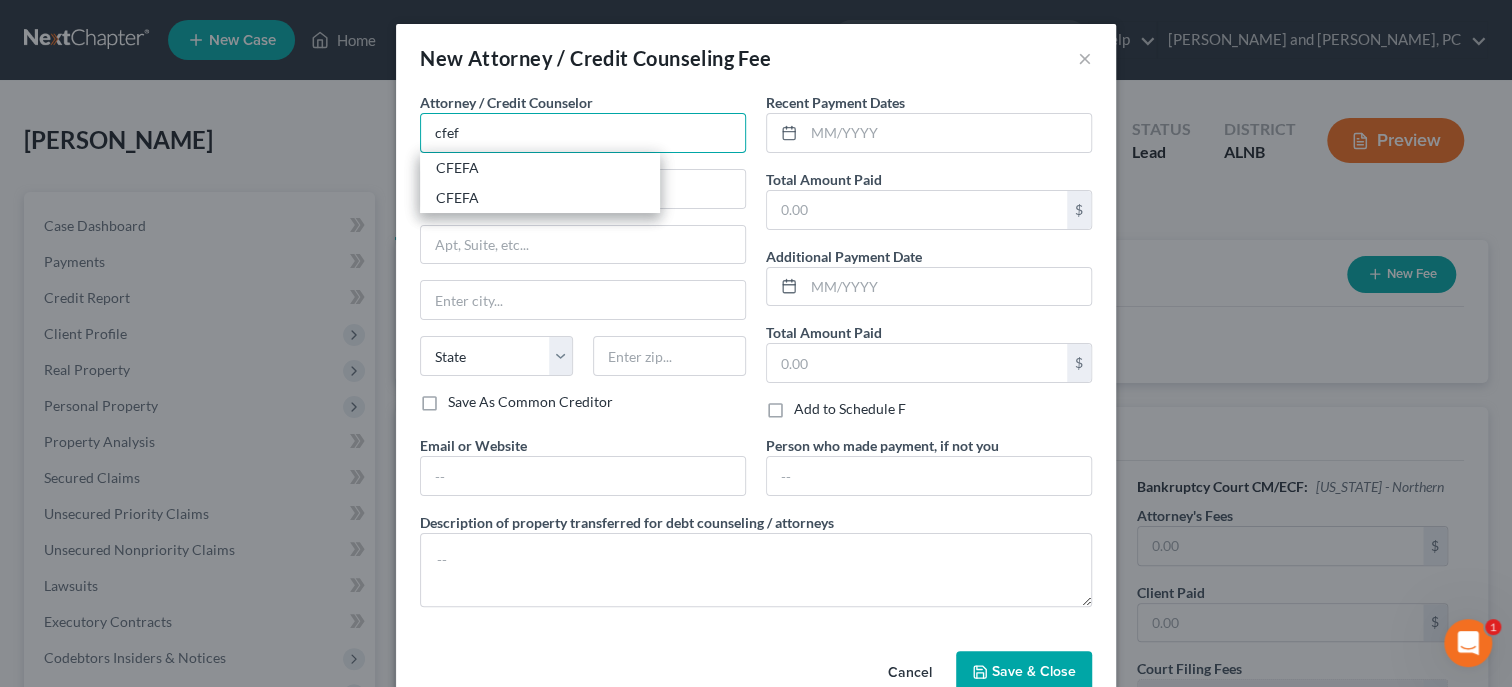 type on "CFEFA" 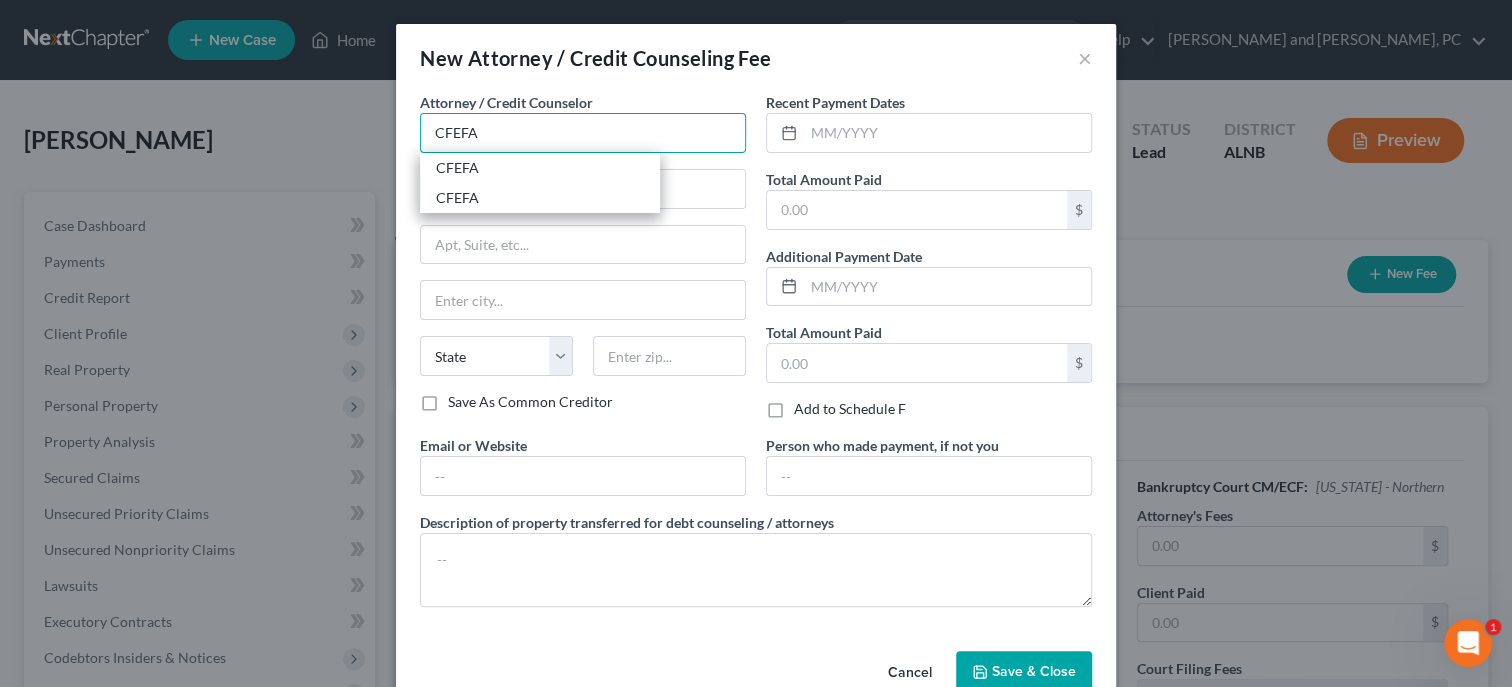 type on "P.O. Box 11527" 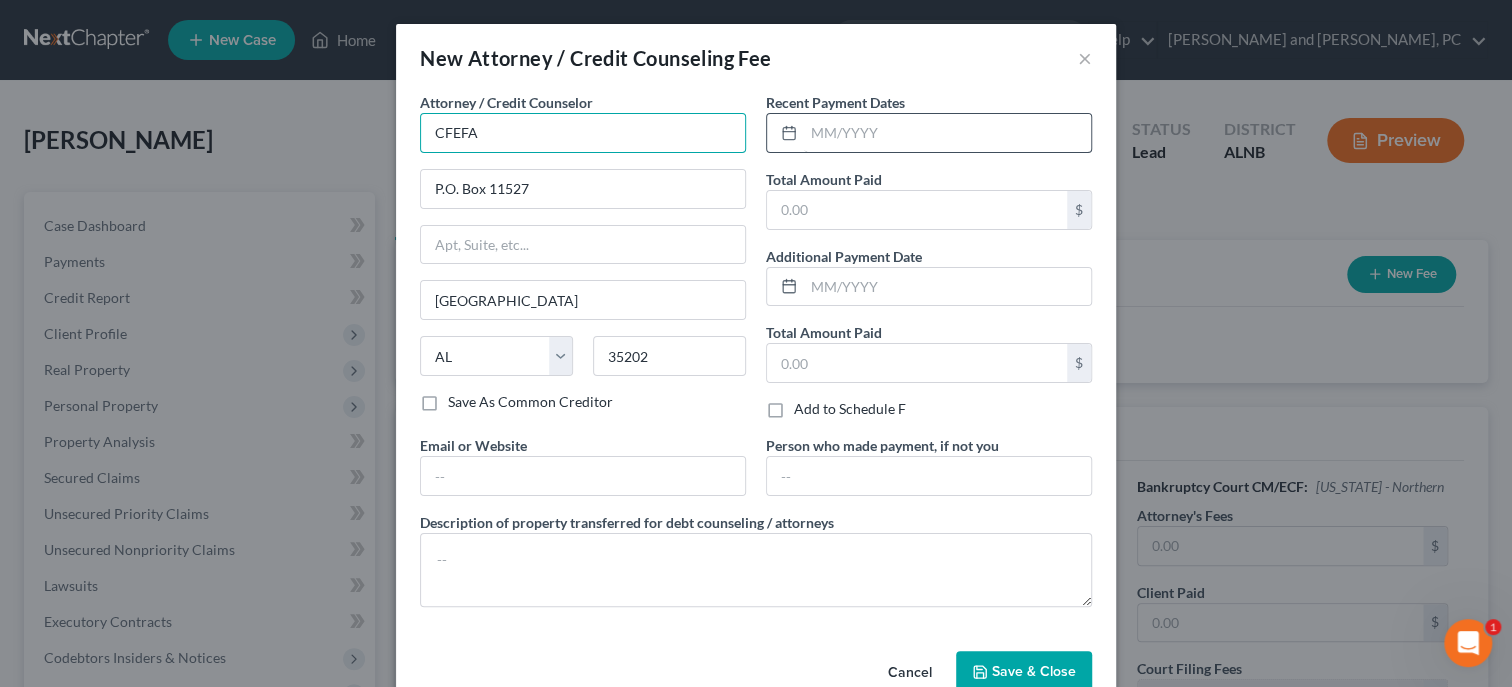 type on "CFEFA" 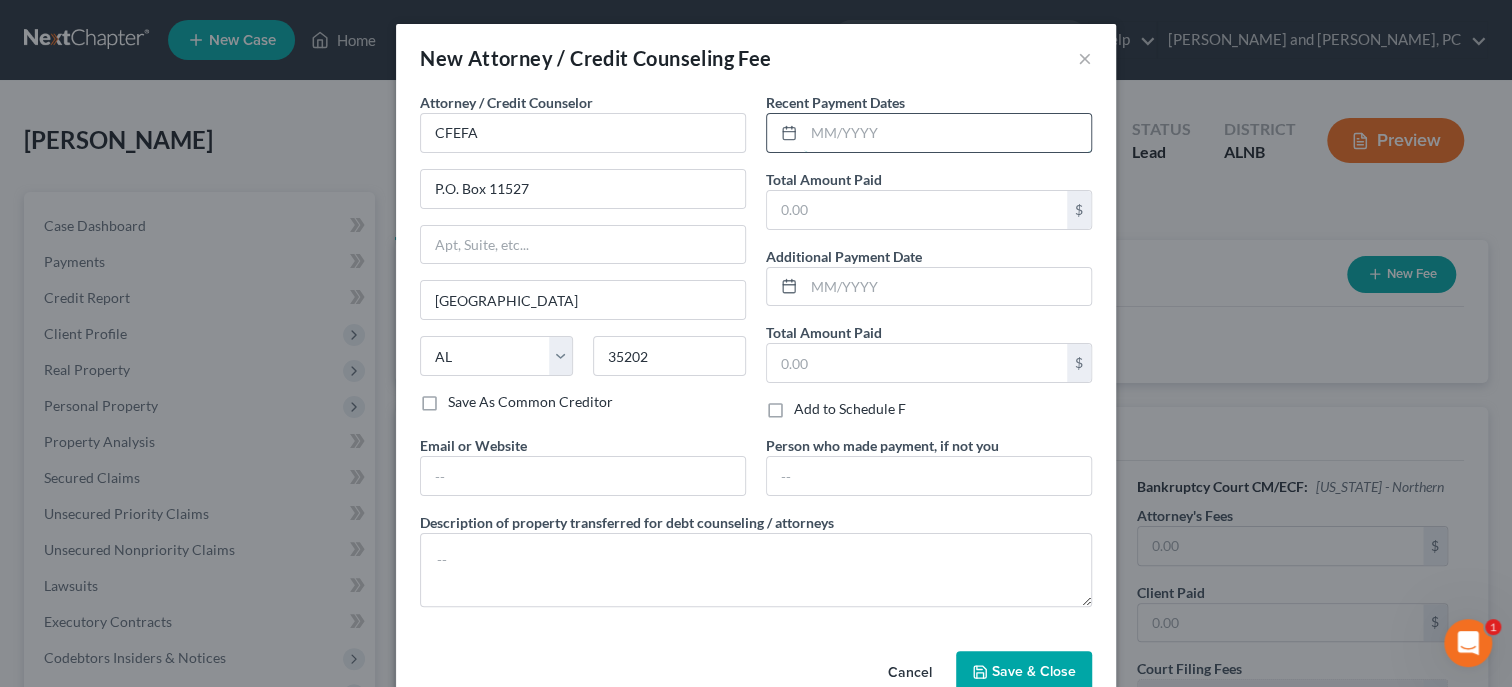 click at bounding box center (947, 133) 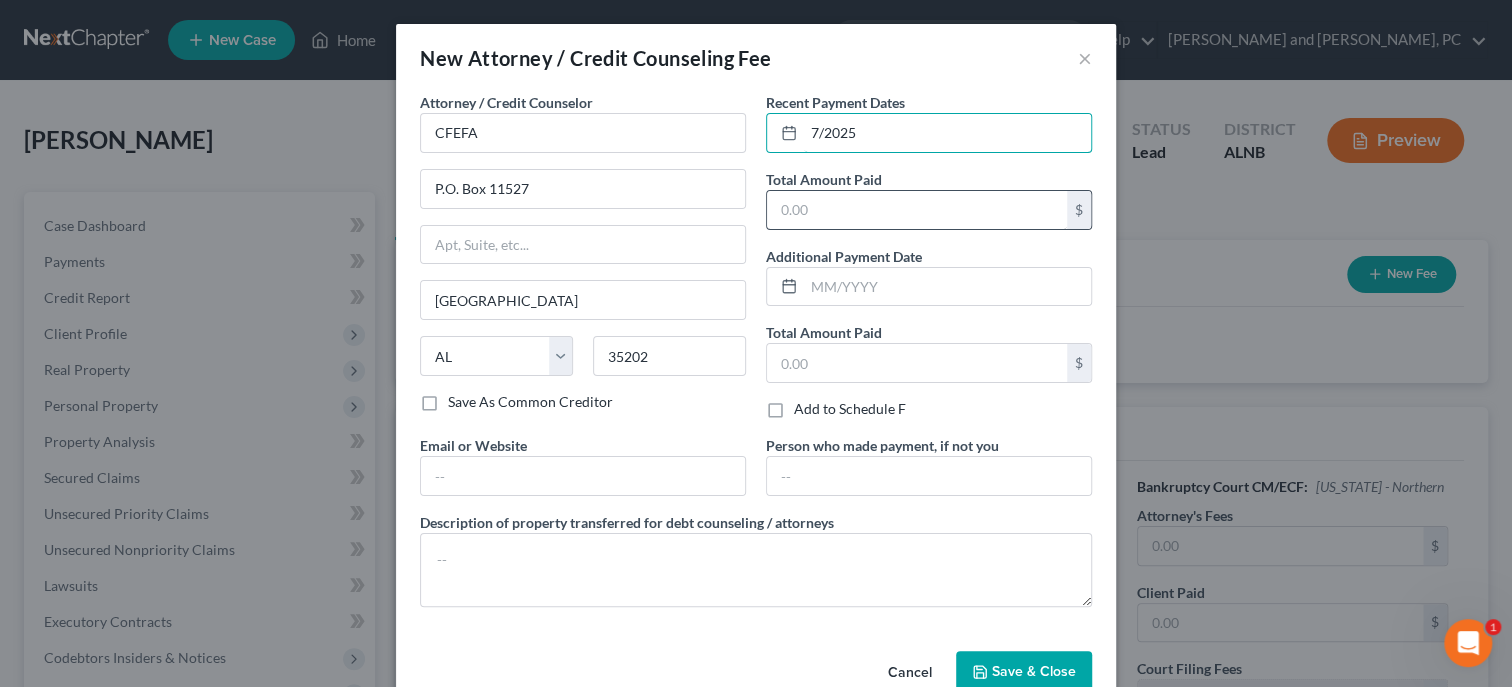 type on "7/2025" 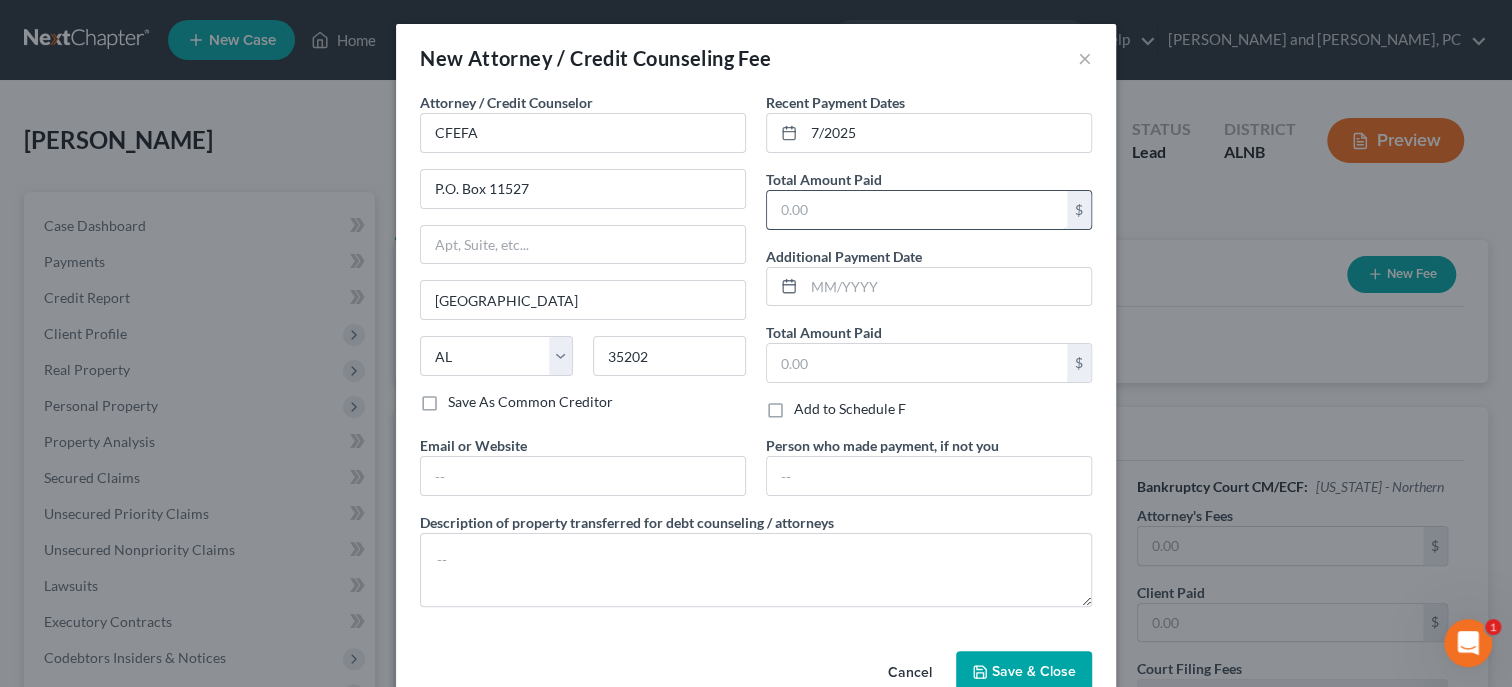 click at bounding box center (917, 210) 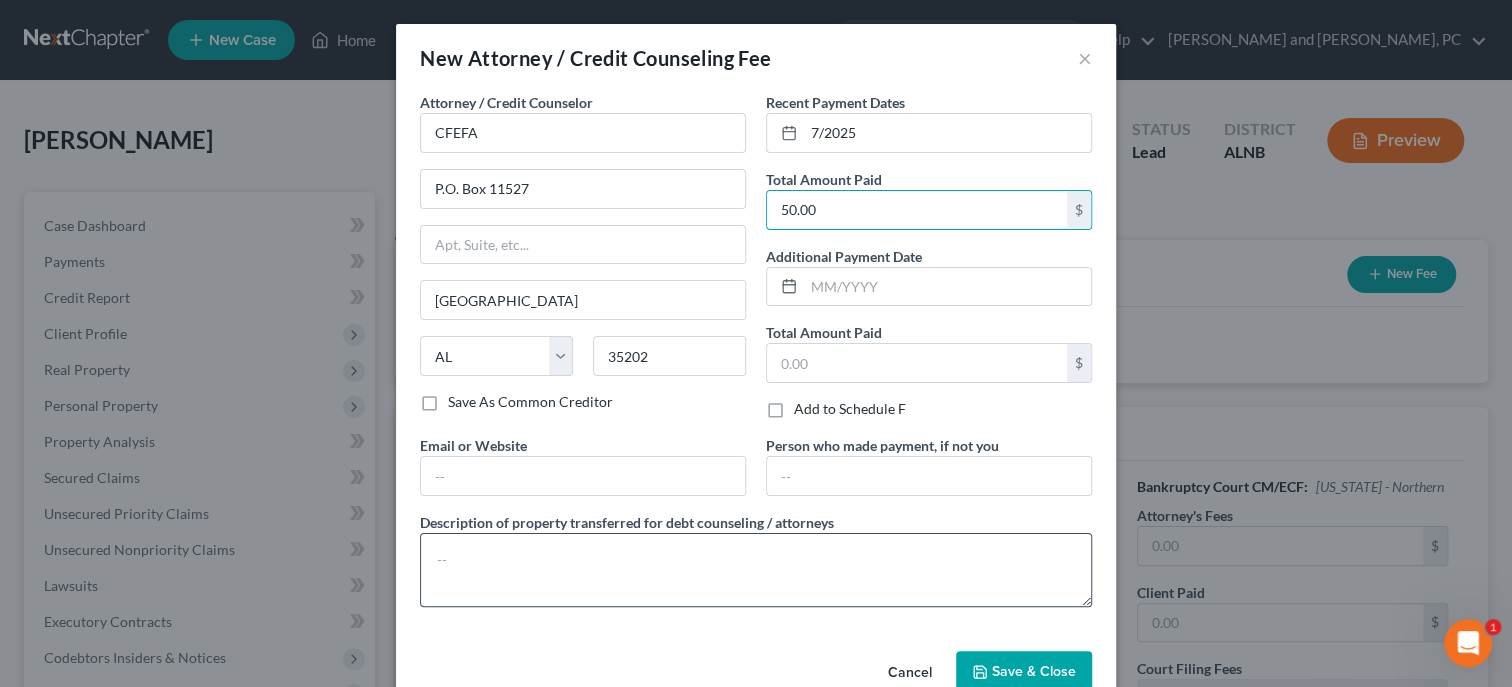 type on "50.00" 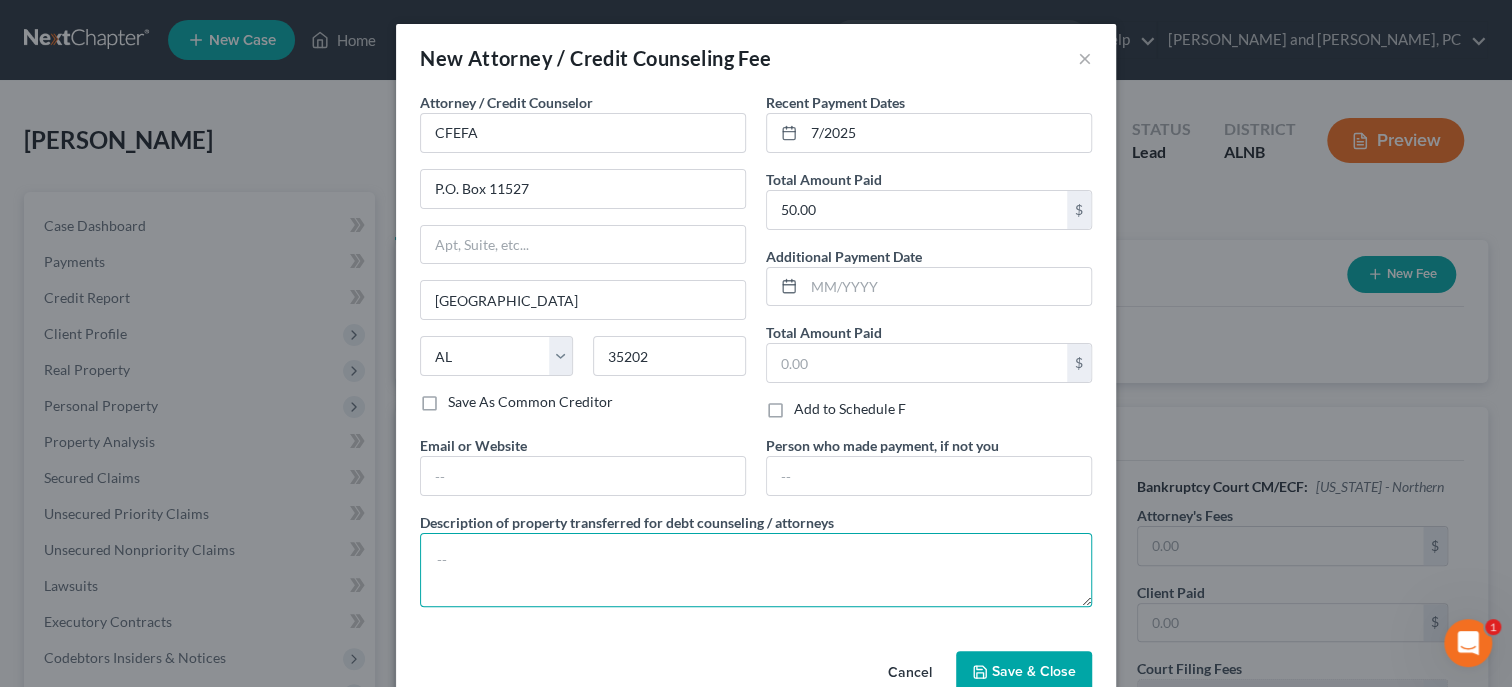 click at bounding box center (756, 570) 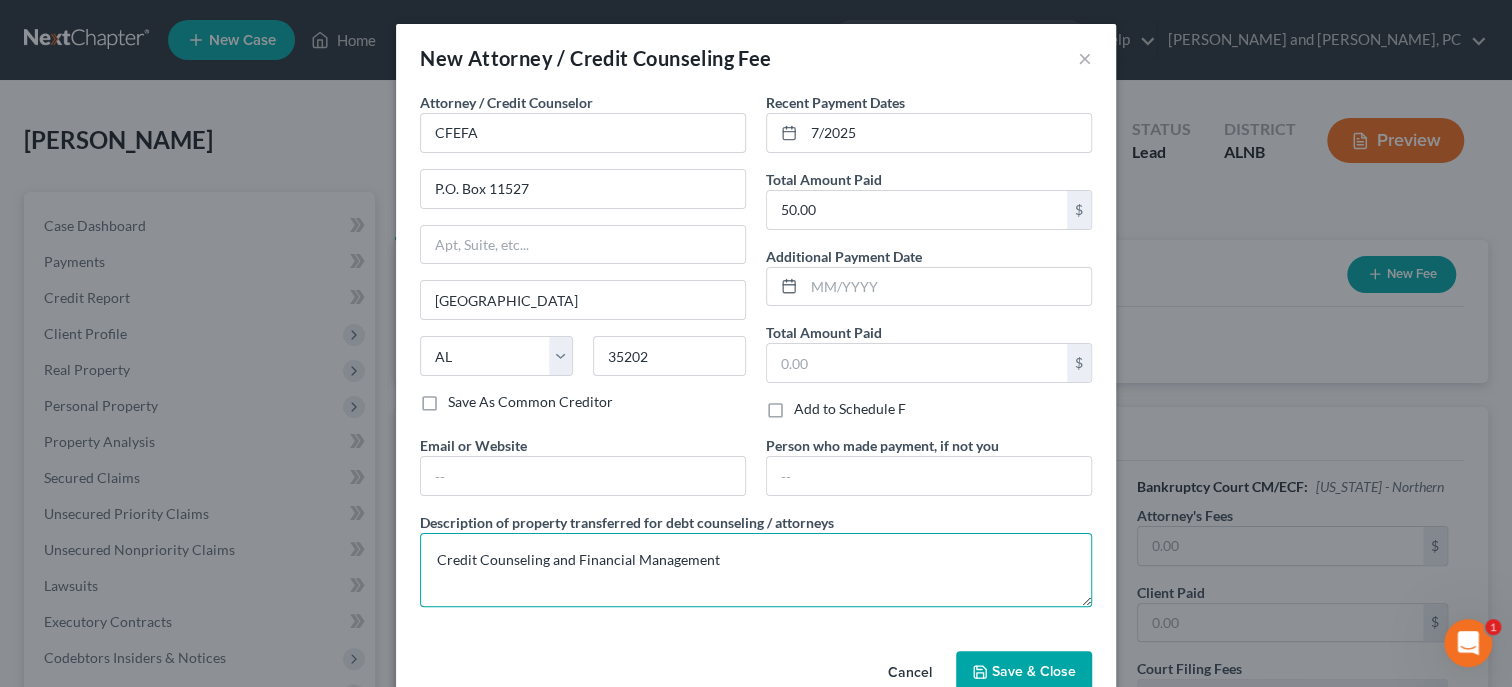 type on "Credit Counseling and Financial Management" 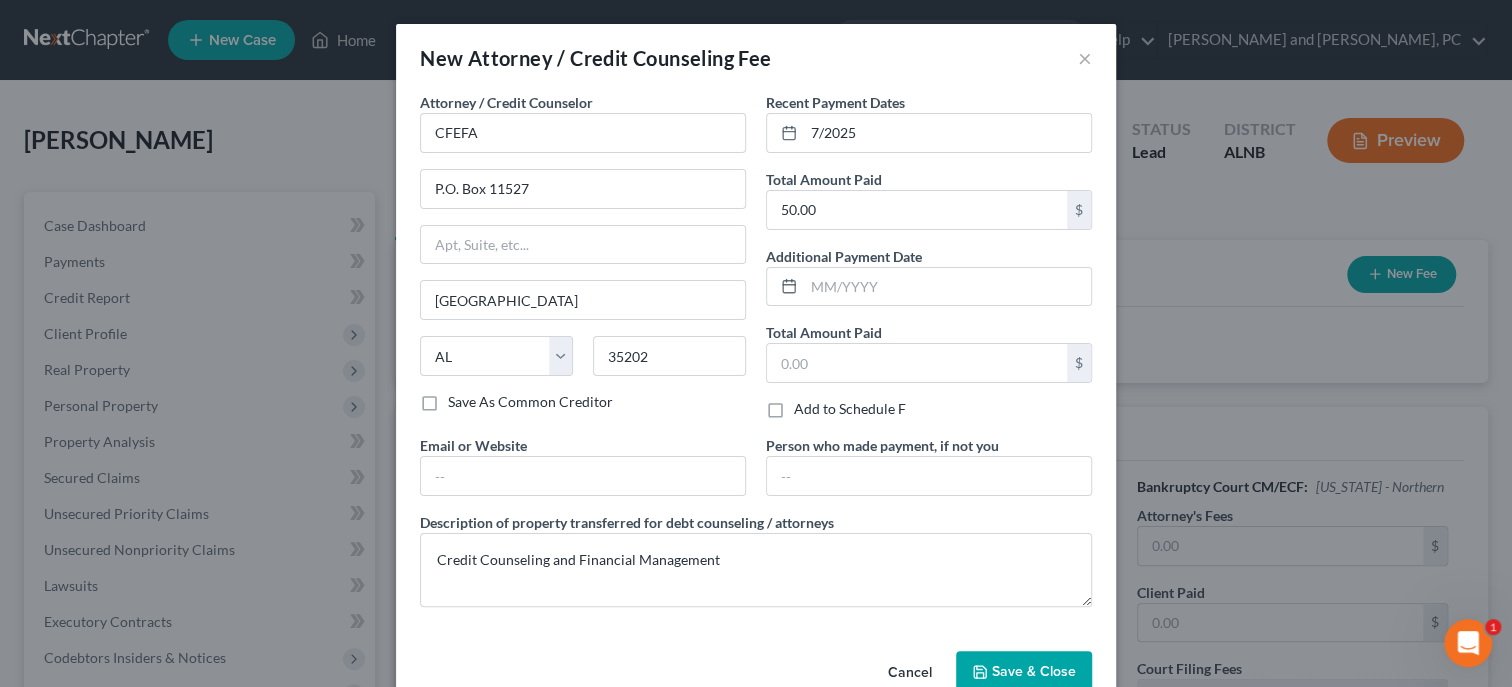 click on "Save & Close" at bounding box center (1034, 671) 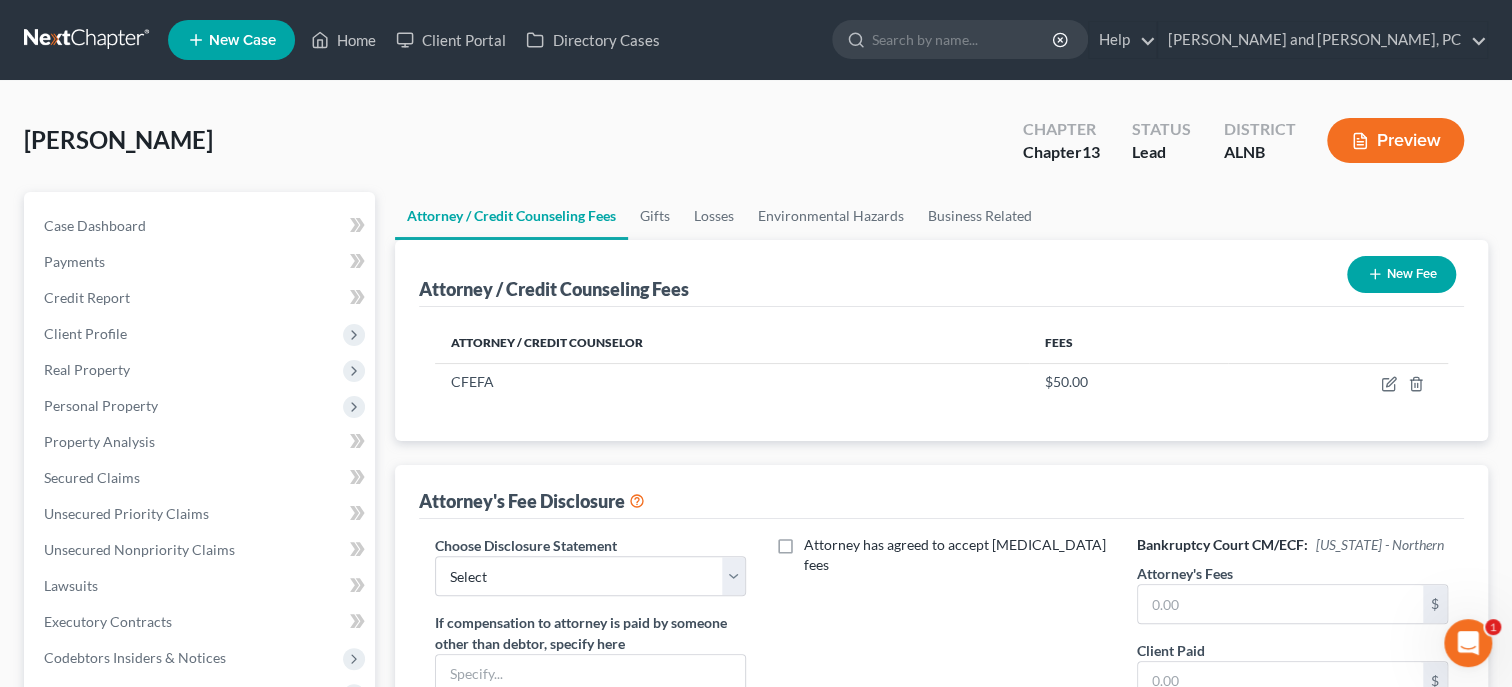 click on "New Fee" at bounding box center [1401, 274] 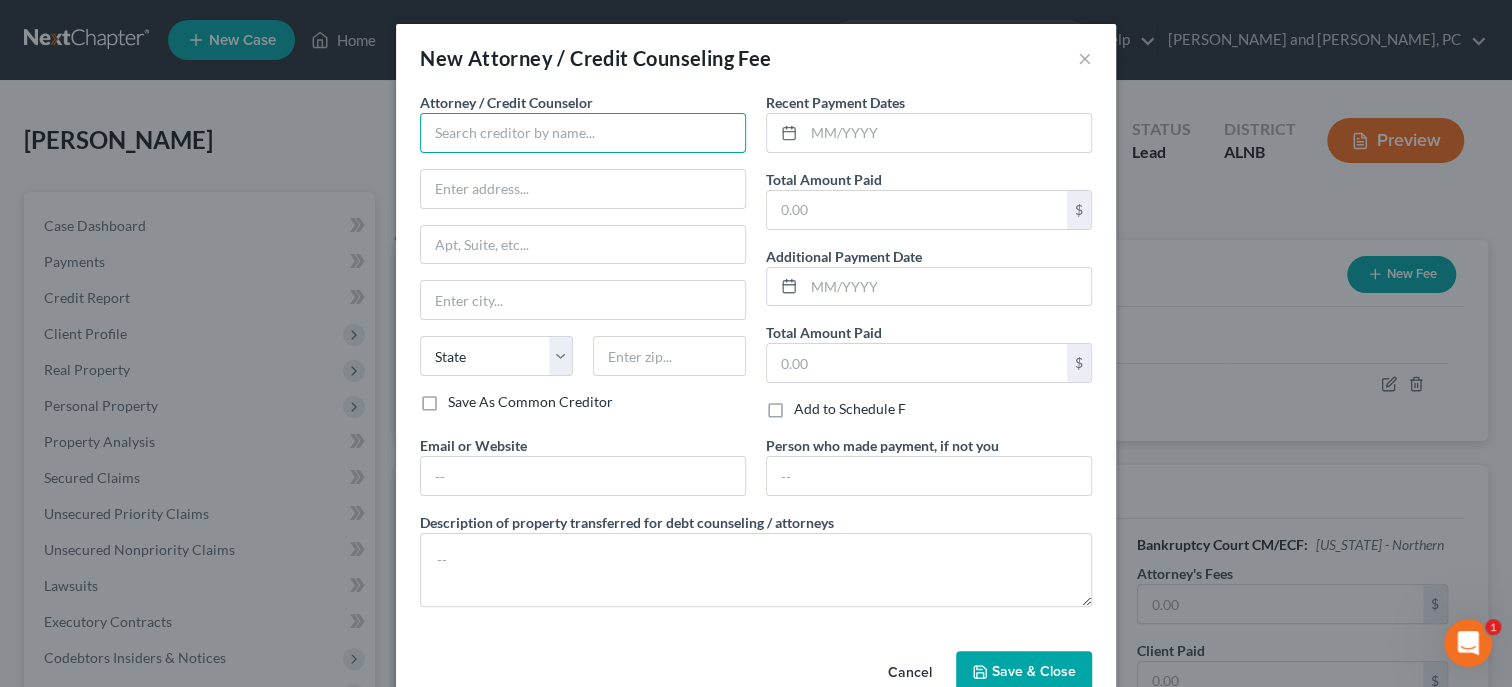 click at bounding box center (583, 133) 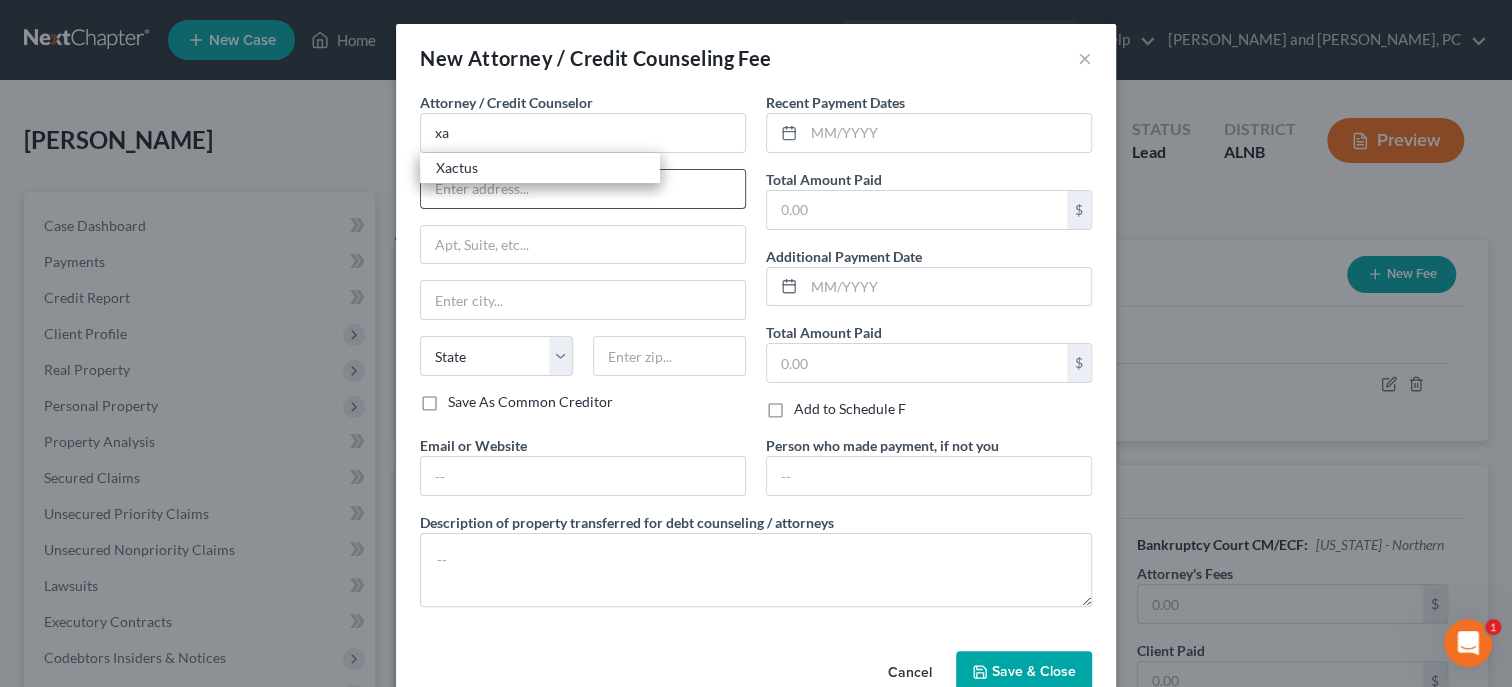 click at bounding box center [583, 189] 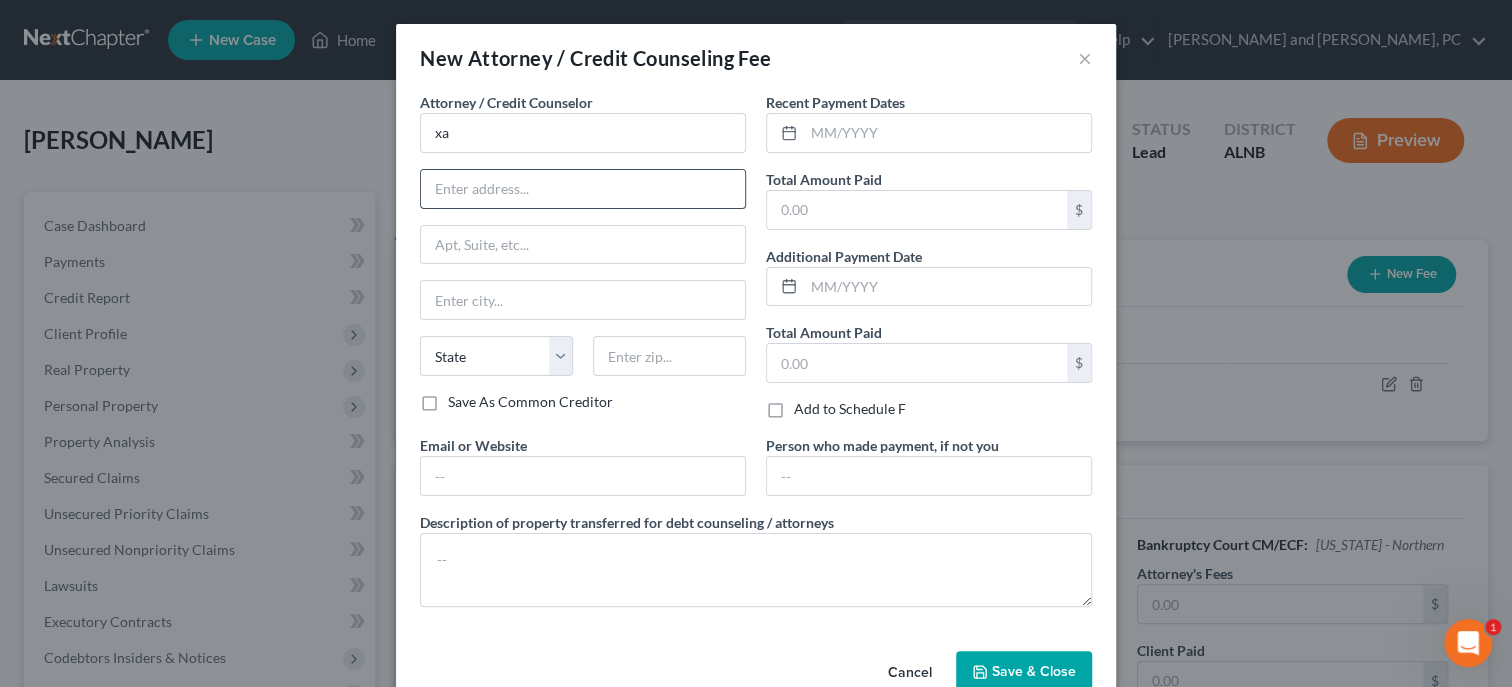 click at bounding box center [583, 189] 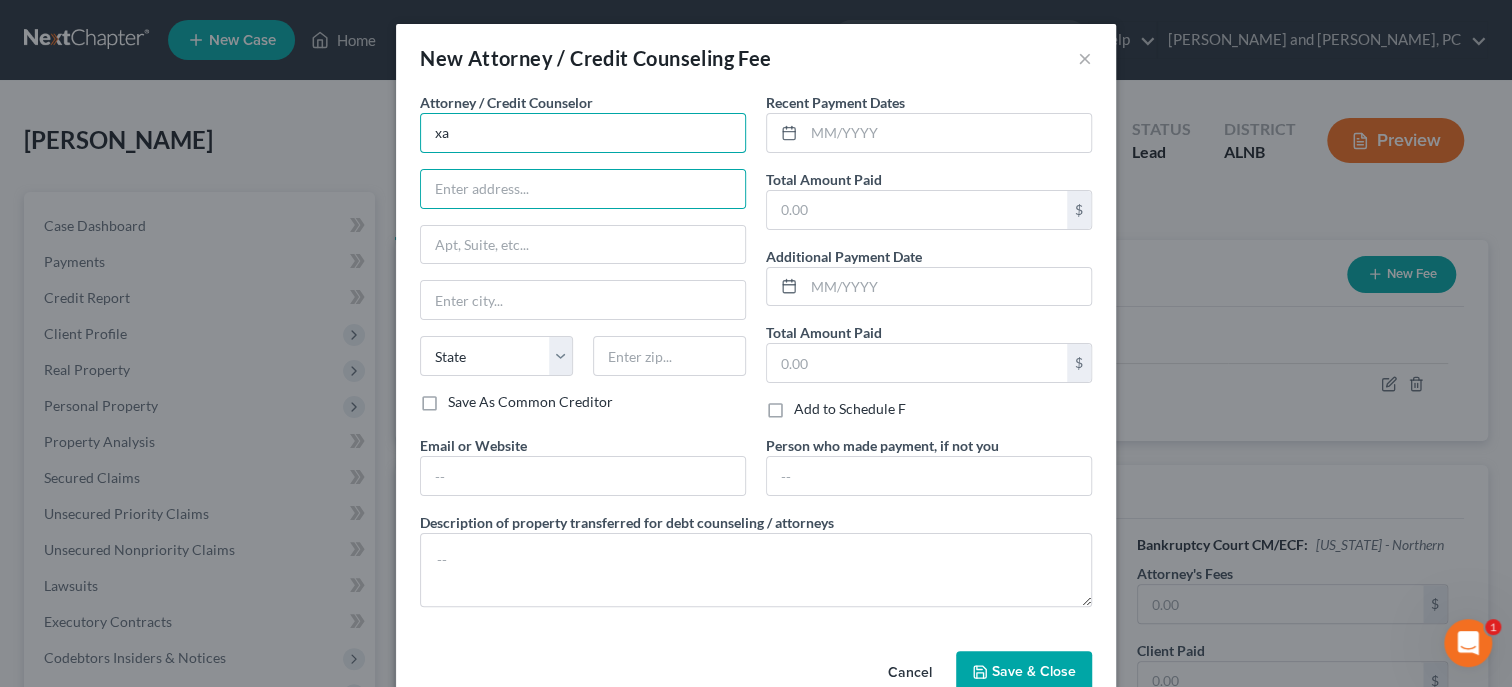 click on "xa" at bounding box center (583, 133) 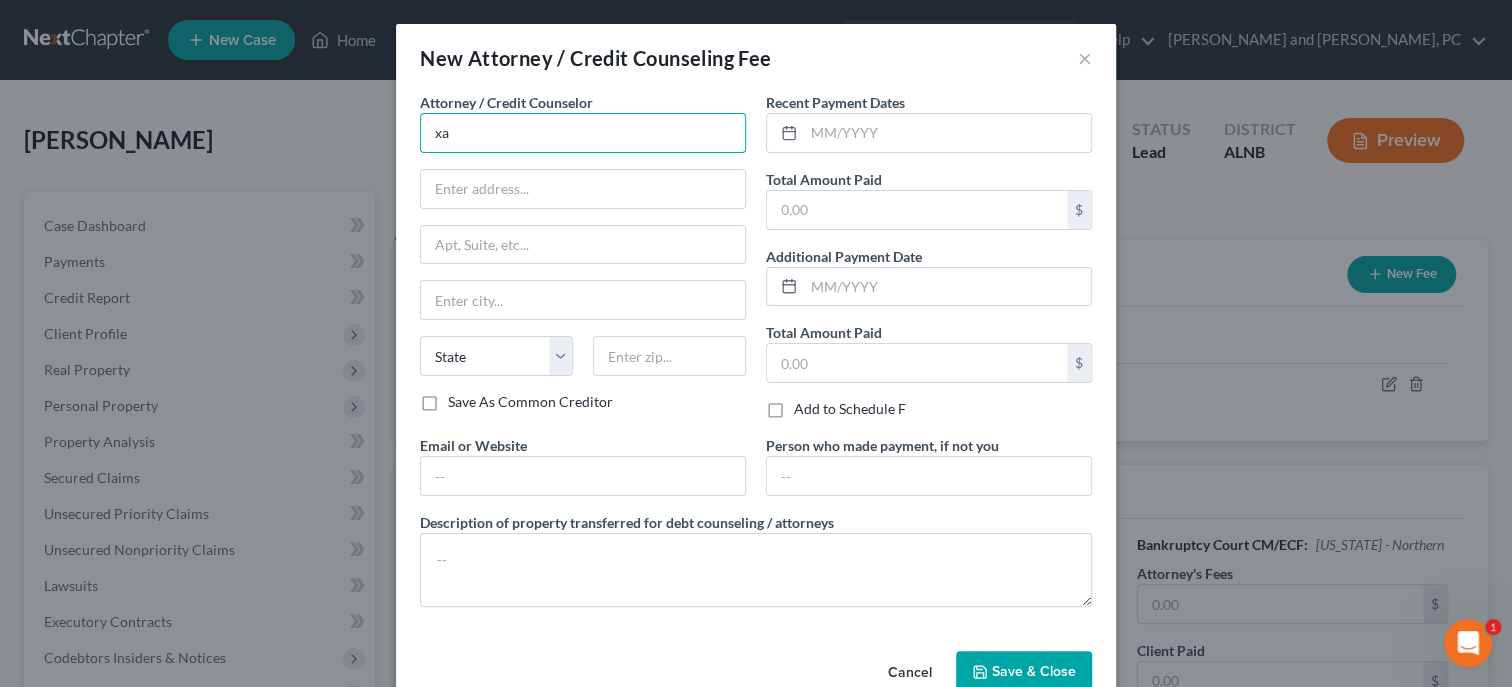 type on "x" 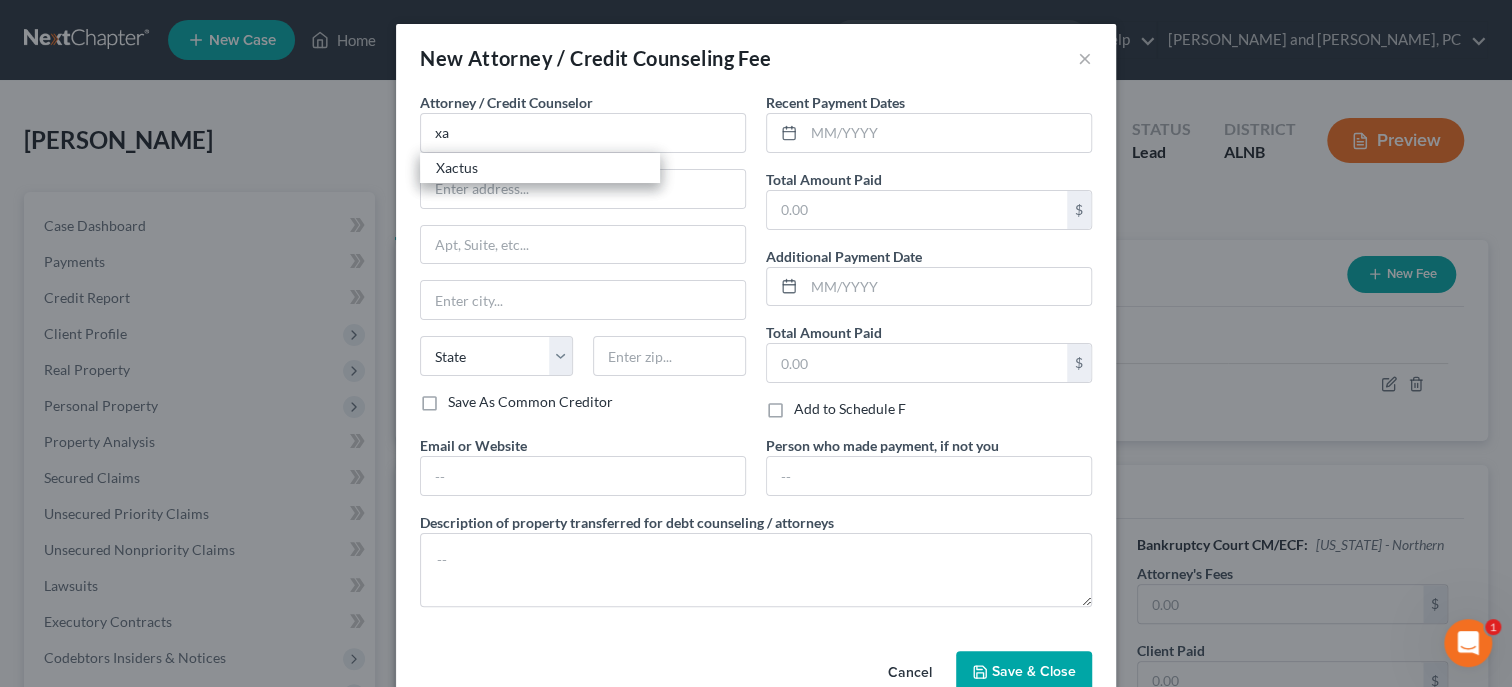 click on "Xactus" at bounding box center (540, 168) 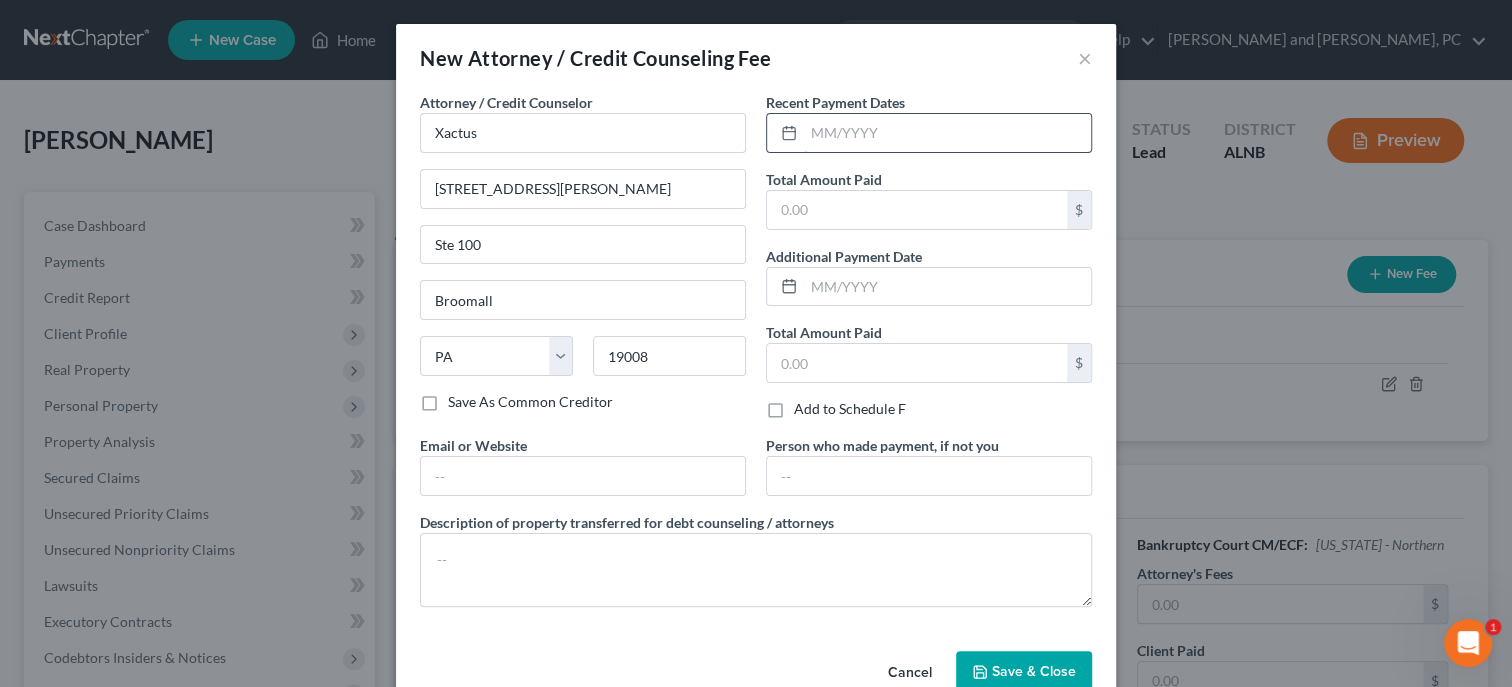 click at bounding box center [947, 133] 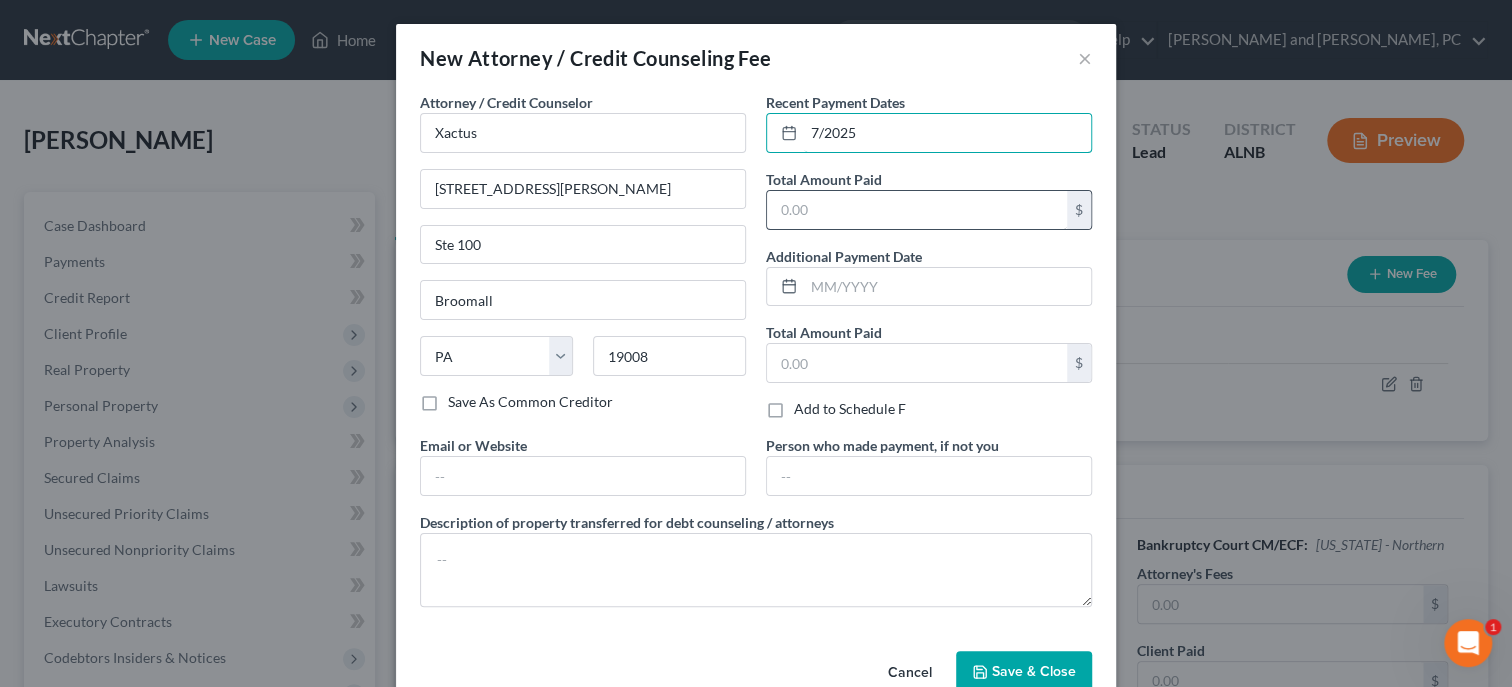 type on "7/2025" 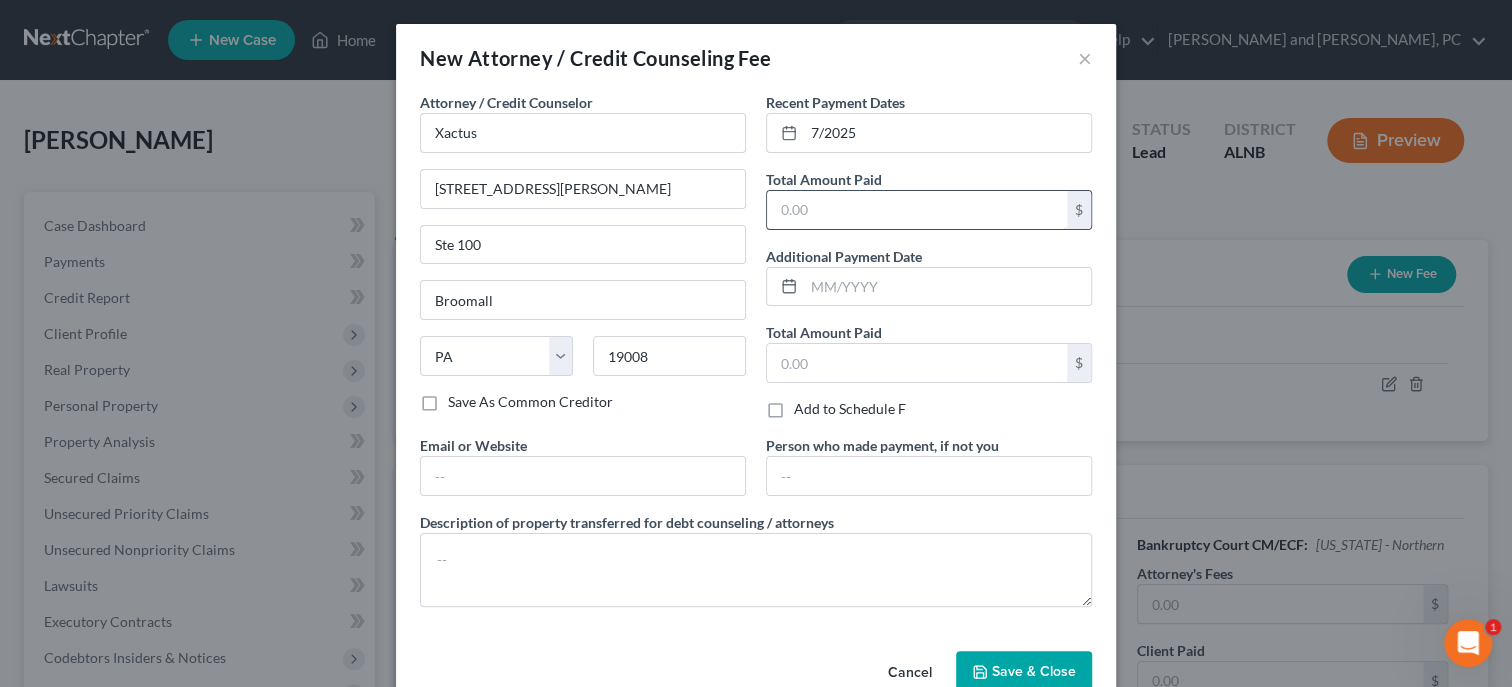 click at bounding box center (917, 210) 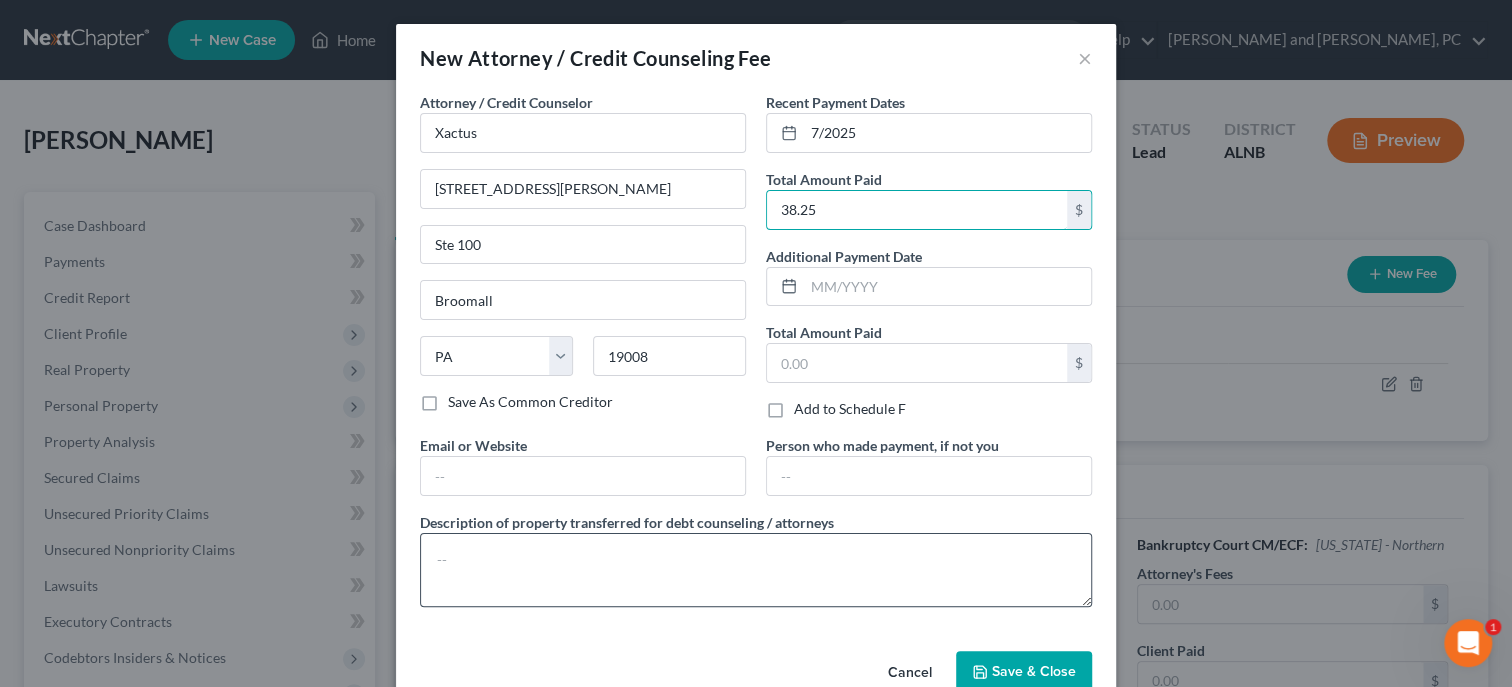type on "38.25" 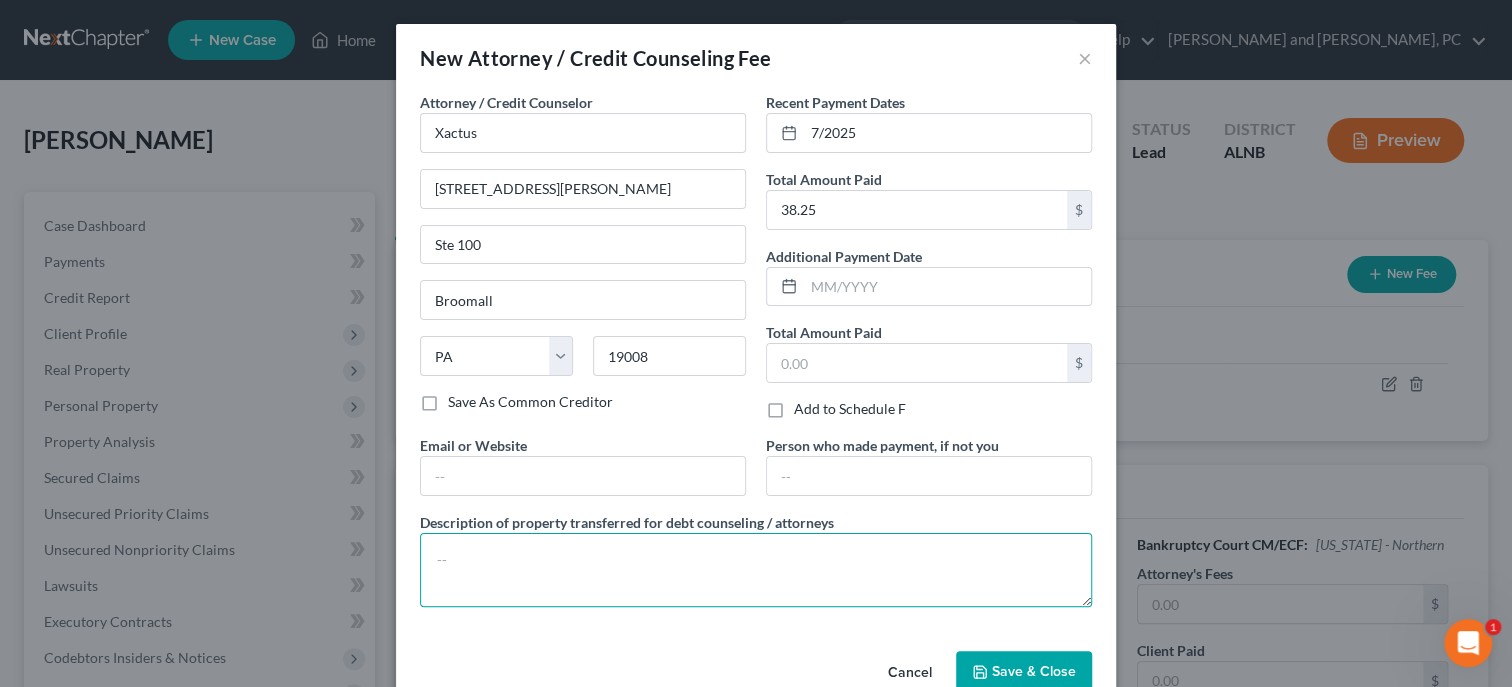 click at bounding box center (756, 570) 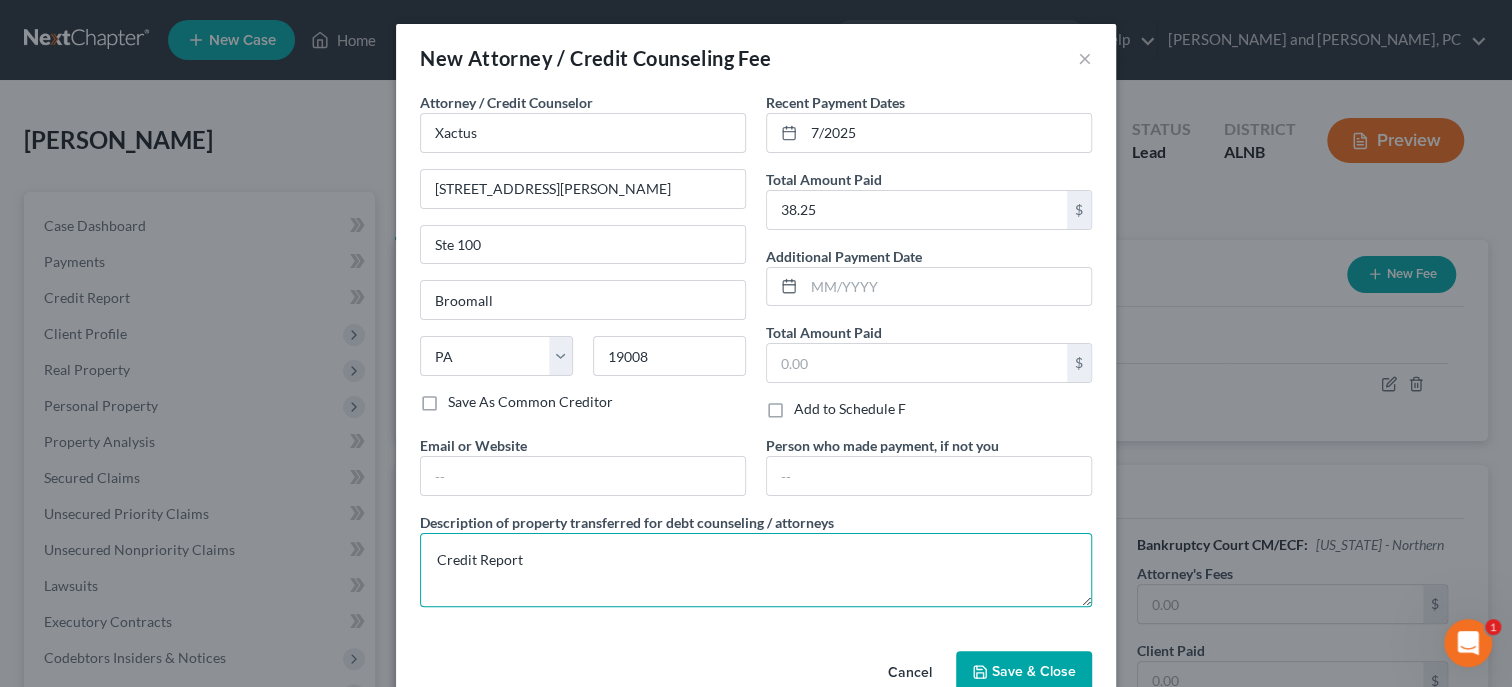 type on "Credit Report" 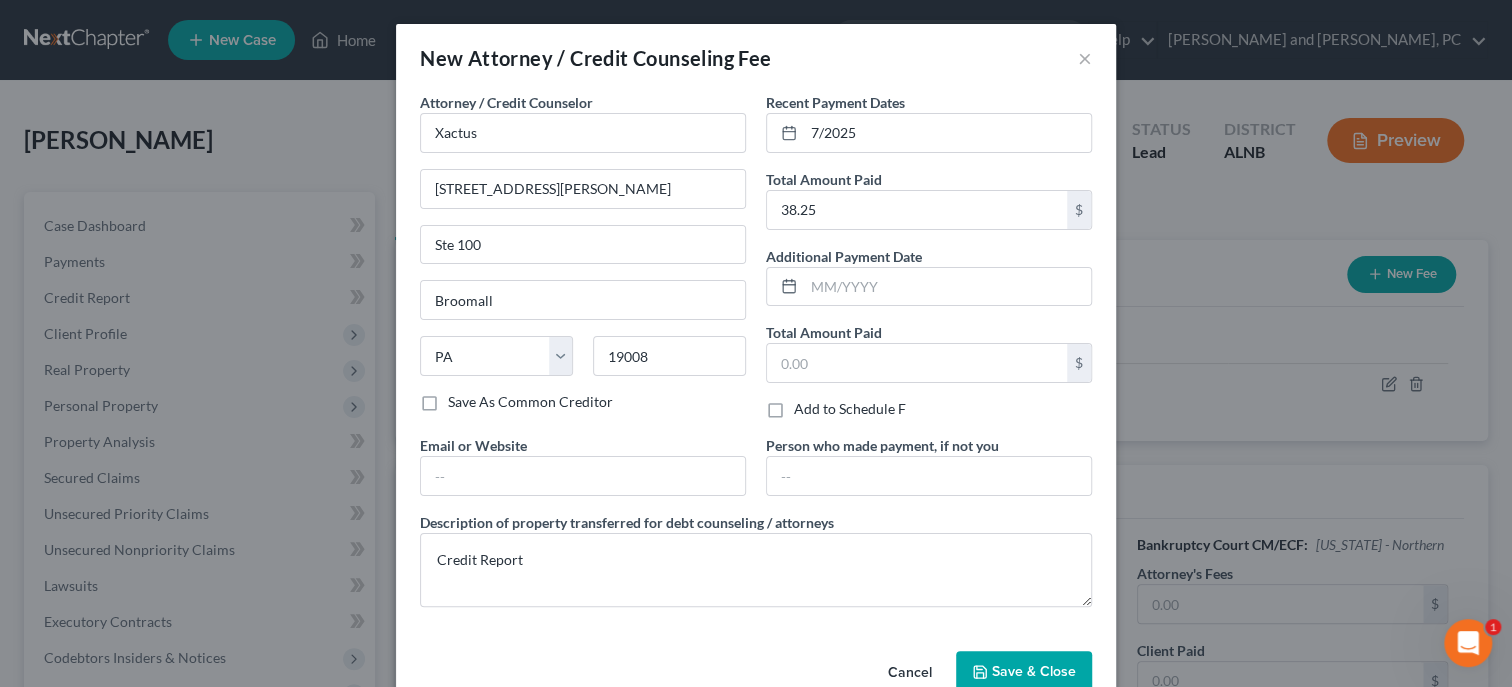 click on "Save & Close" at bounding box center (1034, 671) 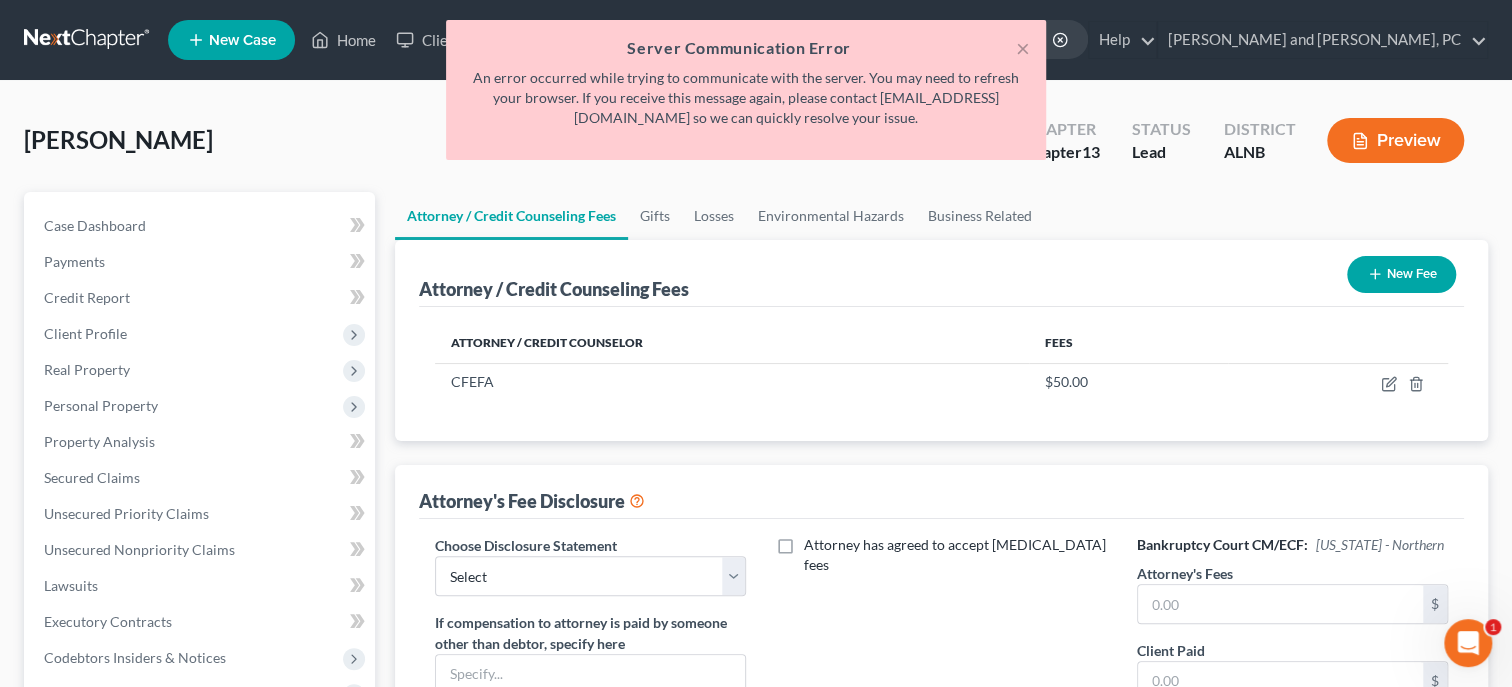 click on "New Fee" at bounding box center [1401, 274] 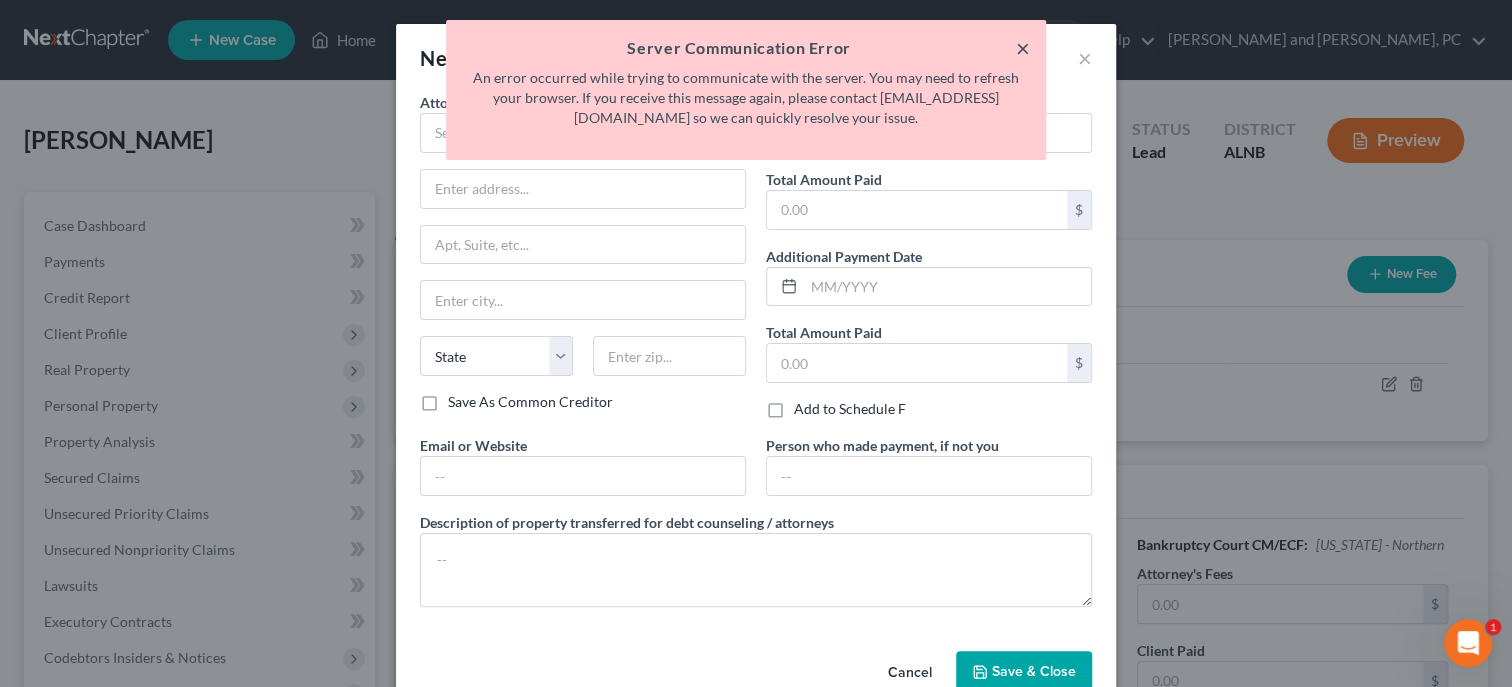 click on "×" at bounding box center [1023, 48] 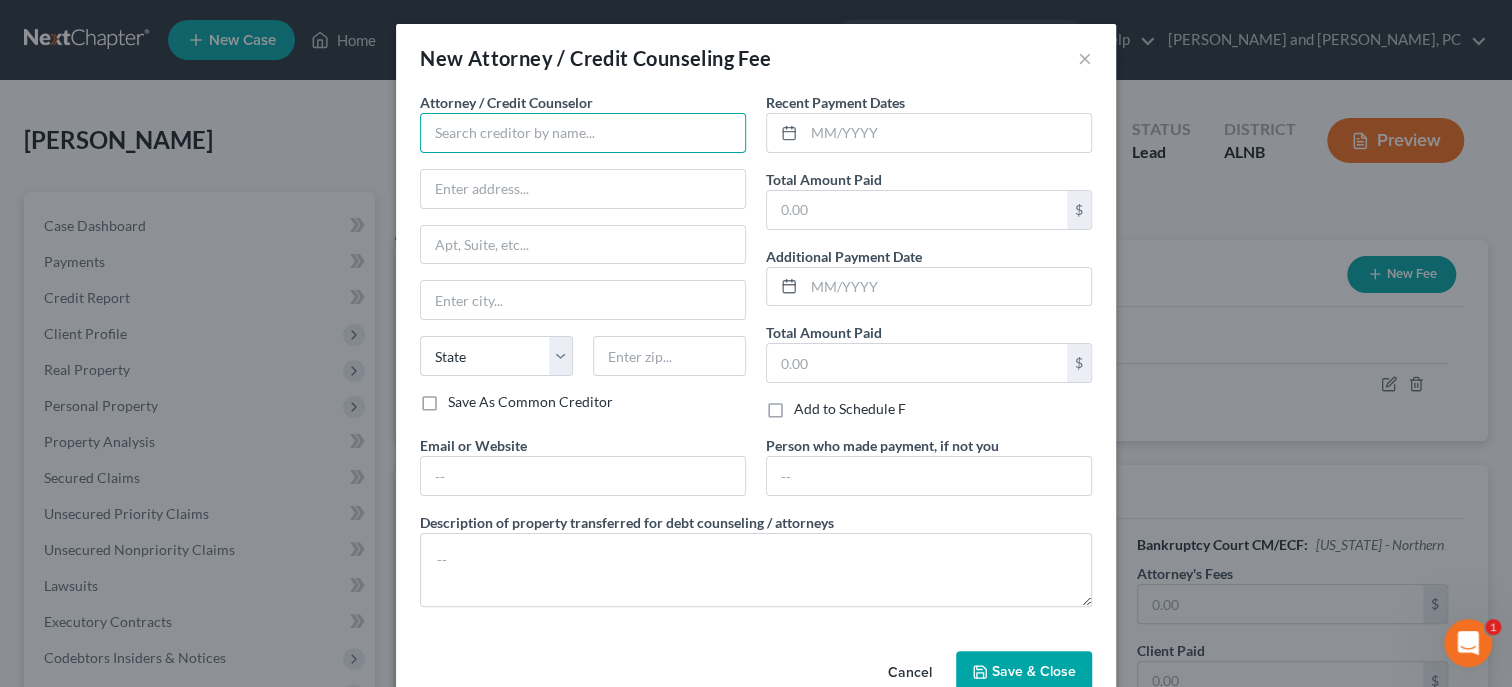 click at bounding box center [583, 133] 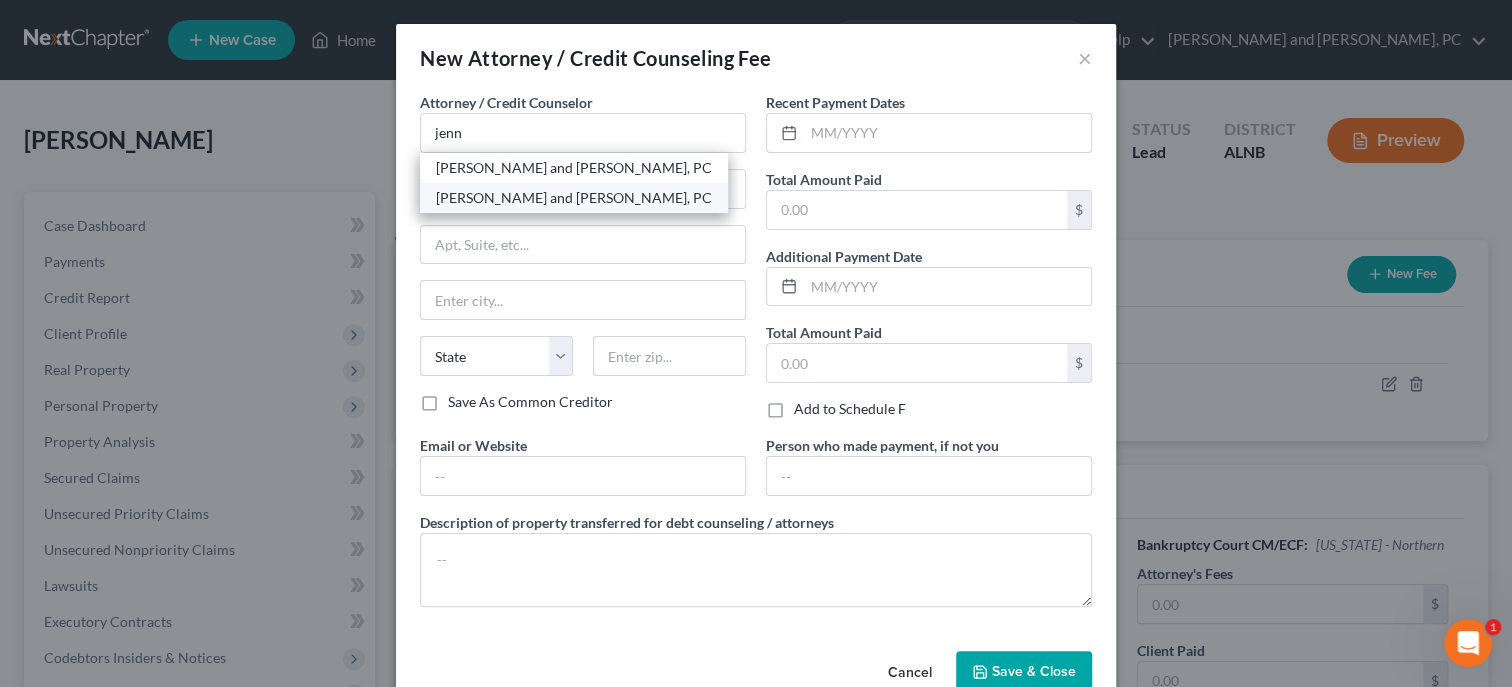 click on "[PERSON_NAME] and [PERSON_NAME], PC" at bounding box center [574, 198] 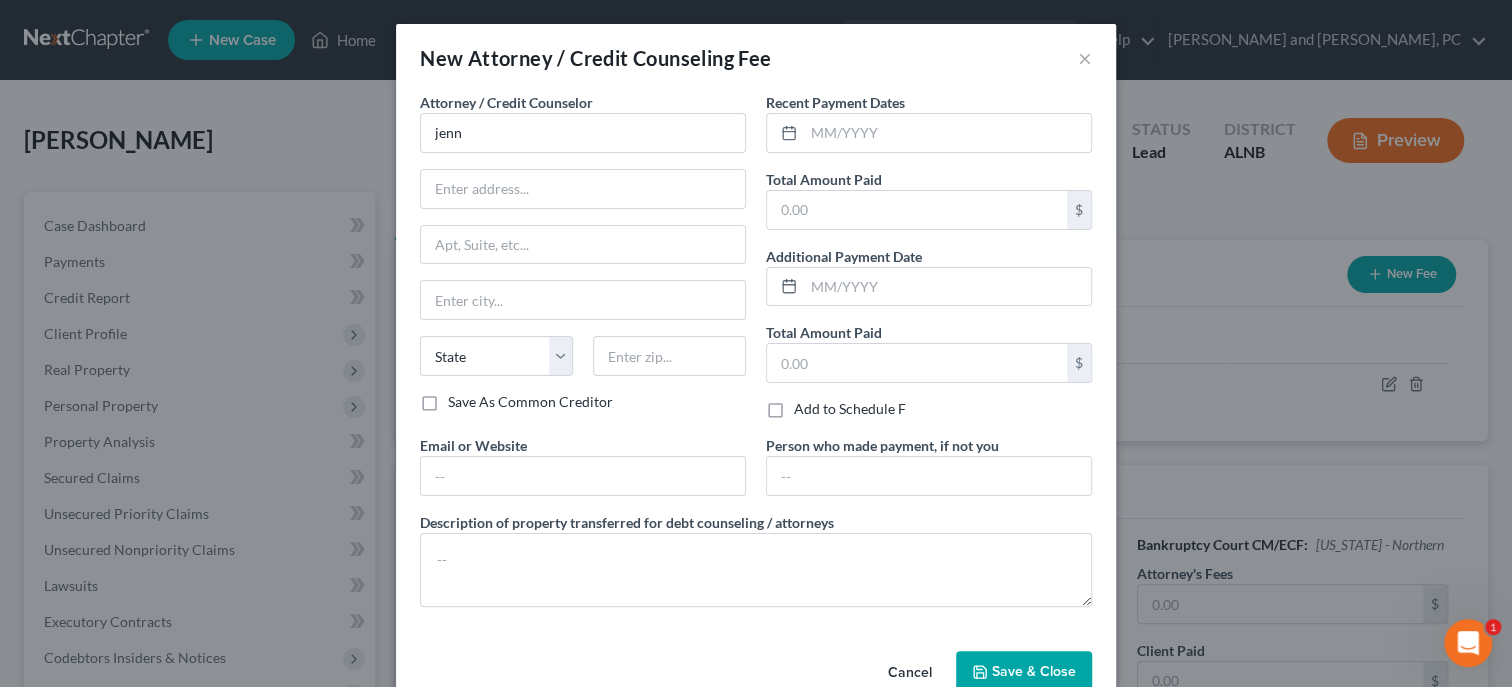 type on "[PERSON_NAME] and [PERSON_NAME], PC" 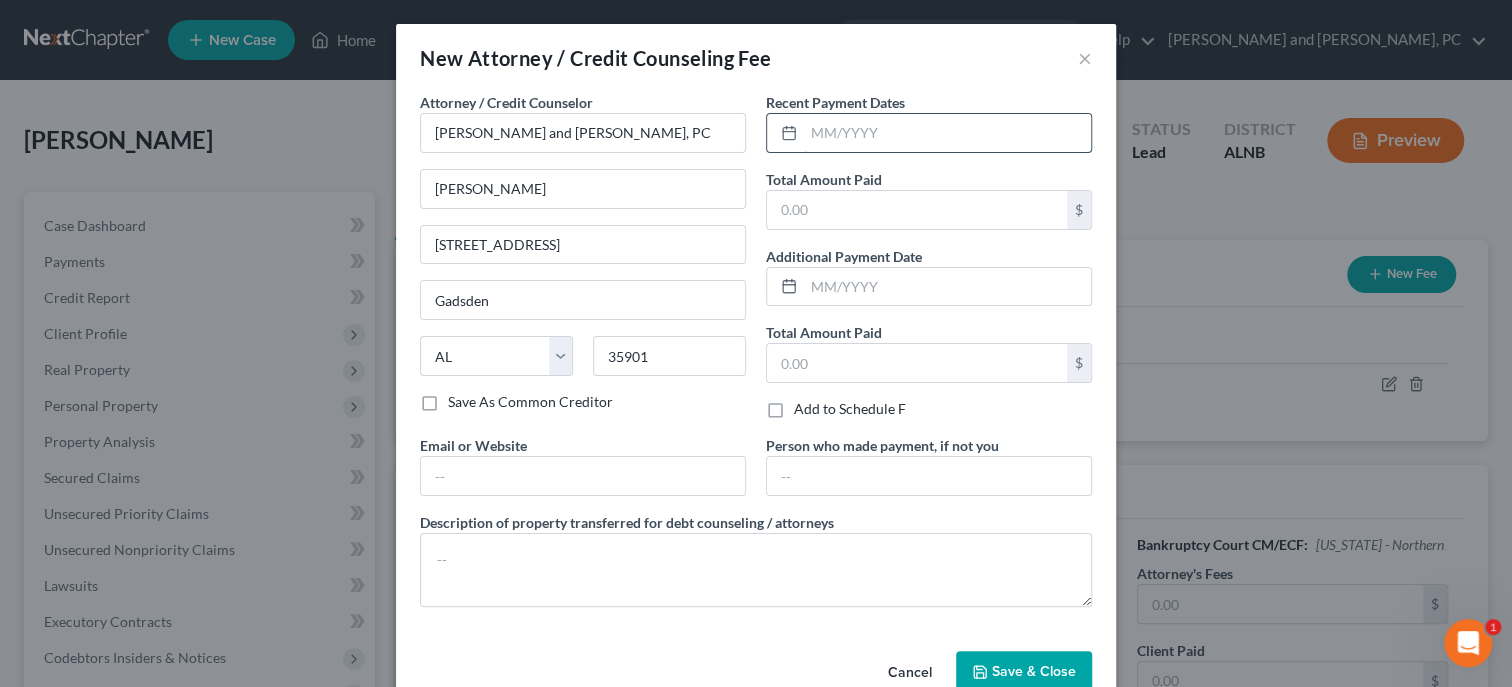 click at bounding box center [947, 133] 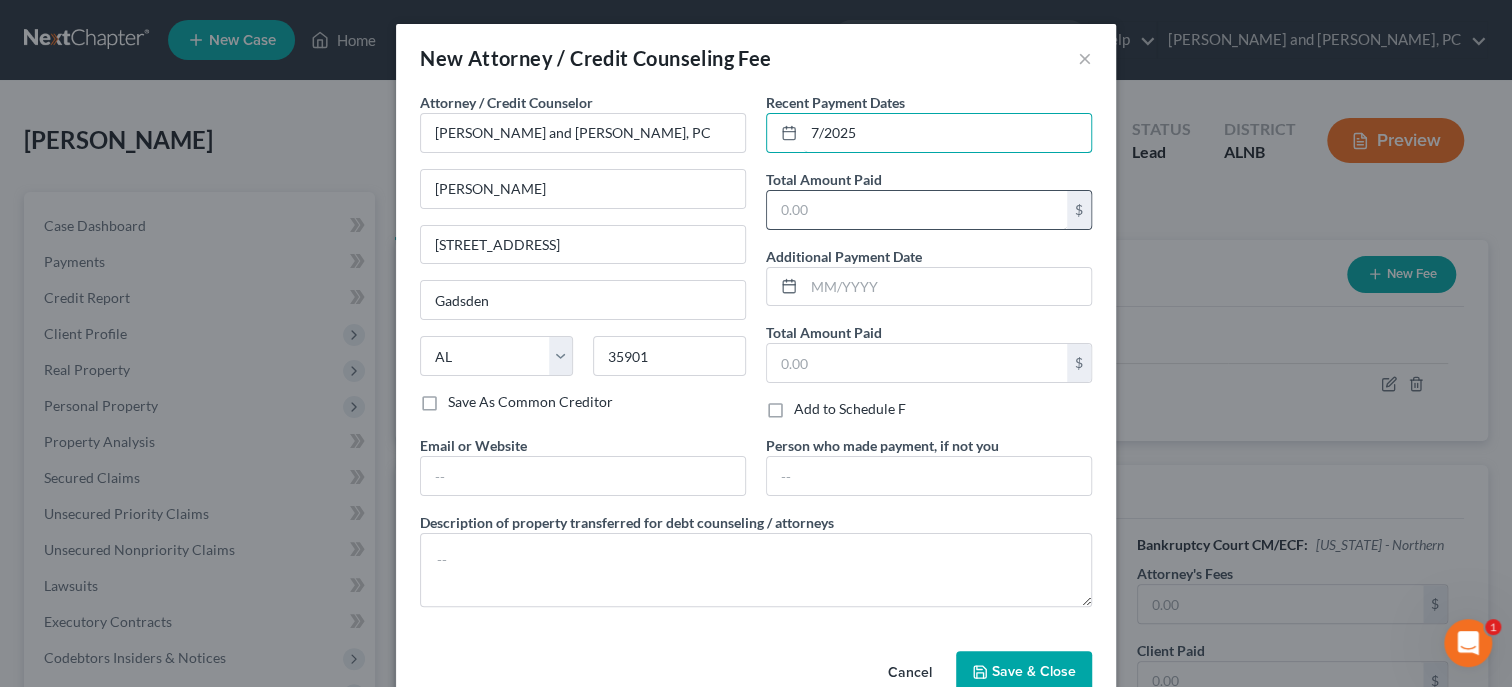 type on "7/2025" 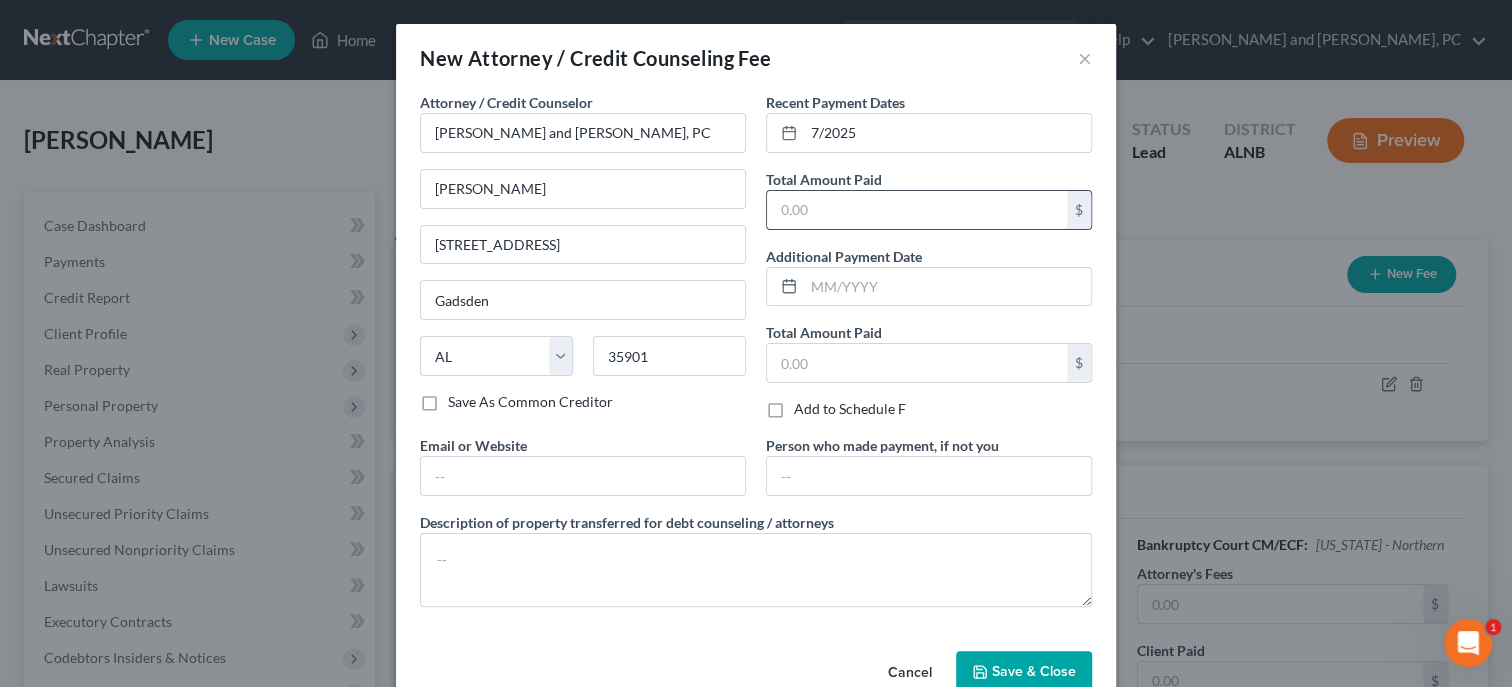click at bounding box center [917, 210] 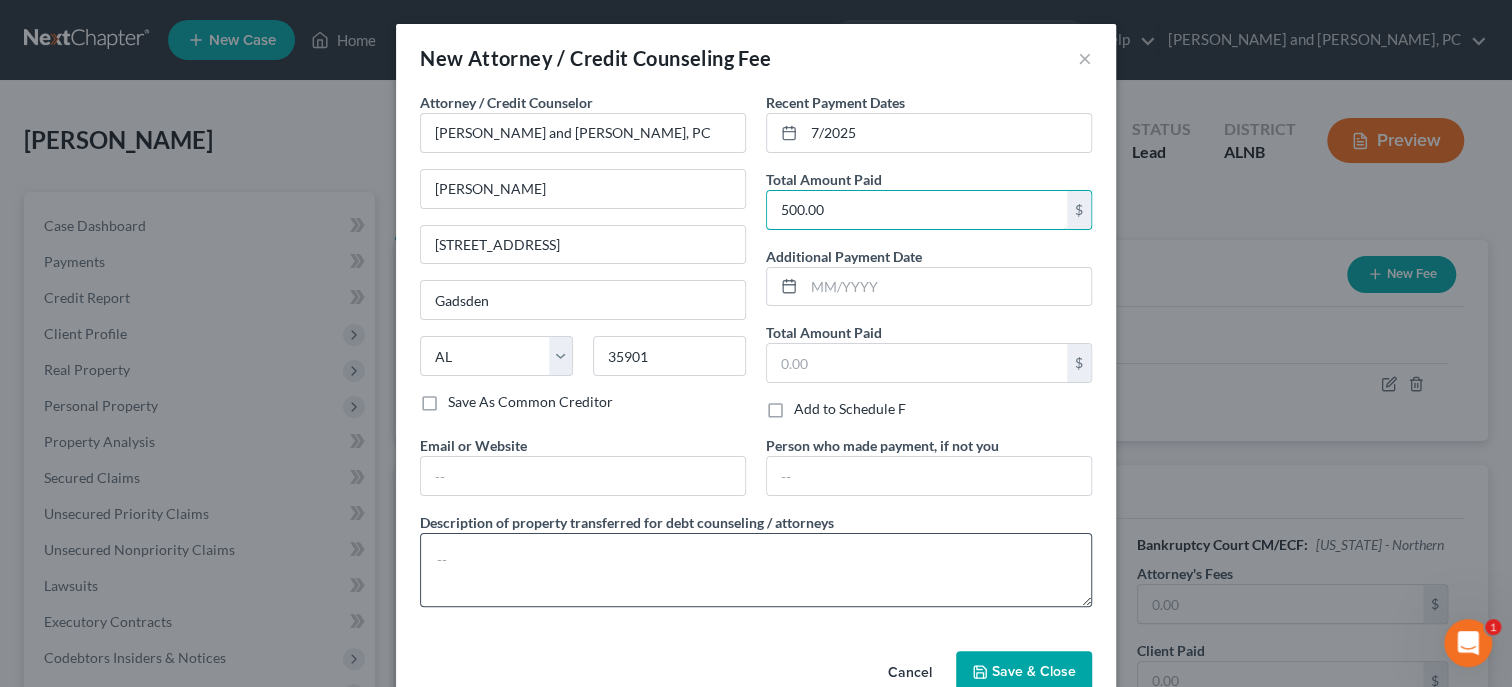 type on "500.00" 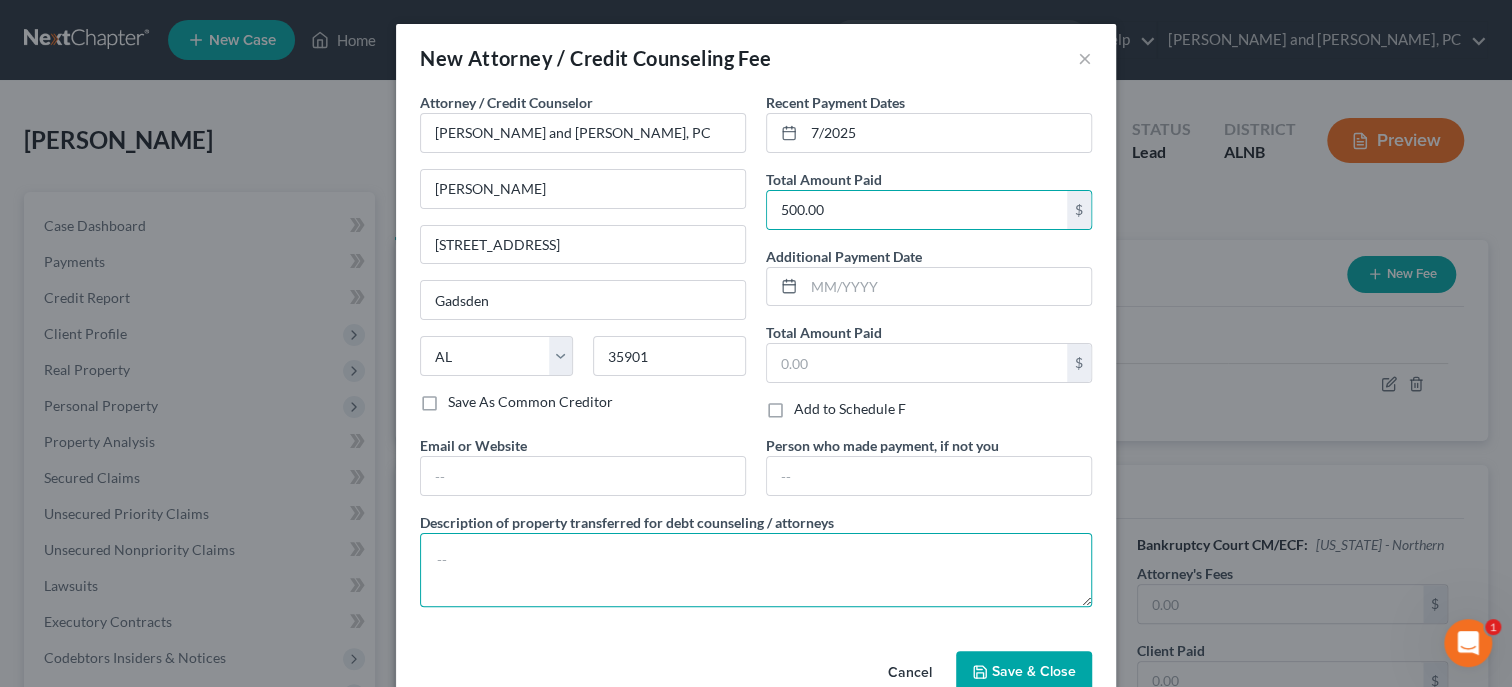 click at bounding box center (756, 570) 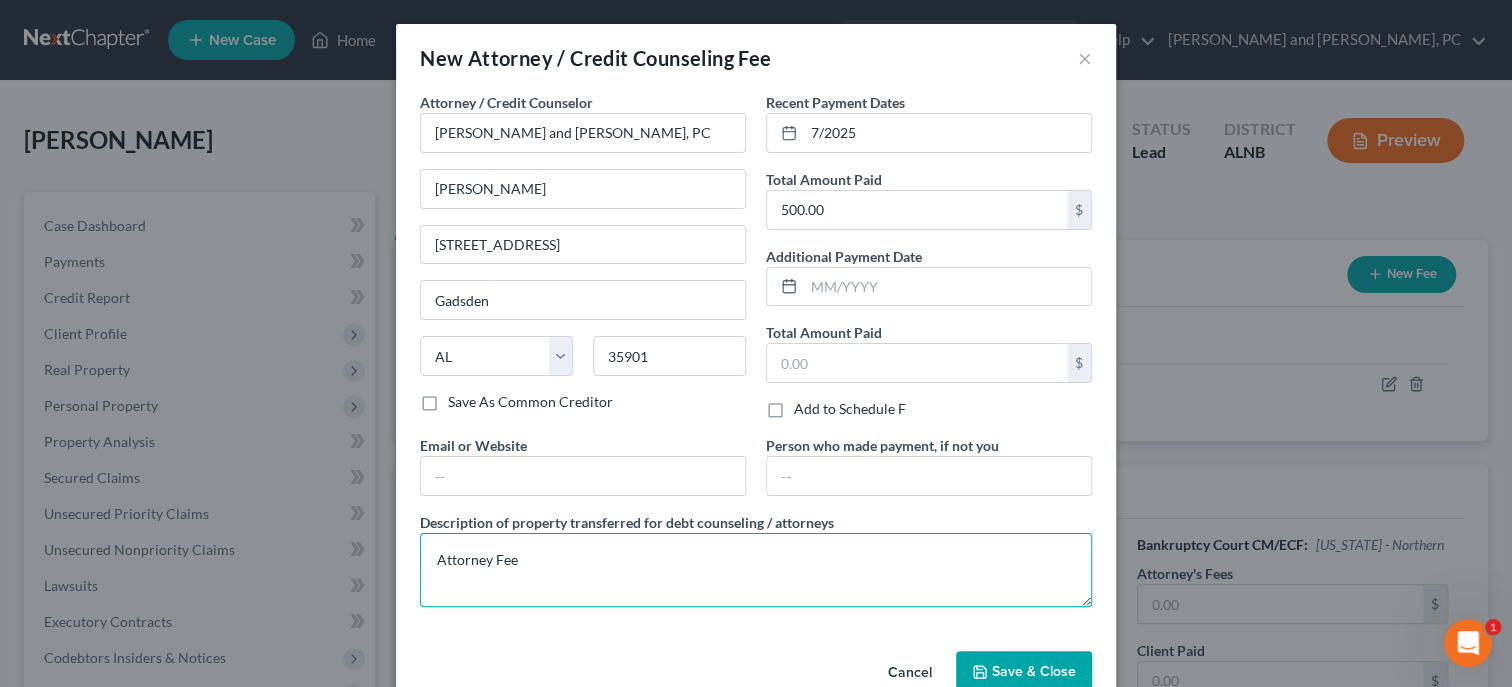 type on "Attorney Fee" 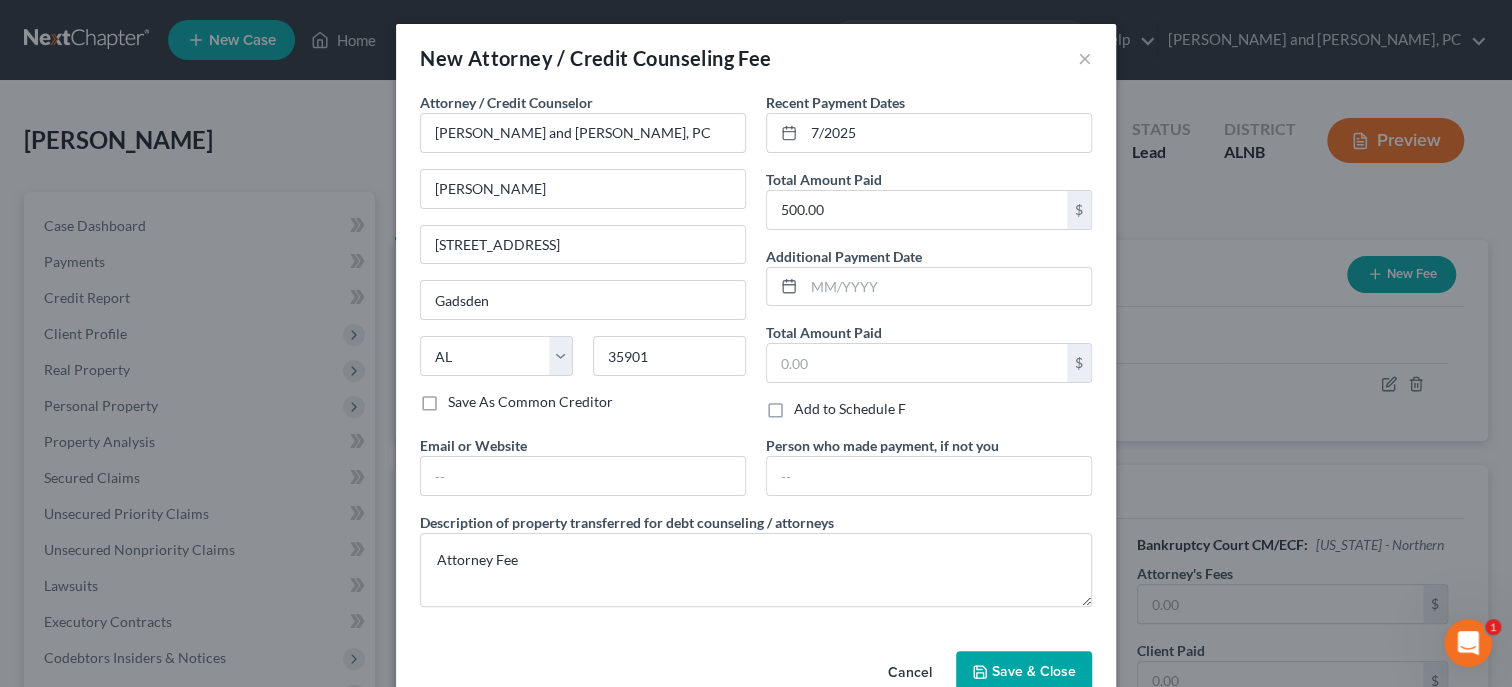 click on "Save & Close" at bounding box center [1034, 671] 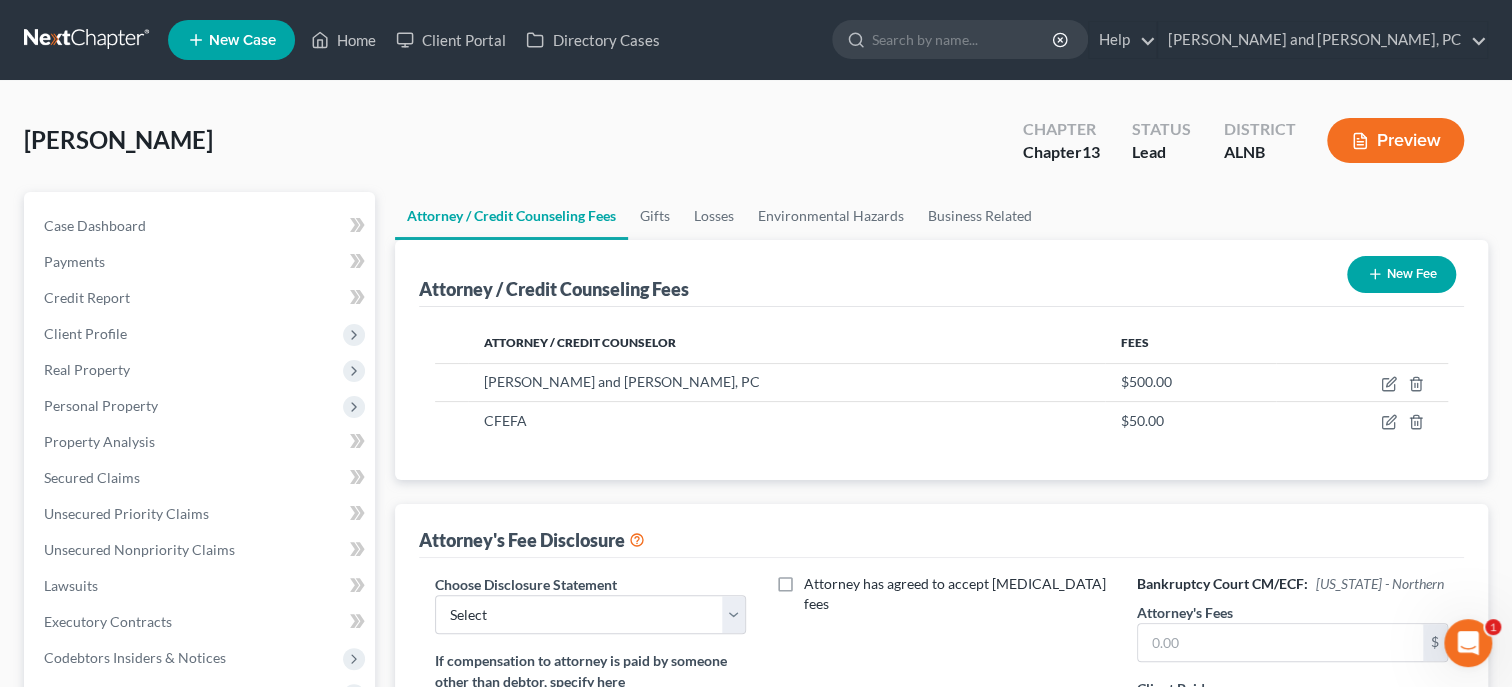 click on "New Fee" at bounding box center [1401, 274] 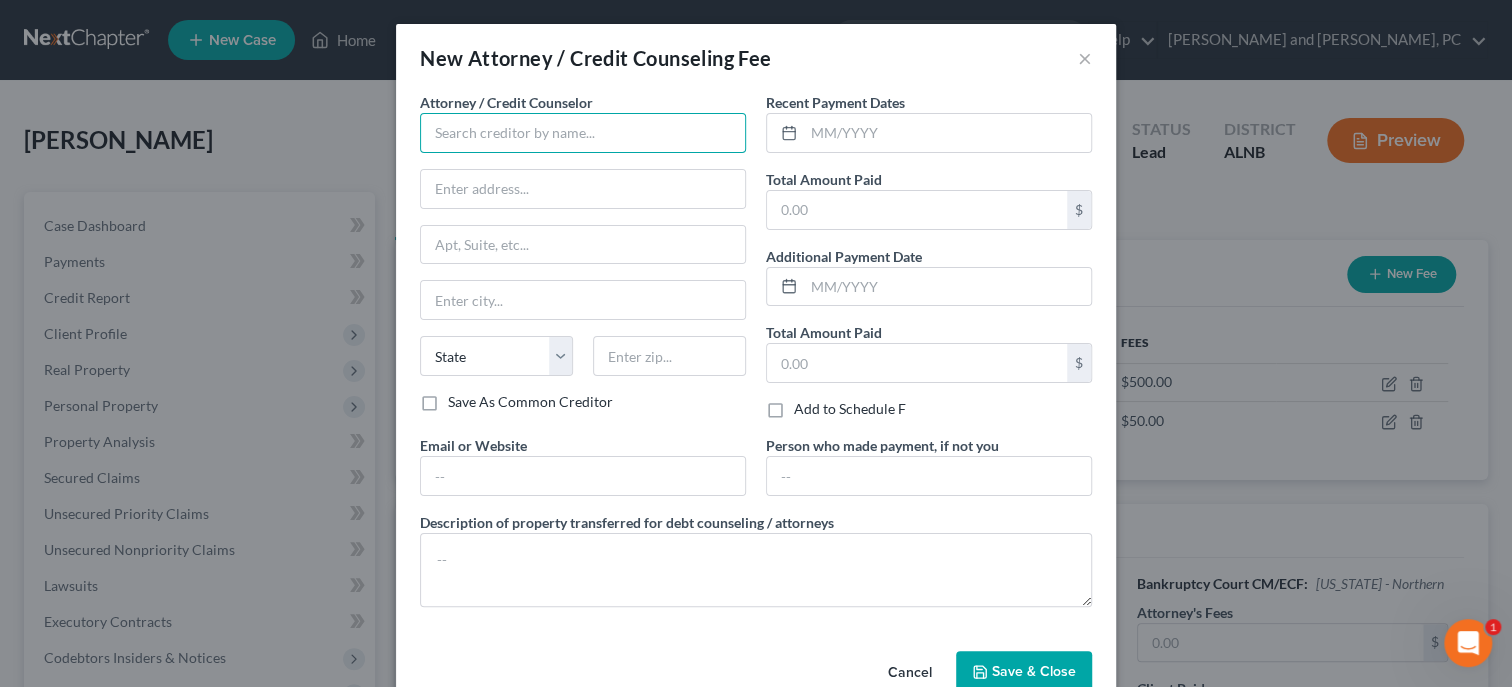 click at bounding box center [583, 133] 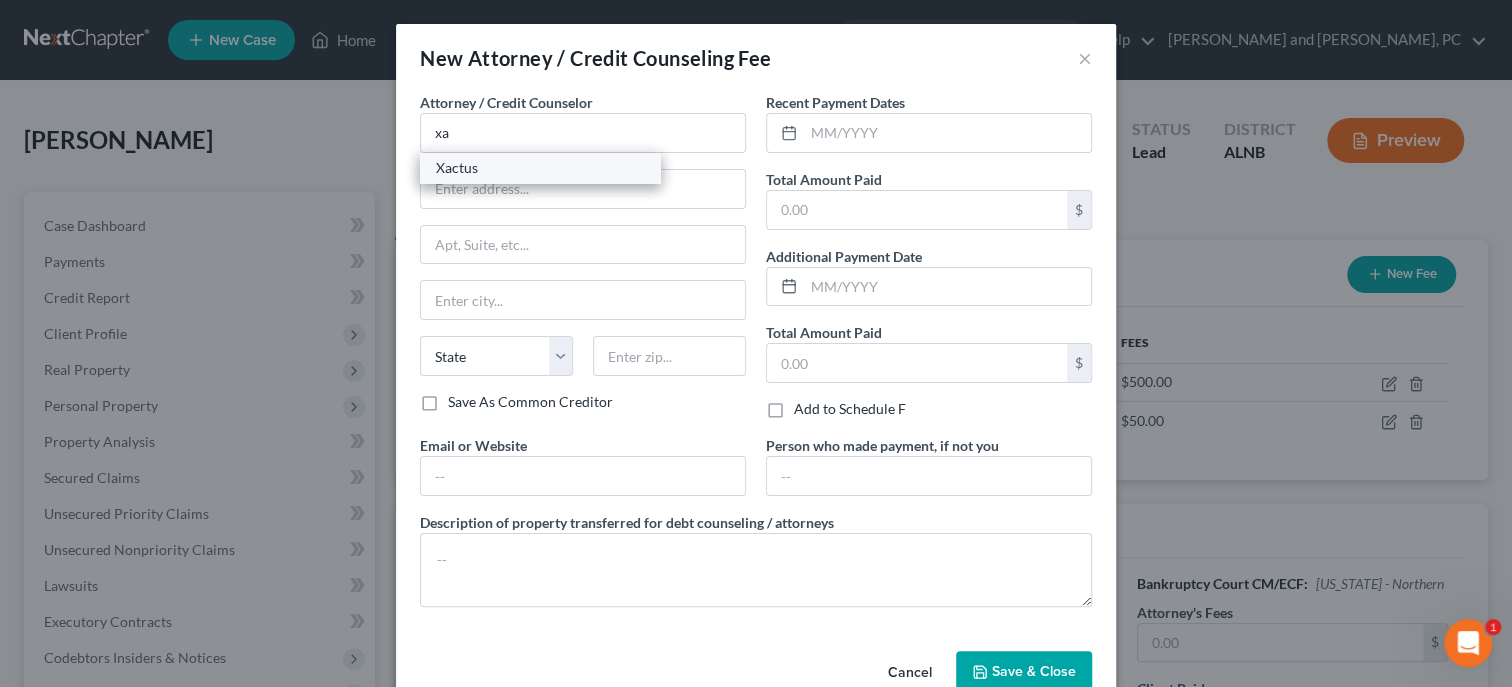 click on "Xactus" at bounding box center (540, 168) 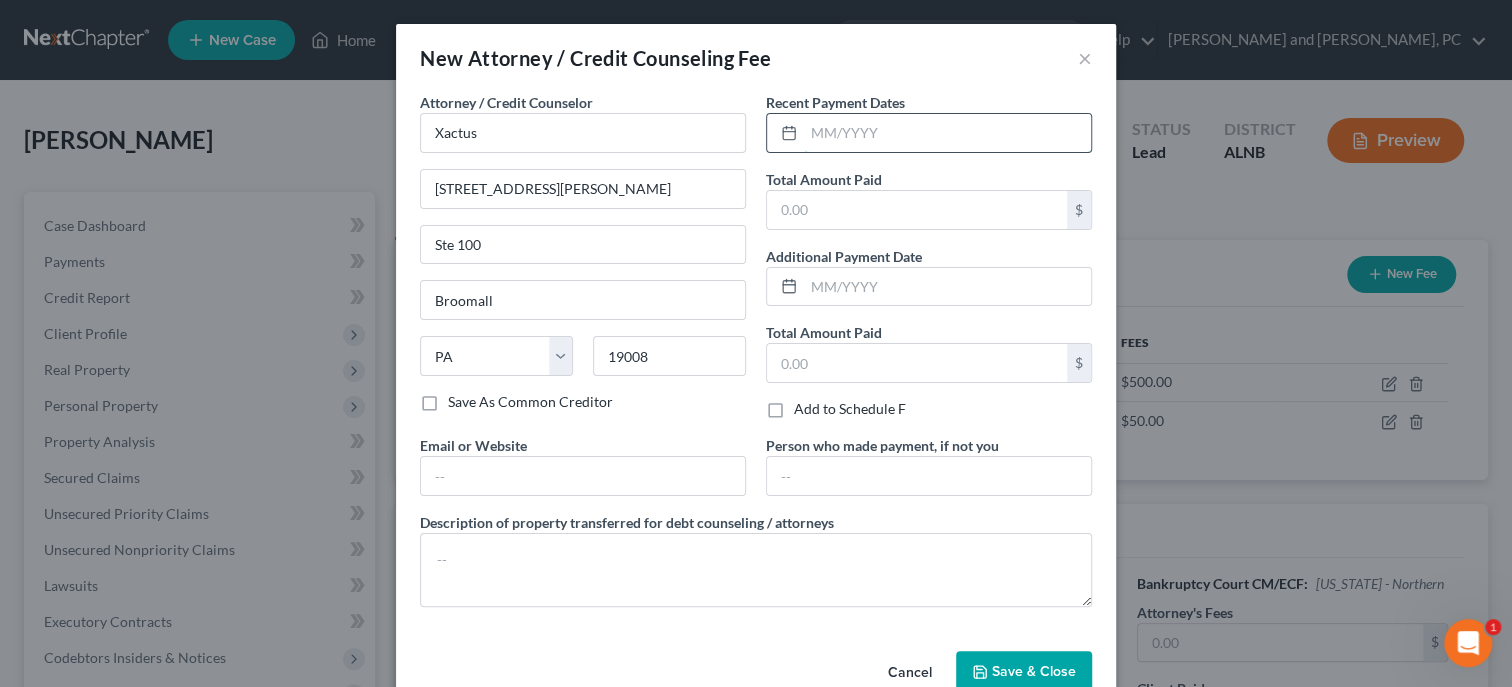 click at bounding box center (947, 133) 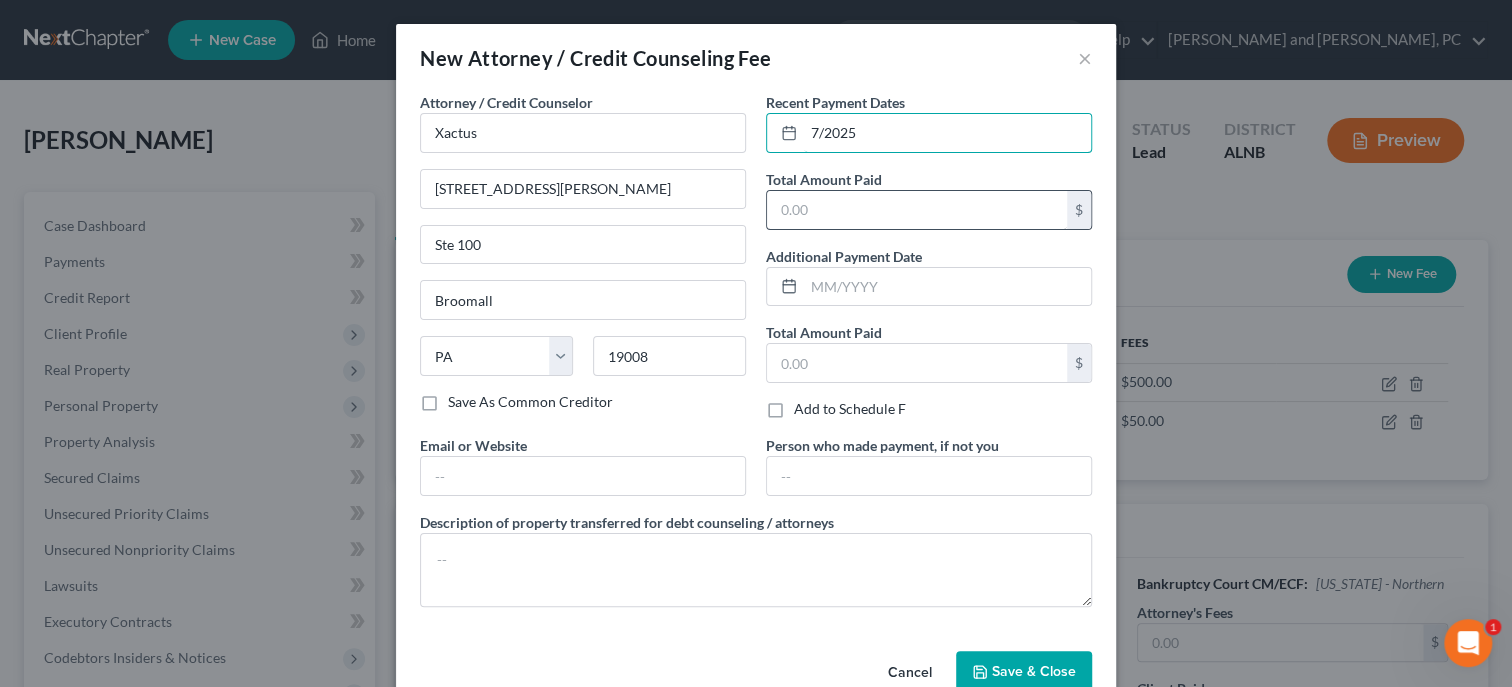 type on "7/2025" 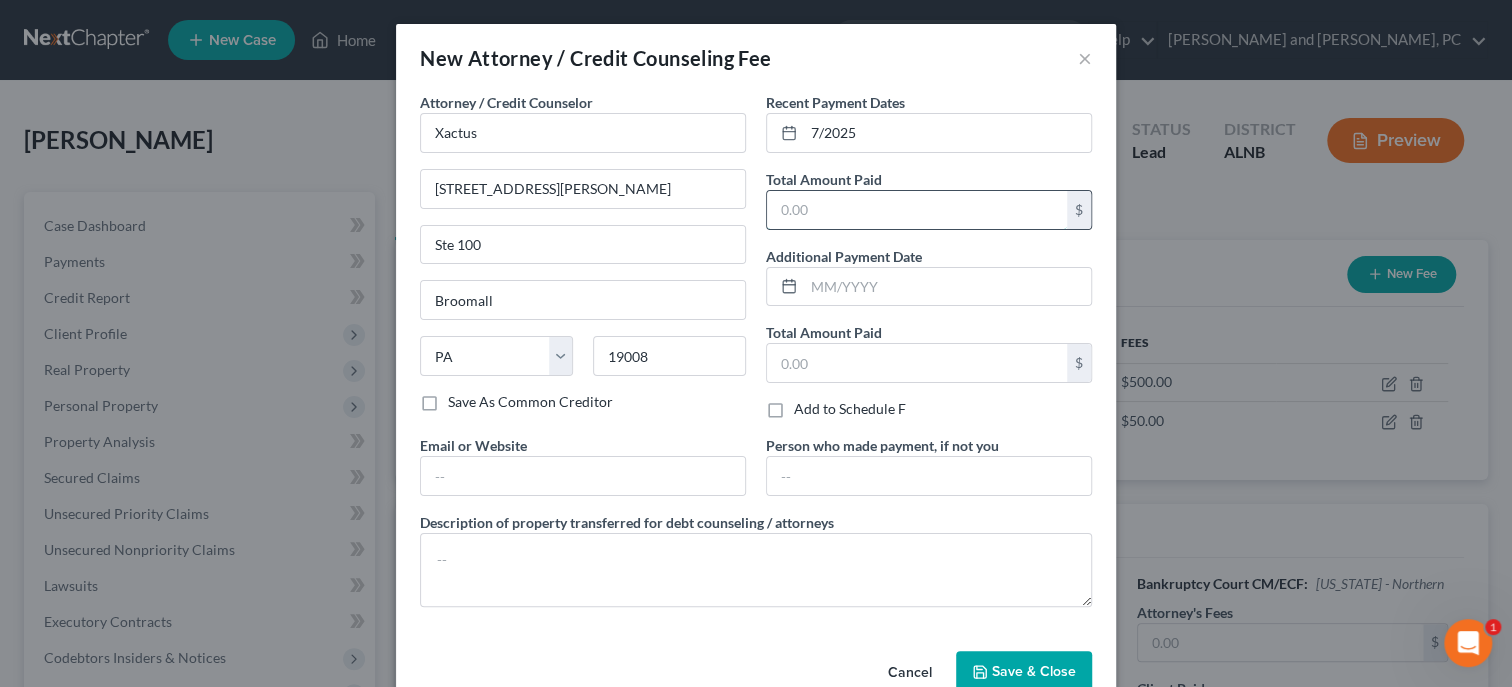 click at bounding box center (917, 210) 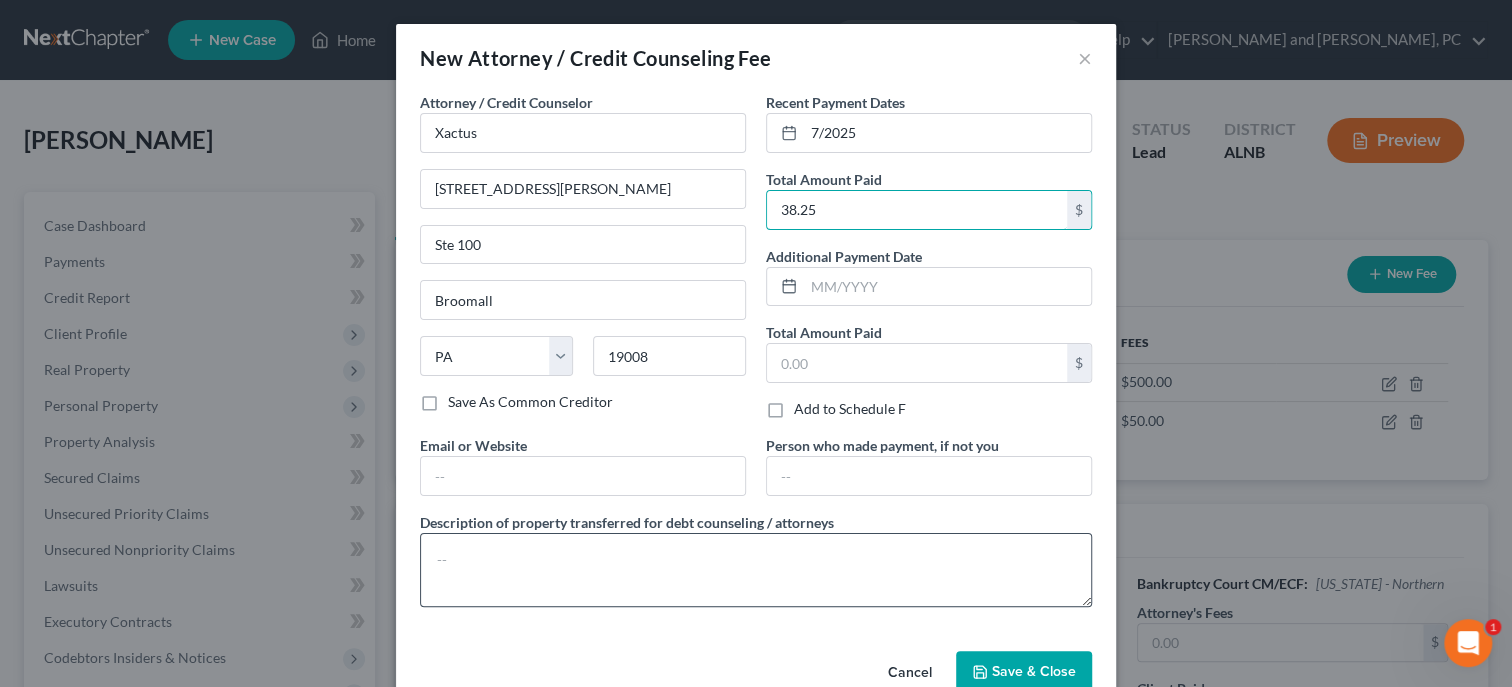 type on "38.25" 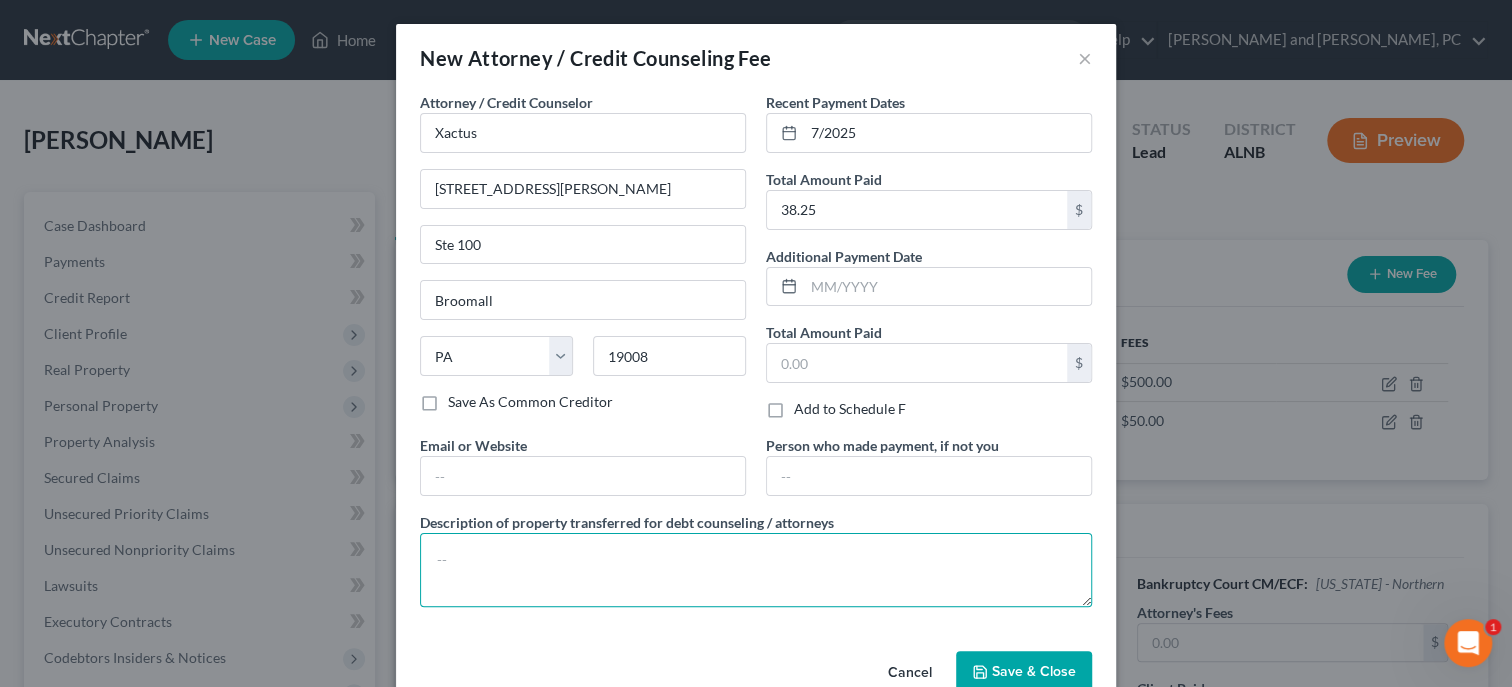 click at bounding box center (756, 570) 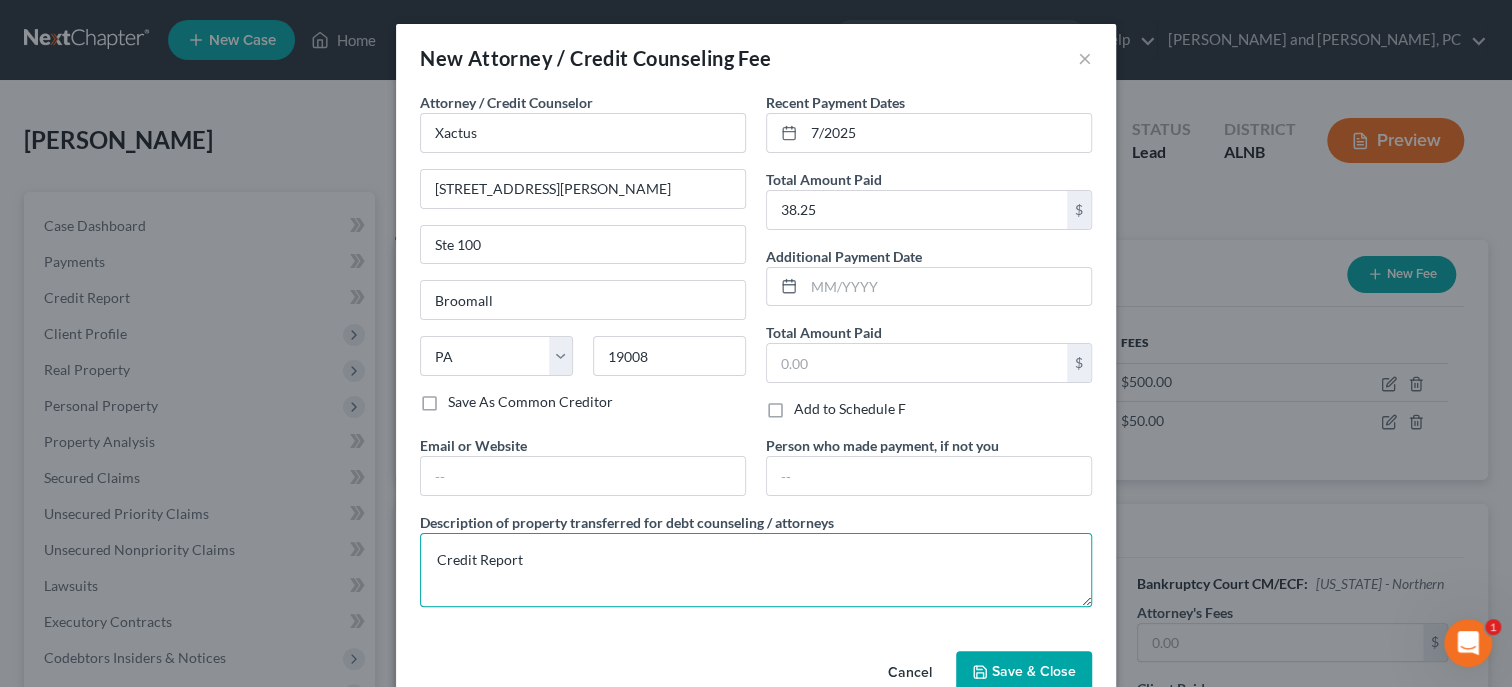 type on "Credit Report" 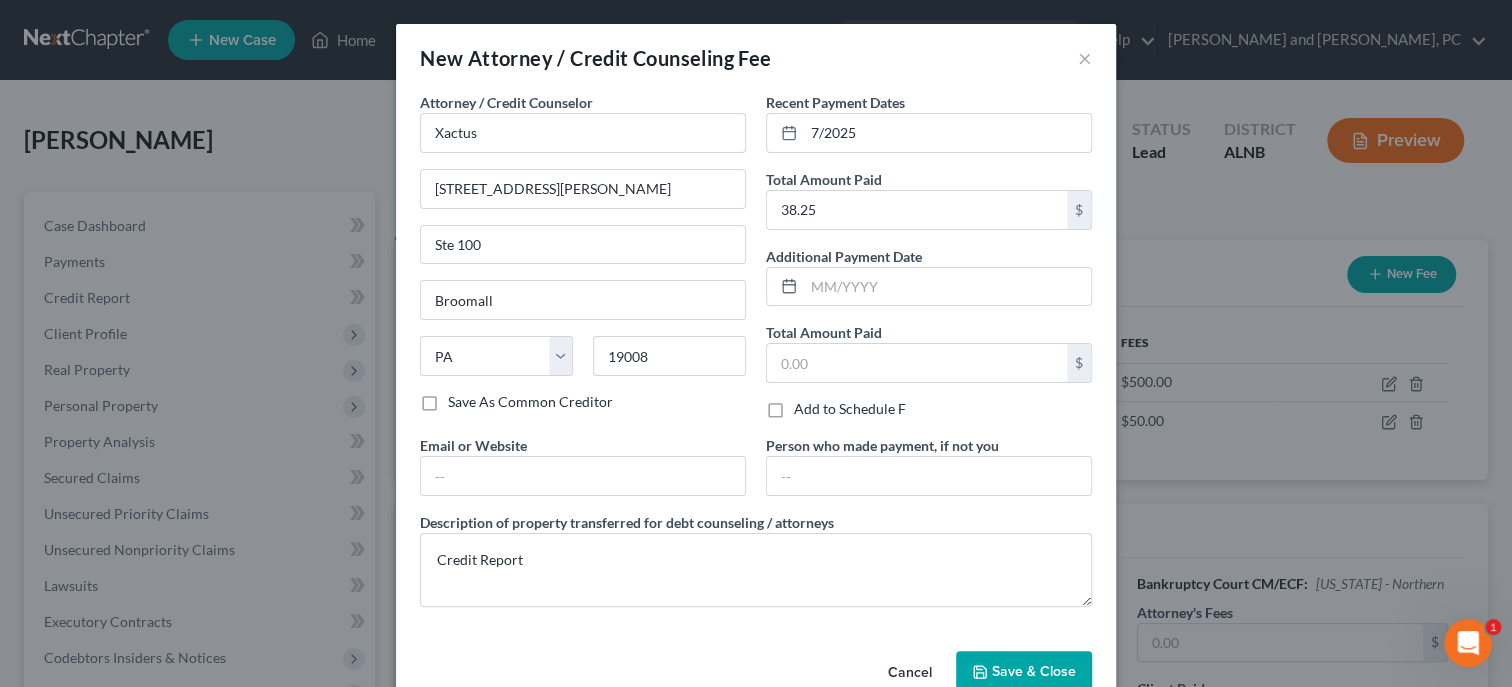 click on "Save & Close" at bounding box center [1034, 671] 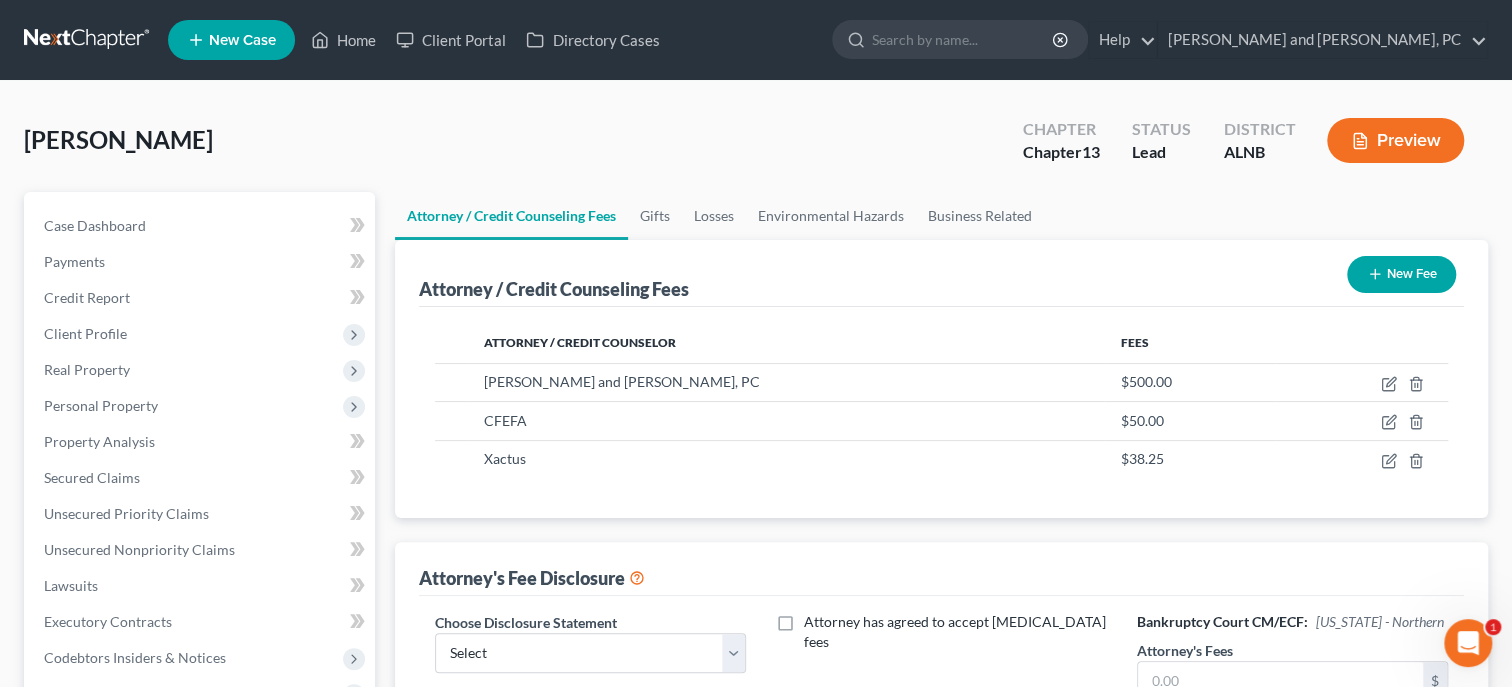 scroll, scrollTop: 102, scrollLeft: 0, axis: vertical 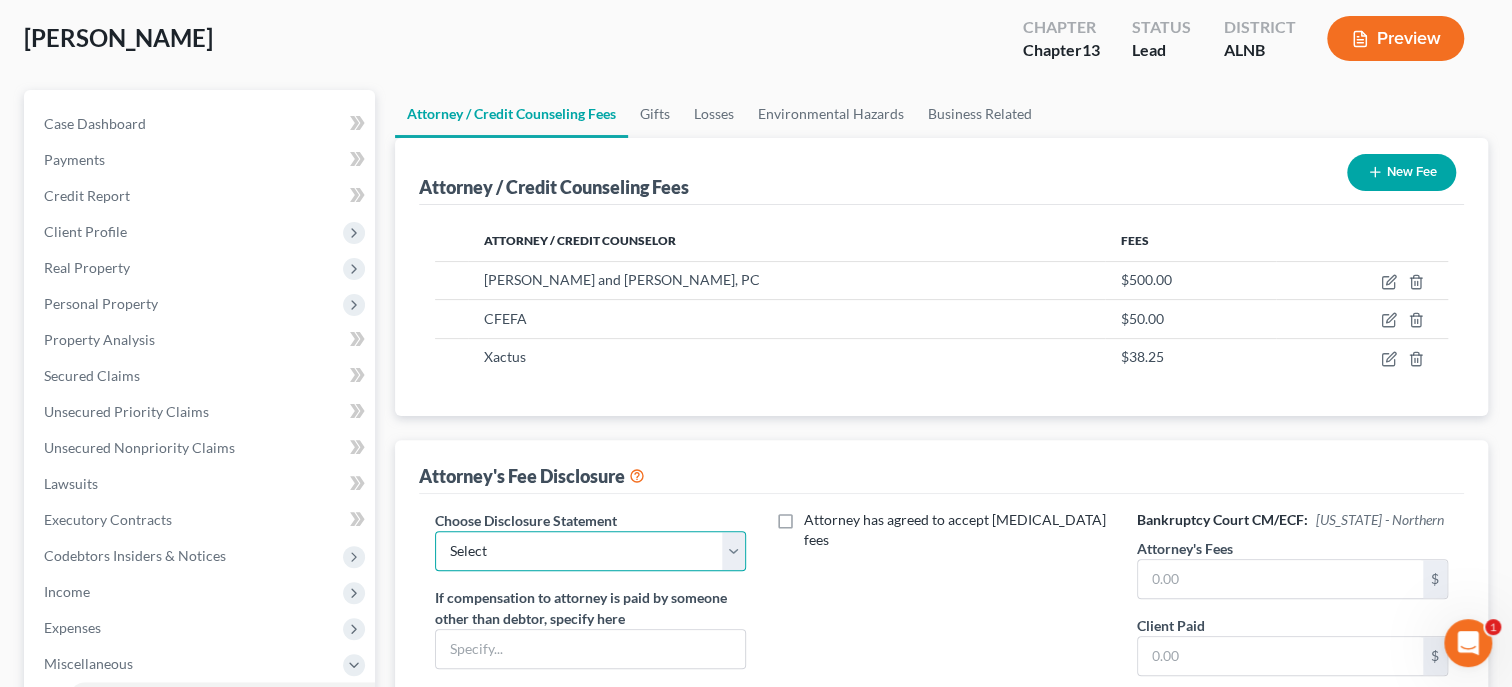 click on "Select Attorney Fee Disclosure" at bounding box center (590, 551) 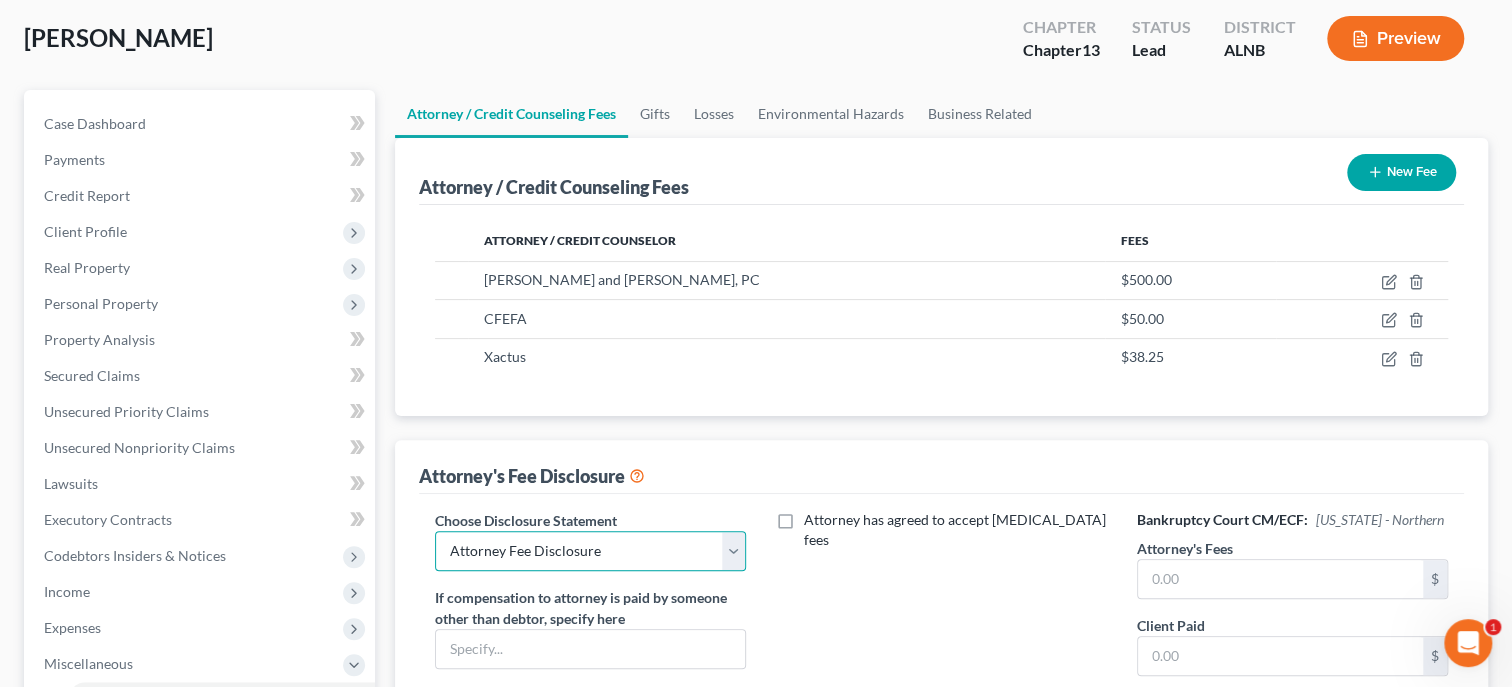 click on "Attorney Fee Disclosure" at bounding box center [0, 0] 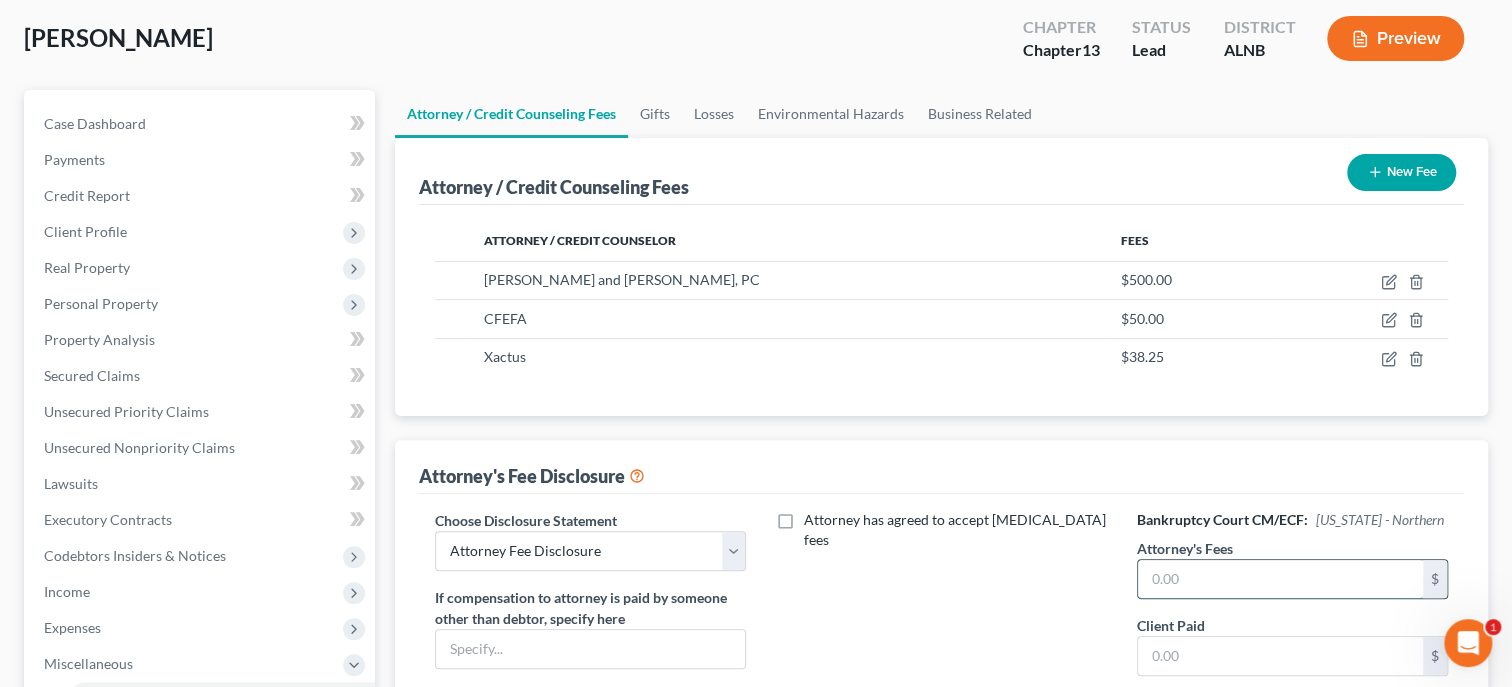 click at bounding box center [1280, 579] 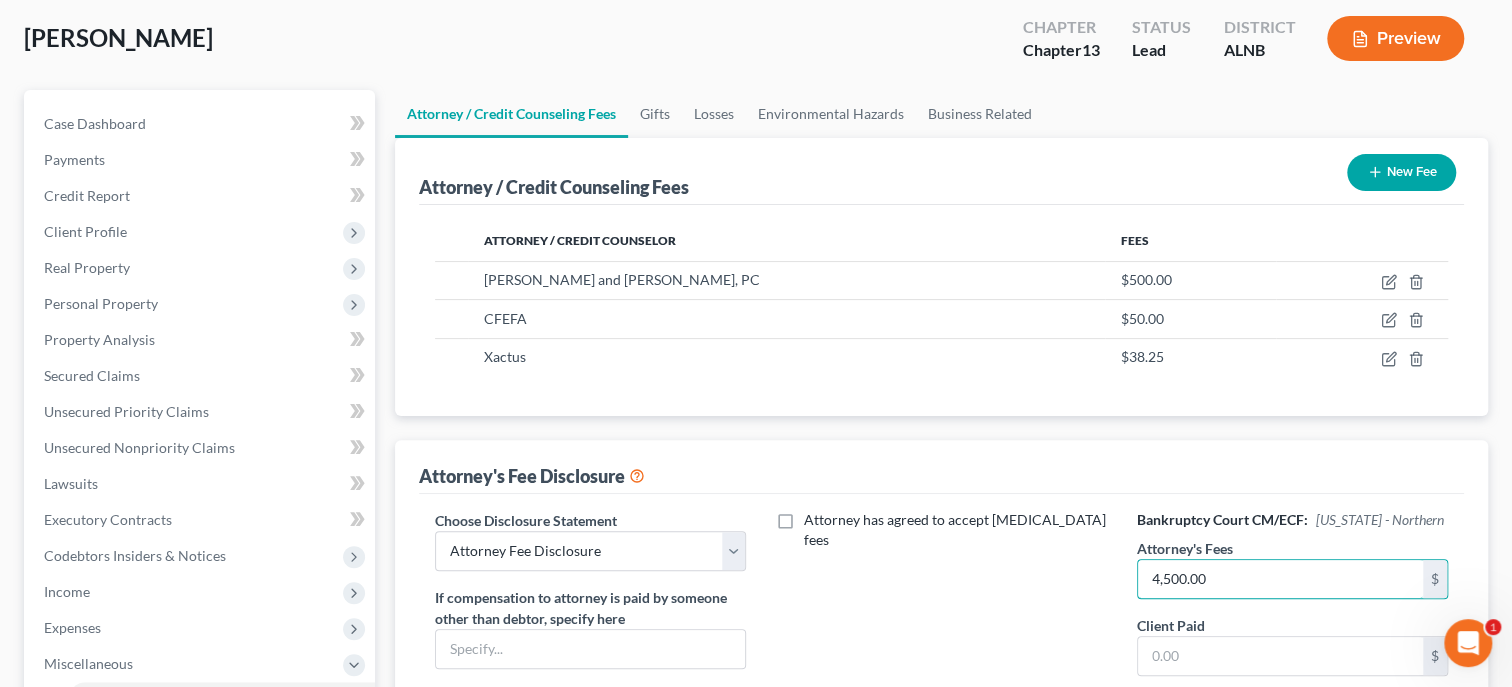 type on "4,500.00" 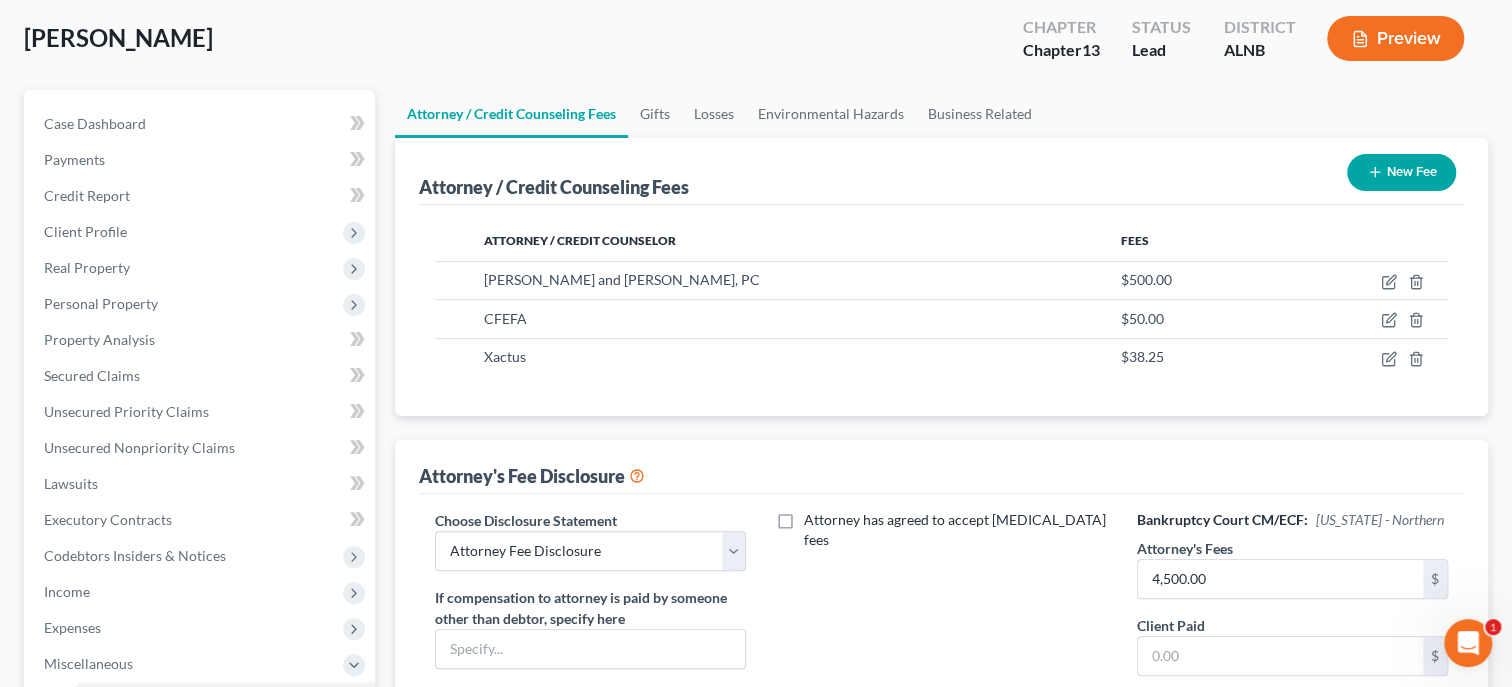 click on "Attorney has agreed to accept retainer fees" at bounding box center (941, 695) 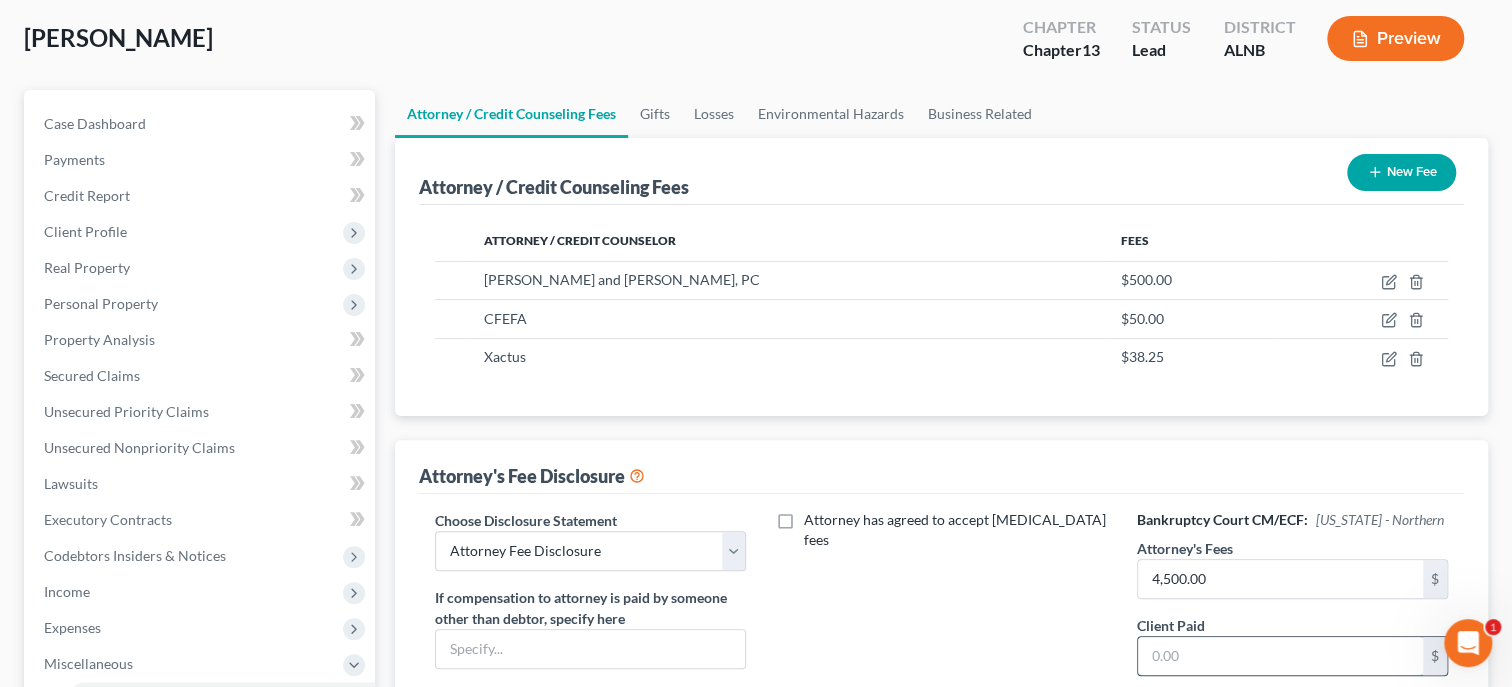 click at bounding box center (1280, 656) 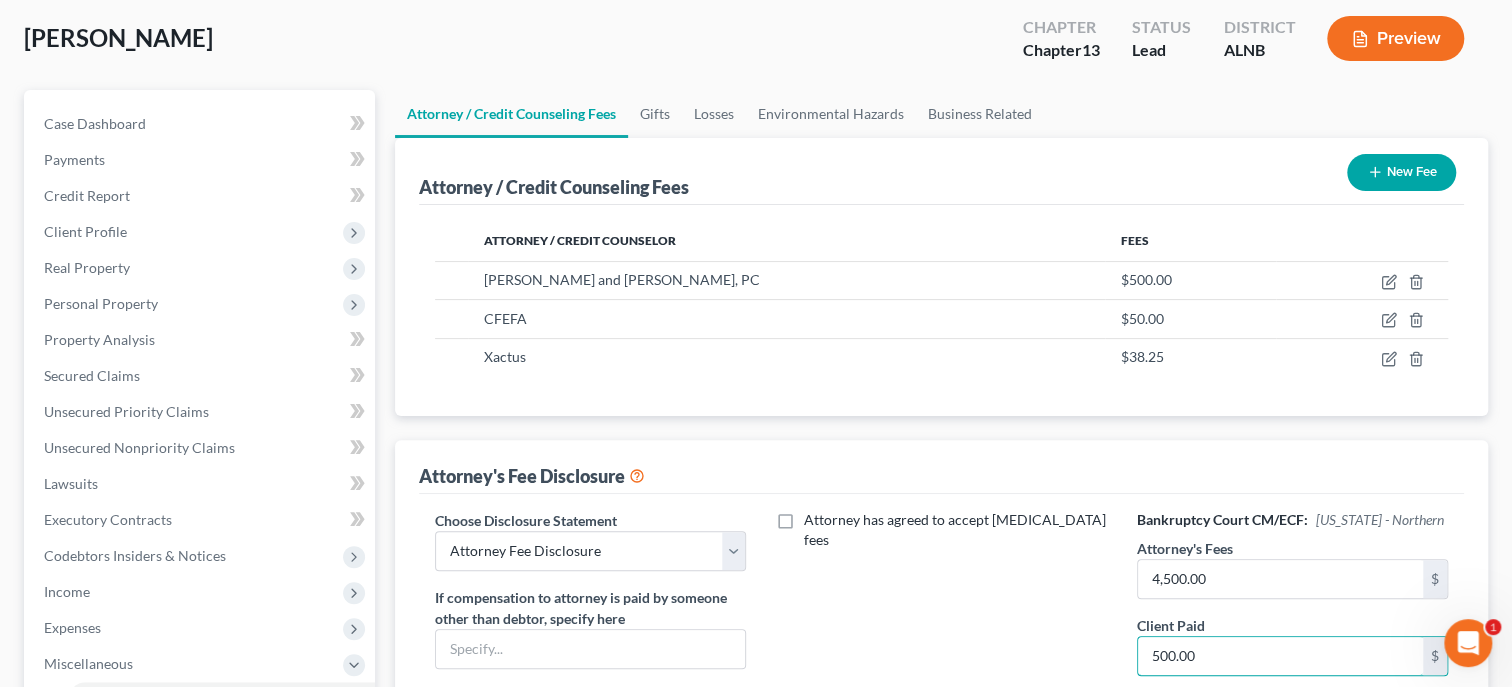 type on "500.00" 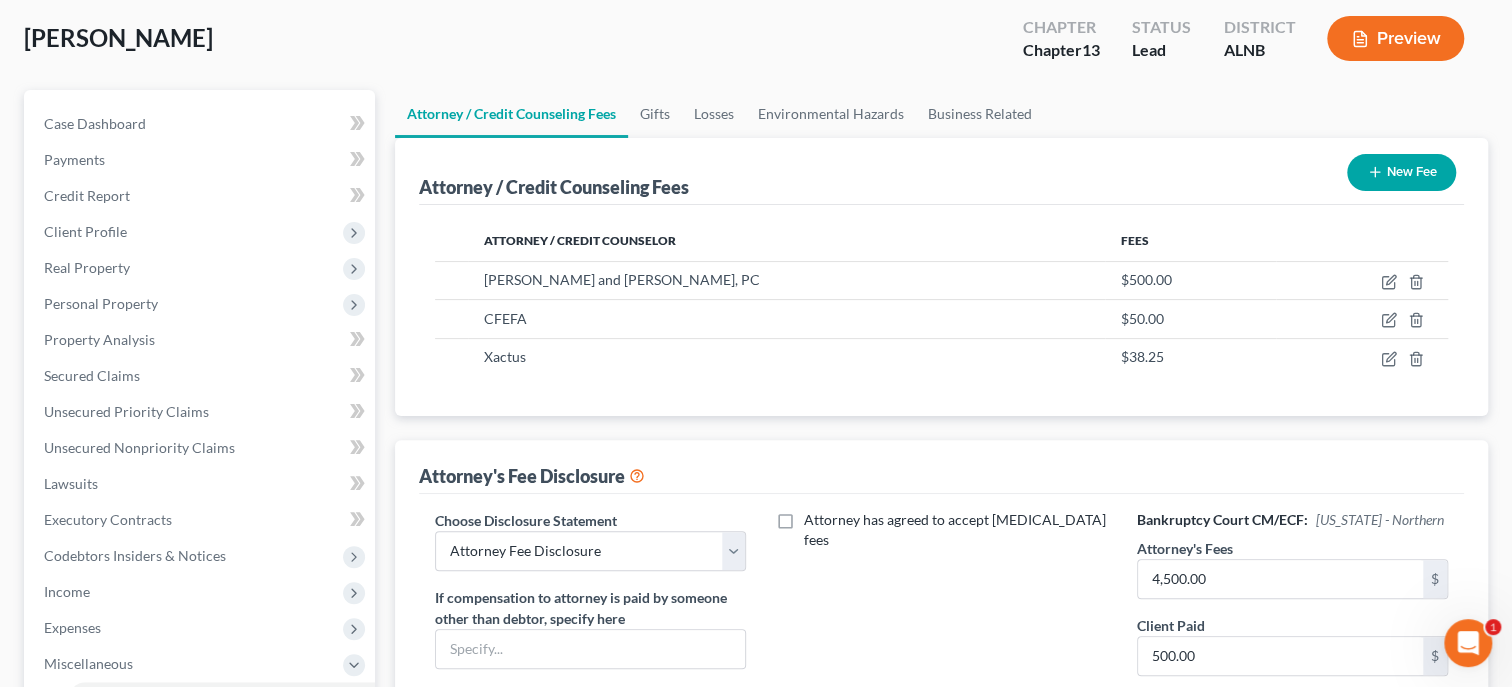 click on "Attorney has agreed to accept retainer fees" at bounding box center [941, 695] 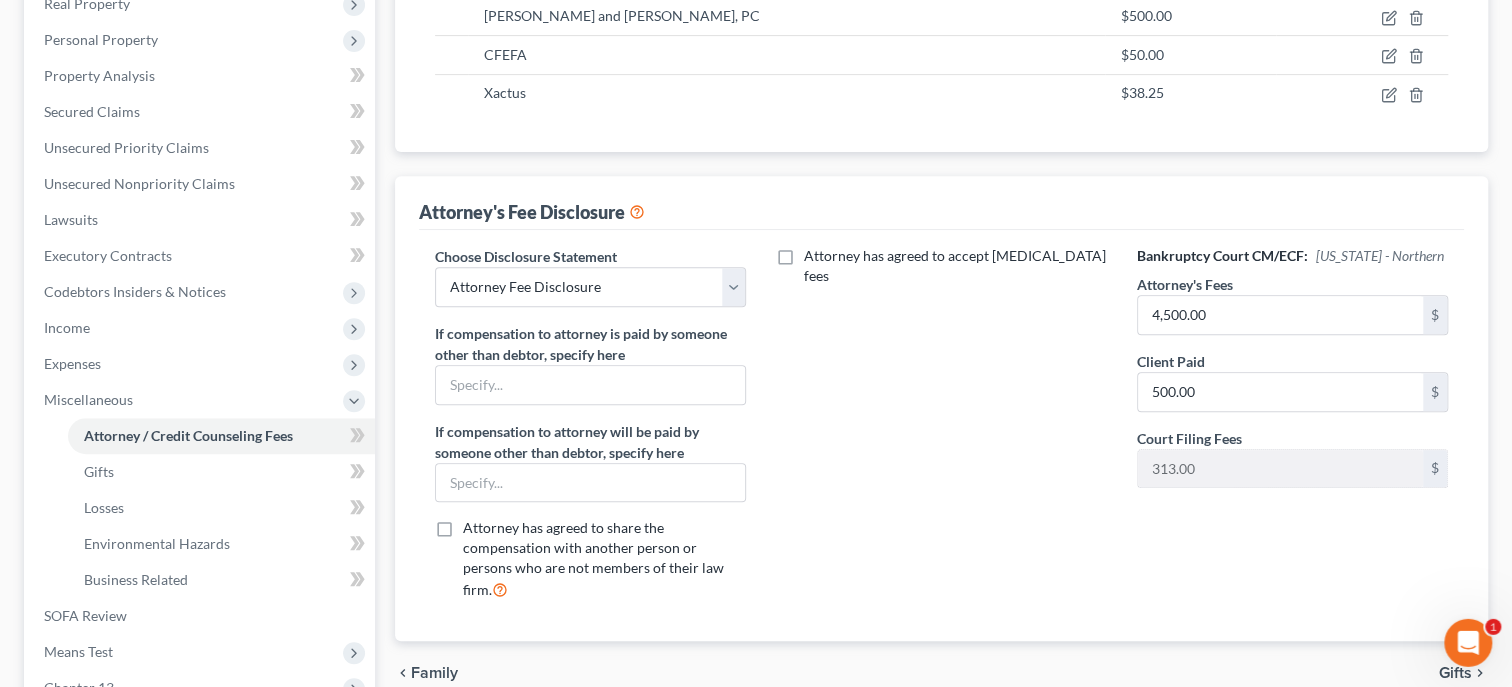 scroll, scrollTop: 514, scrollLeft: 0, axis: vertical 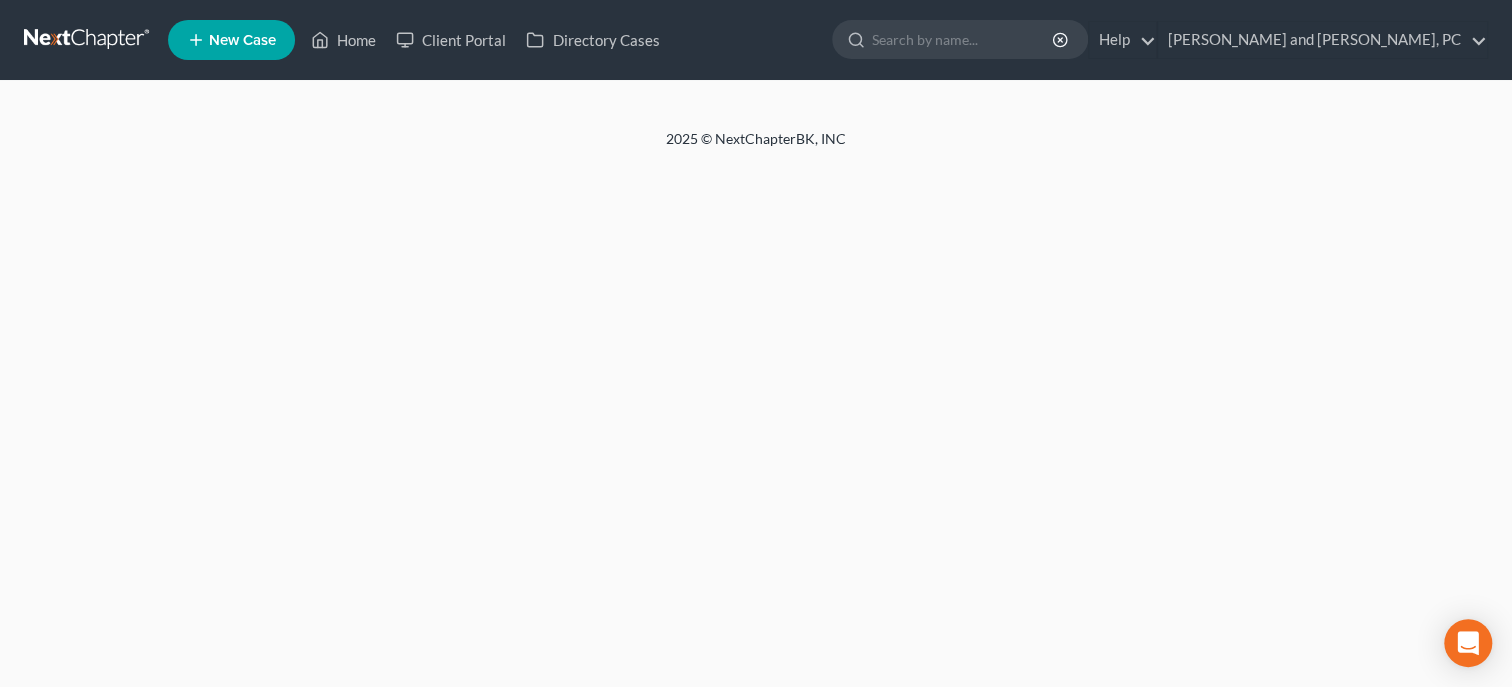 select on "6" 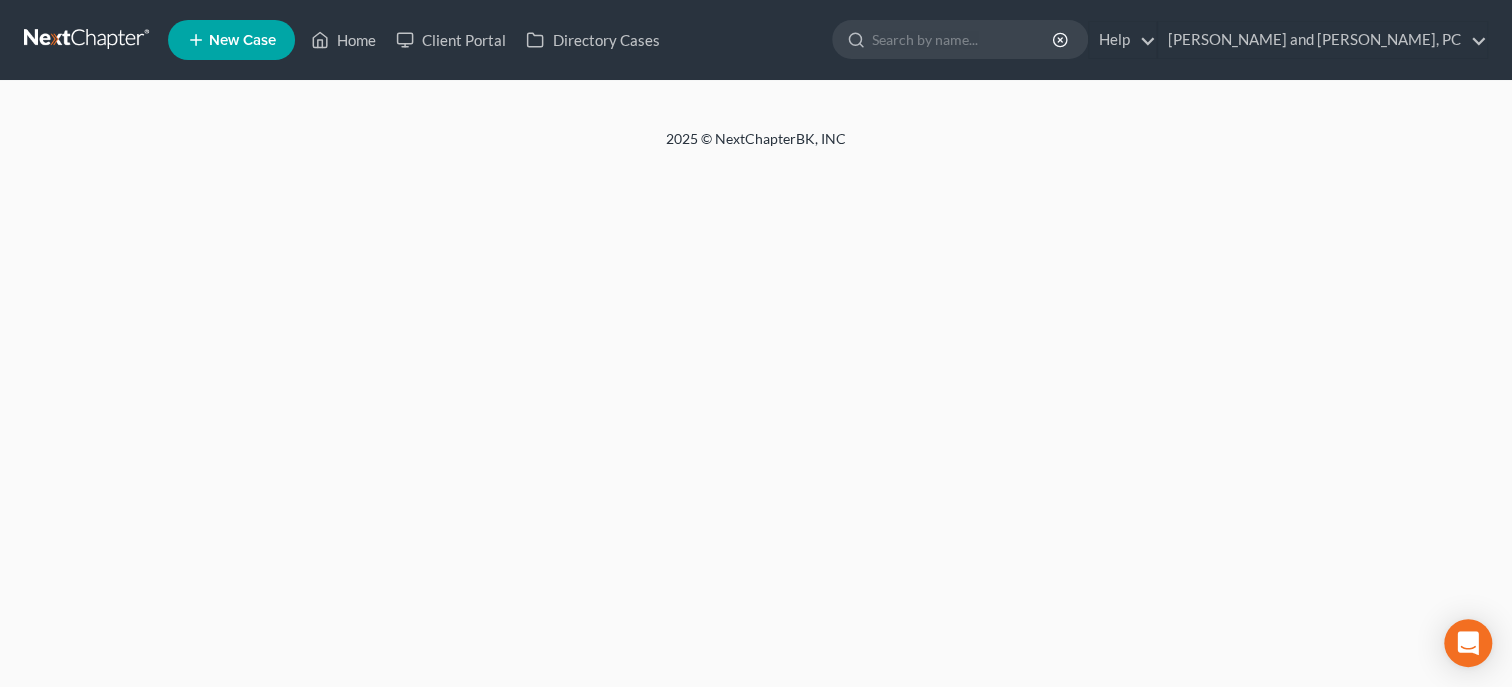 select on "1" 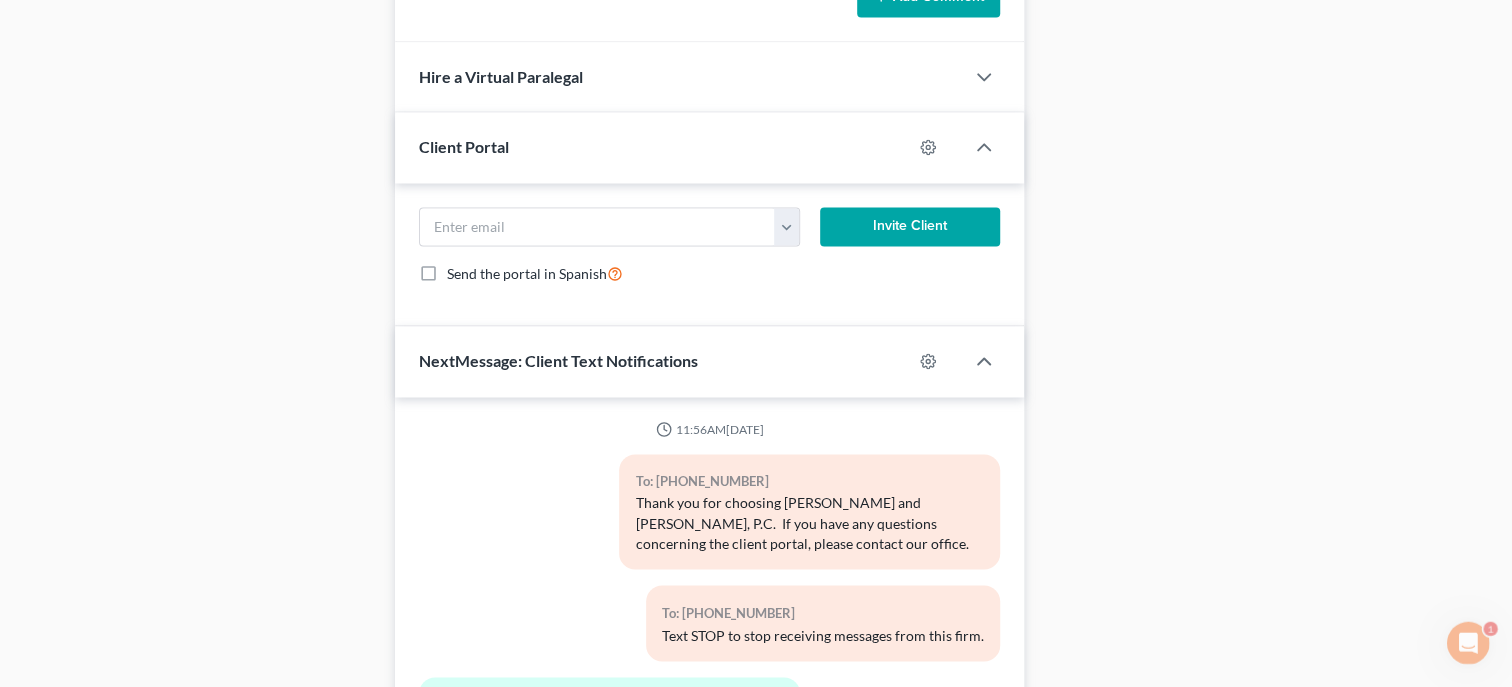 scroll, scrollTop: 0, scrollLeft: 0, axis: both 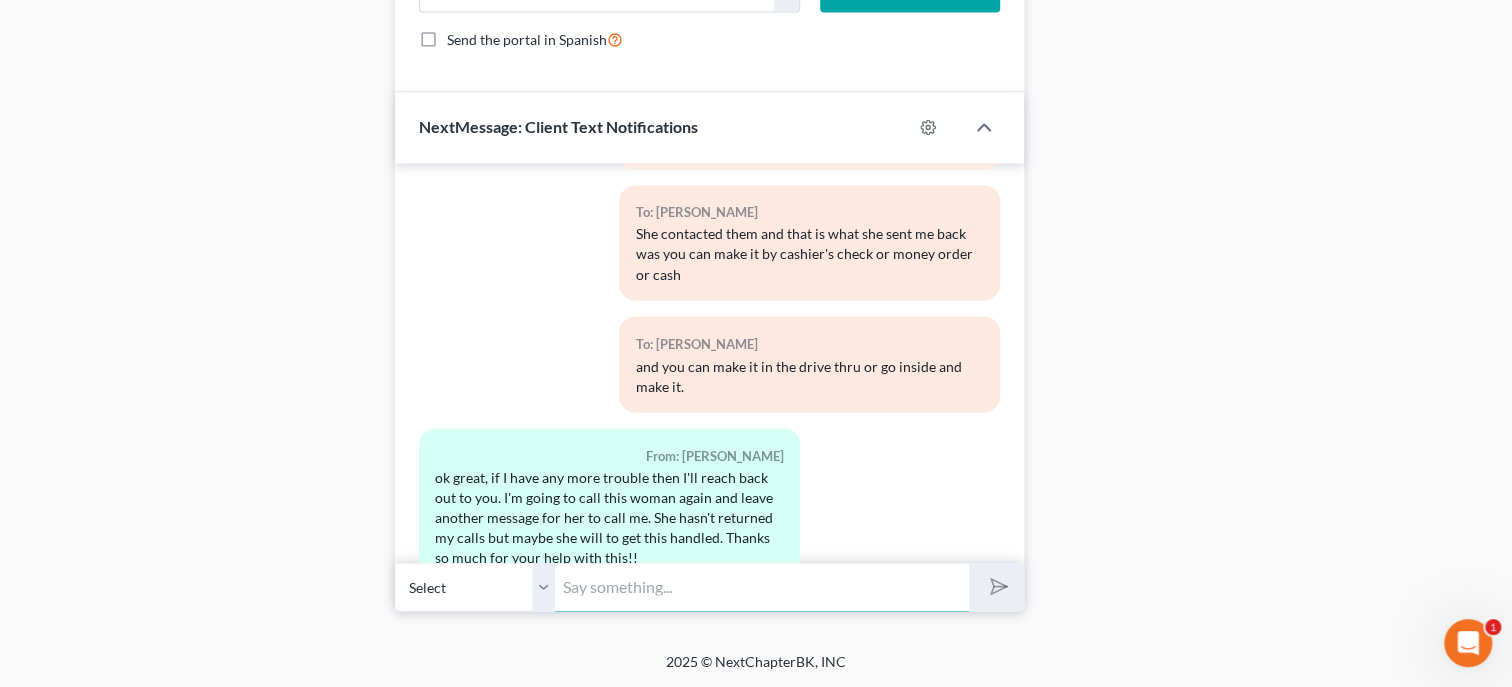 click at bounding box center (762, 586) 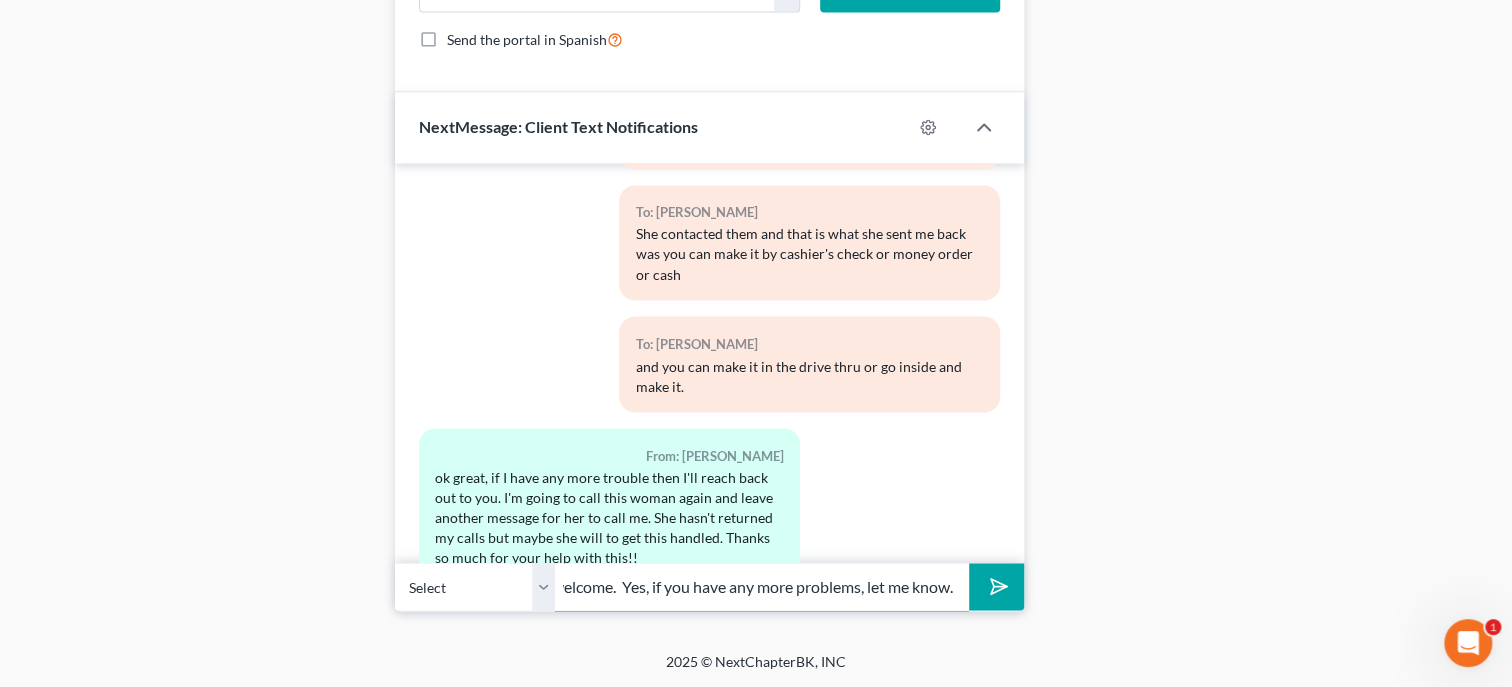 scroll, scrollTop: 0, scrollLeft: 55, axis: horizontal 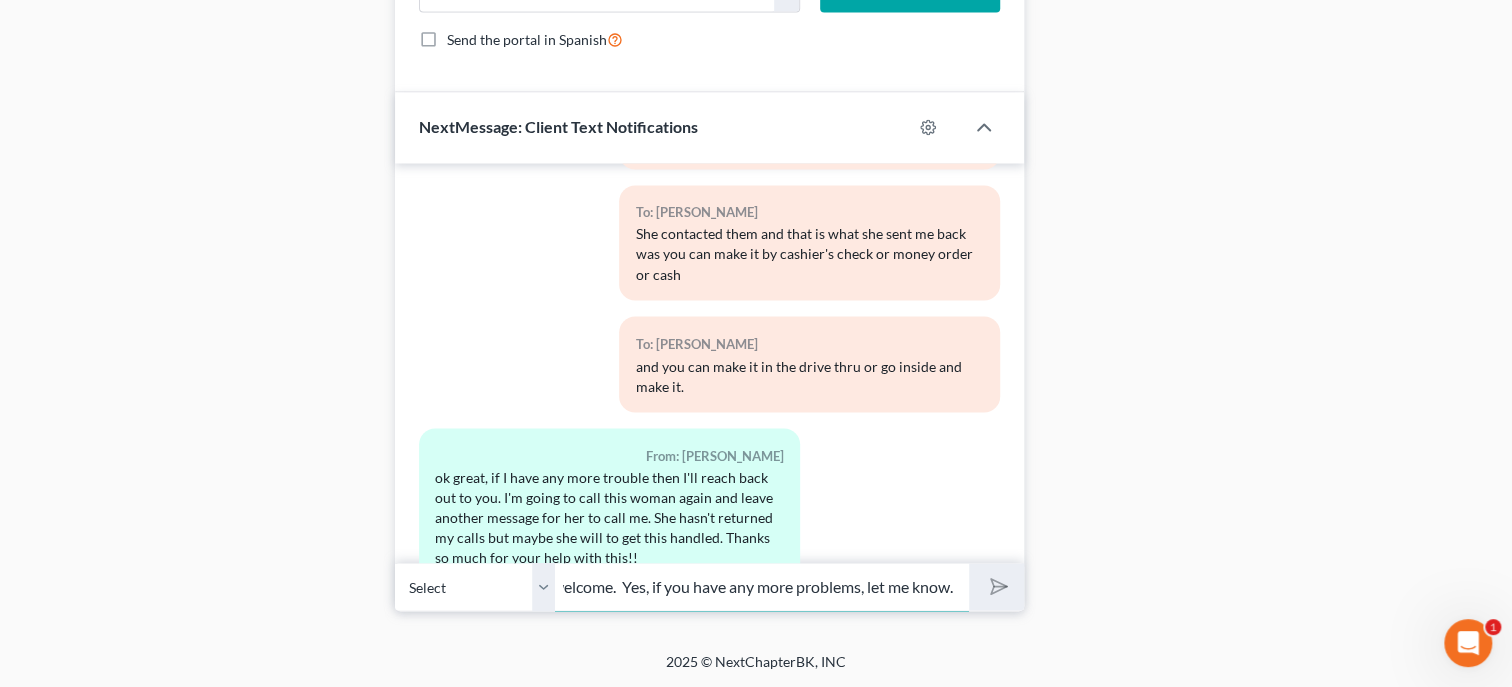 type 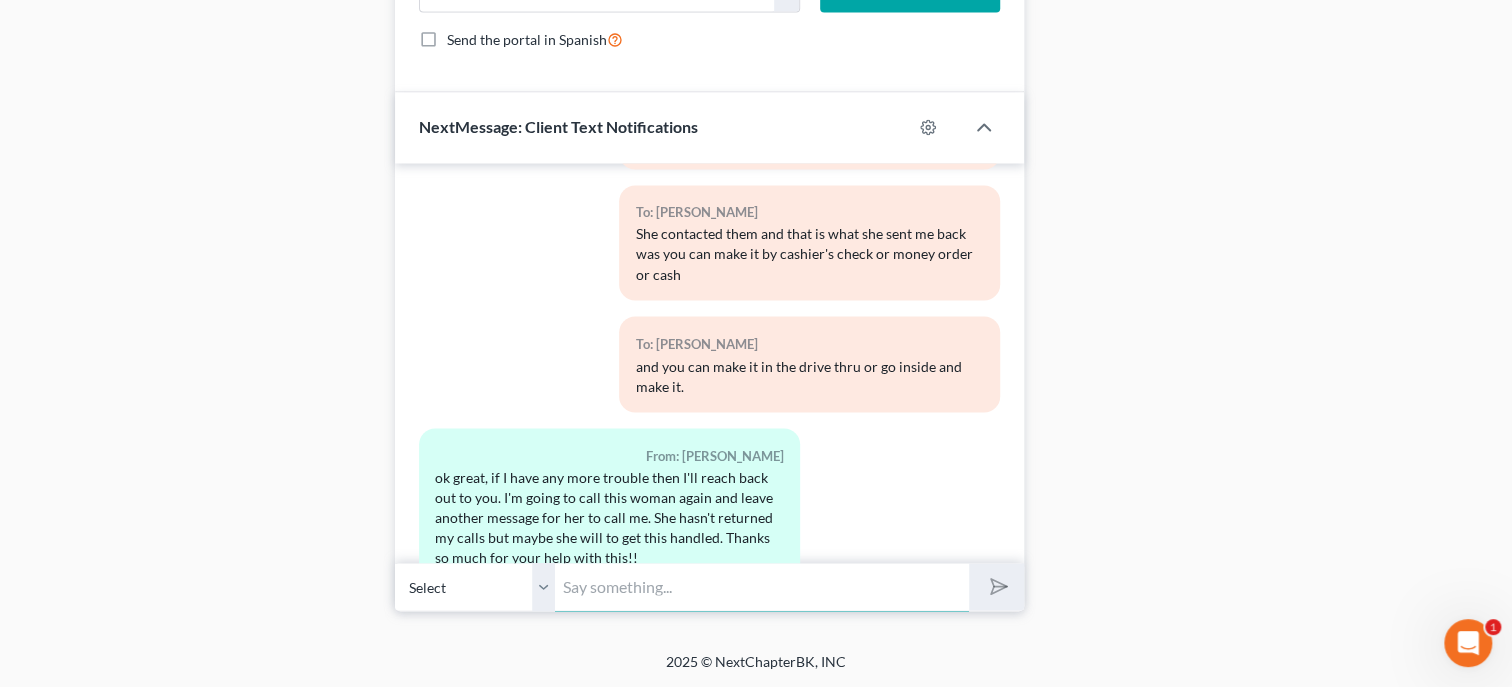 scroll, scrollTop: 0, scrollLeft: 0, axis: both 